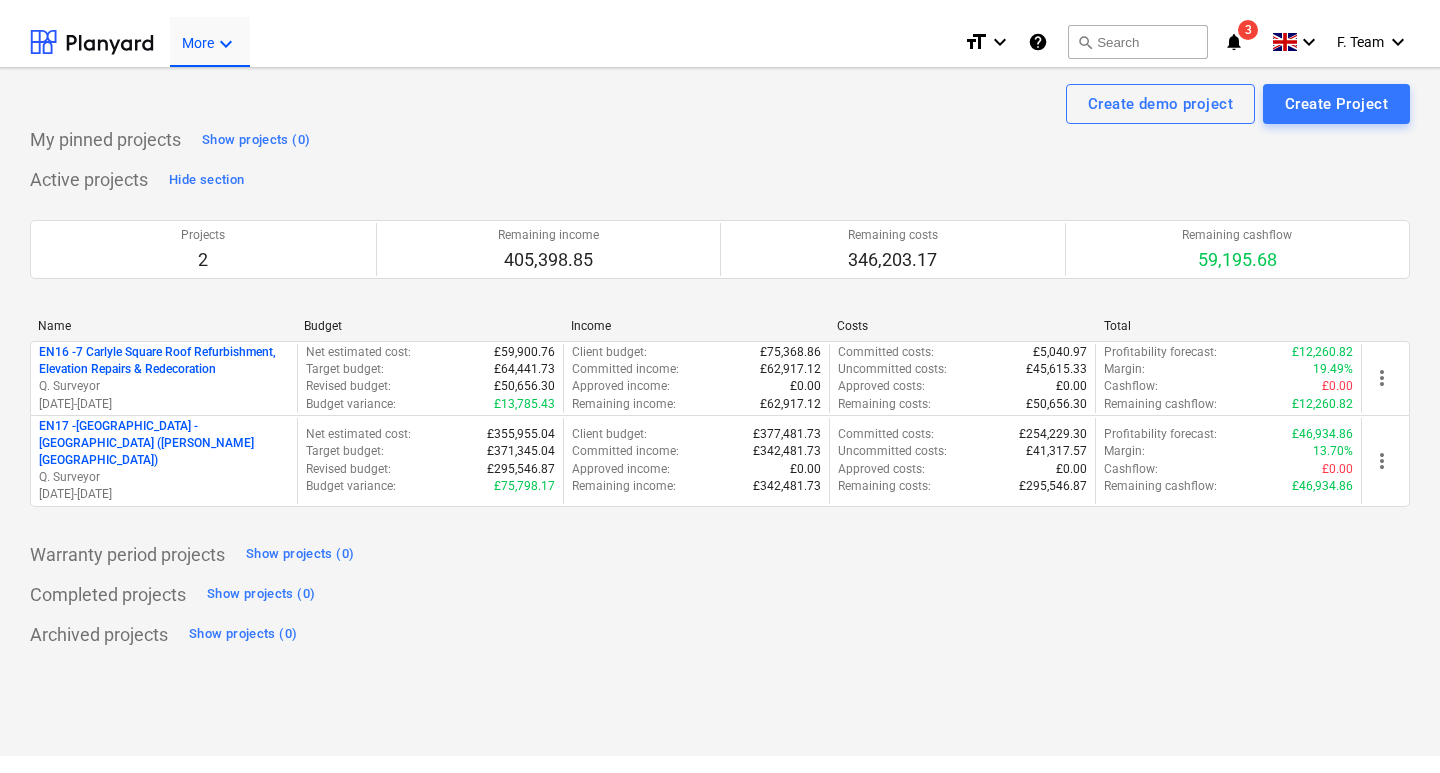 scroll, scrollTop: 0, scrollLeft: 0, axis: both 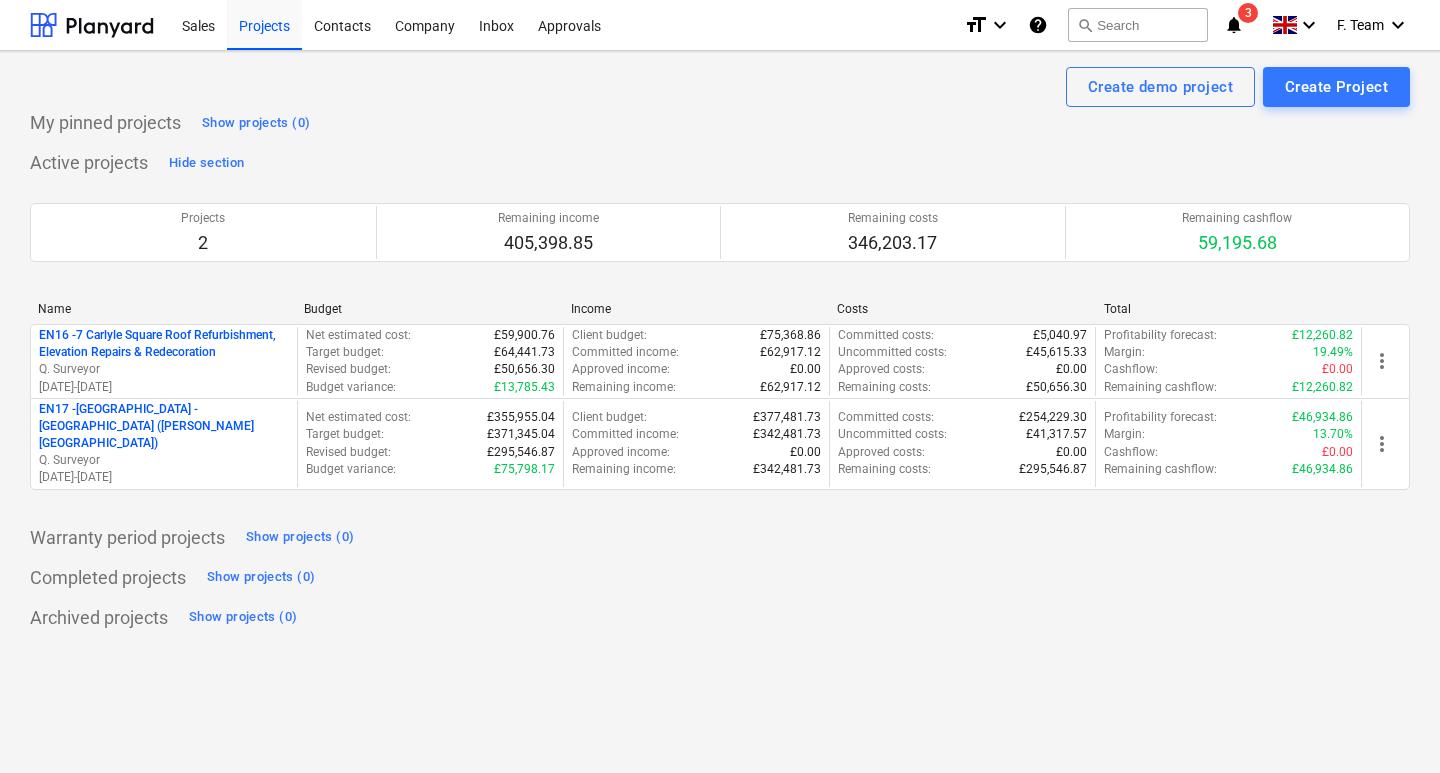 click on "Archived projects Show projects (0)" at bounding box center [720, 618] 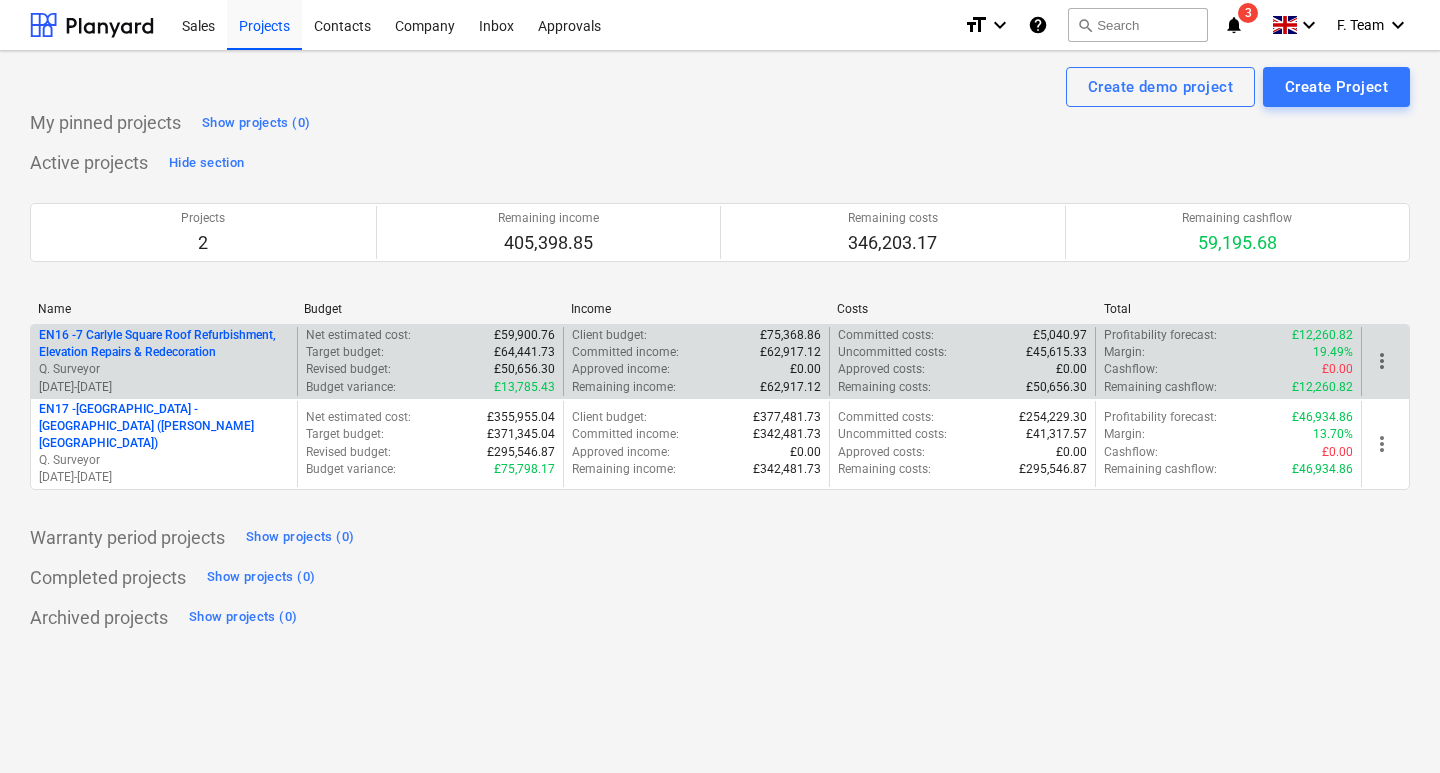 click on "EN16 -  7 Carlyle Square Roof Refurbishment, Elevation Repairs & Redecoration" at bounding box center [164, 344] 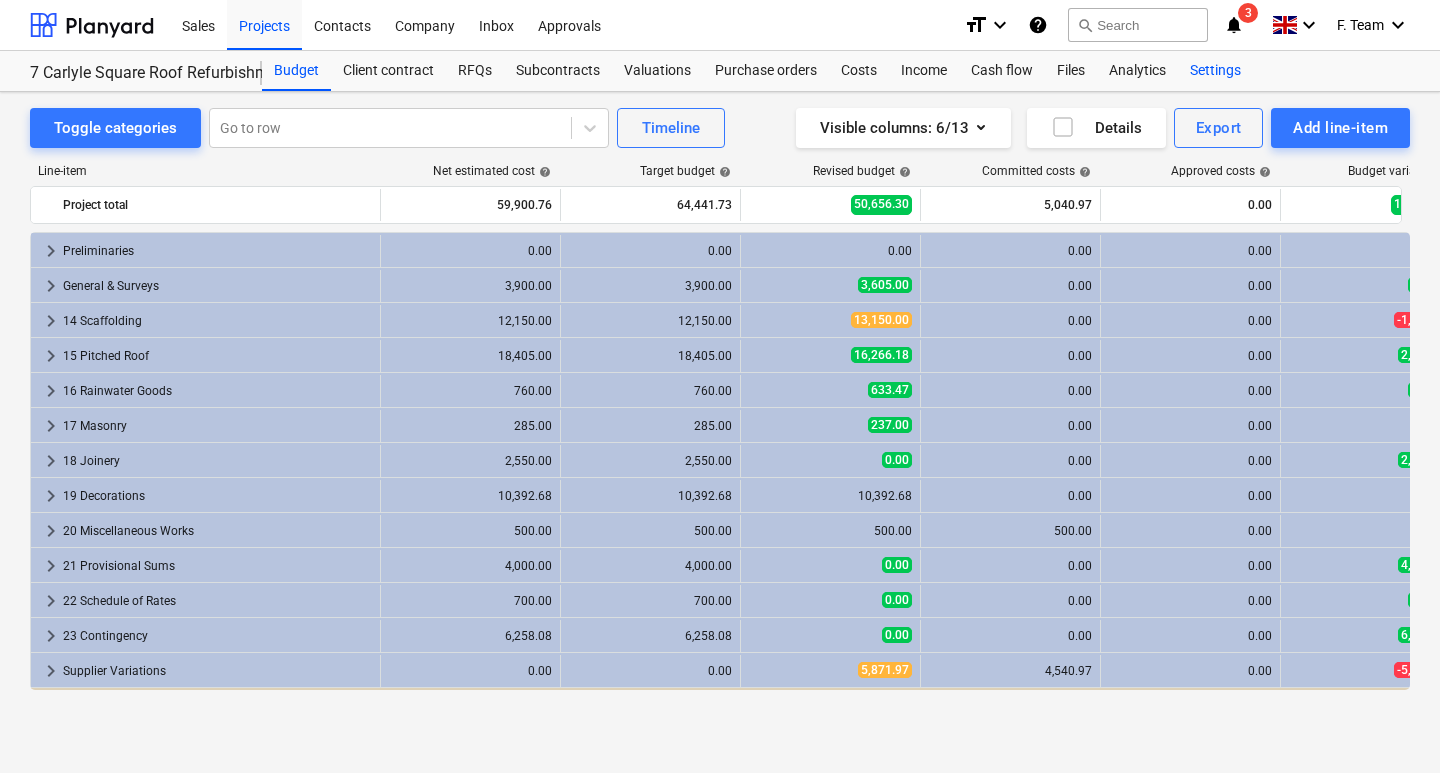 click on "Settings" at bounding box center (1215, 71) 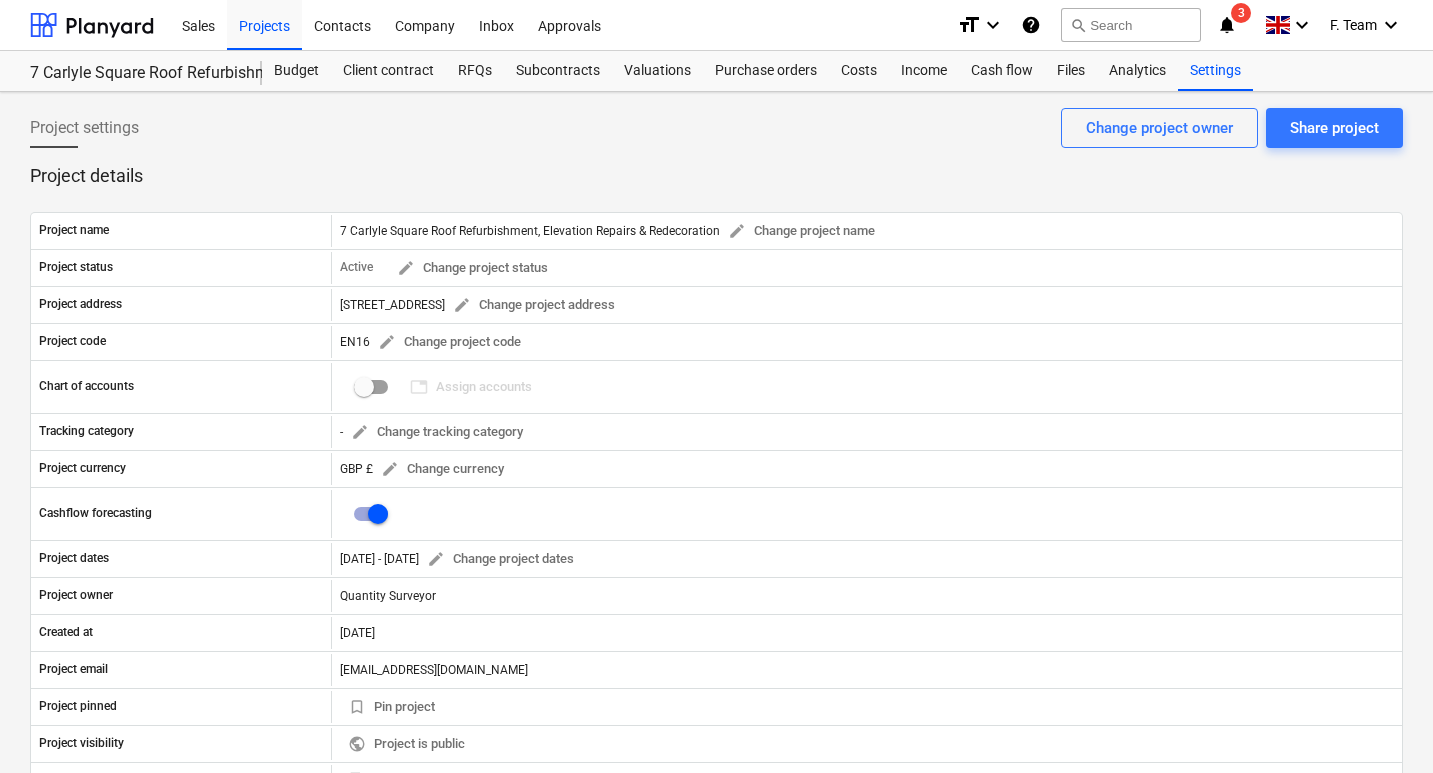 click on "Project settings Share project Change project owner" at bounding box center (716, 136) 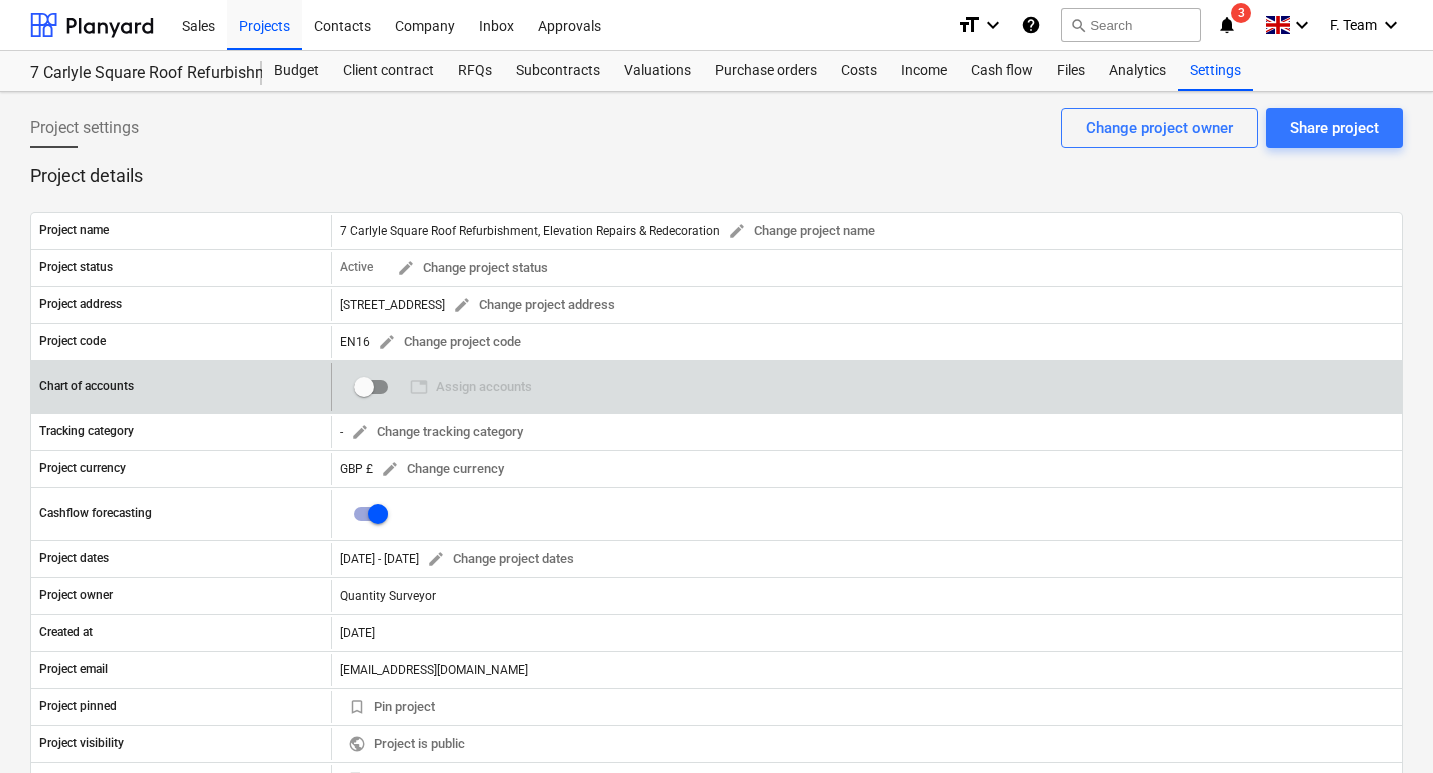 click at bounding box center [364, 387] 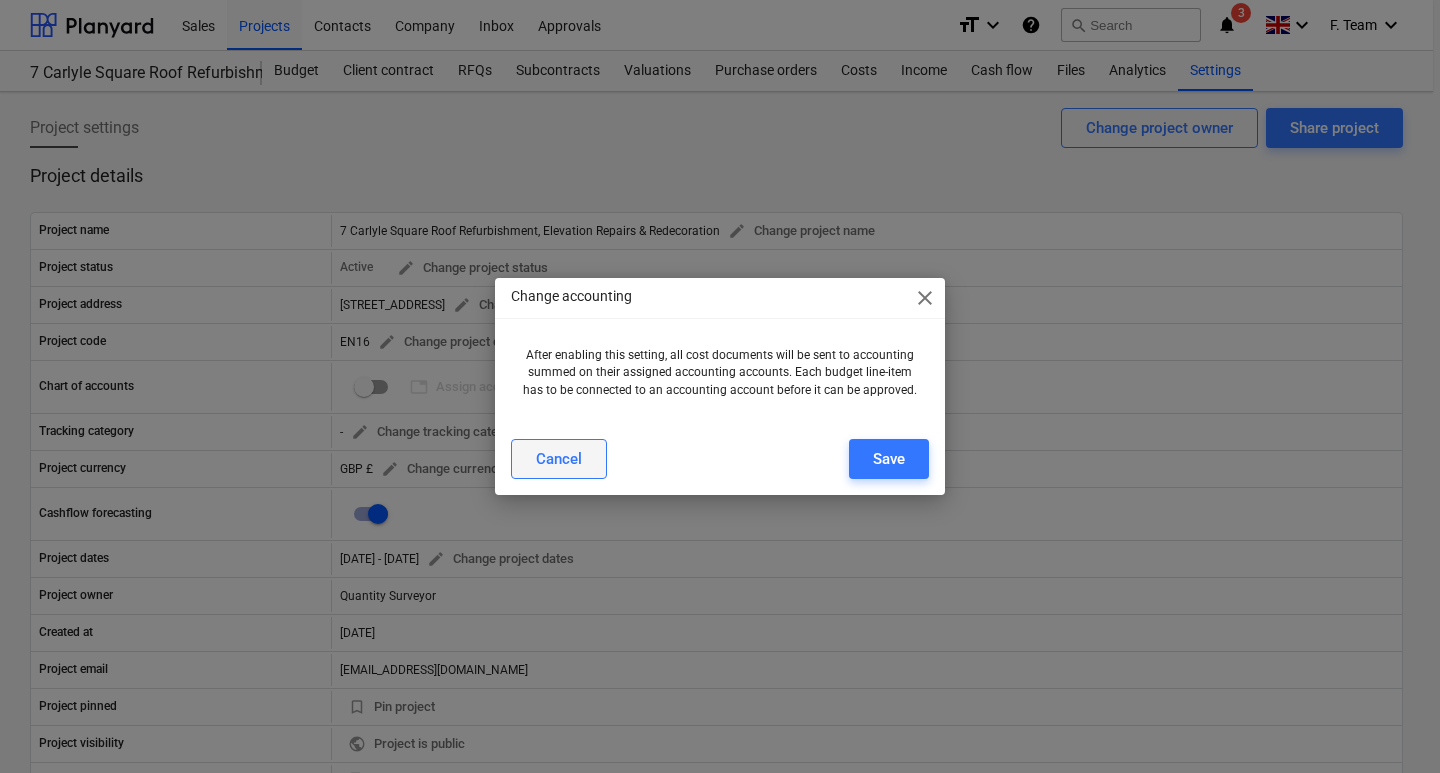 click on "Cancel" at bounding box center (559, 459) 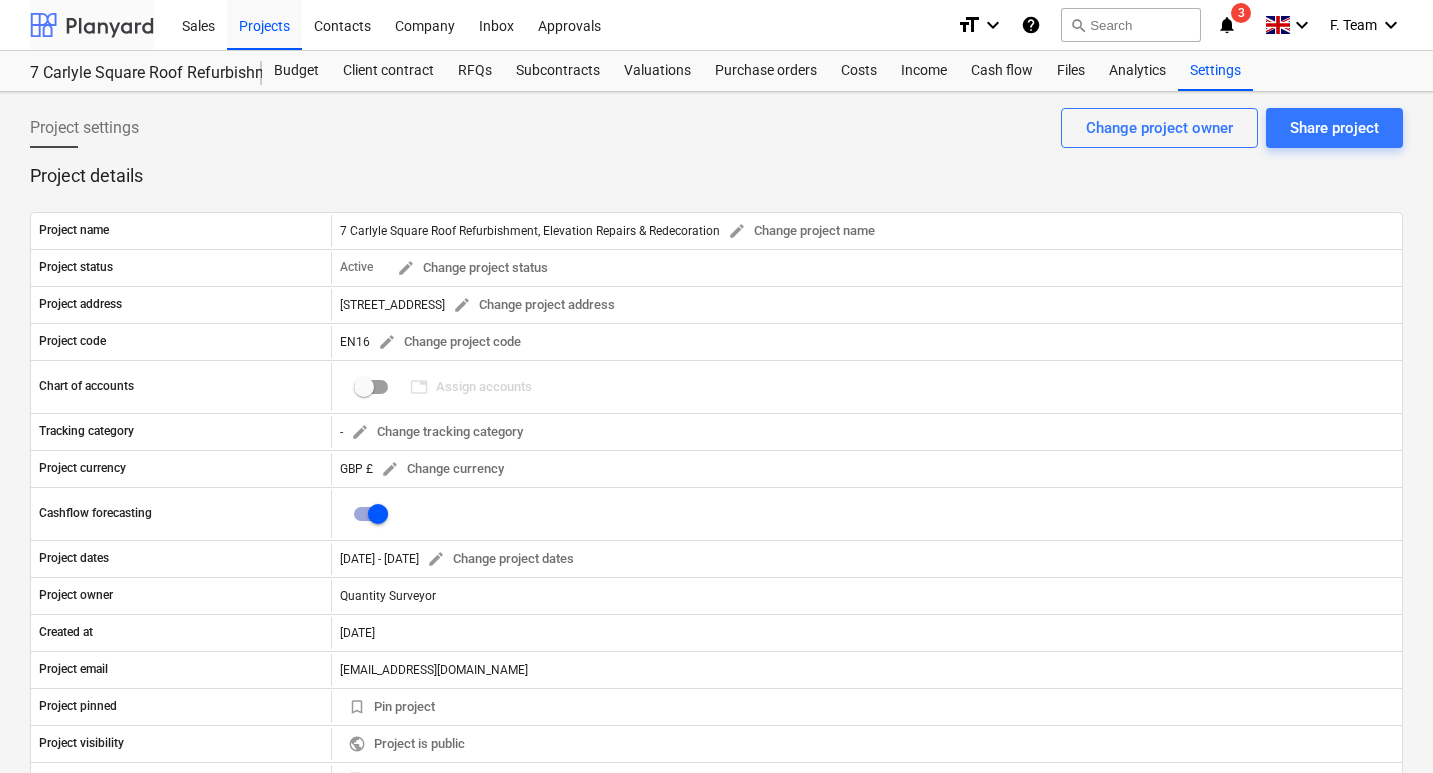 click at bounding box center [92, 25] 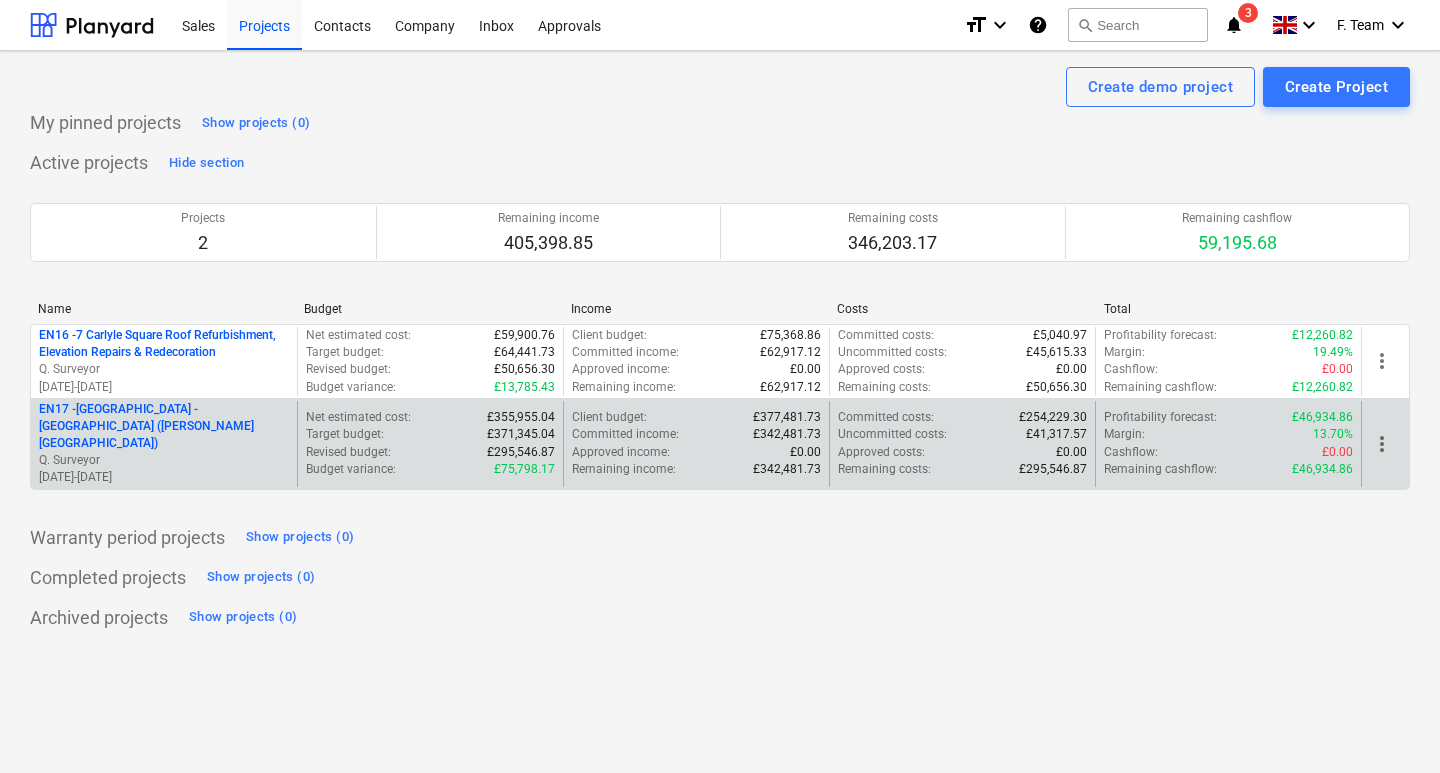 click on "EN17 -  [GEOGRAPHIC_DATA] - [GEOGRAPHIC_DATA] ([PERSON_NAME][GEOGRAPHIC_DATA] and [GEOGRAPHIC_DATA])" at bounding box center [164, 426] 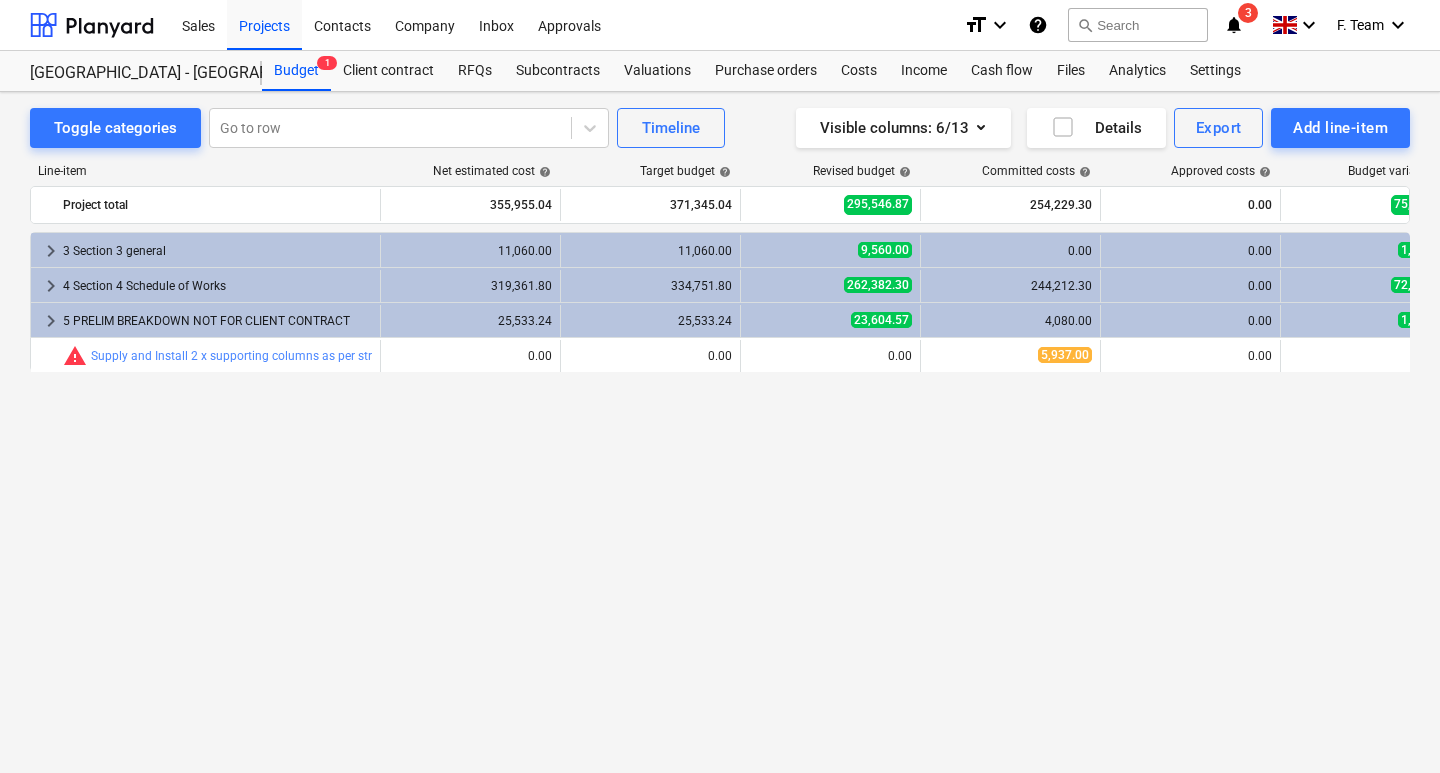 click on "keyboard_arrow_right 3 Section 3 general 11,060.00 11,060.00 9,560.00 0.00 0.00 1,500.00 more_vert keyboard_arrow_right 4 Section 4 Schedule of Works 319,361.80 334,751.80 262,382.30 244,212.30 0.00 72,369.50 more_vert keyboard_arrow_right 5 PRELIM BREAKDOWN NOT FOR CLIENT CONTRACT 25,533.24 25,533.24 23,604.57 4,080.00 0.00 1,928.67 more_vert bar_chart warning  Supply and Install 2 x supporting columns as per structural design edit 0.00 edit 0.00 edit 0.00 5,937.00 0.00 0.00 more_vert" at bounding box center [720, 461] 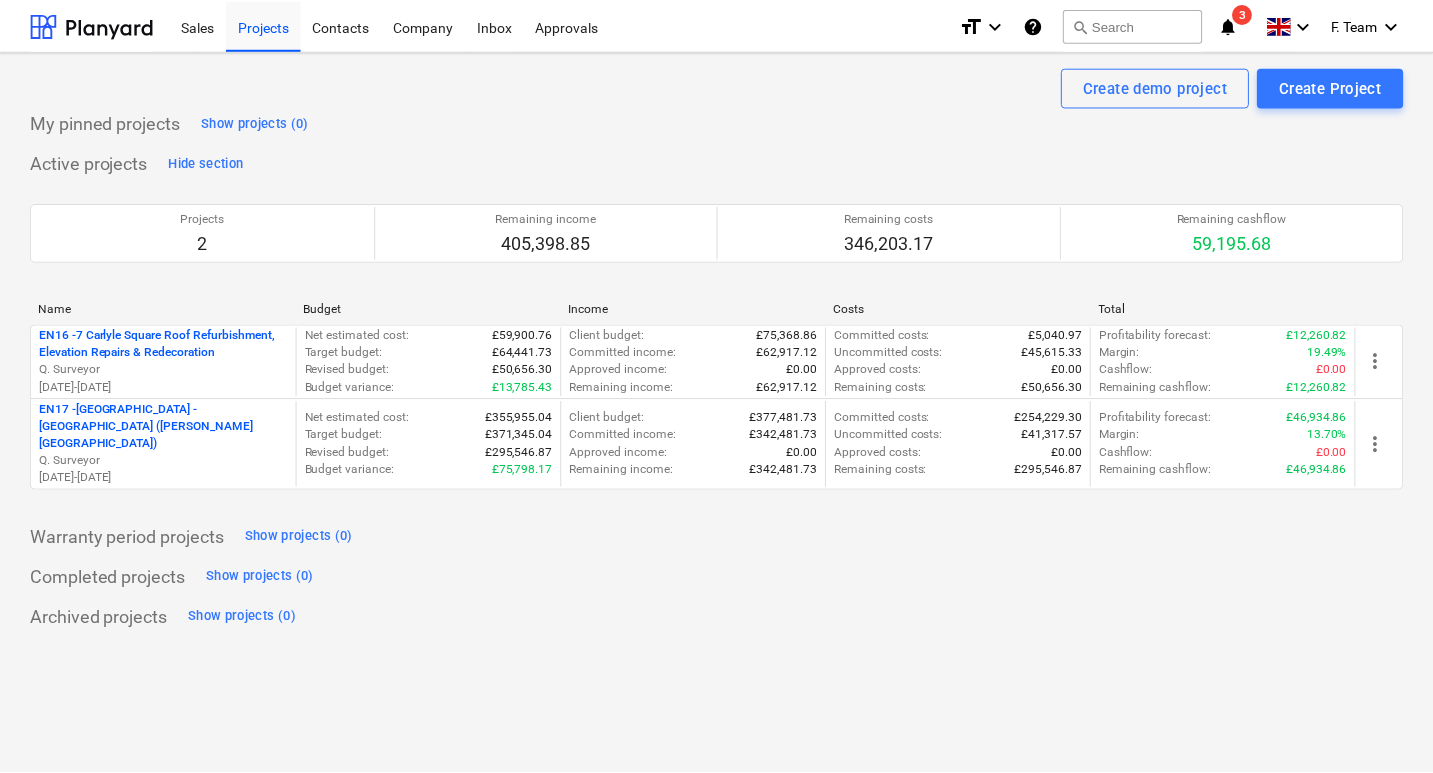 scroll, scrollTop: 0, scrollLeft: 0, axis: both 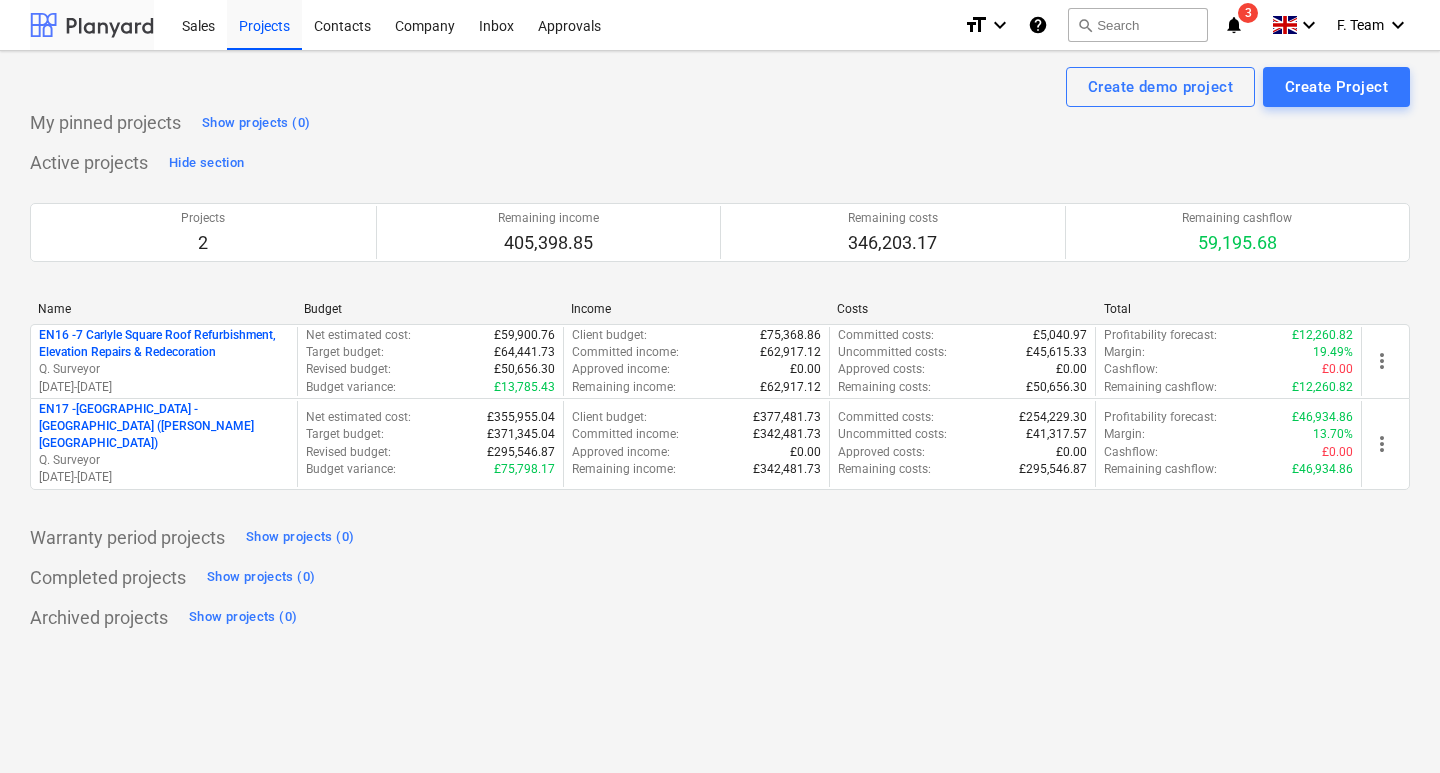 click at bounding box center (92, 25) 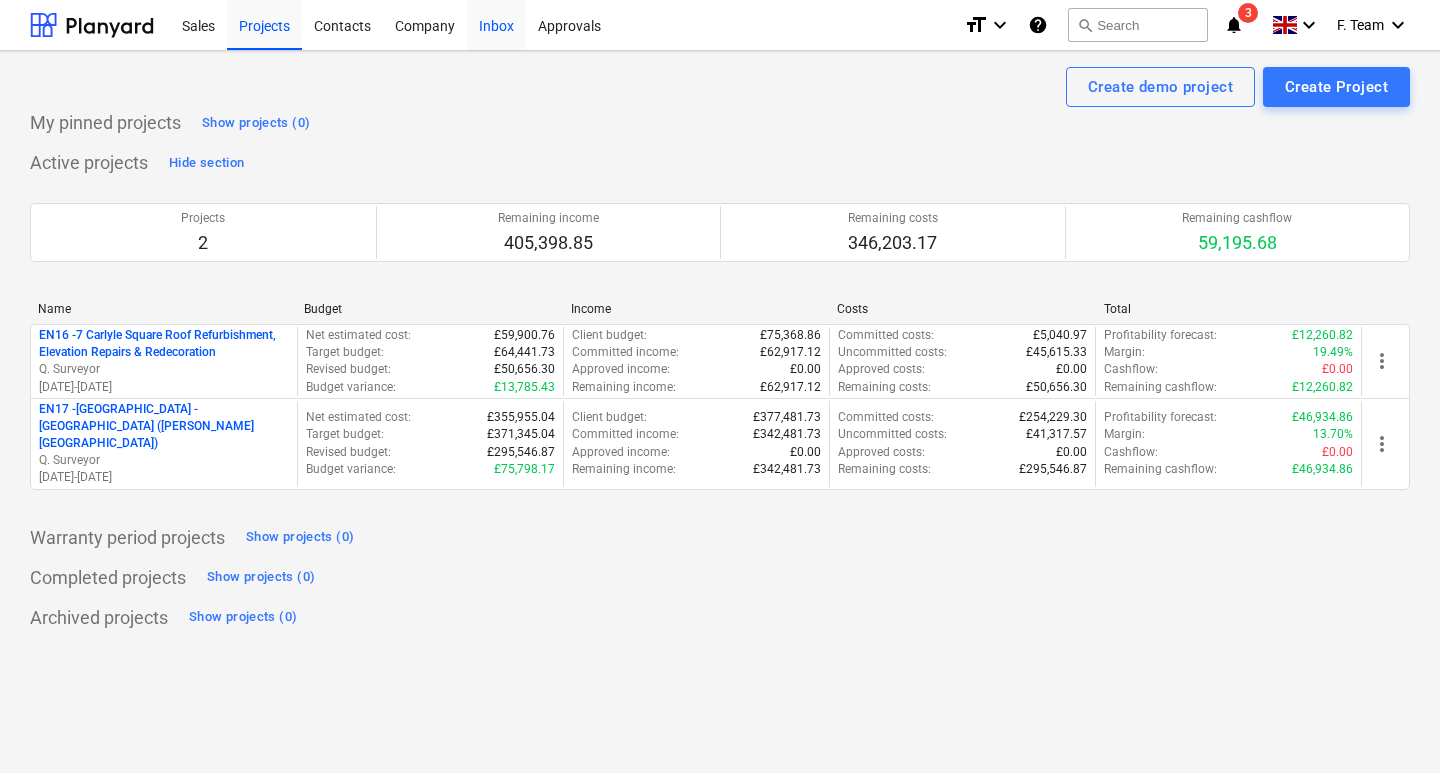 click on "Inbox" at bounding box center (496, 24) 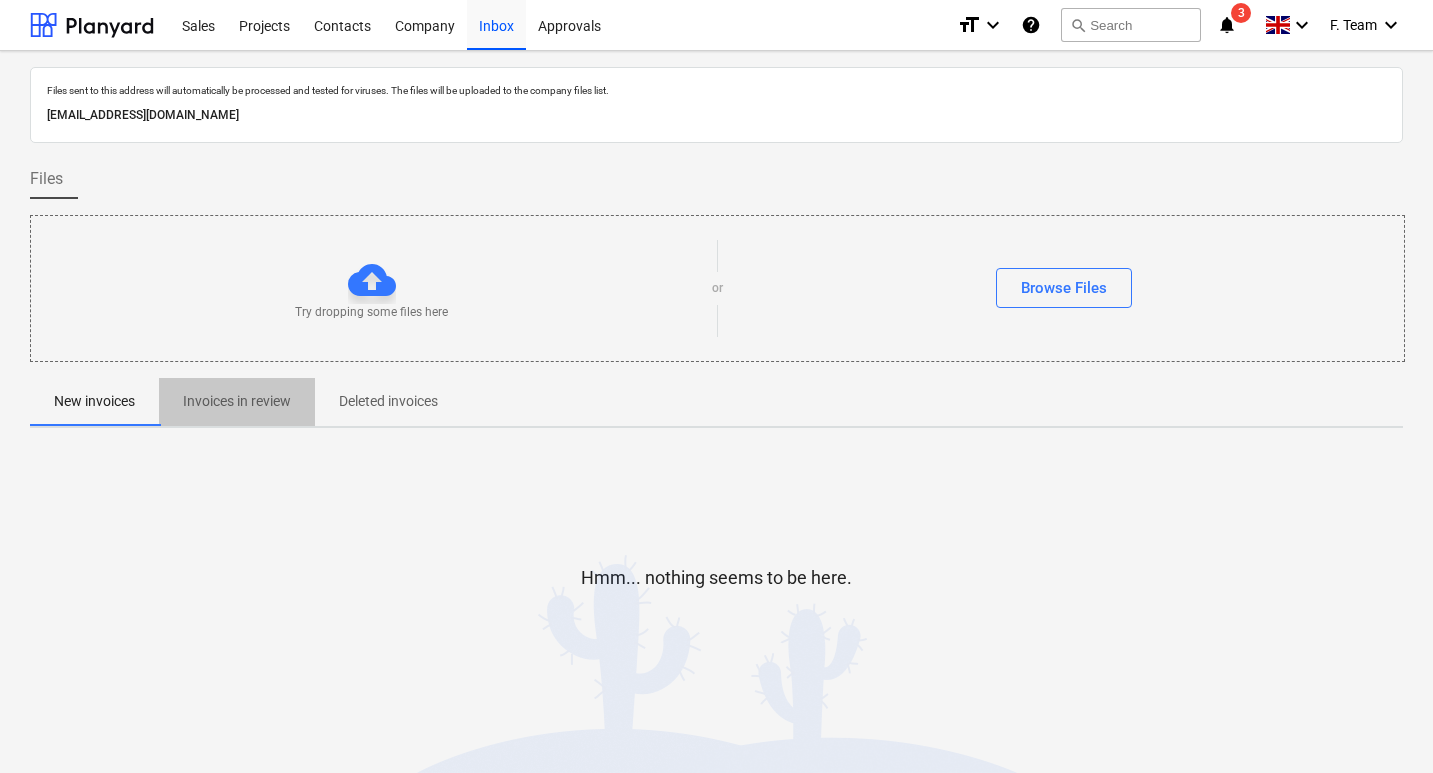 click on "Invoices in review" at bounding box center (237, 401) 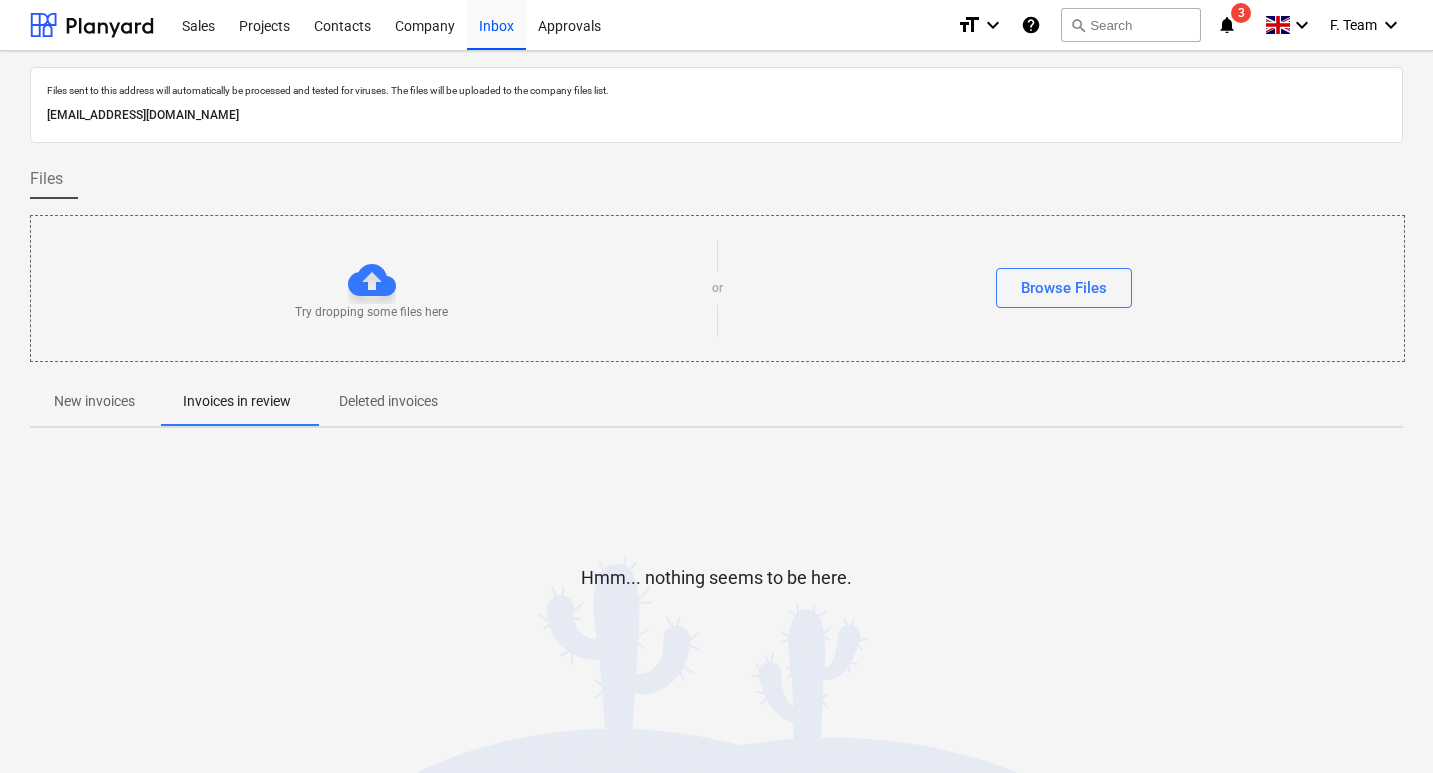 click on "Deleted invoices" at bounding box center (388, 401) 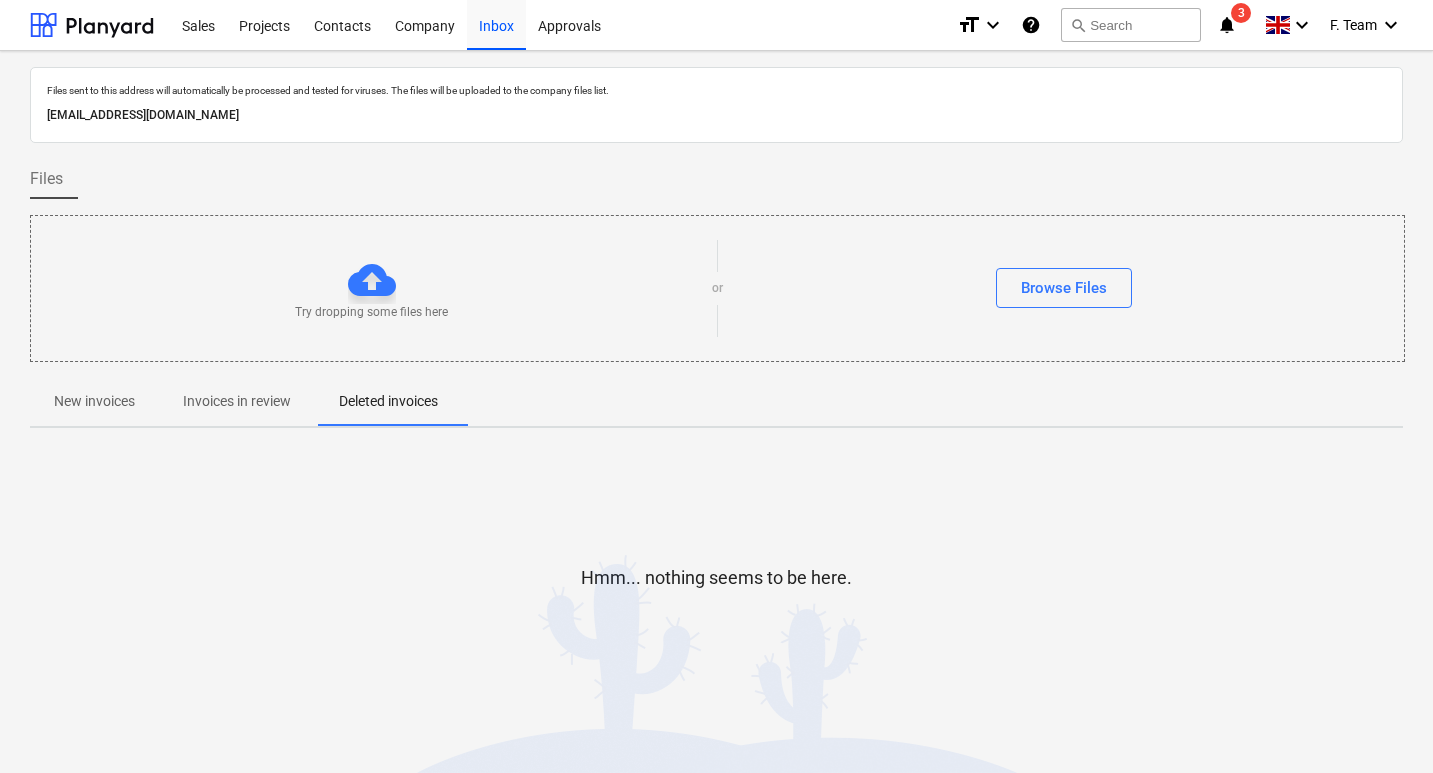 click on "New invoices" at bounding box center [94, 401] 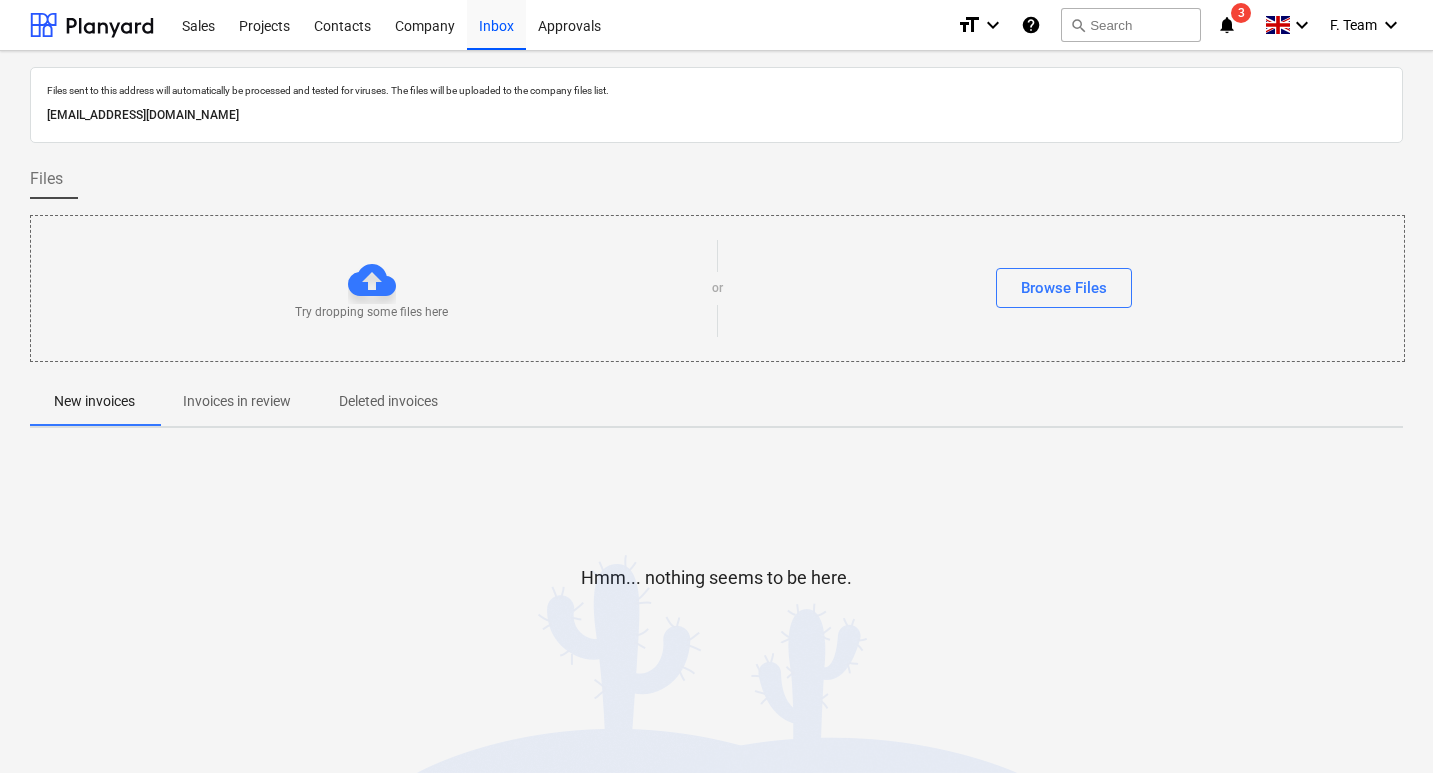 drag, startPoint x: 46, startPoint y: 116, endPoint x: 249, endPoint y: 114, distance: 203.00986 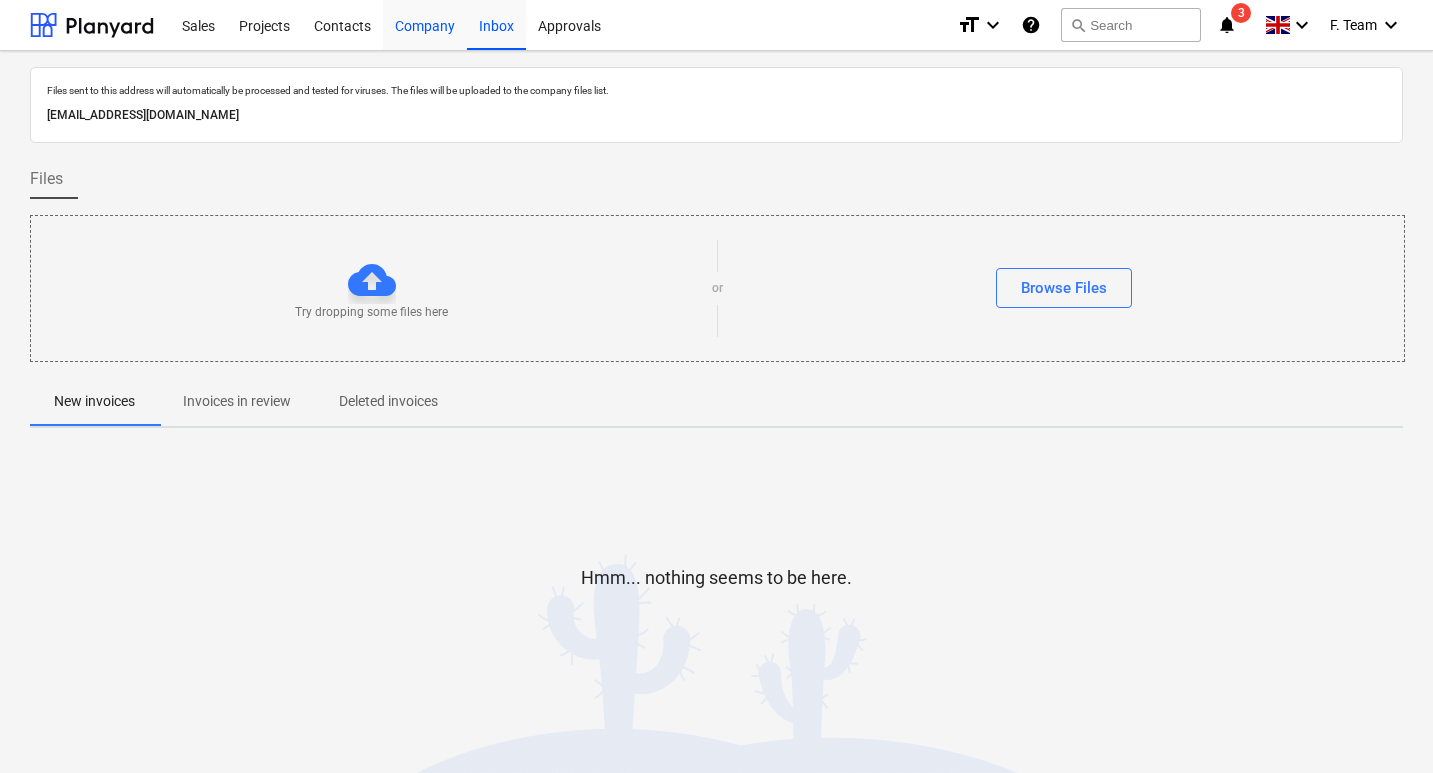 click on "Company" at bounding box center (425, 24) 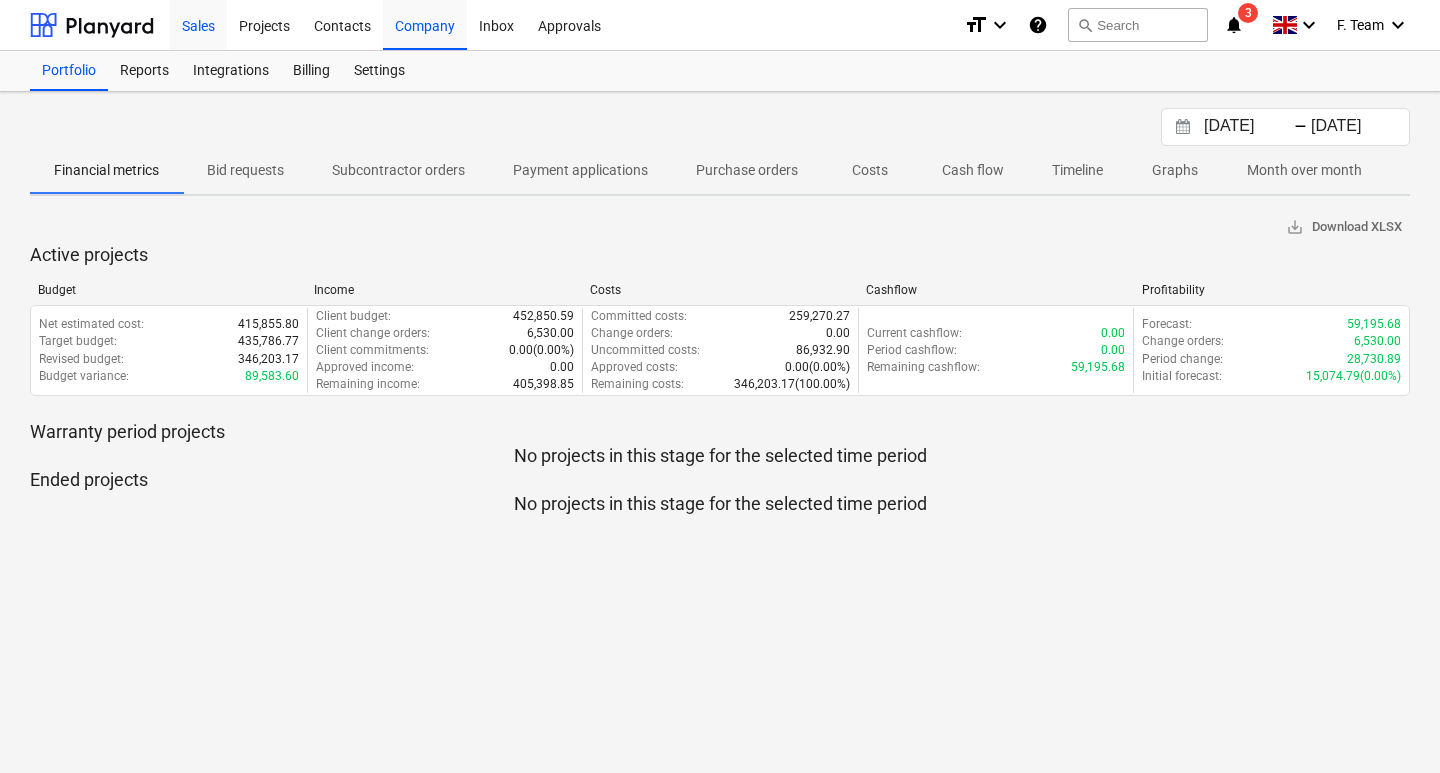 click on "Sales" at bounding box center (198, 24) 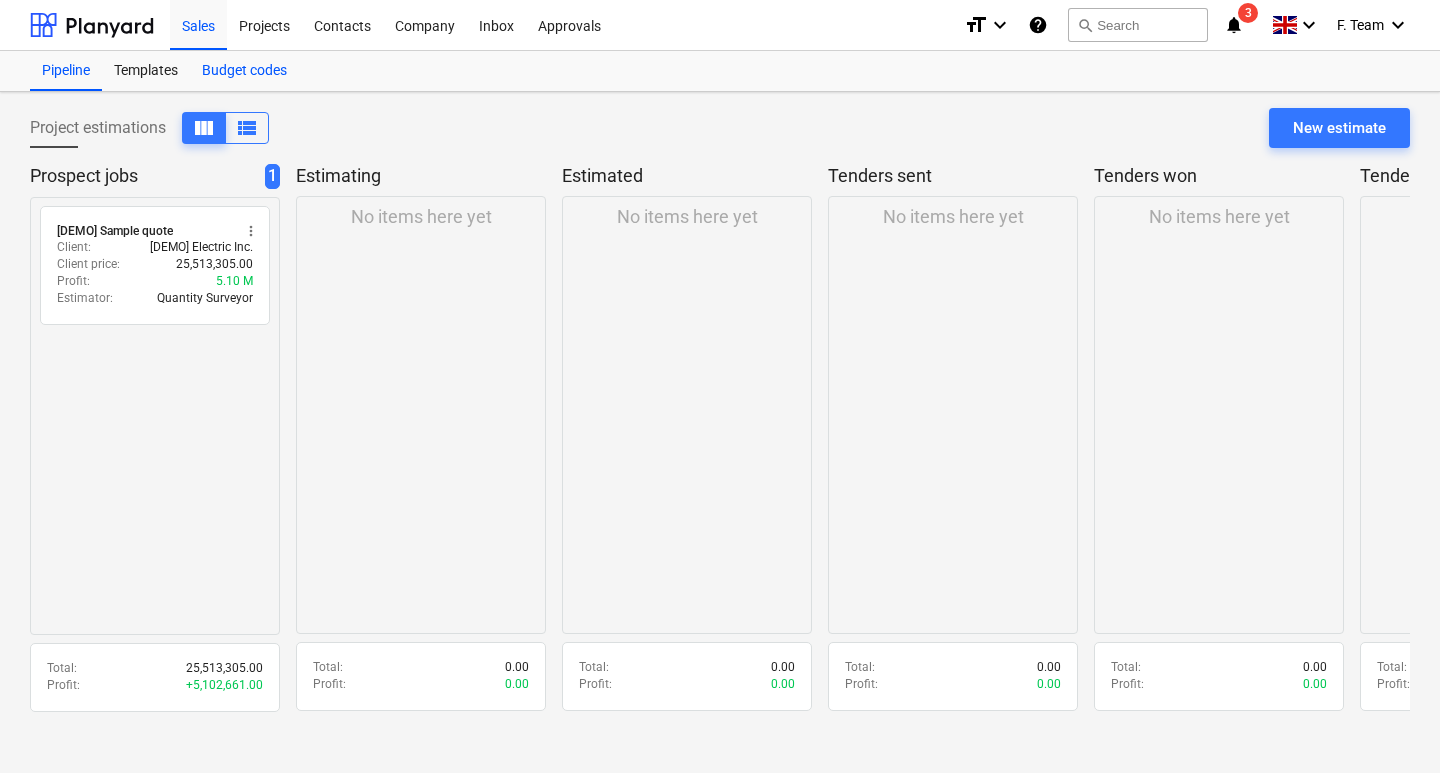 click on "Budget codes" at bounding box center [244, 71] 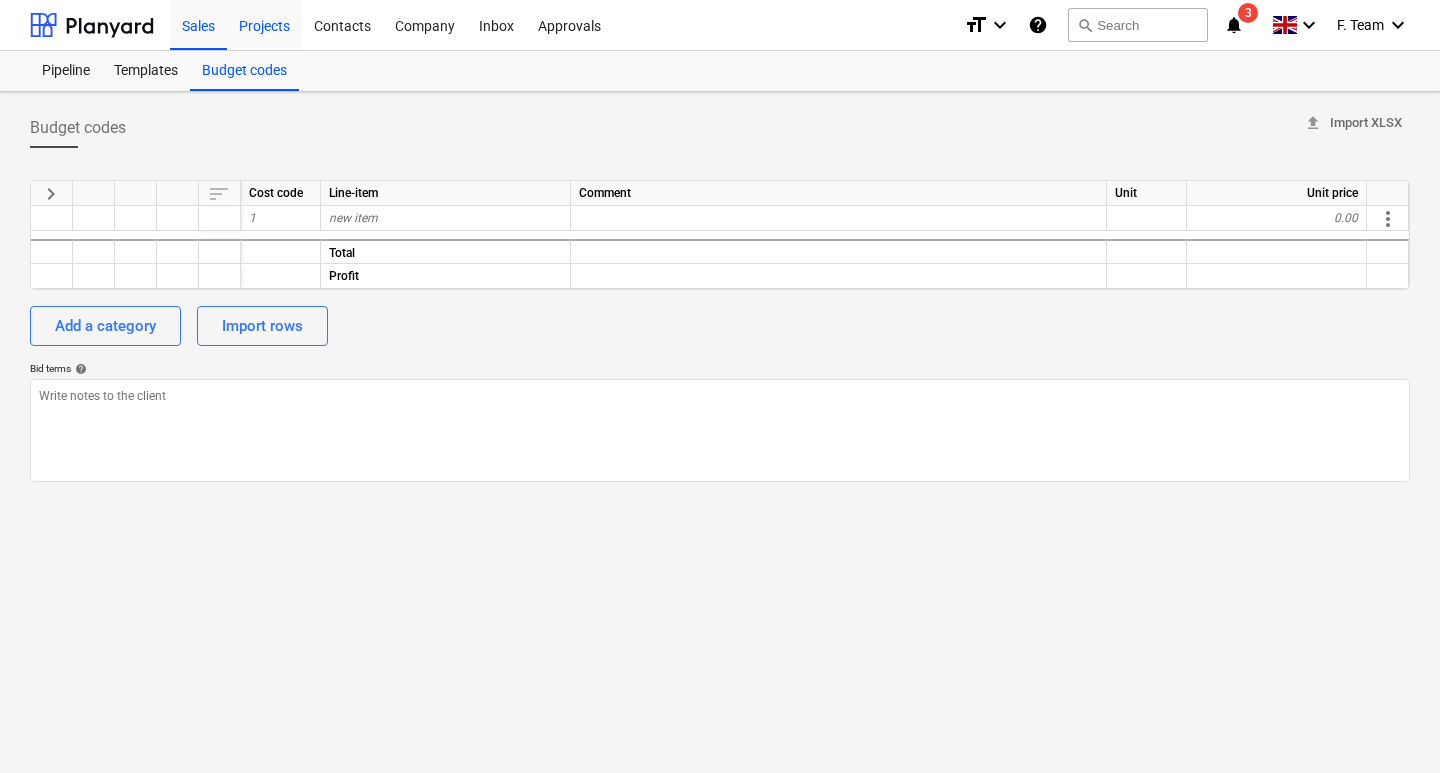click on "Projects" at bounding box center [264, 24] 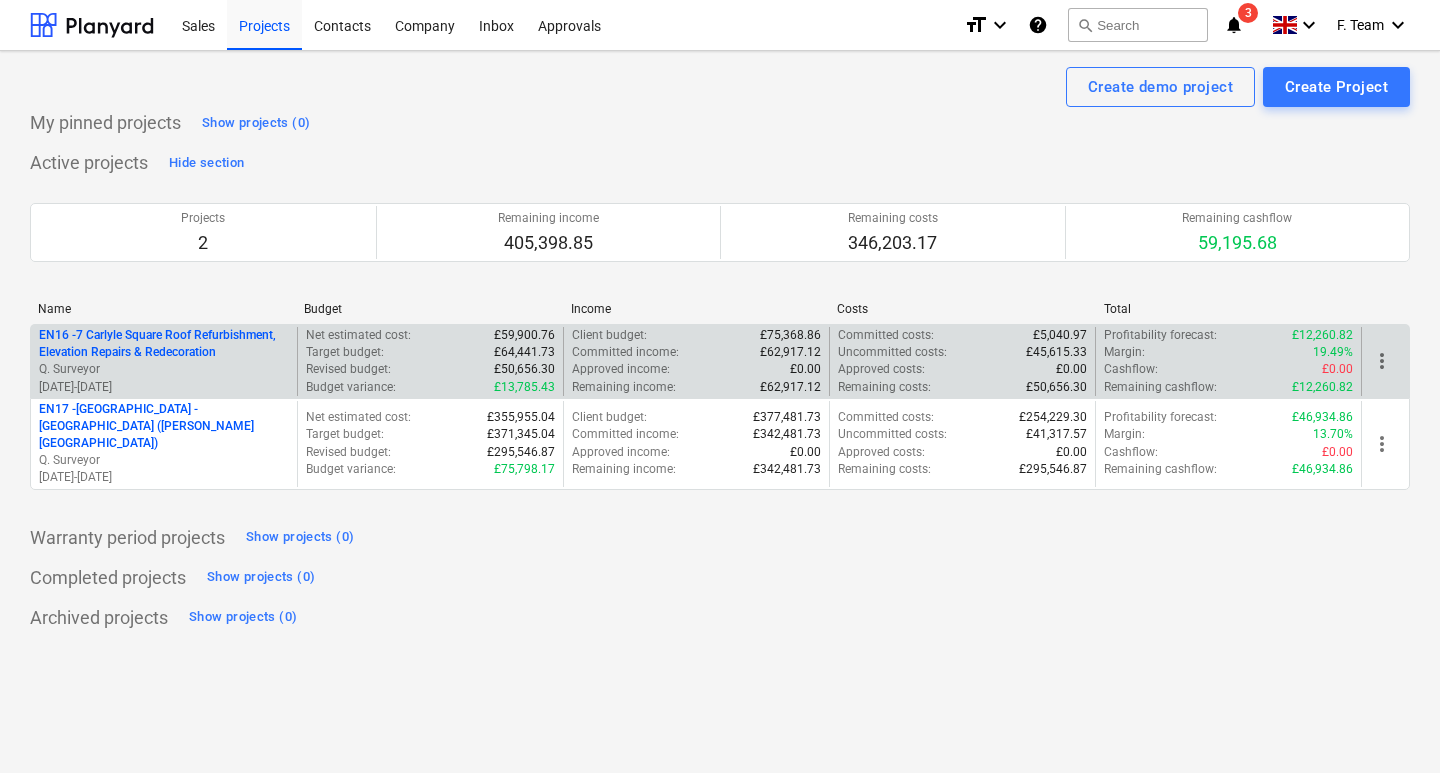 click on "EN16 -  7 Carlyle Square Roof Refurbishment, Elevation Repairs & Redecoration" at bounding box center [164, 344] 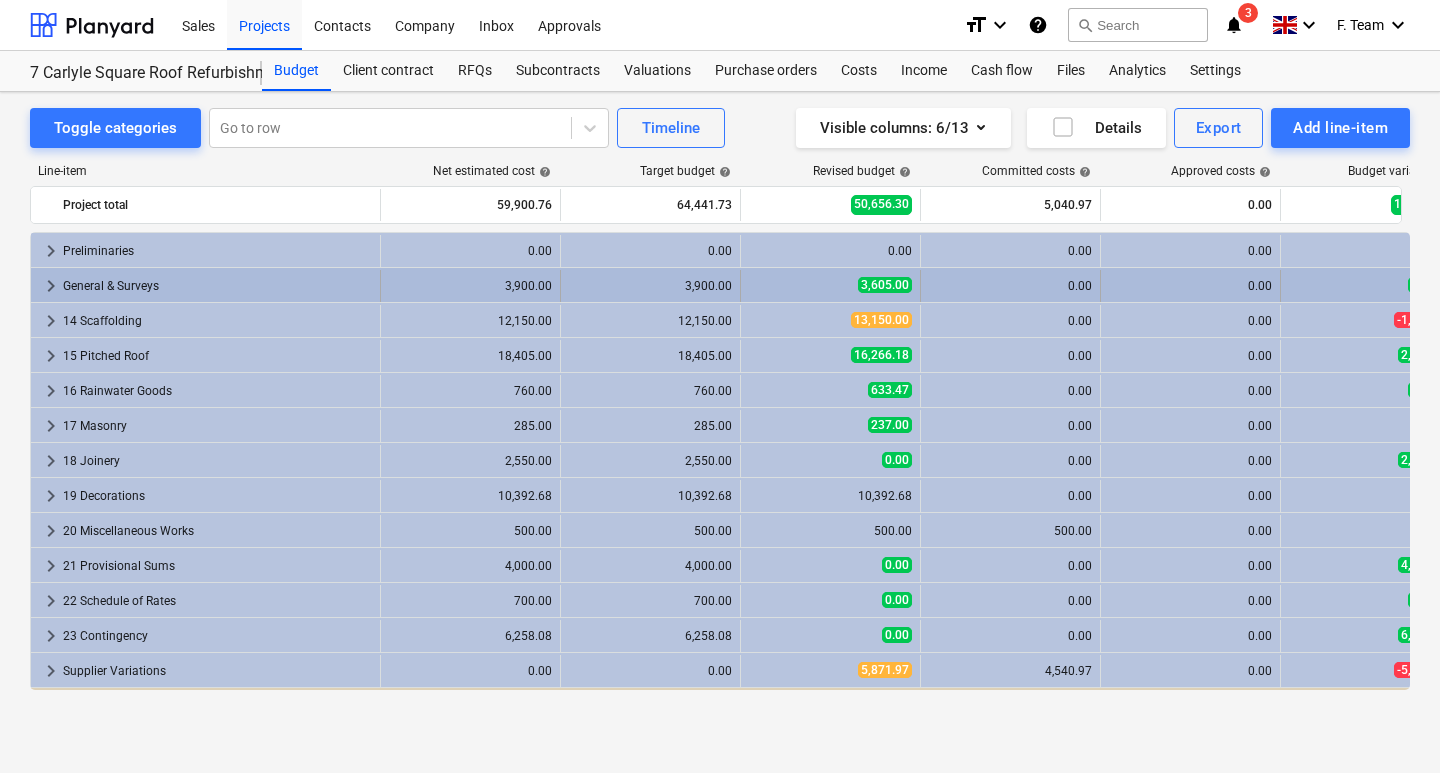 click on "keyboard_arrow_right" at bounding box center (51, 286) 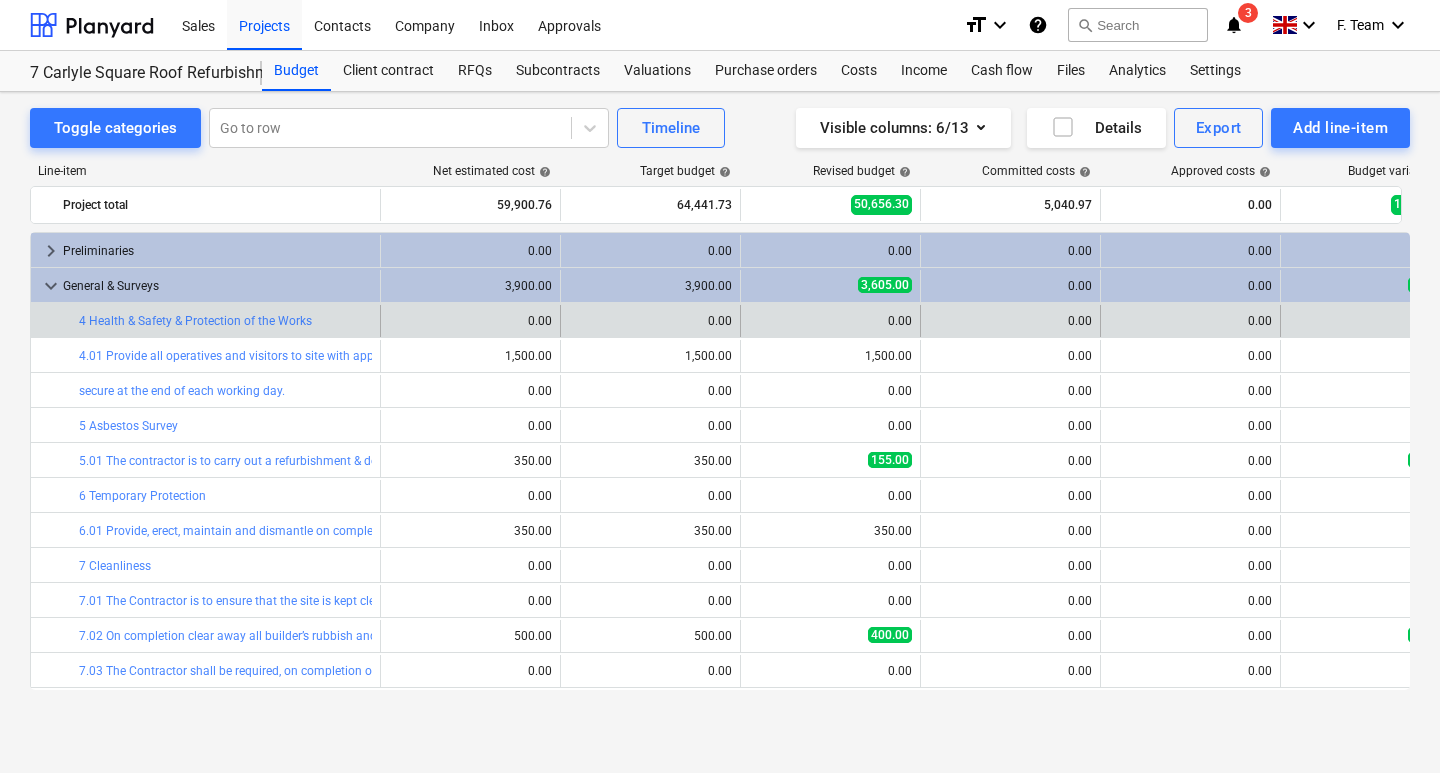 click on "bar_chart 4 Health & Safety & Protection of the Works" at bounding box center (225, 321) 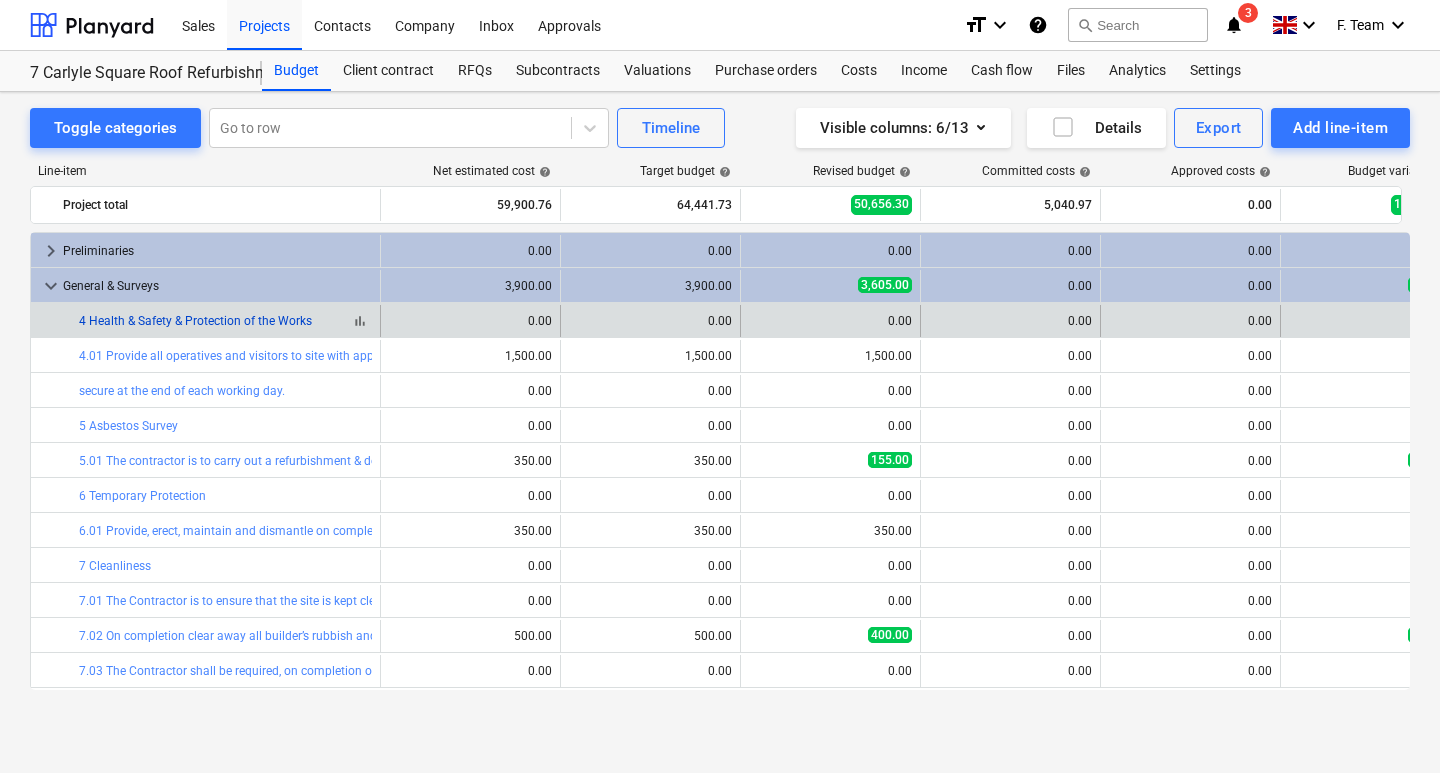 click on "4 Health & Safety & Protection of the Works" at bounding box center (195, 321) 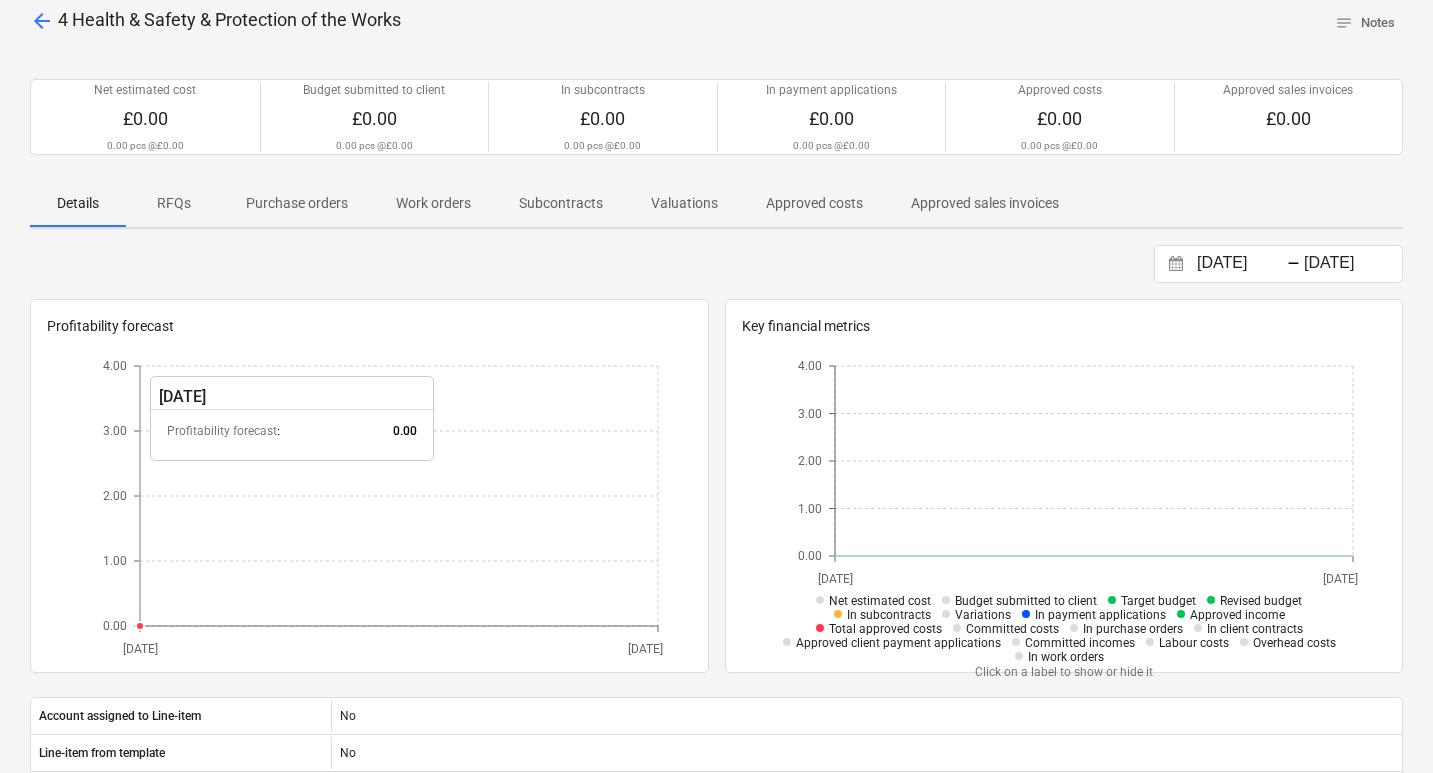 scroll, scrollTop: 200, scrollLeft: 0, axis: vertical 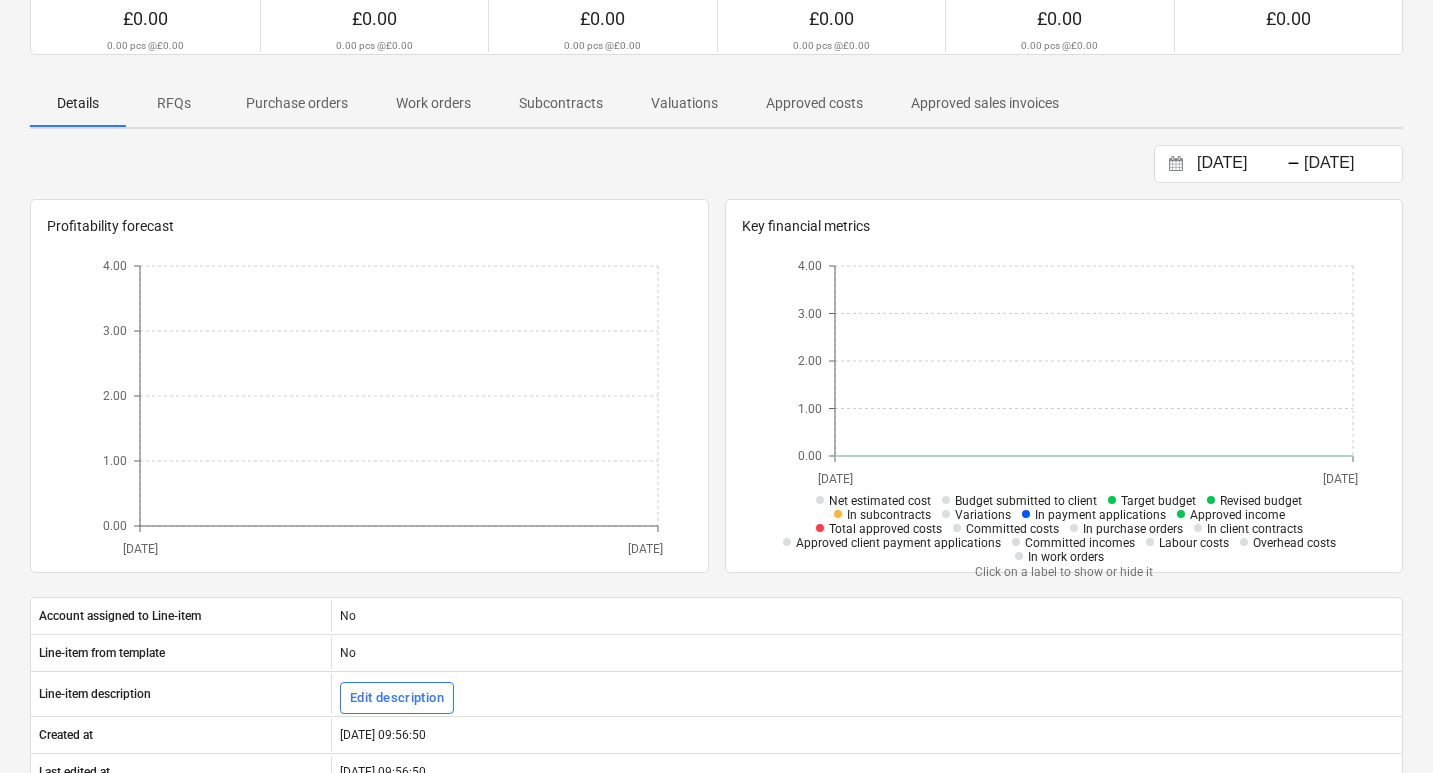 click on "Purchase orders" at bounding box center (297, 103) 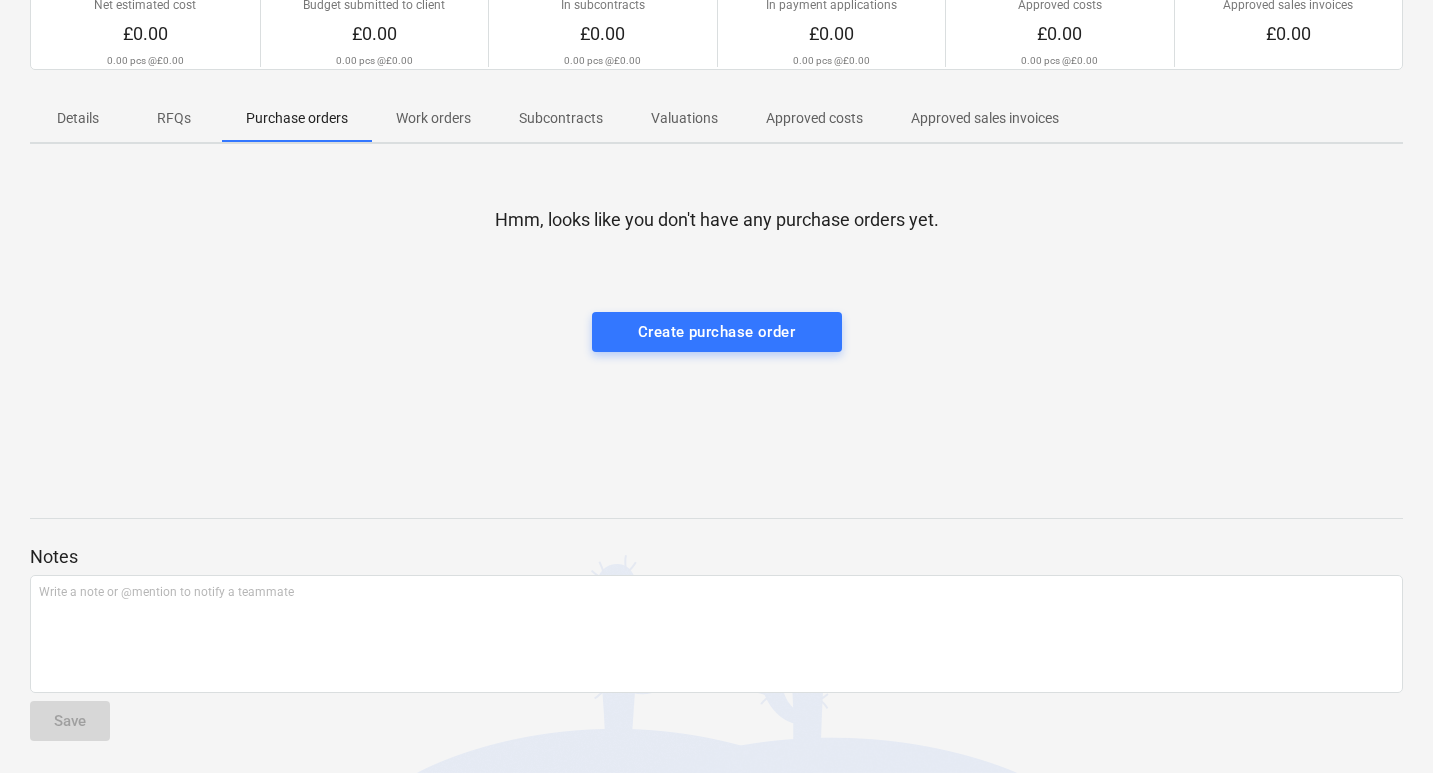 scroll, scrollTop: 185, scrollLeft: 0, axis: vertical 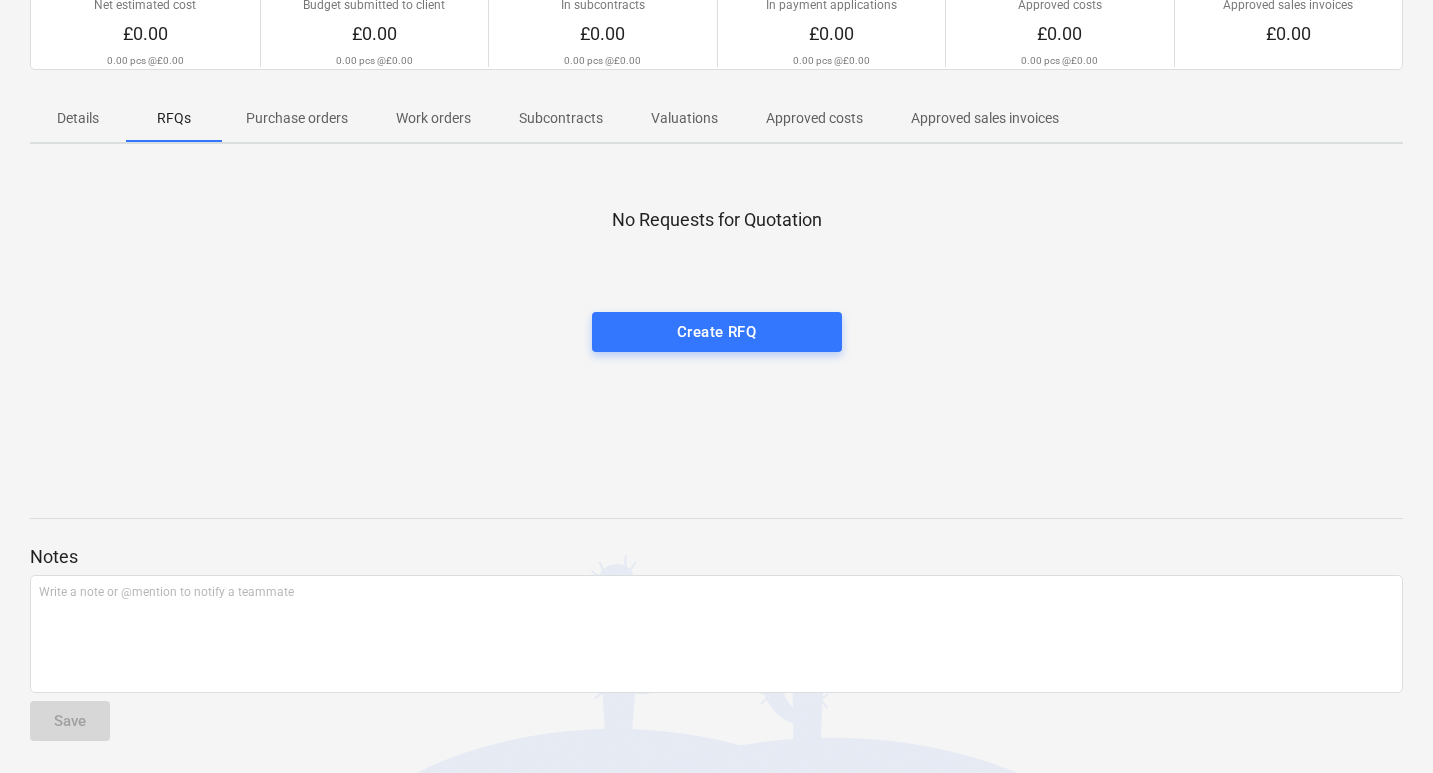 click on "Work orders" at bounding box center [433, 118] 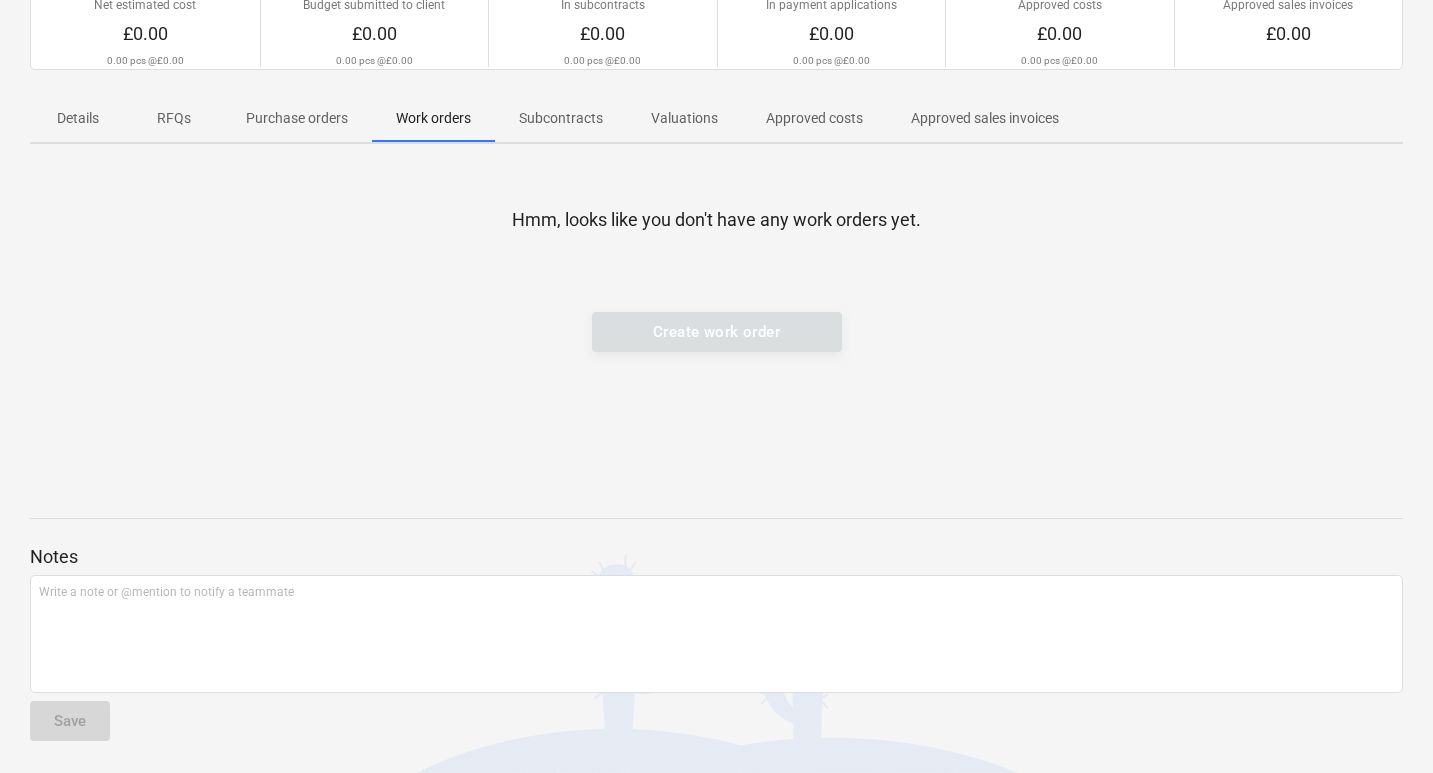 scroll, scrollTop: 85, scrollLeft: 0, axis: vertical 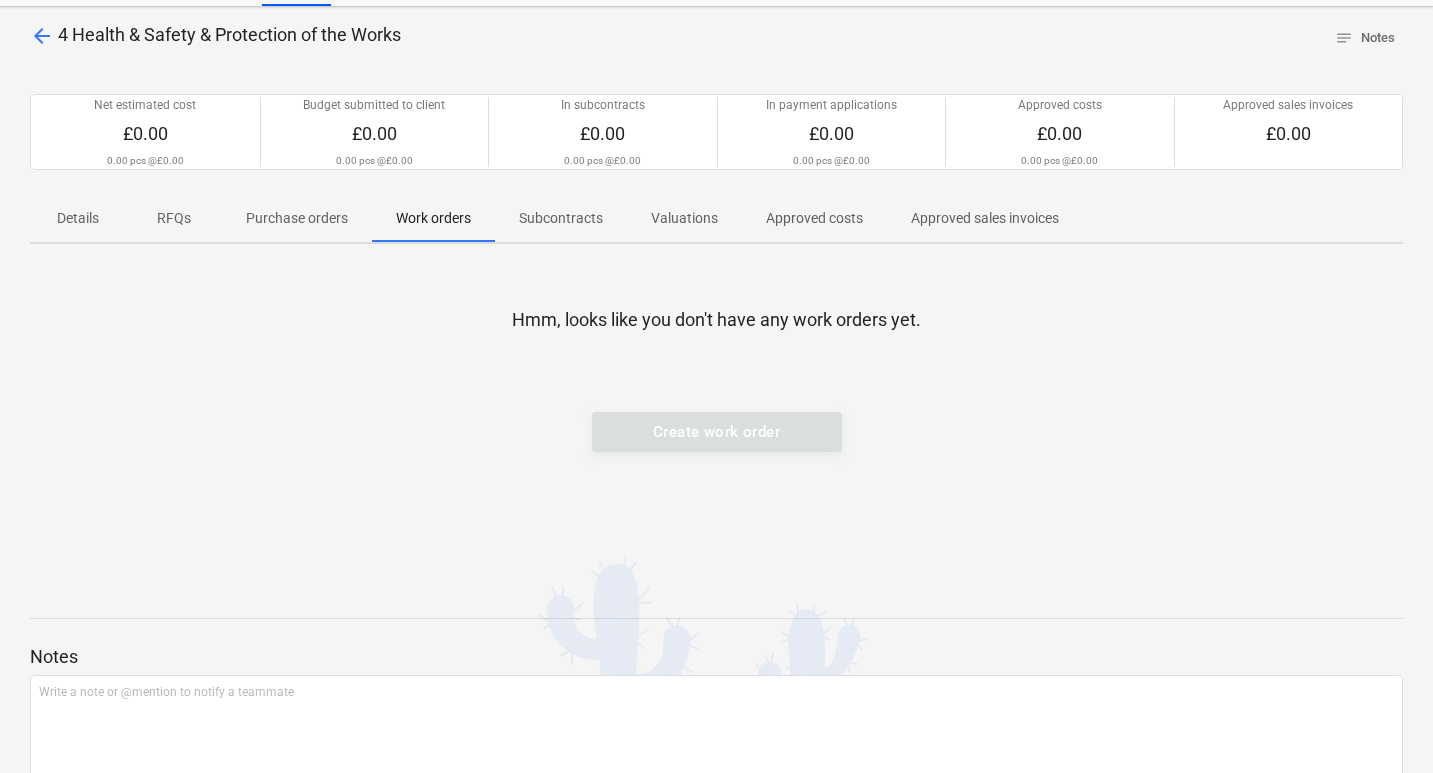 click on "Create work order" at bounding box center (717, 432) 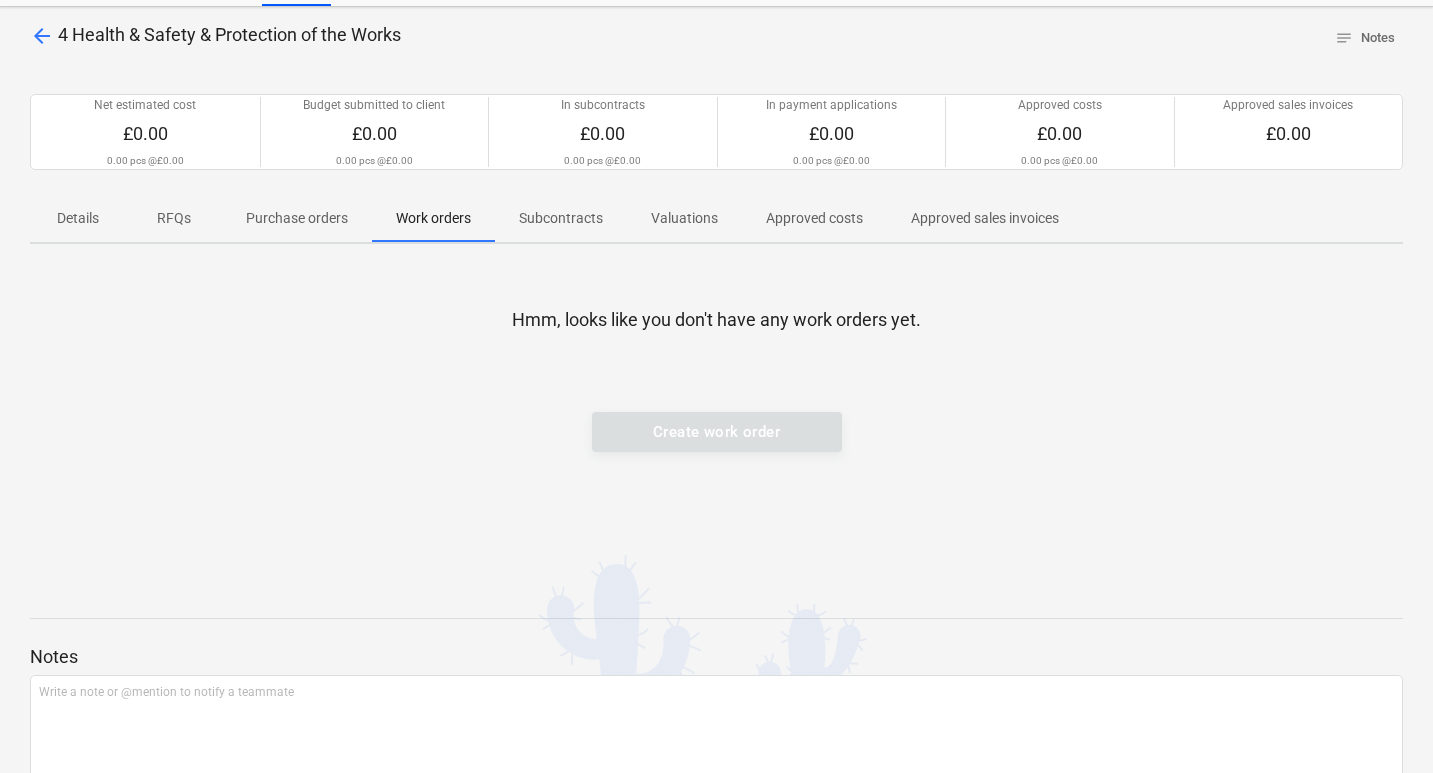click on "Subcontracts" at bounding box center (561, 218) 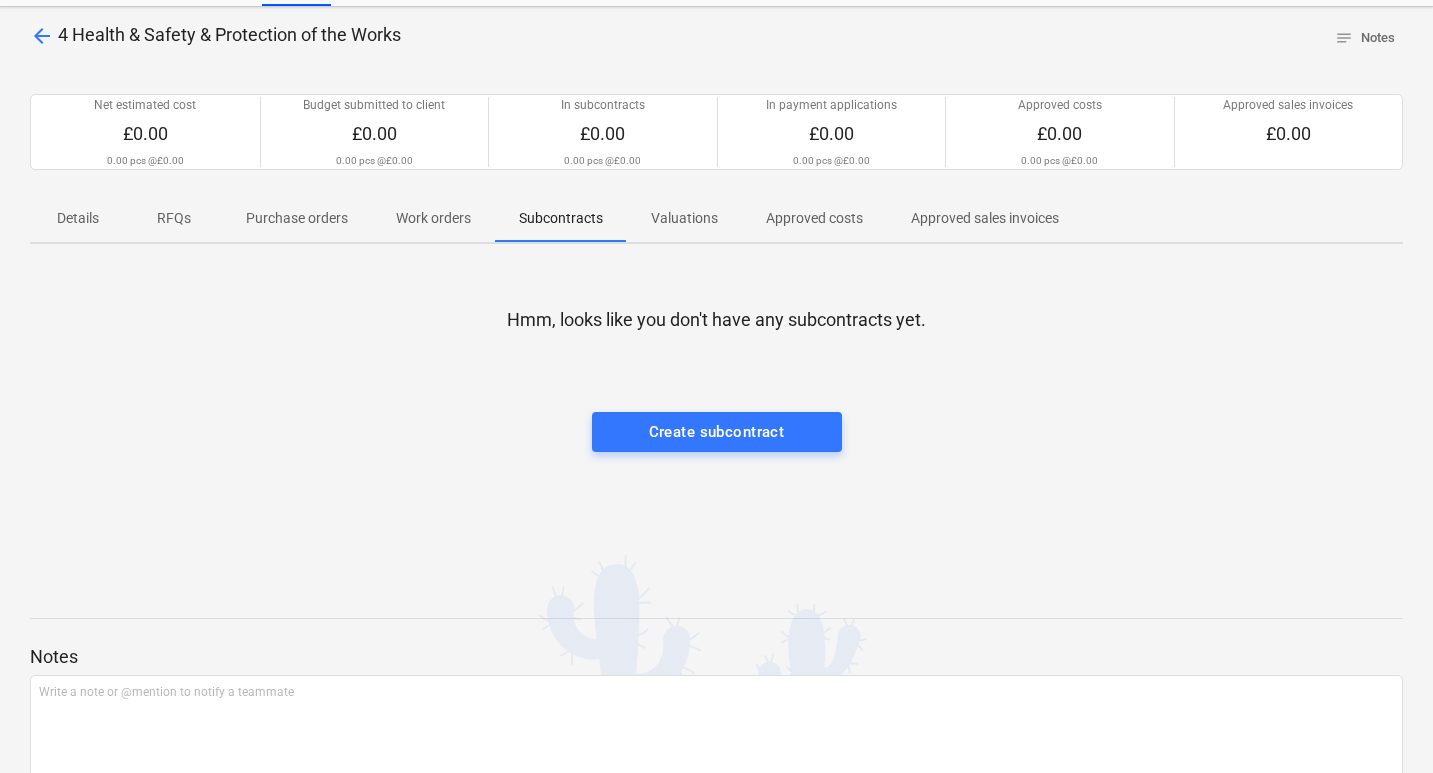 click on "Valuations" at bounding box center [684, 218] 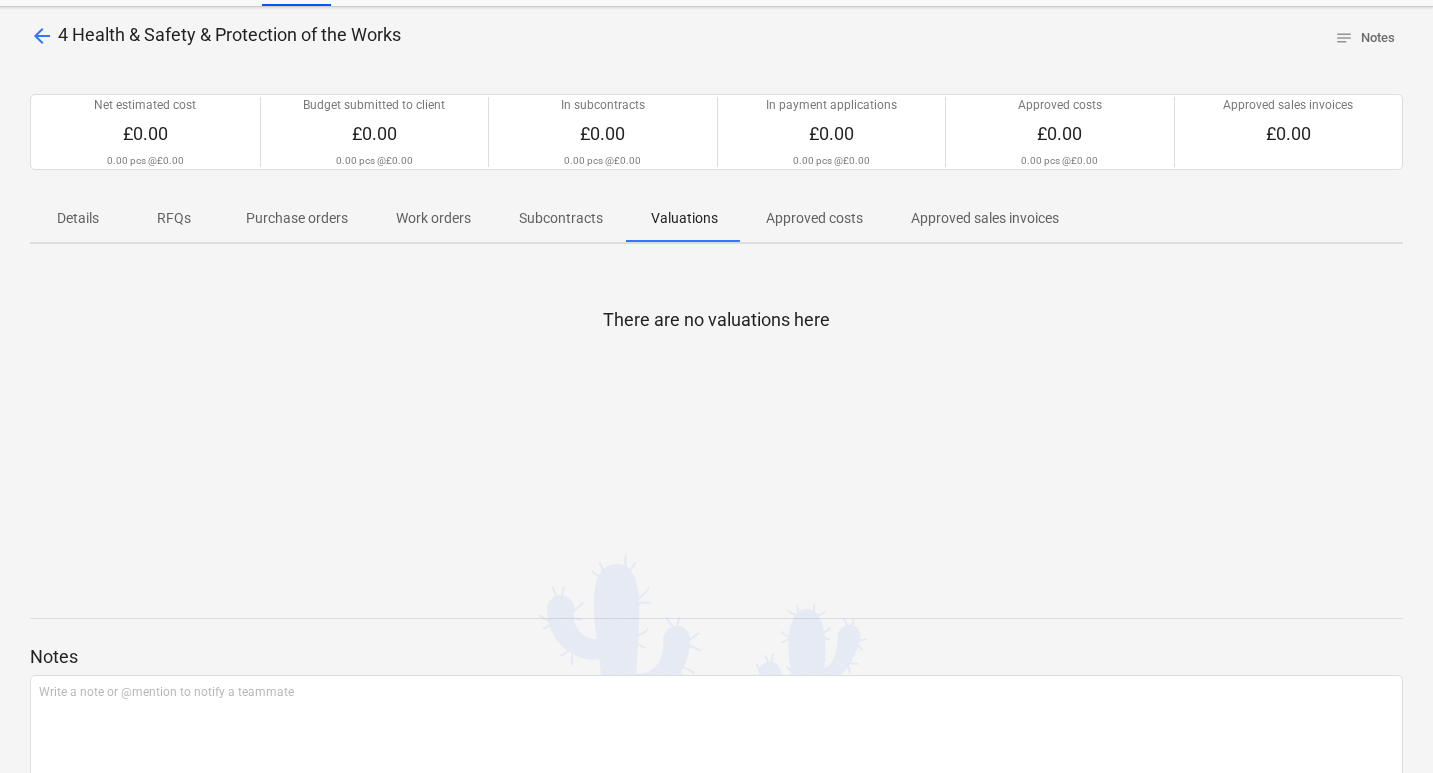 click on "Approved costs" at bounding box center (814, 218) 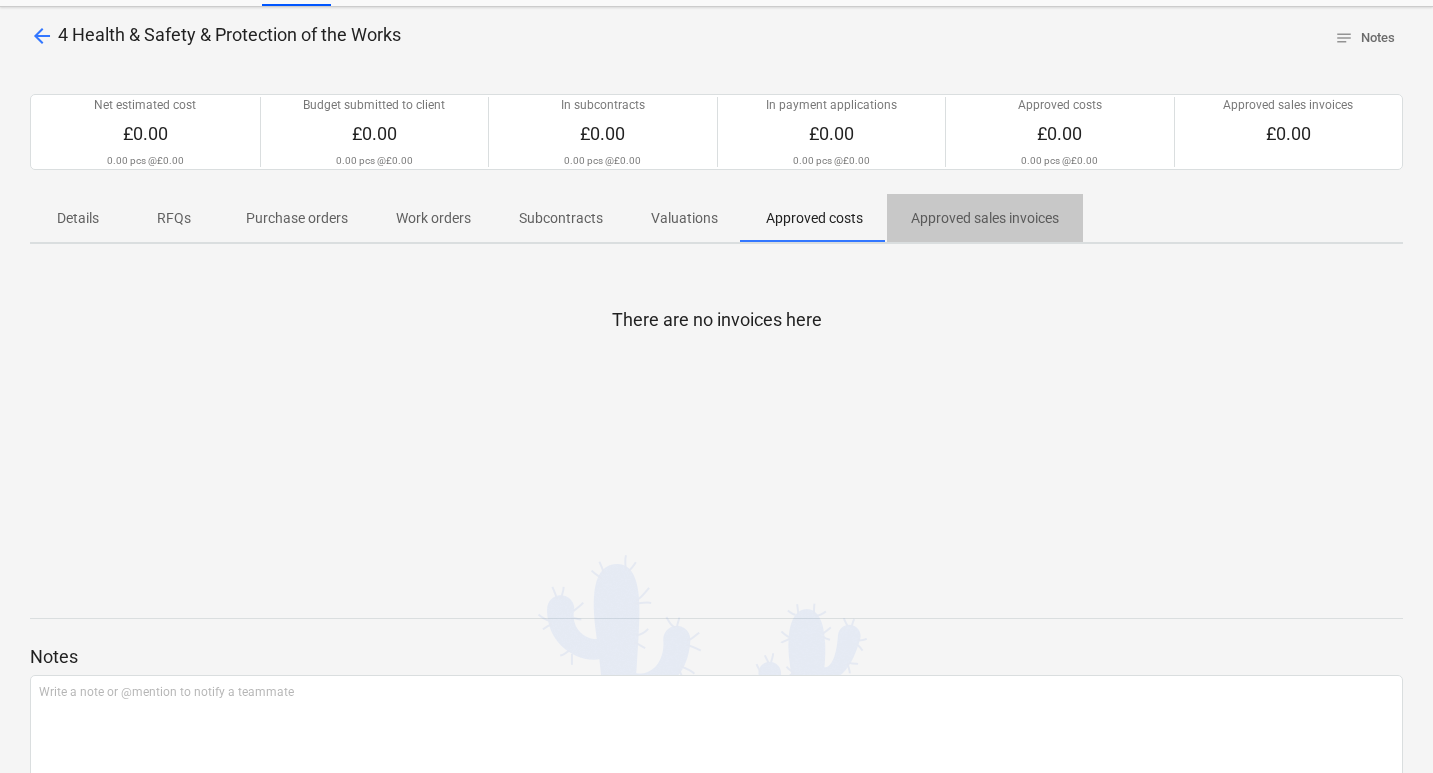 click on "Approved sales invoices" at bounding box center [985, 218] 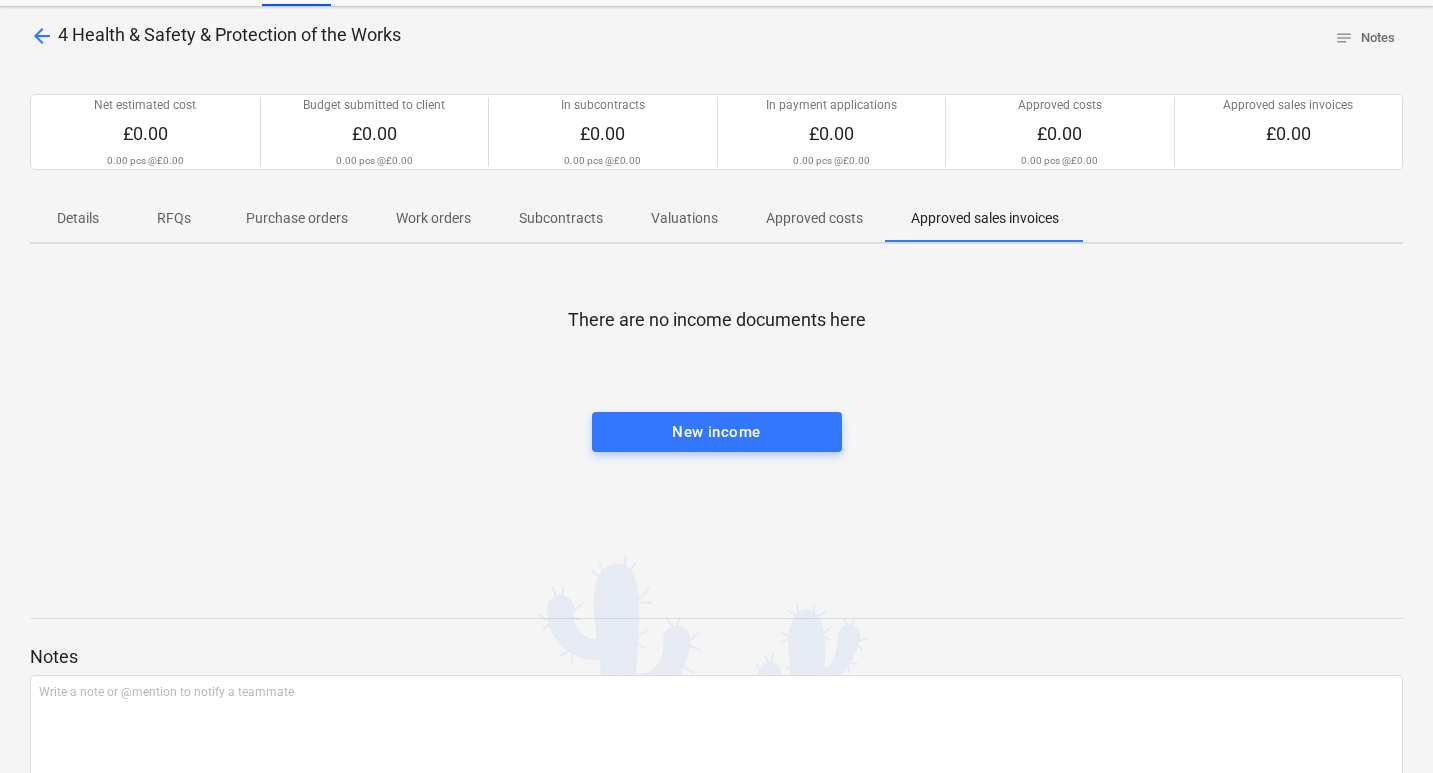 scroll, scrollTop: 0, scrollLeft: 0, axis: both 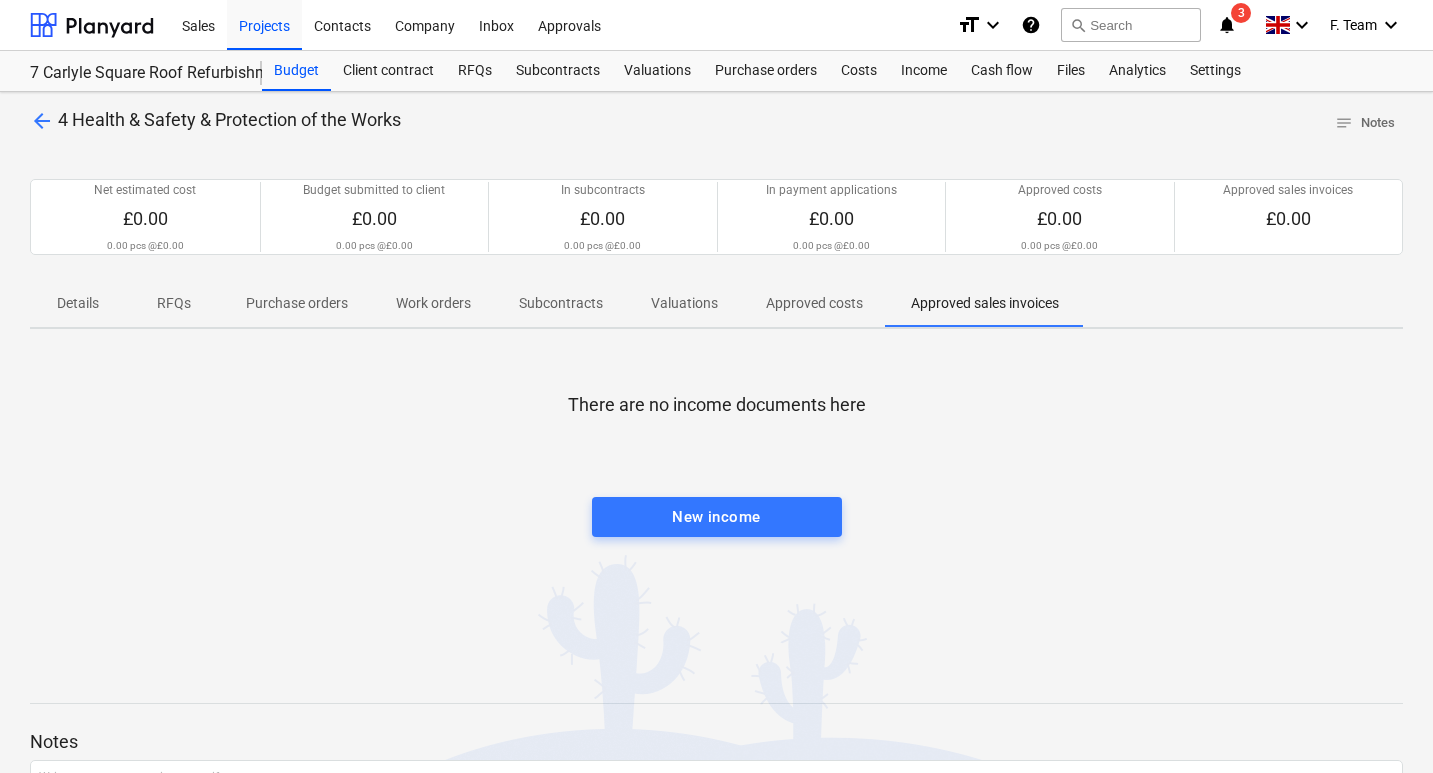 click on "arrow_back" at bounding box center [42, 121] 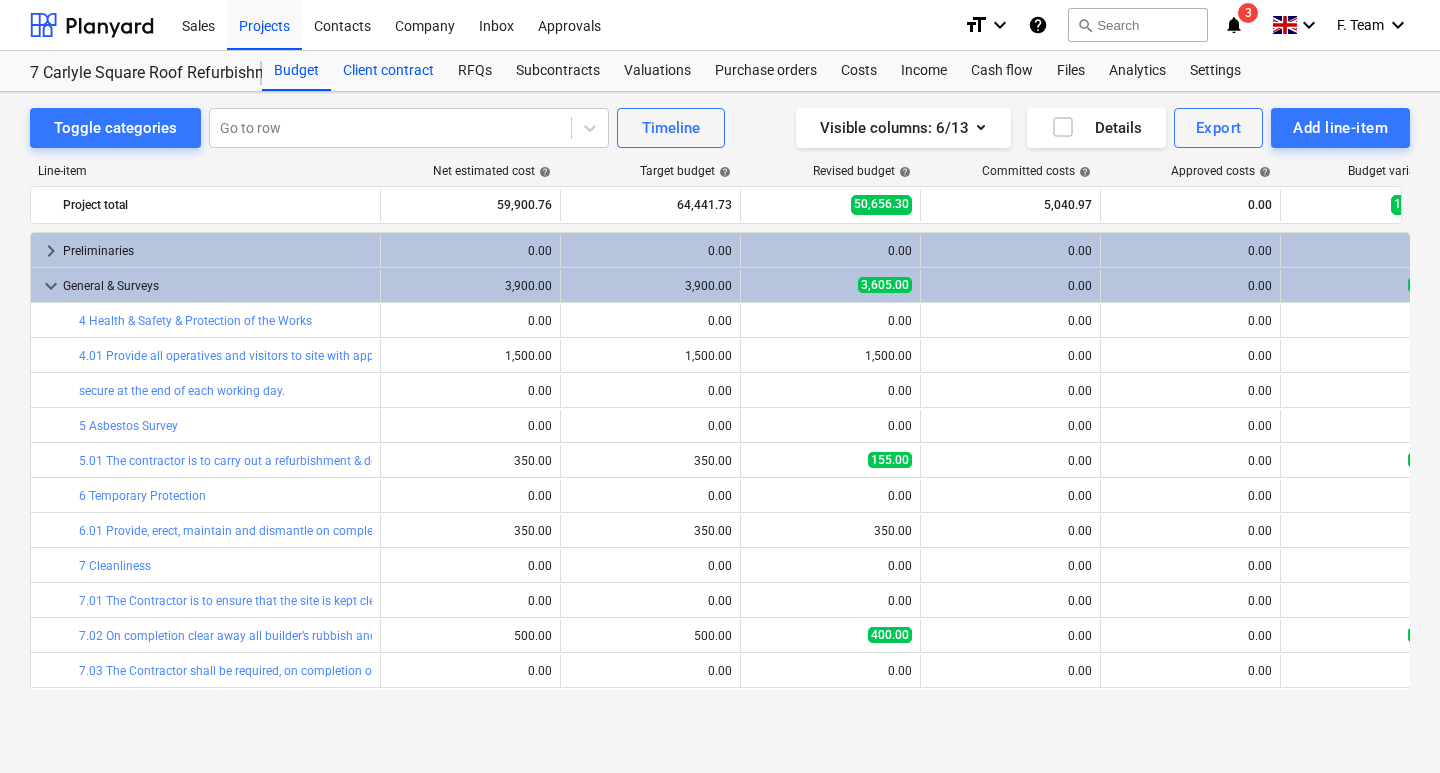 click on "Client contract" at bounding box center (388, 71) 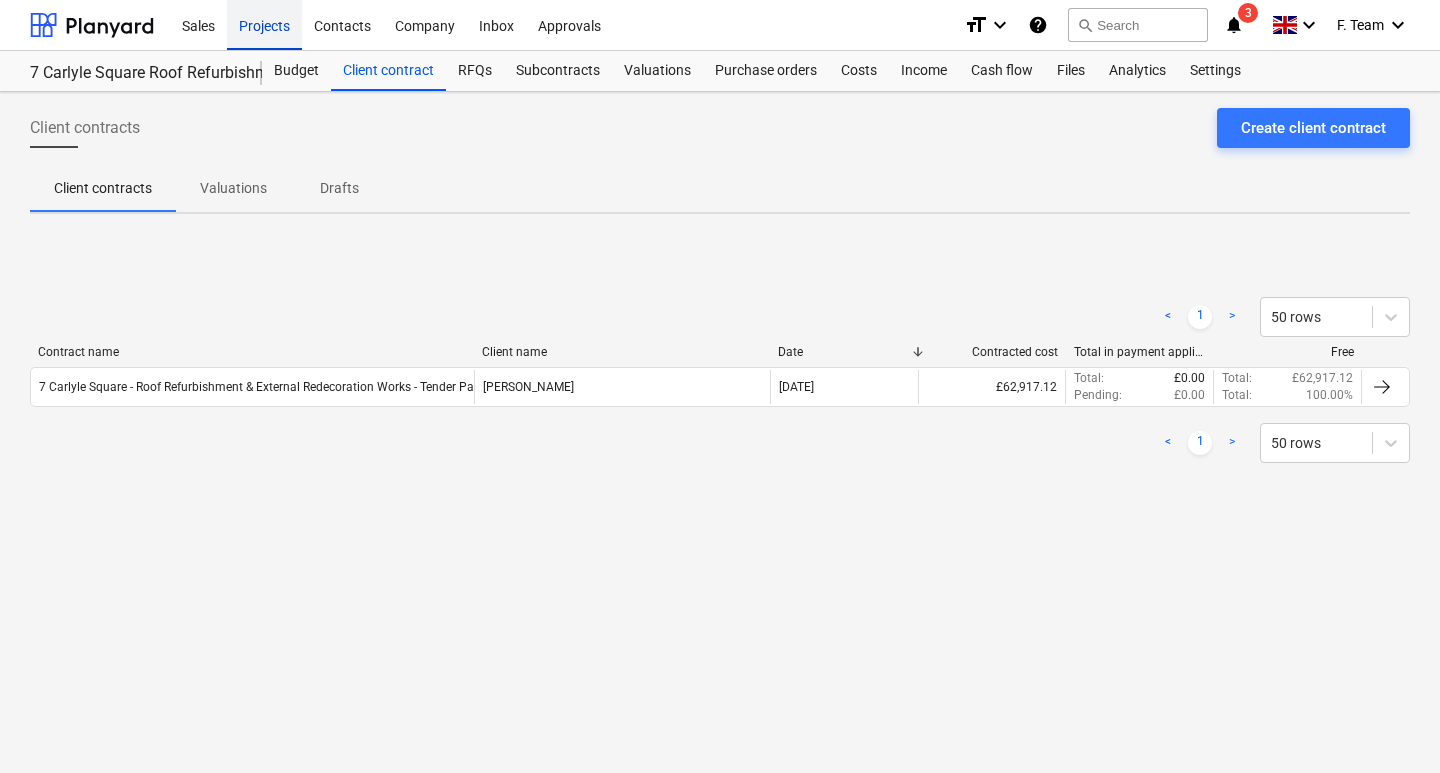 click on "Projects" at bounding box center [264, 24] 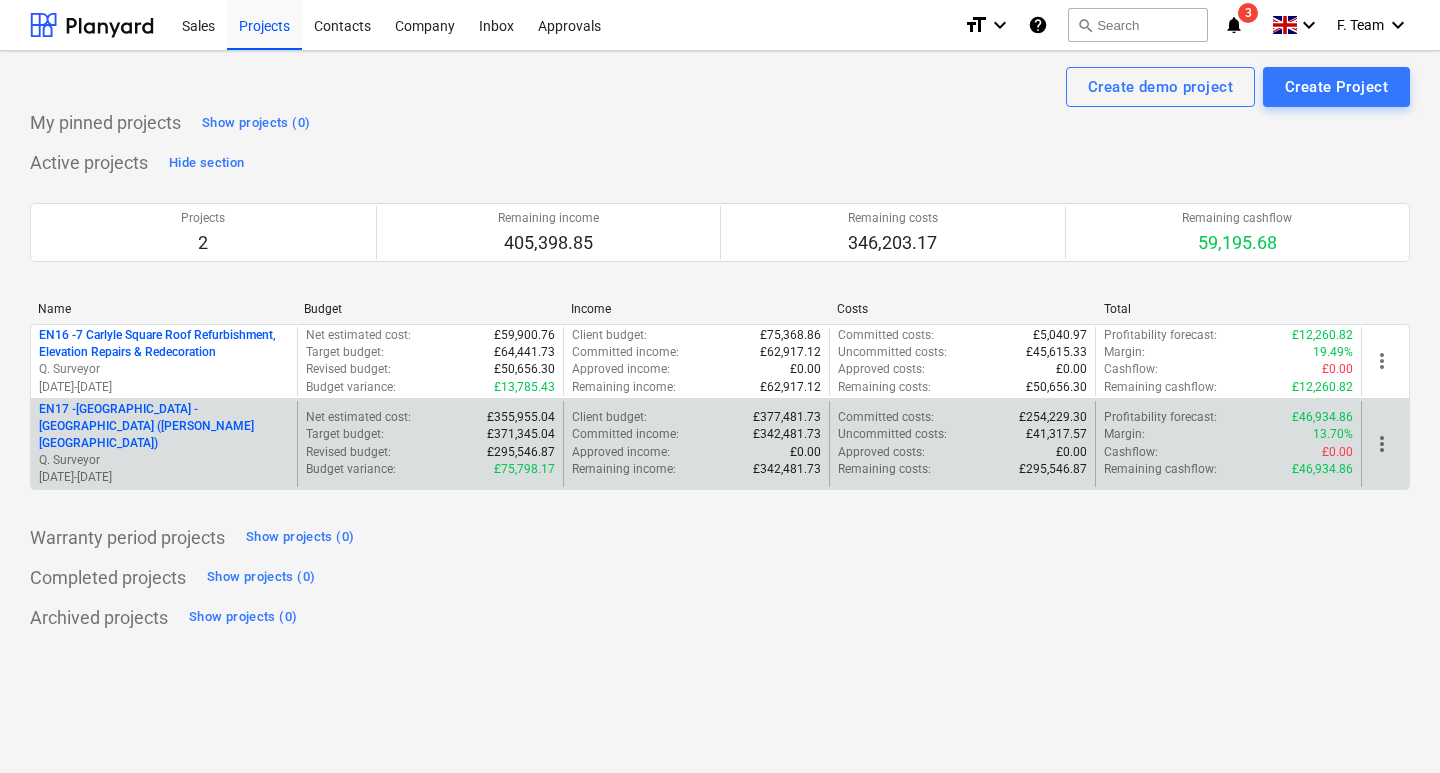 click on "EN17 -  [GEOGRAPHIC_DATA] - [GEOGRAPHIC_DATA] ([PERSON_NAME][GEOGRAPHIC_DATA] and [GEOGRAPHIC_DATA])" at bounding box center [164, 426] 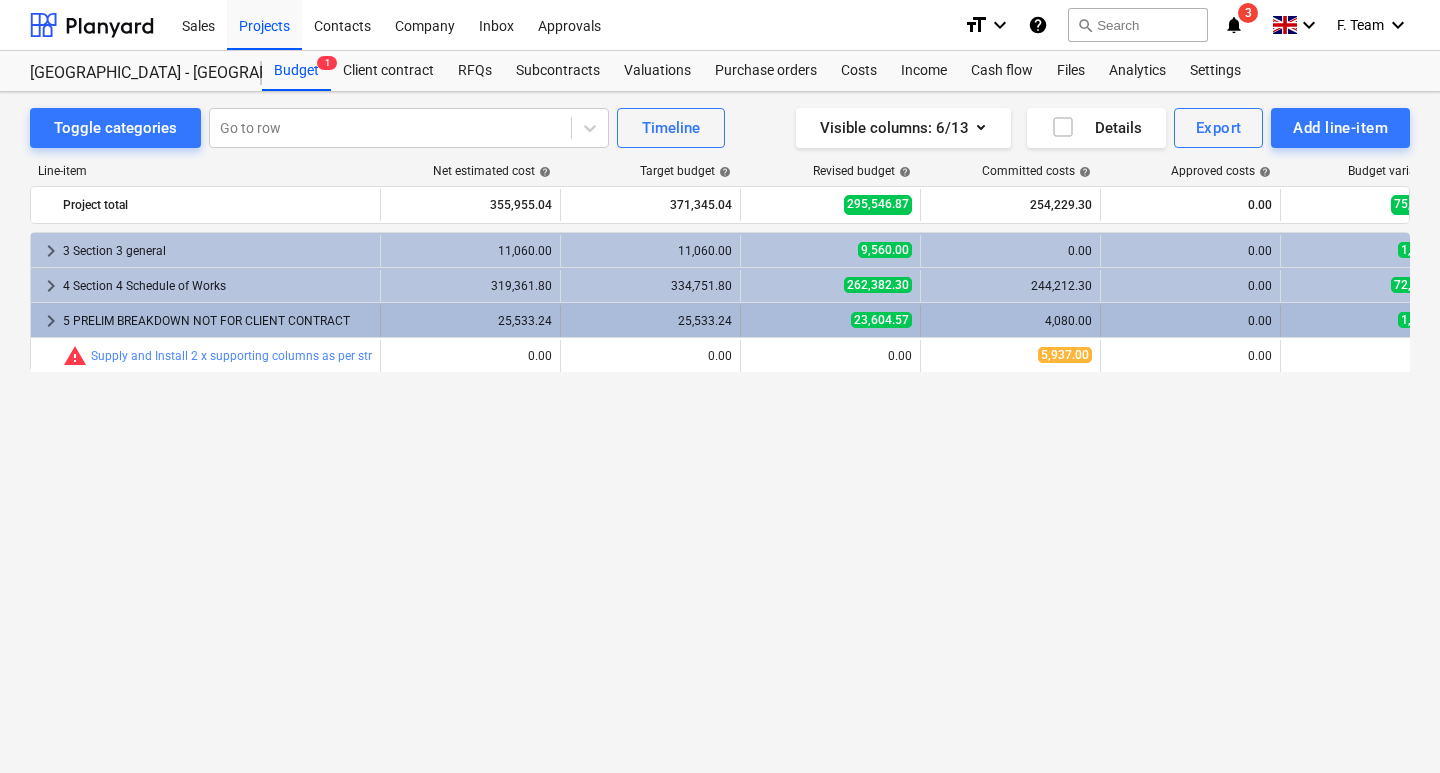 click on "keyboard_arrow_right" at bounding box center (51, 321) 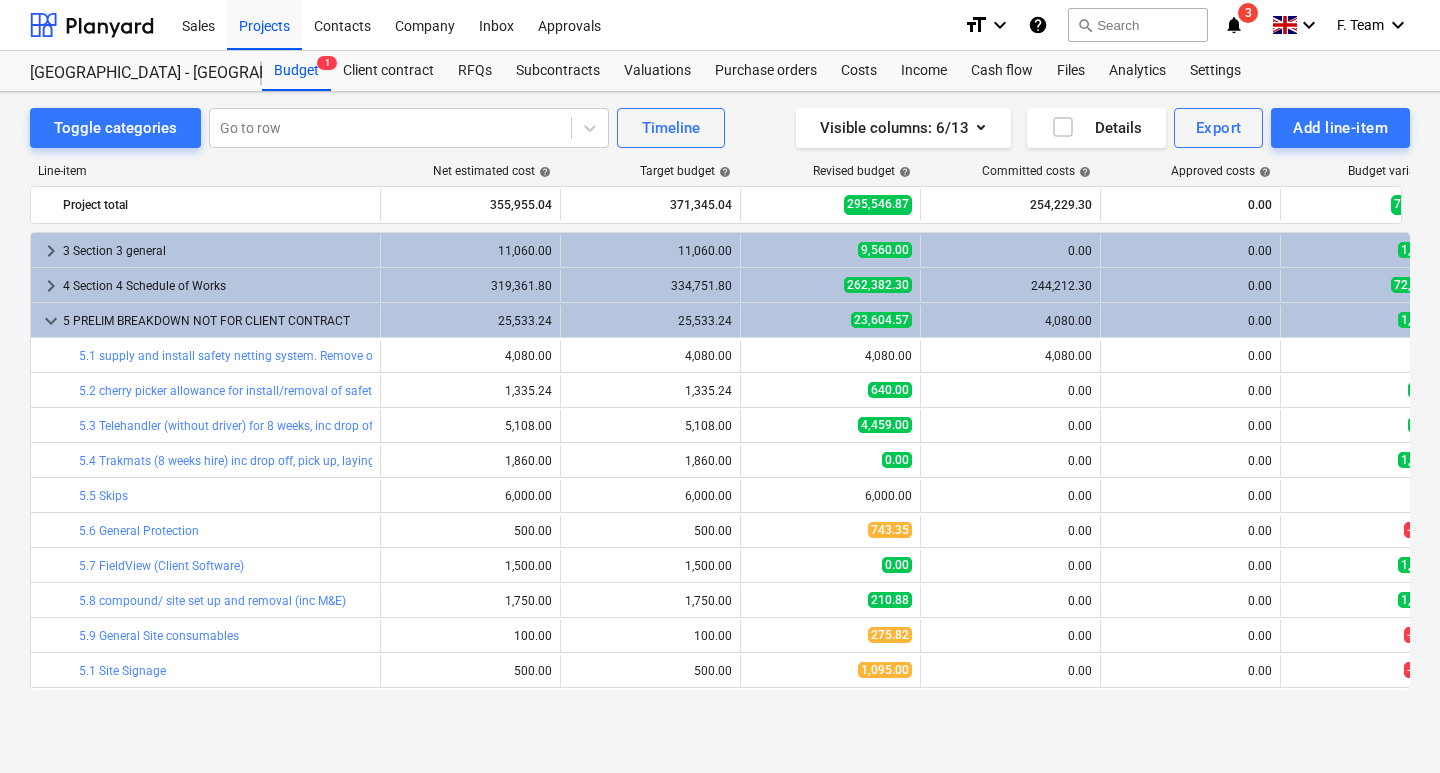 click on "keyboard_arrow_down" at bounding box center [51, 321] 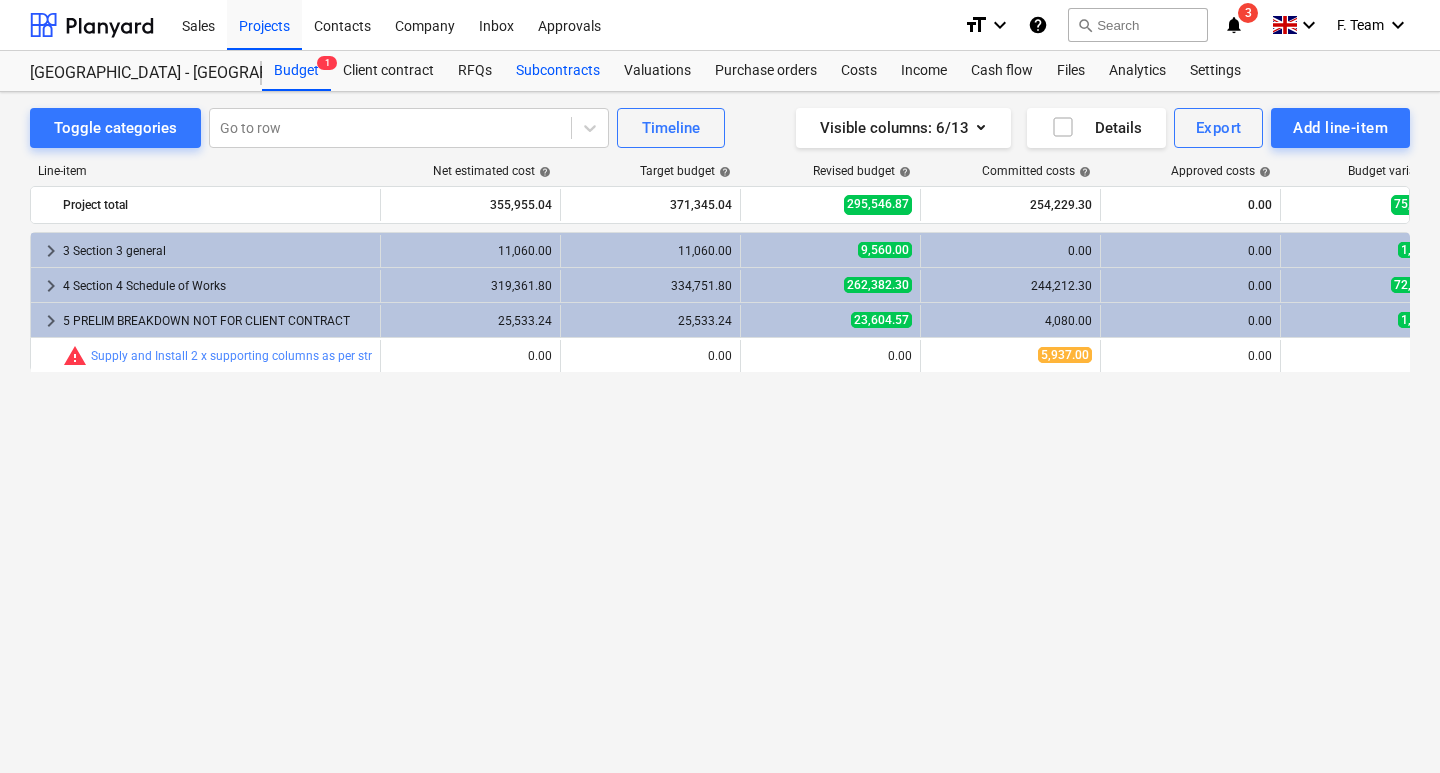 click on "Subcontracts" at bounding box center (558, 71) 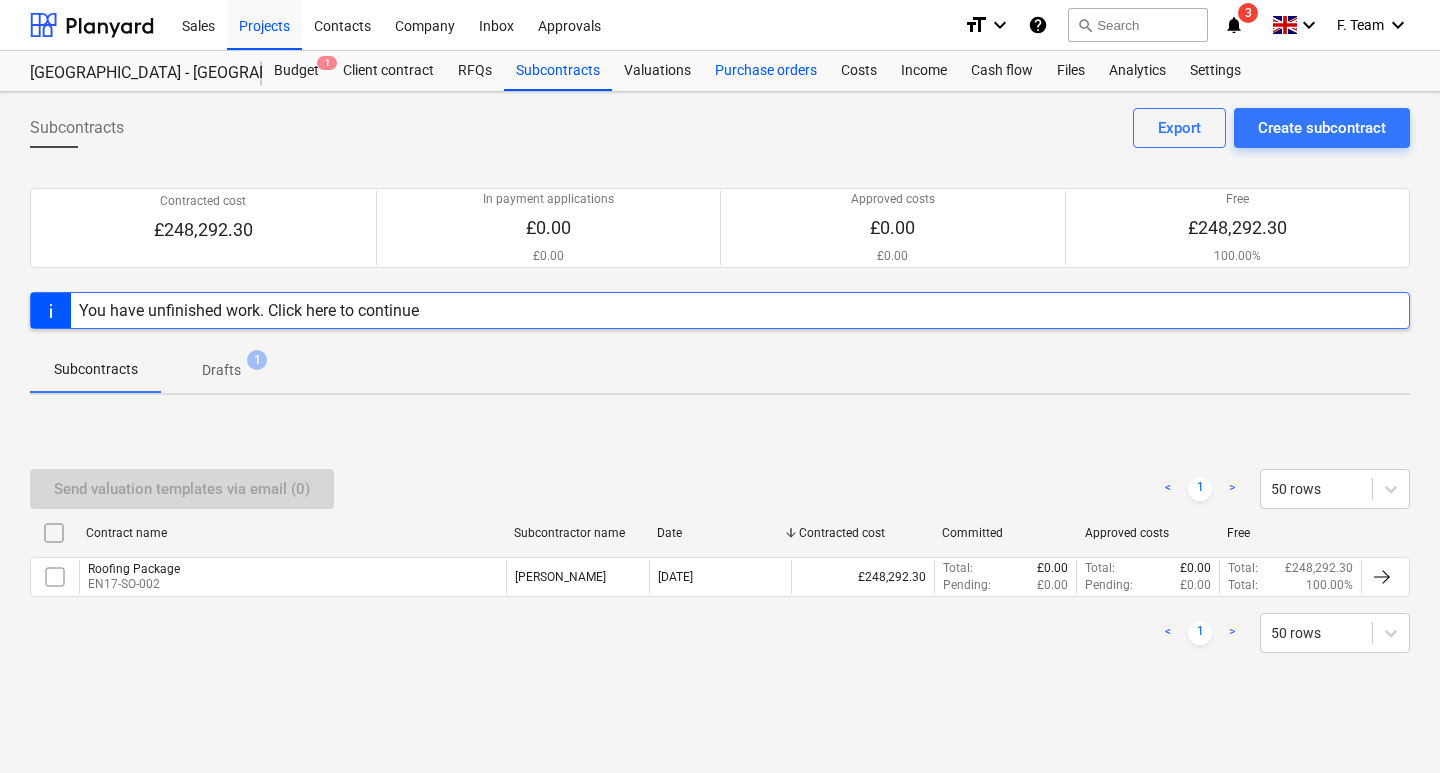 click on "Purchase orders" at bounding box center (766, 71) 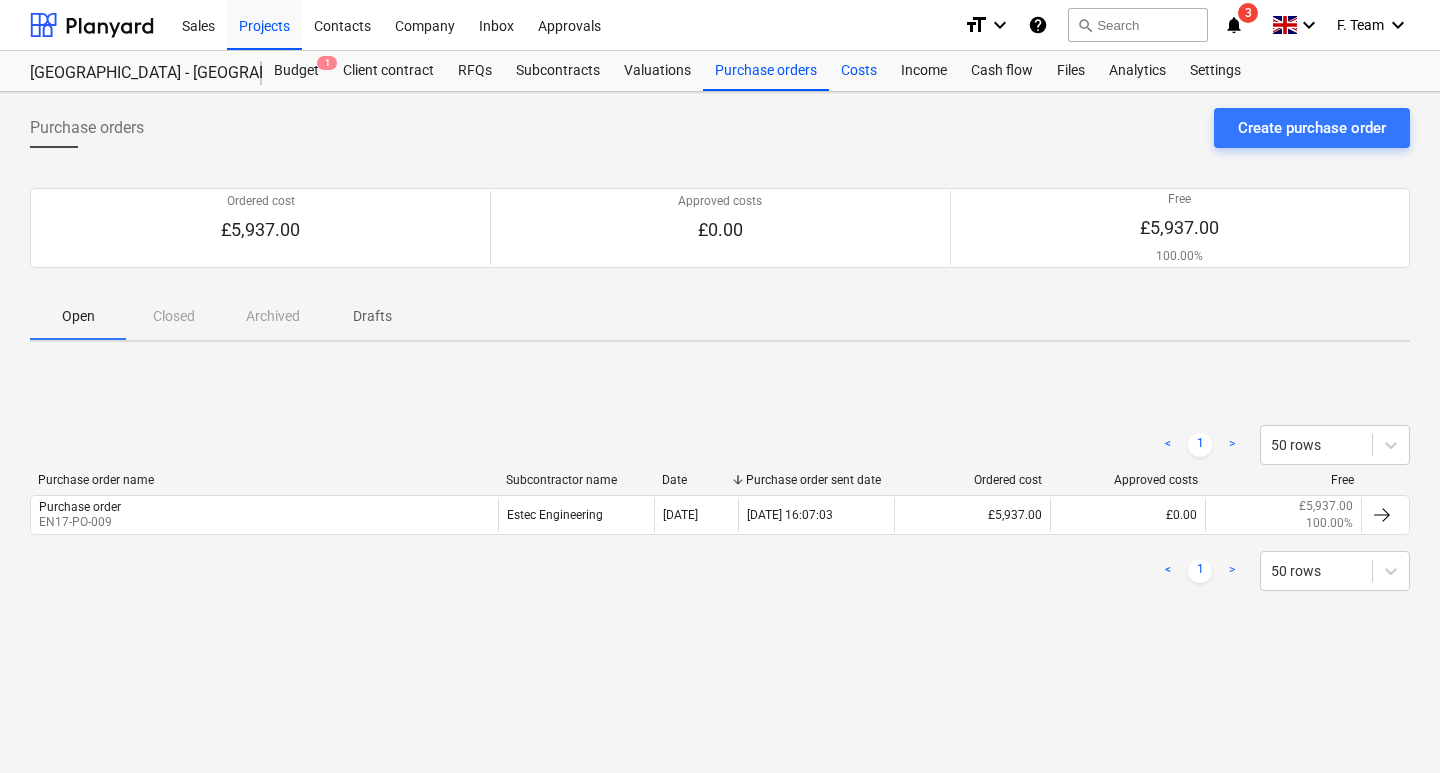 click on "Costs" at bounding box center [859, 71] 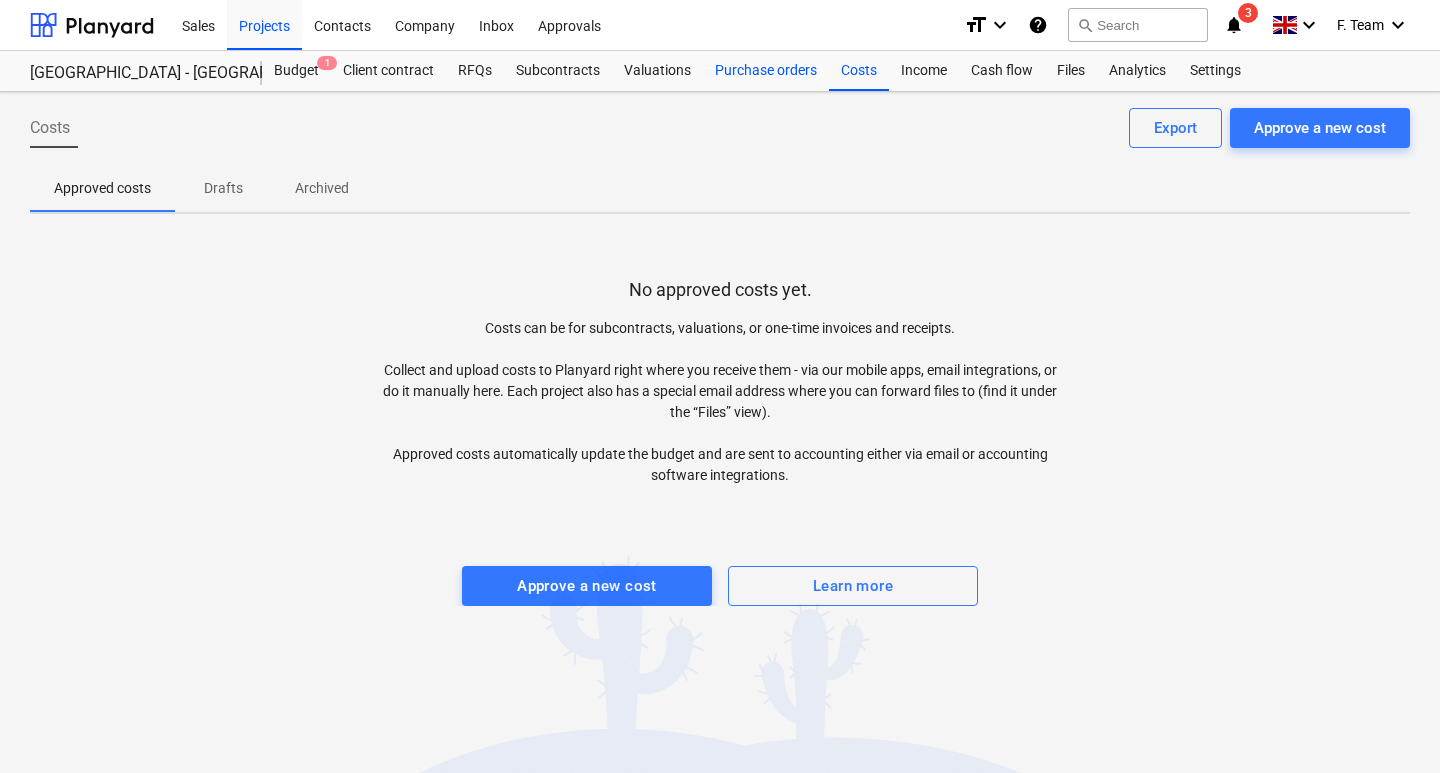 click on "Purchase orders" at bounding box center [766, 71] 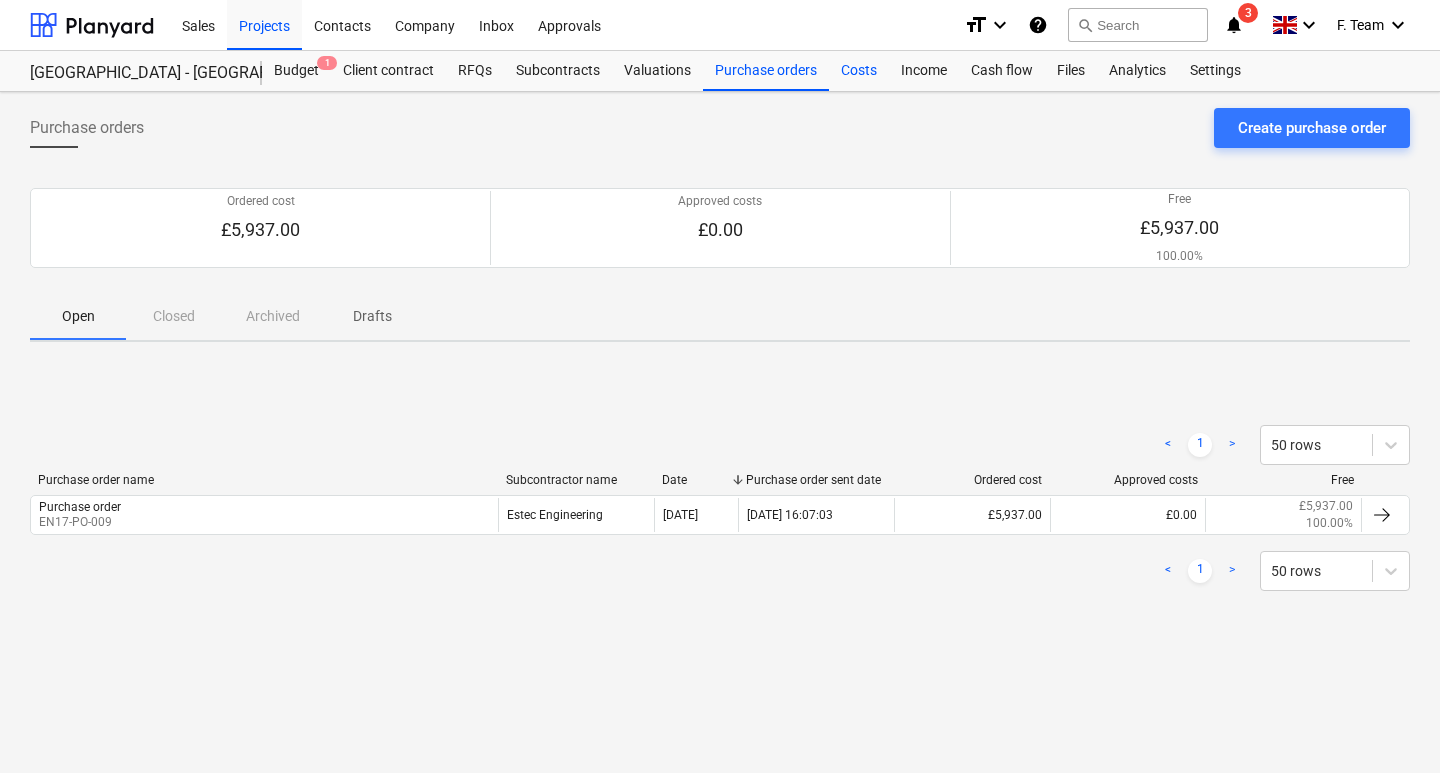 click on "Costs" at bounding box center (859, 71) 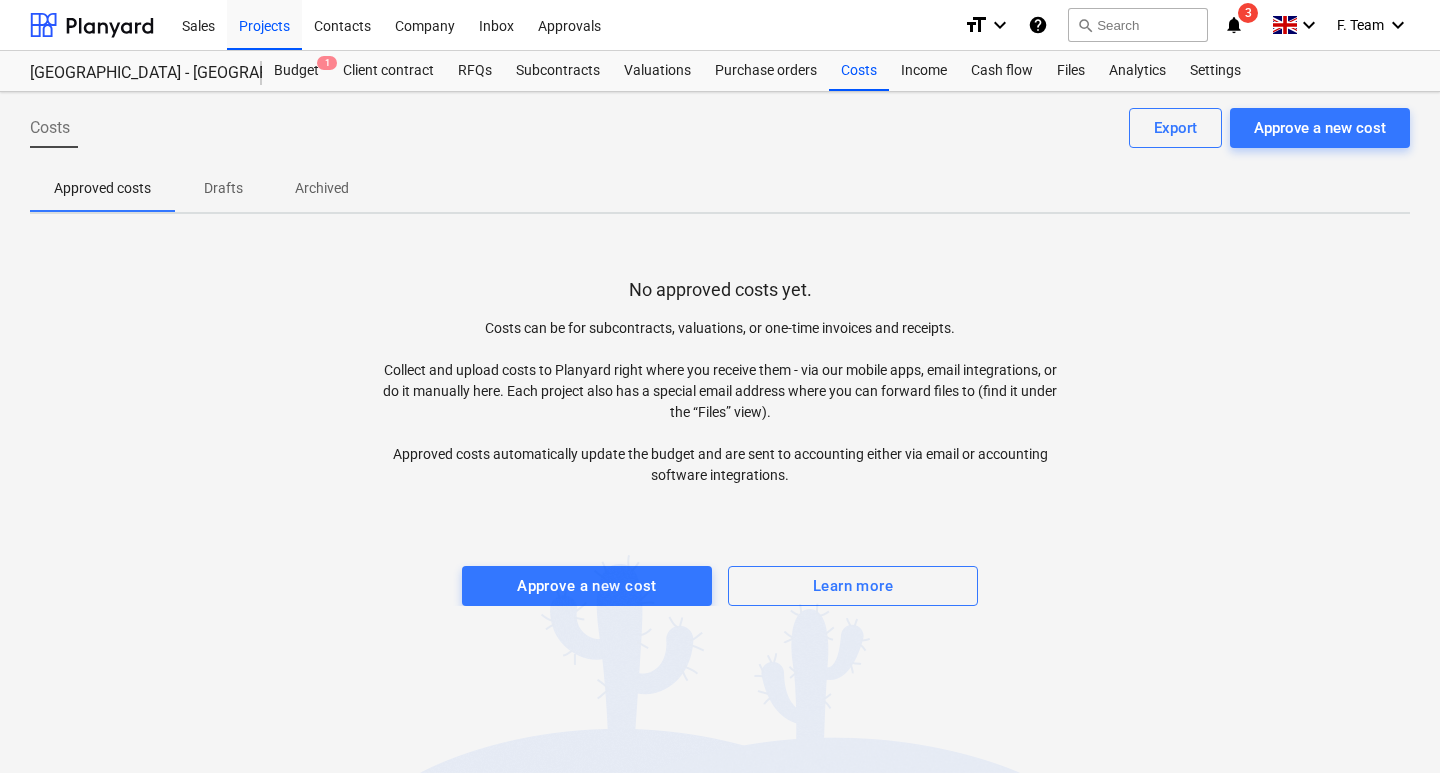 click on "Drafts" at bounding box center [223, 188] 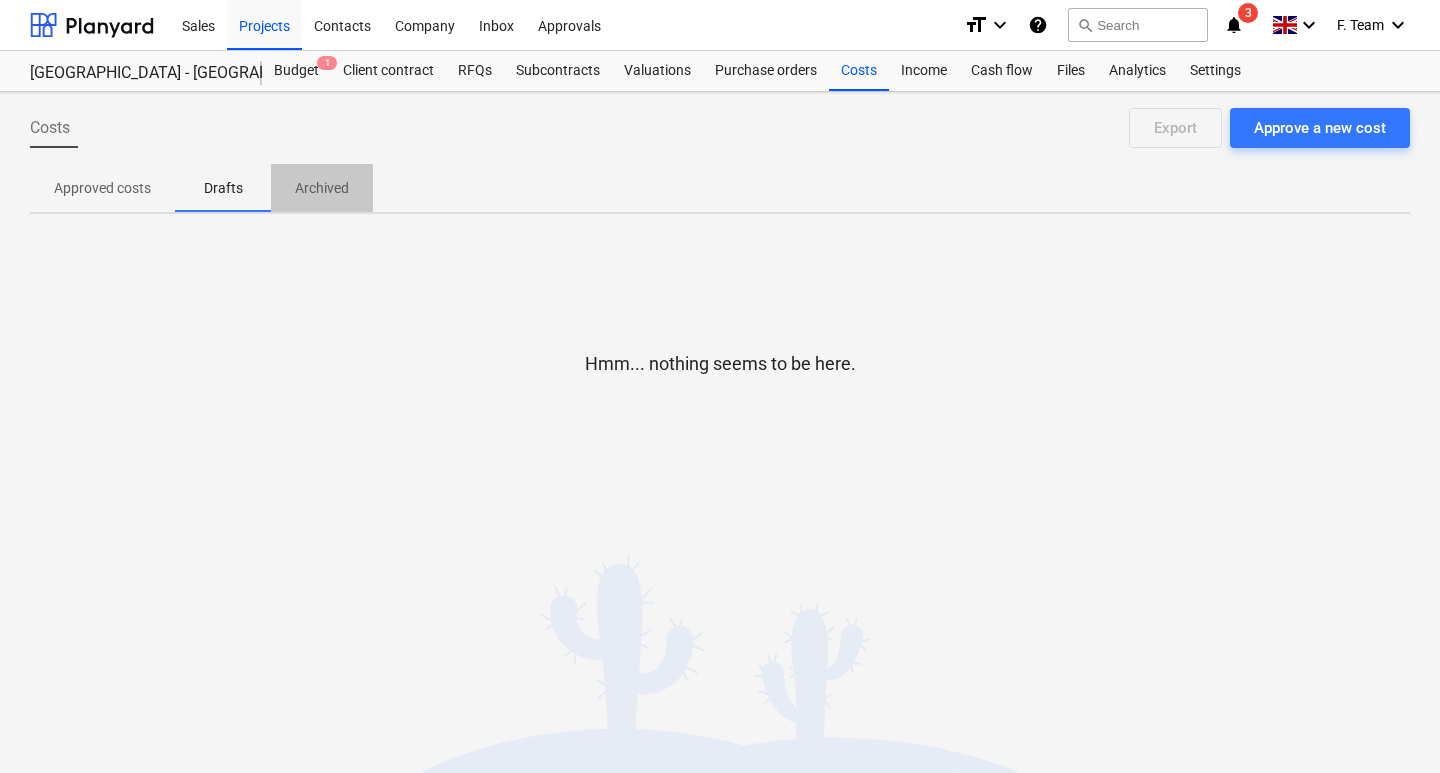 click on "Archived" at bounding box center (322, 188) 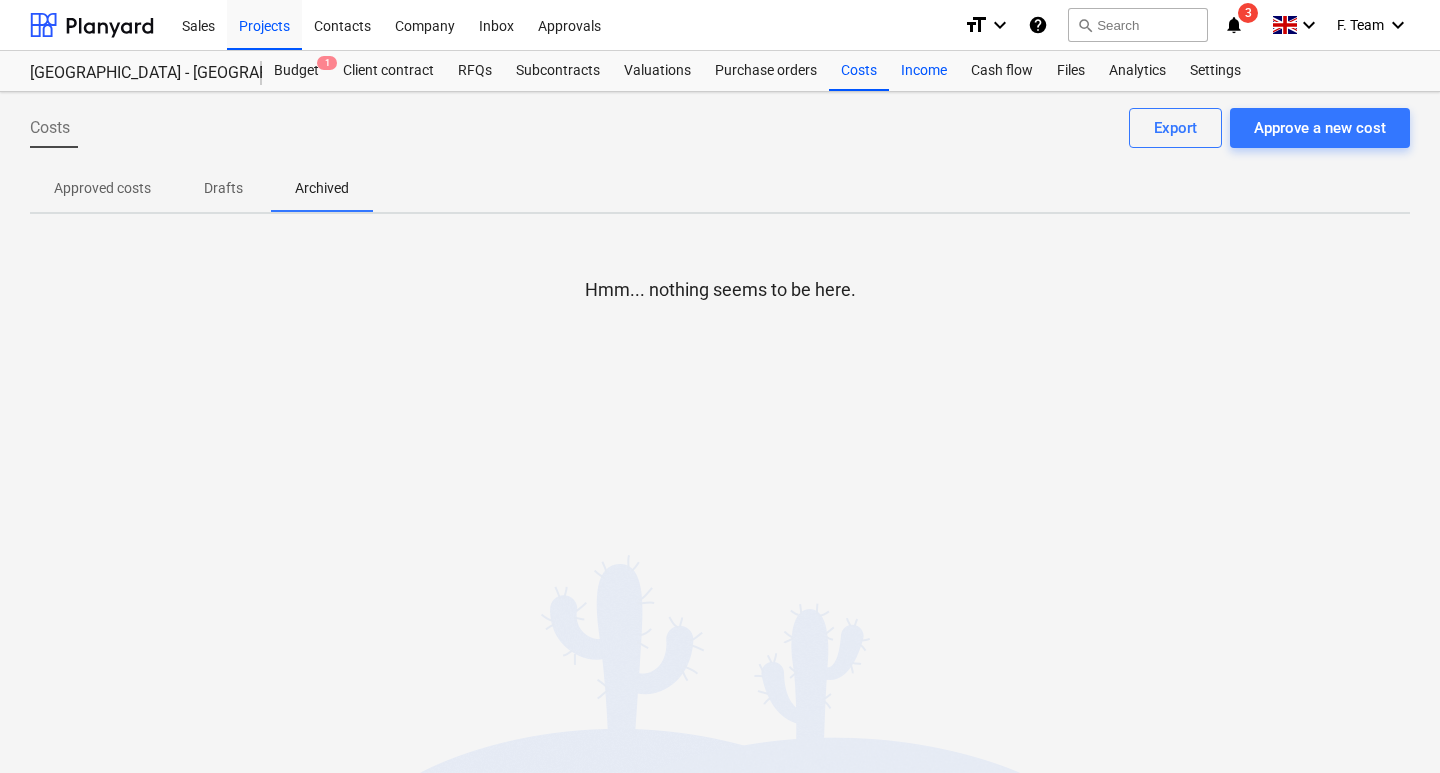click on "Income" at bounding box center (924, 71) 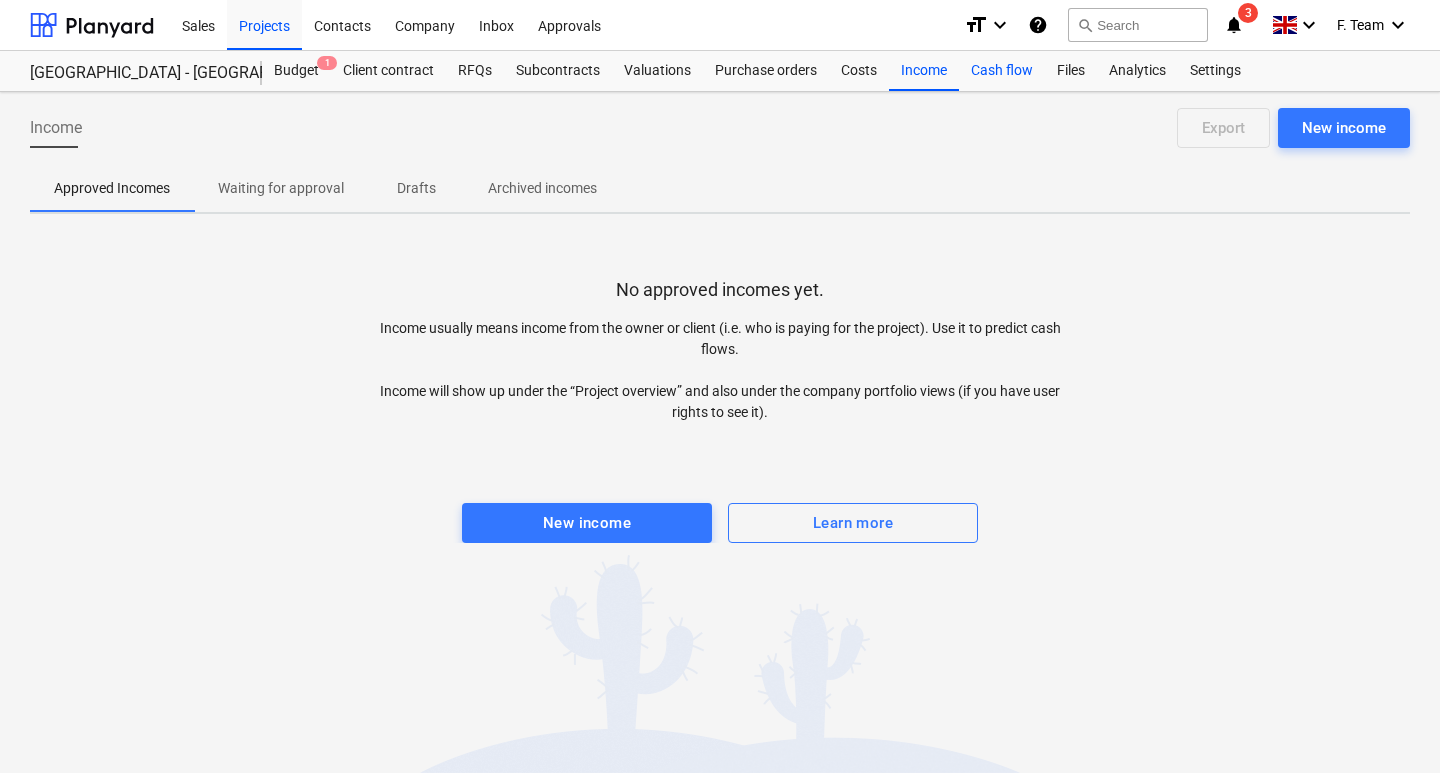 click on "Cash flow" at bounding box center [1002, 71] 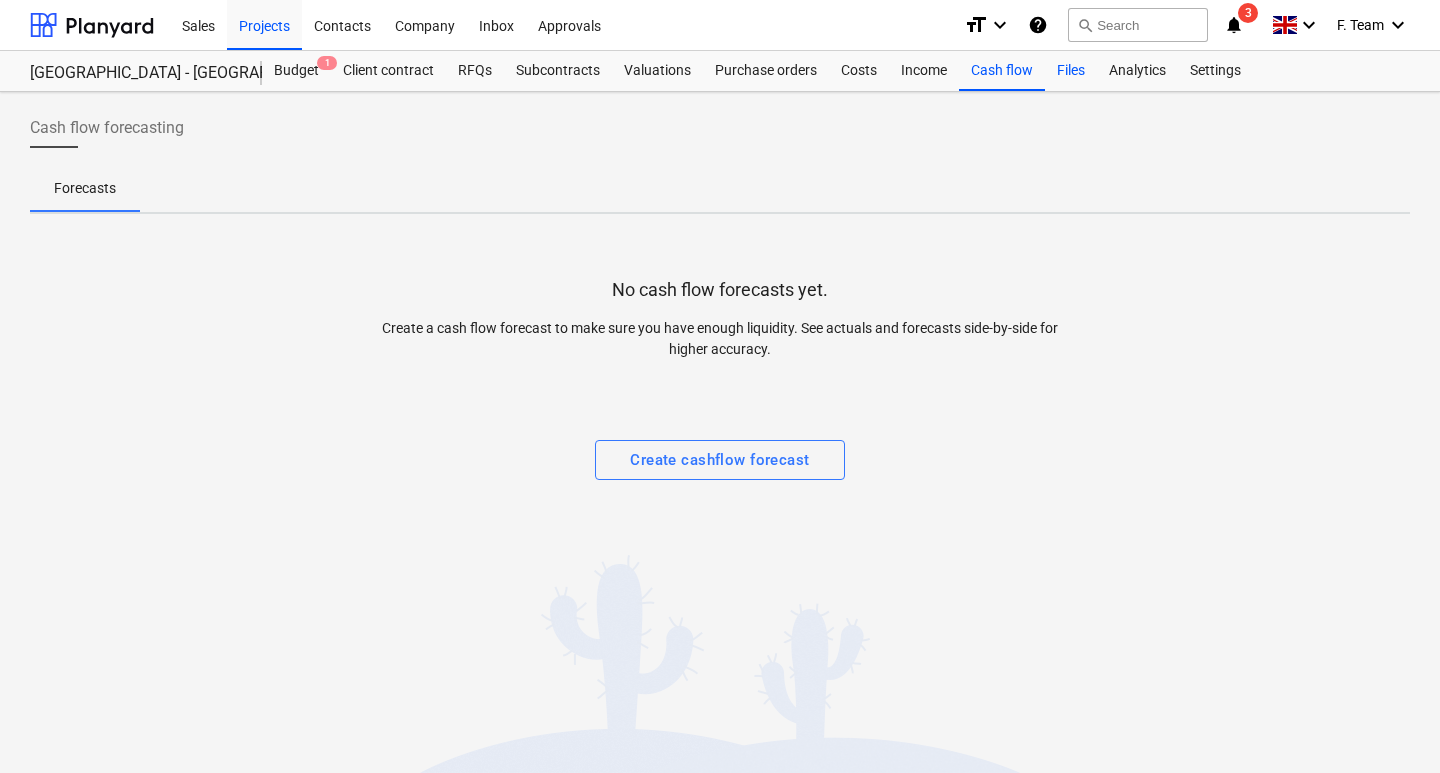 click on "Files" at bounding box center (1071, 71) 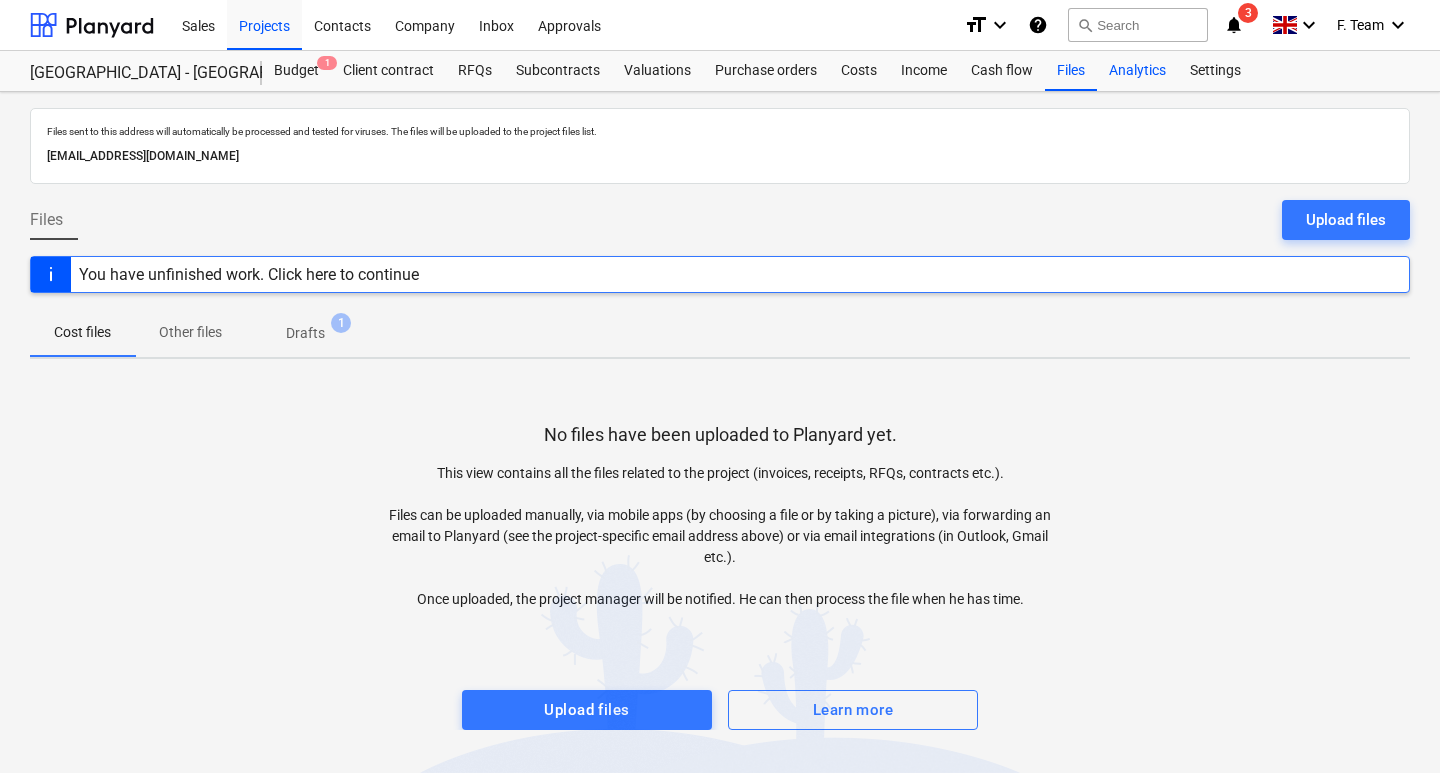 click on "Analytics" at bounding box center [1137, 71] 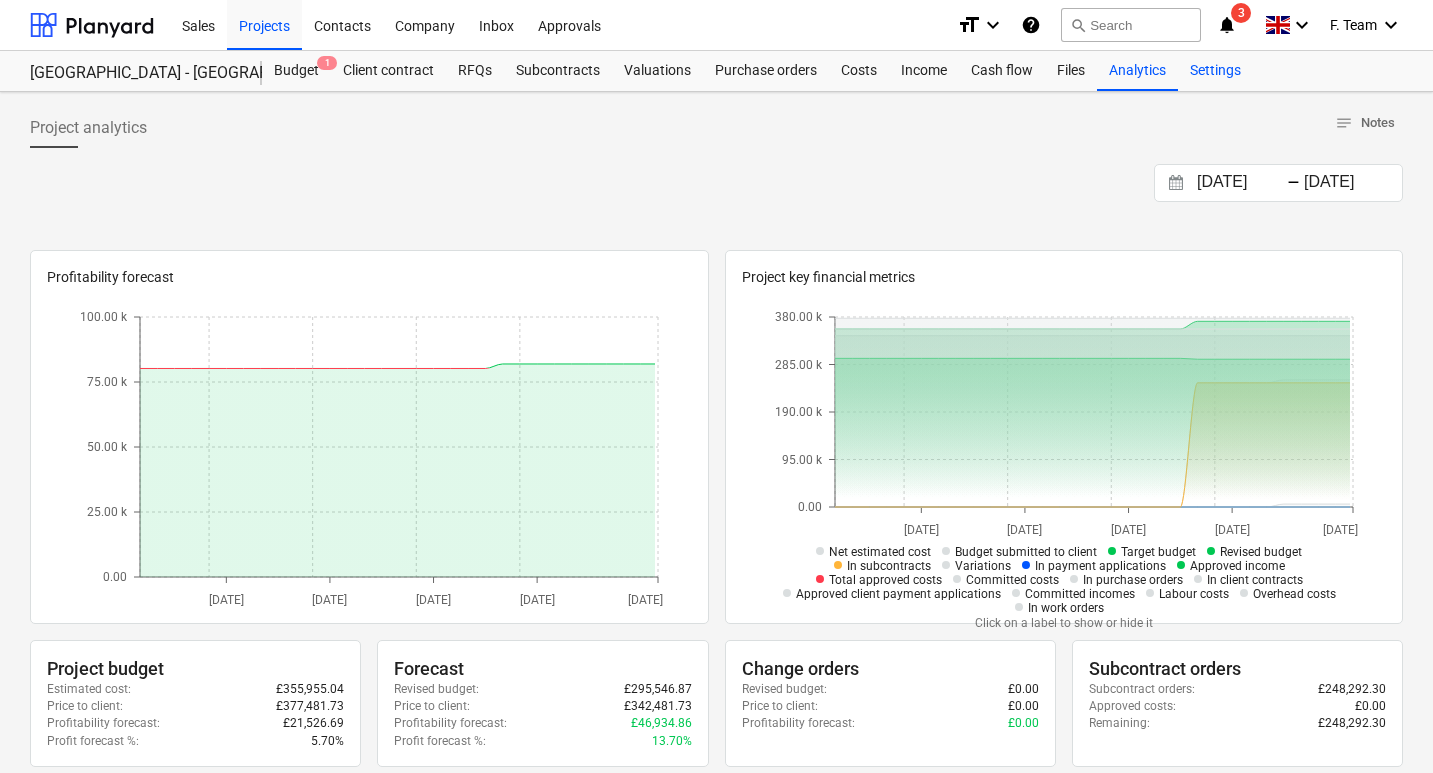 click on "Settings" at bounding box center [1215, 71] 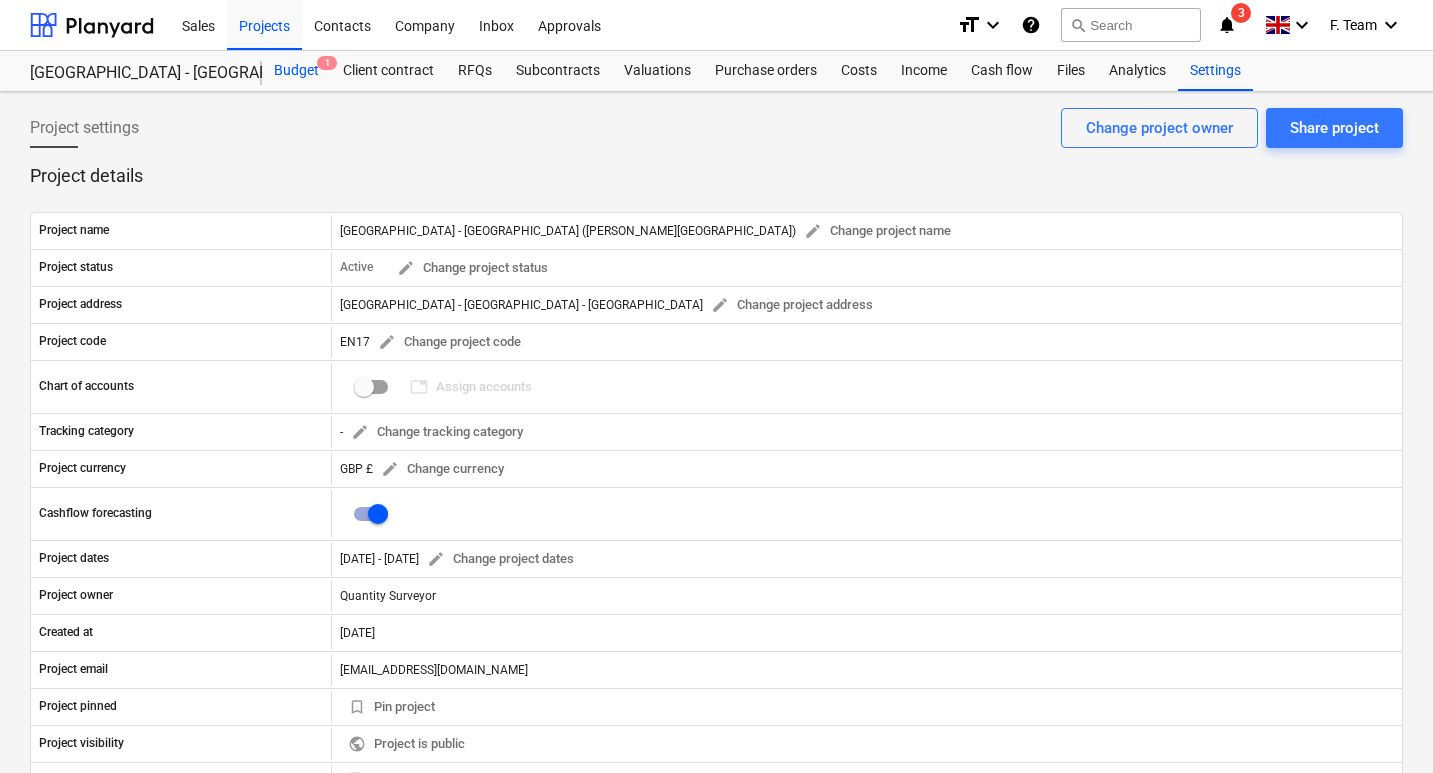 click on "Budget 1" at bounding box center (296, 71) 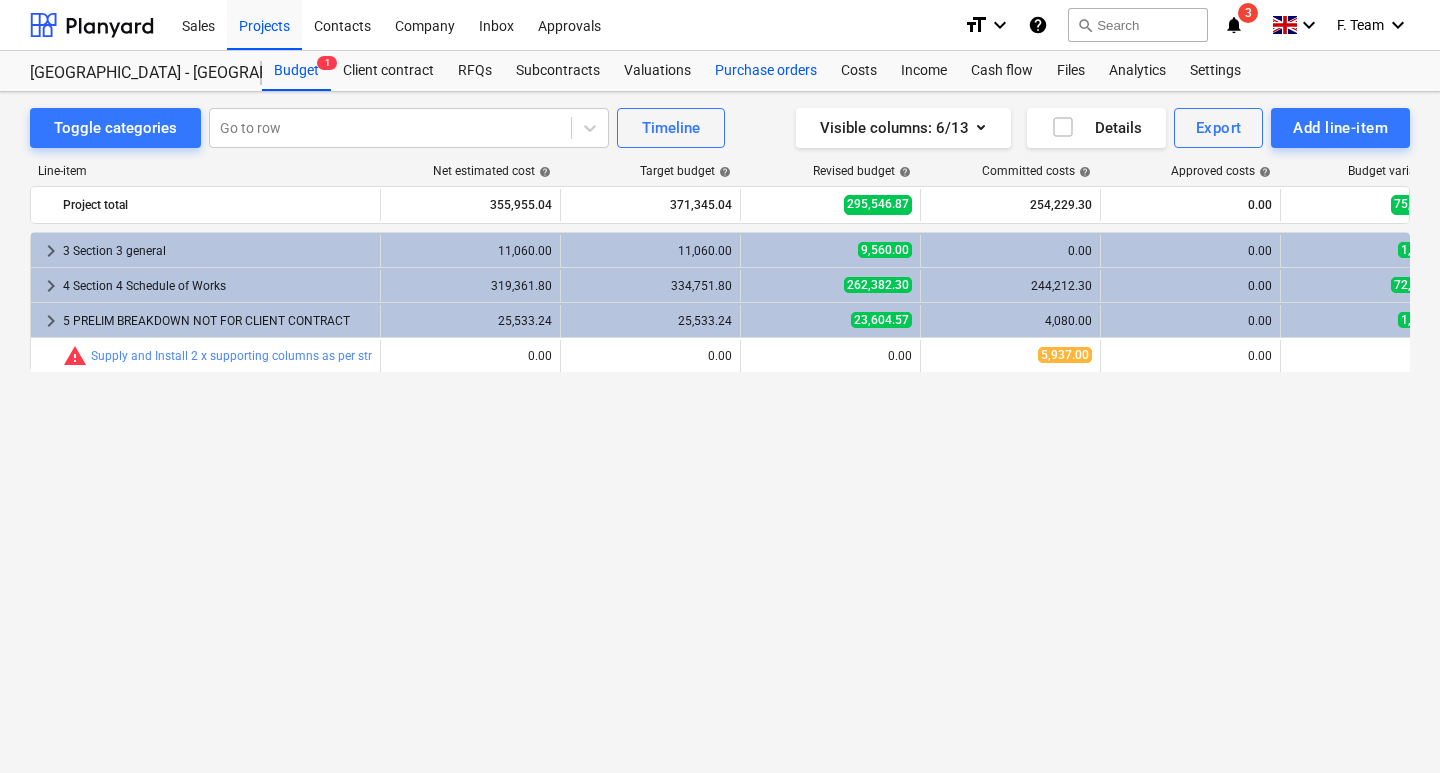 click on "Purchase orders" at bounding box center [766, 71] 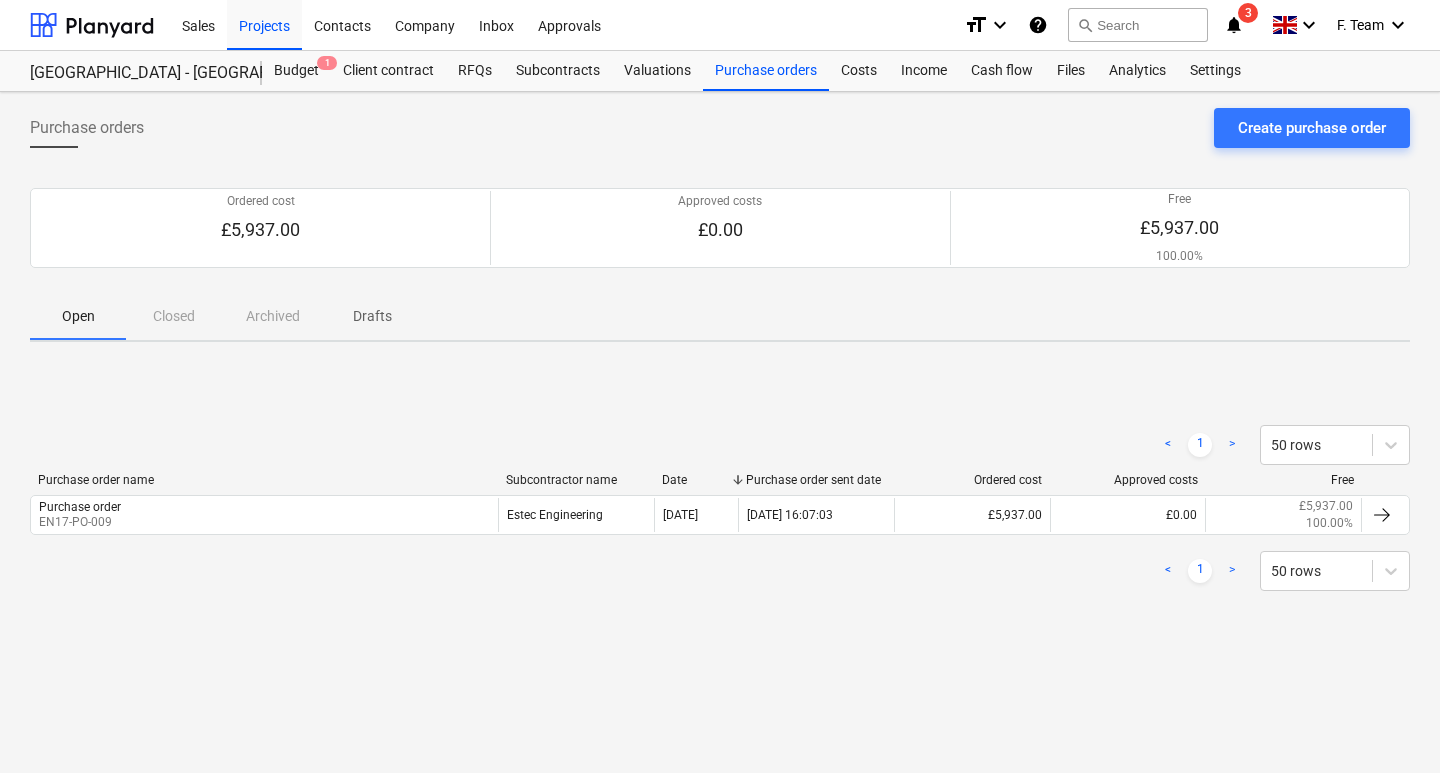 click on "Open Closed Archived Drafts" at bounding box center [720, 316] 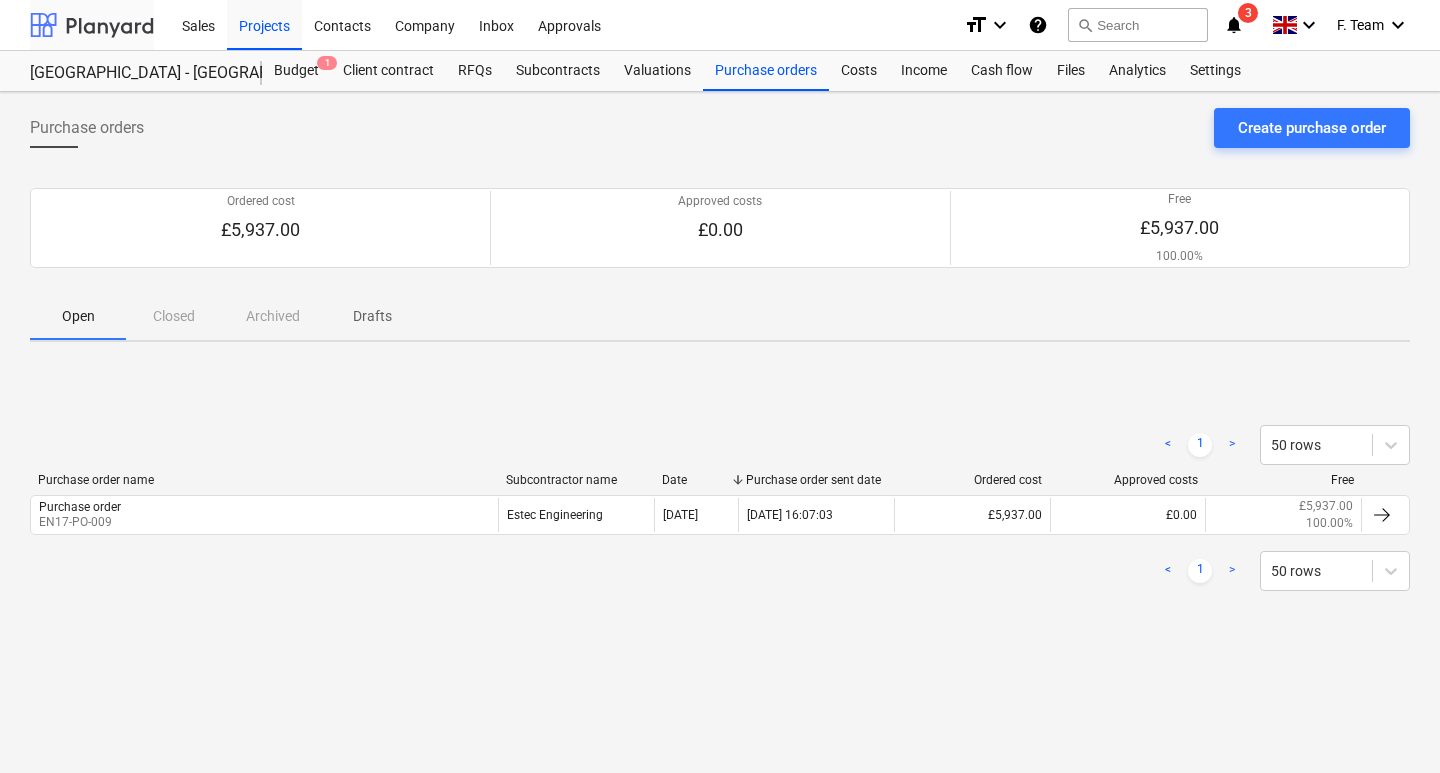 click at bounding box center (92, 25) 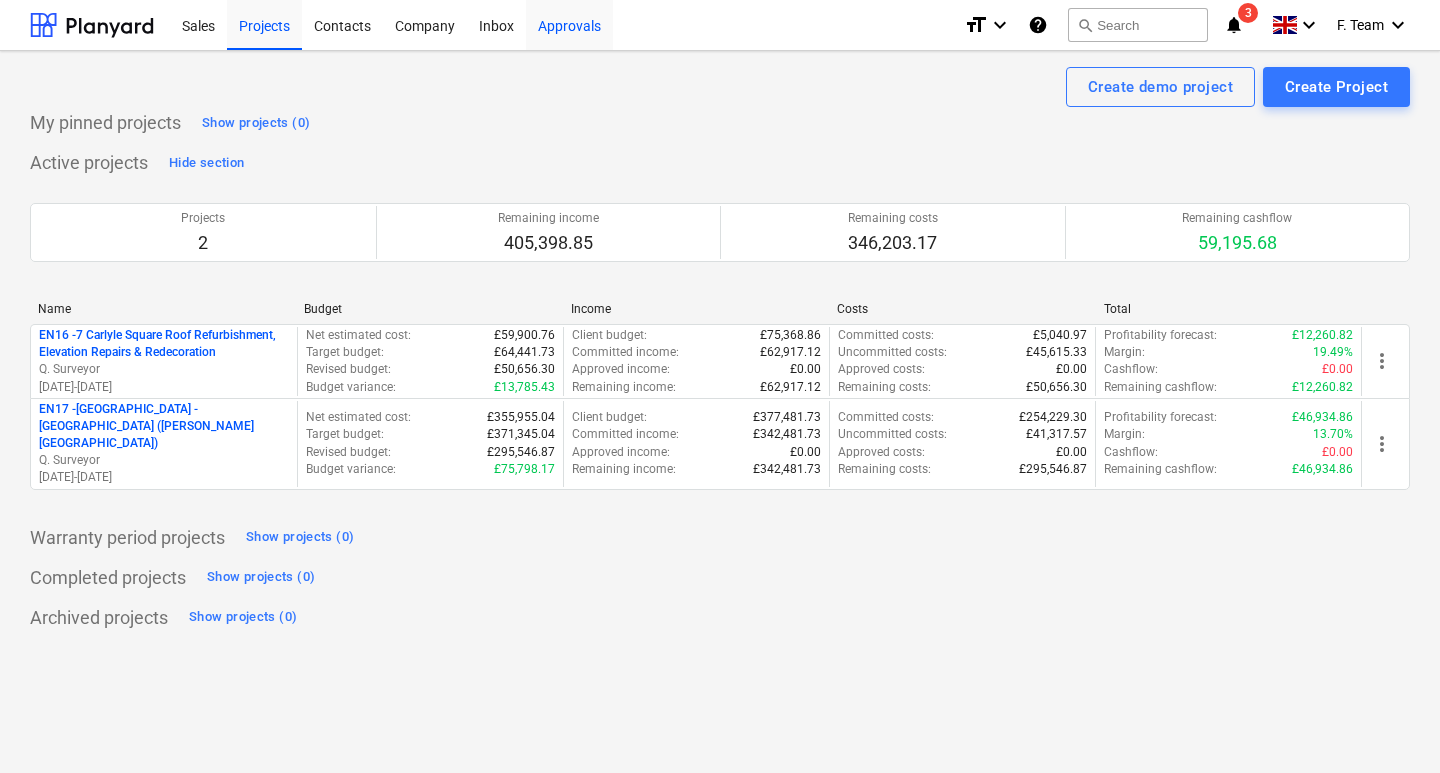 click on "Approvals" at bounding box center (569, 24) 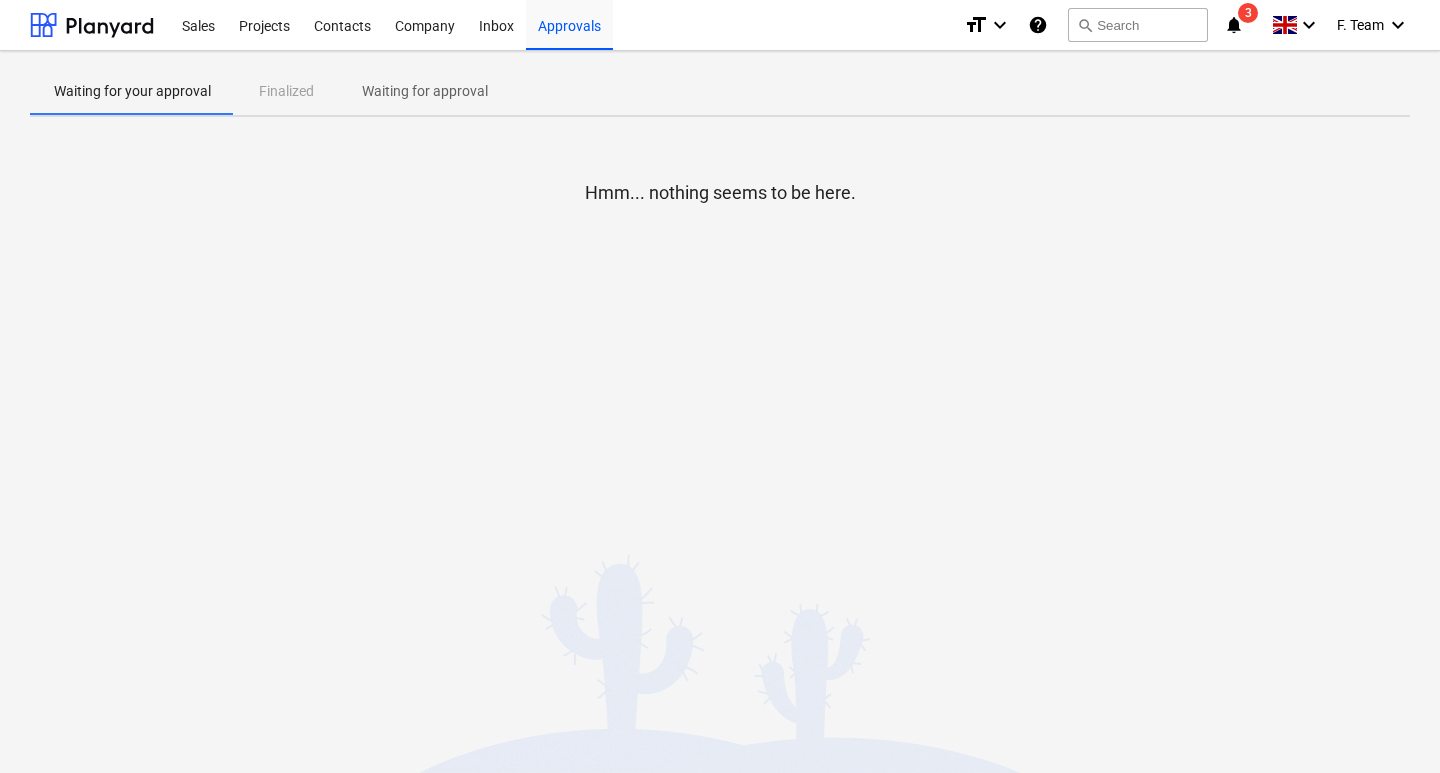 click on "Waiting for your approval Finalized Waiting for approval" at bounding box center [720, 91] 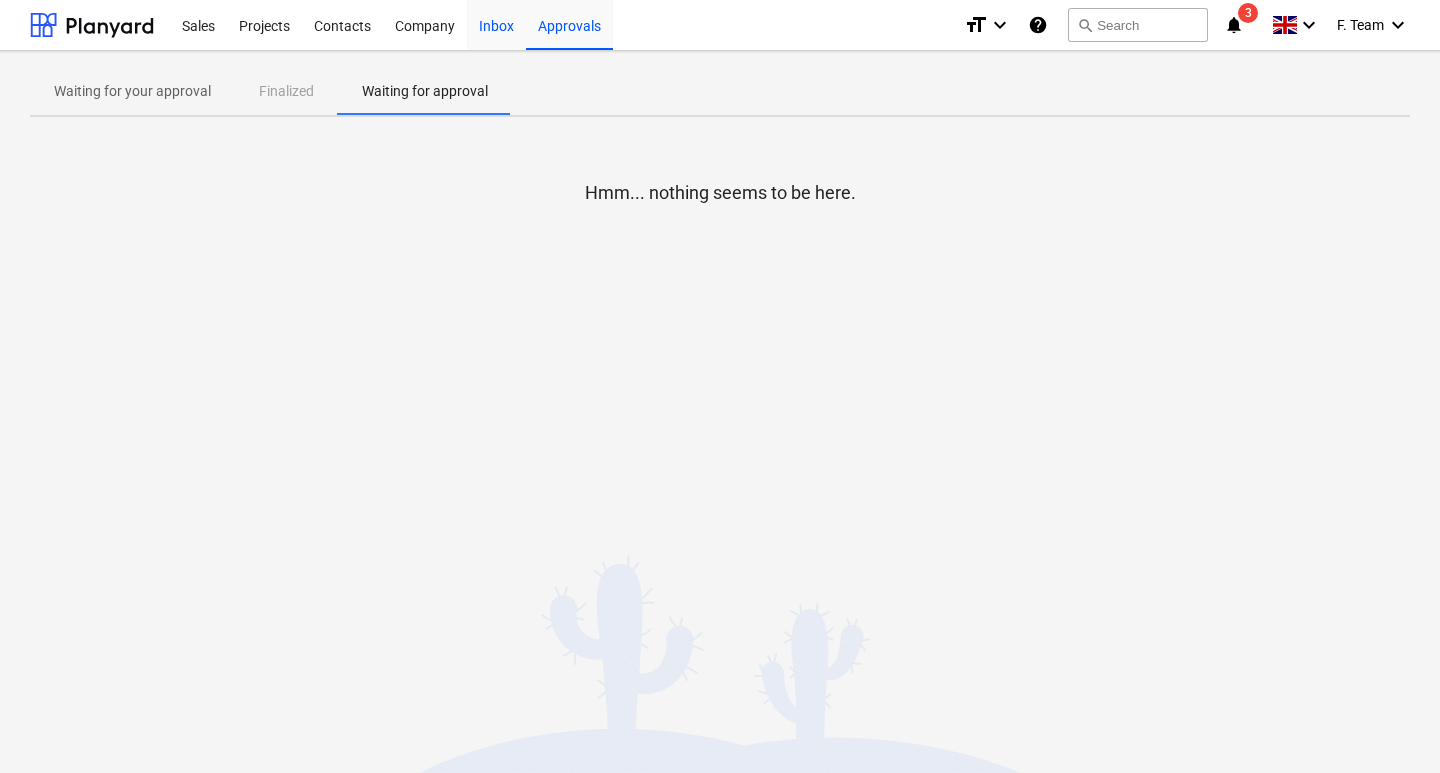 click on "Inbox" at bounding box center (496, 24) 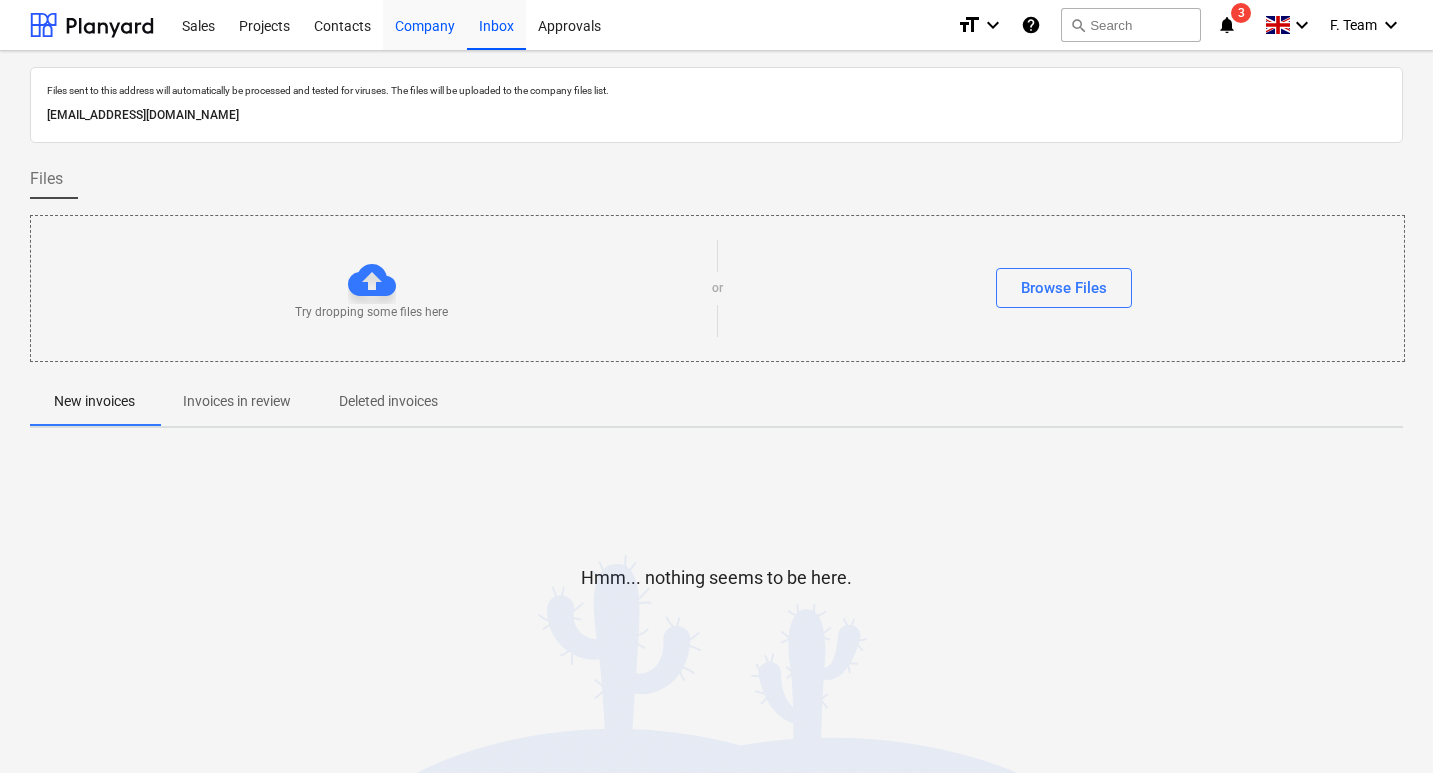 click on "Company" at bounding box center (425, 24) 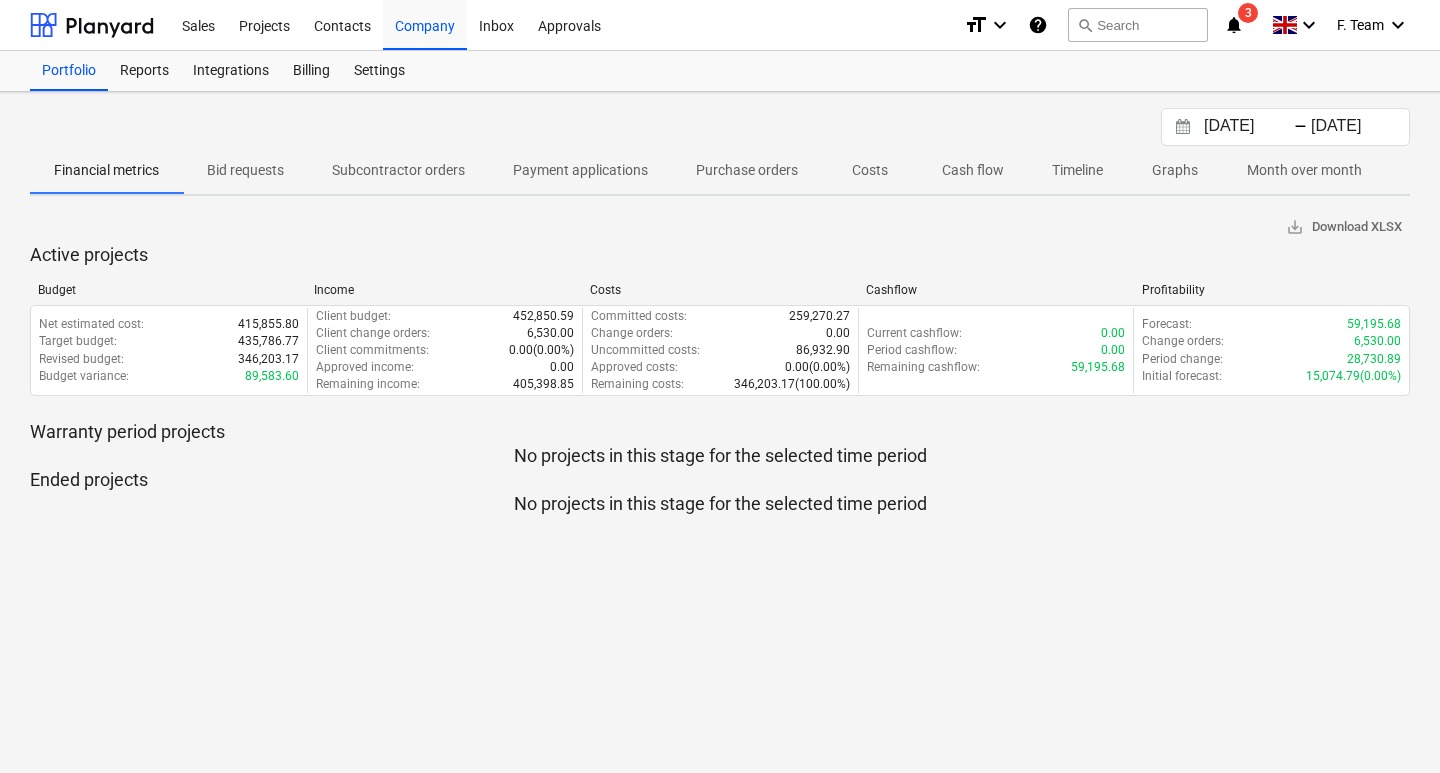 click on "Bid requests" at bounding box center [245, 170] 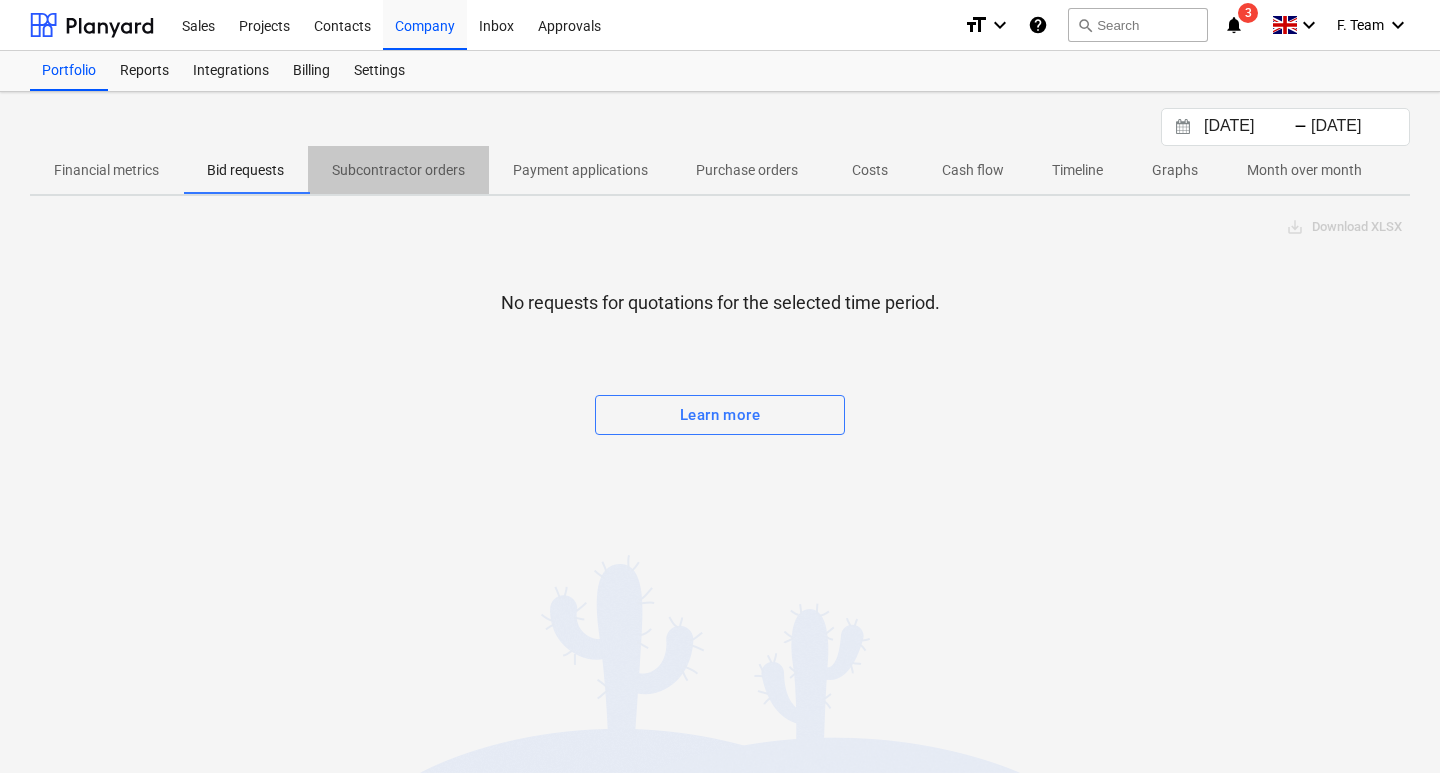 click on "Subcontractor orders" at bounding box center (398, 170) 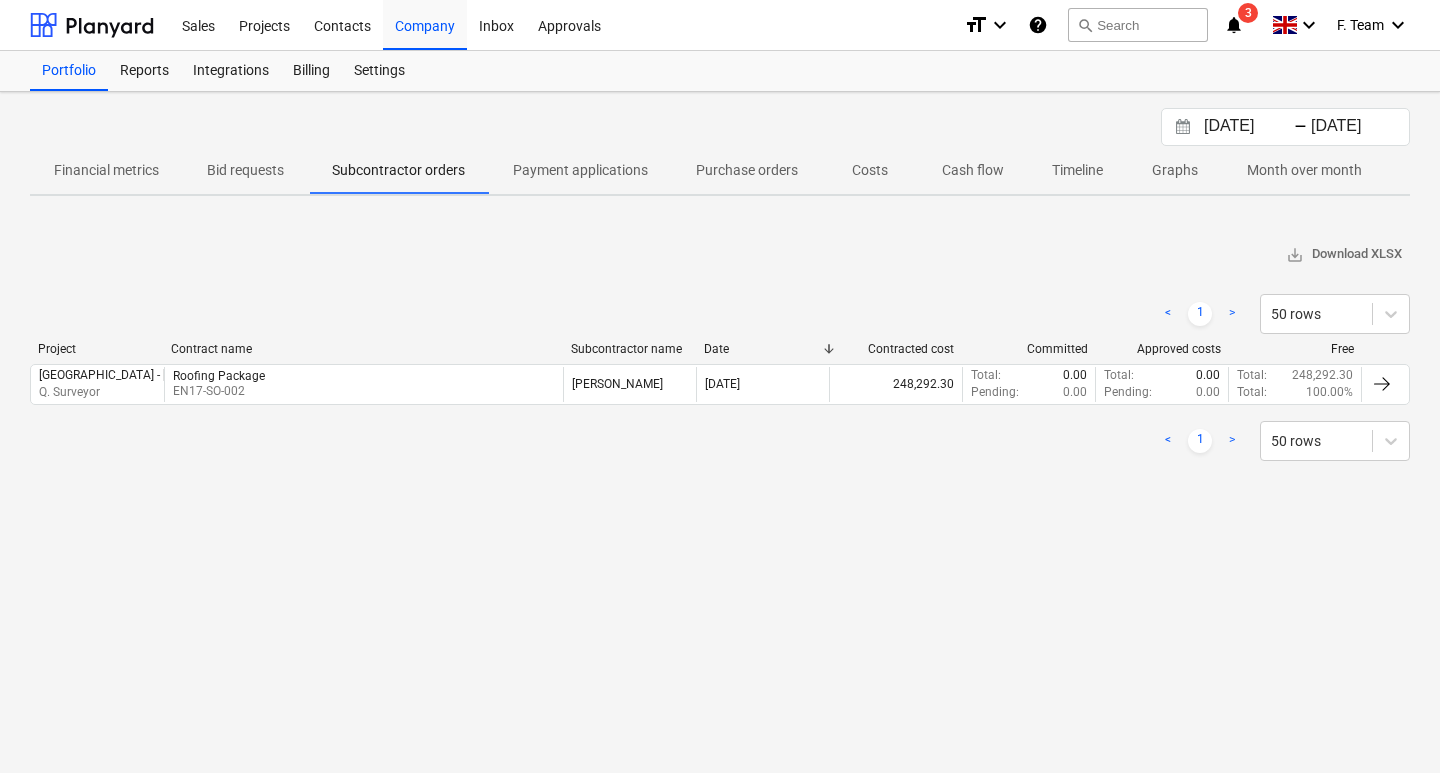 click on "Payment applications" at bounding box center (580, 170) 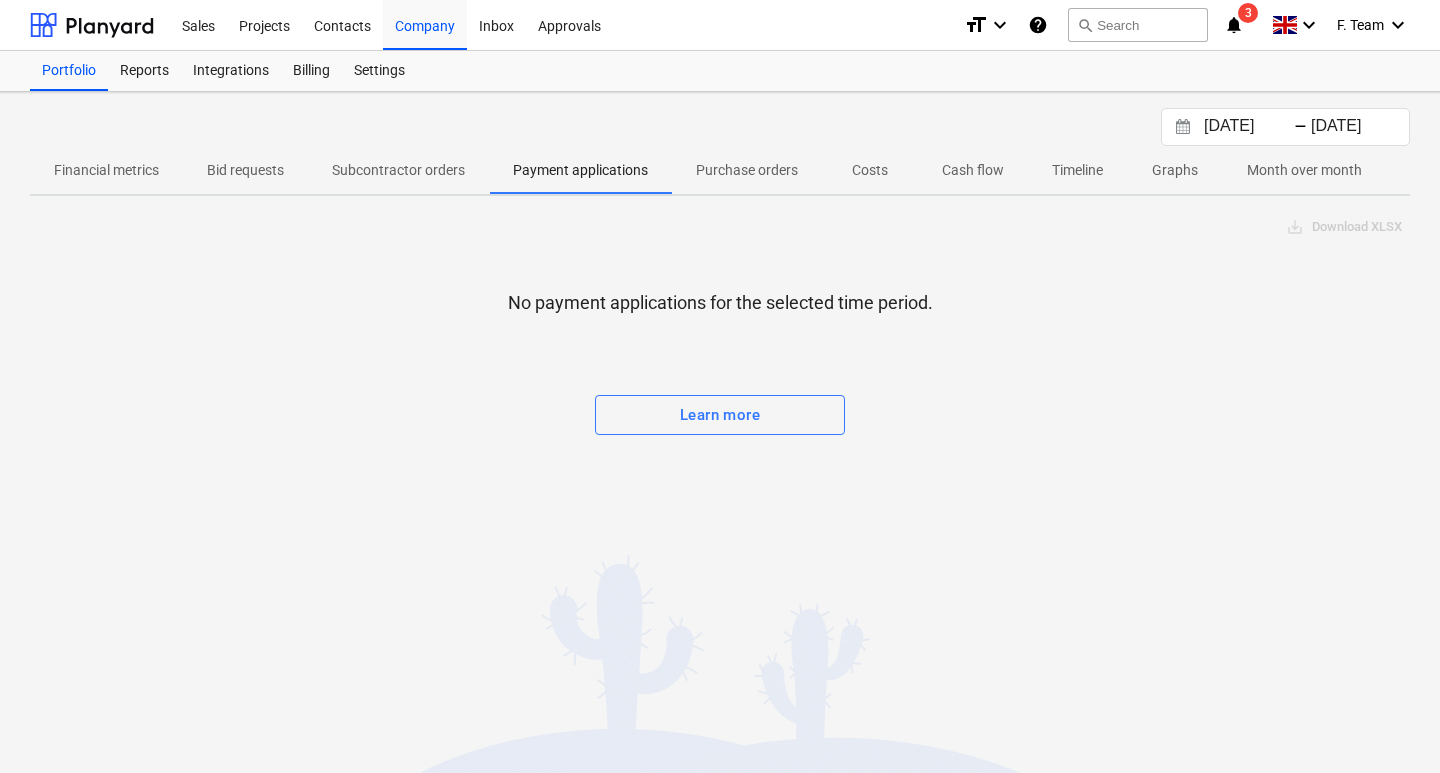 click on "Purchase orders" at bounding box center [747, 170] 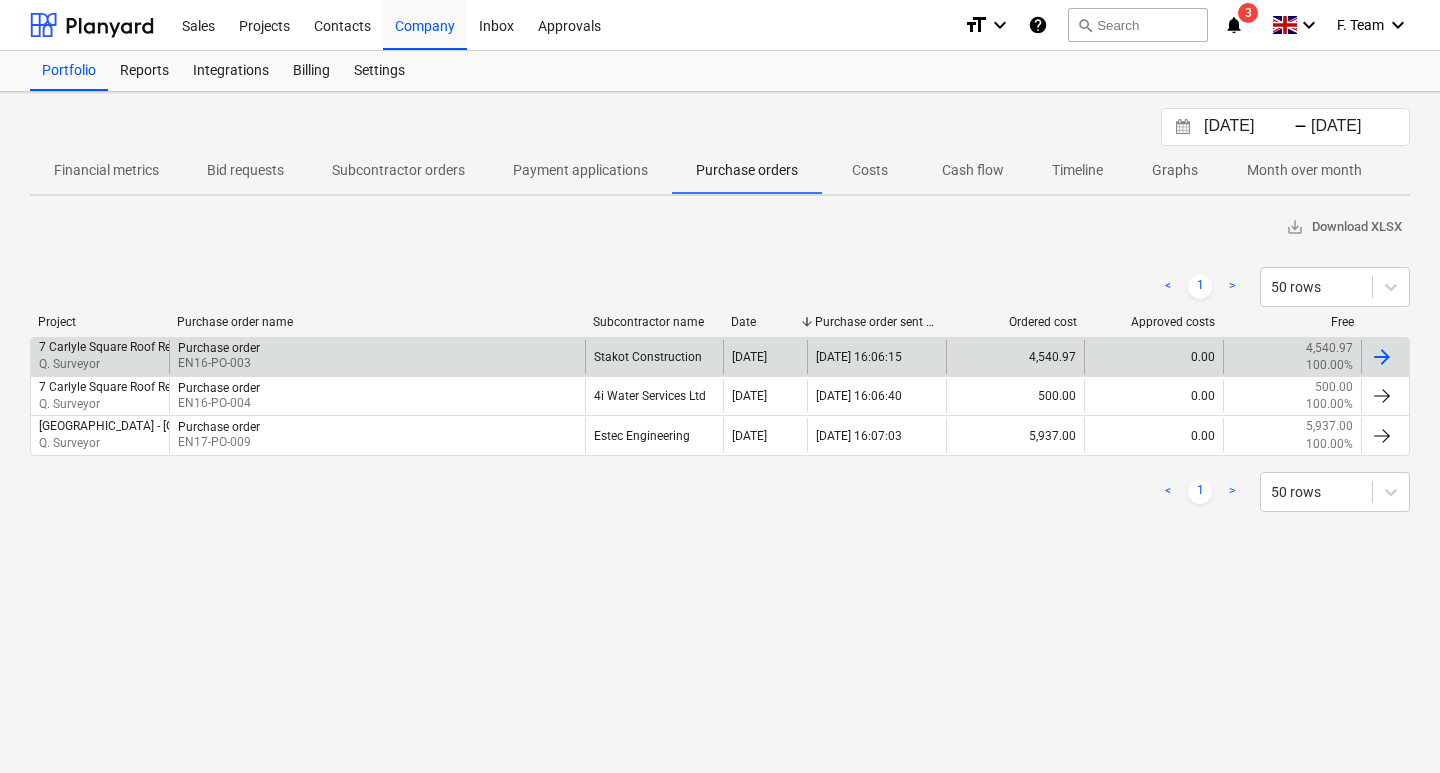 click at bounding box center [1382, 357] 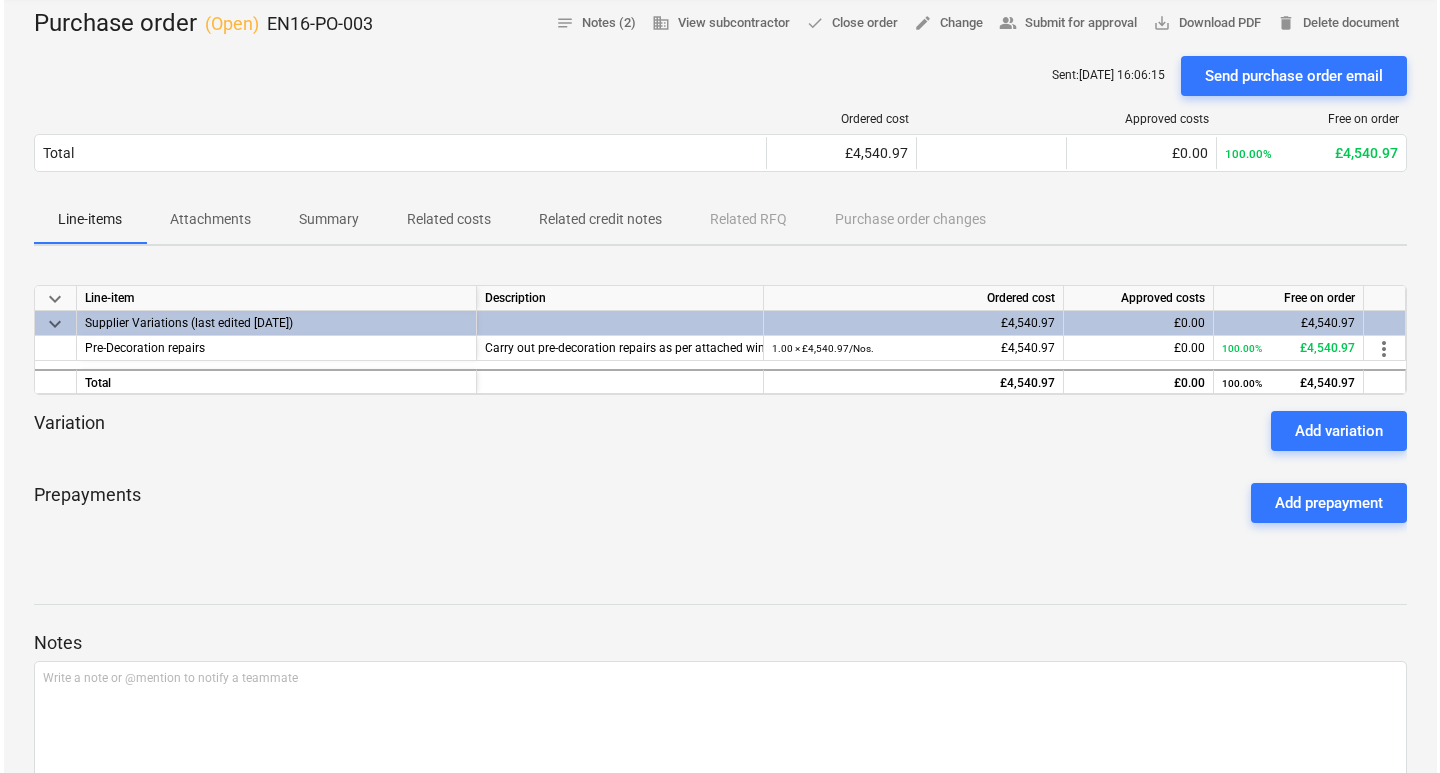 scroll, scrollTop: 0, scrollLeft: 0, axis: both 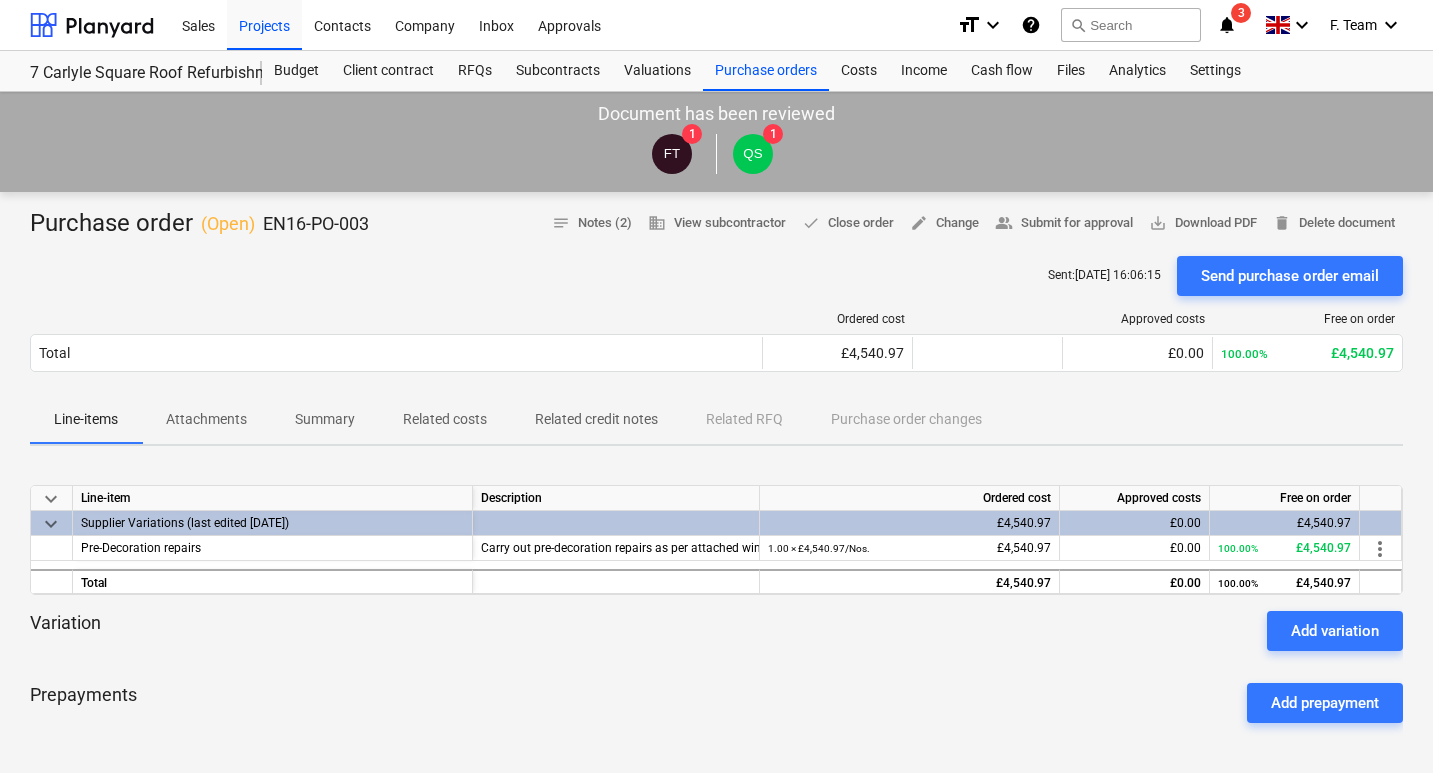 drag, startPoint x: 1051, startPoint y: 275, endPoint x: 1152, endPoint y: 271, distance: 101.07918 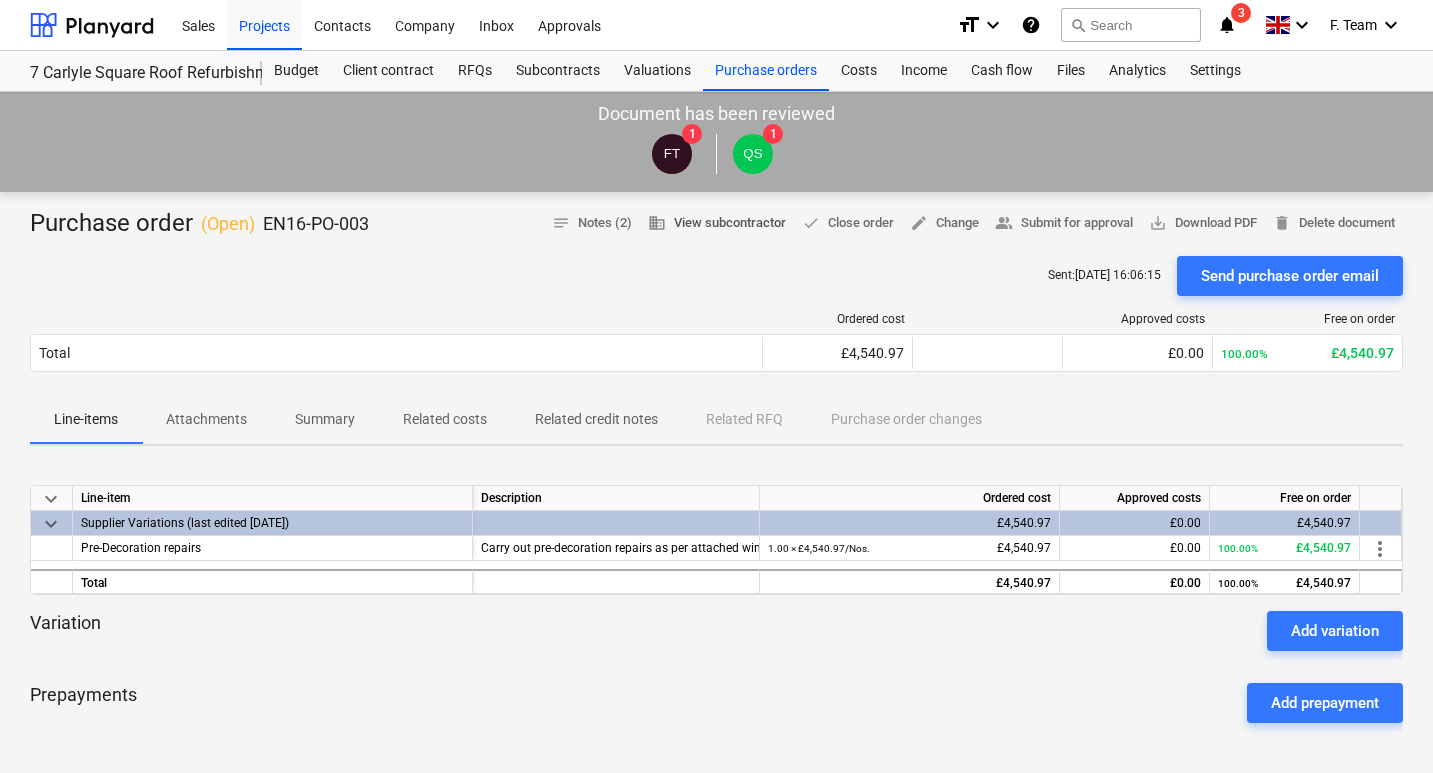click on "business View subcontractor" at bounding box center (717, 223) 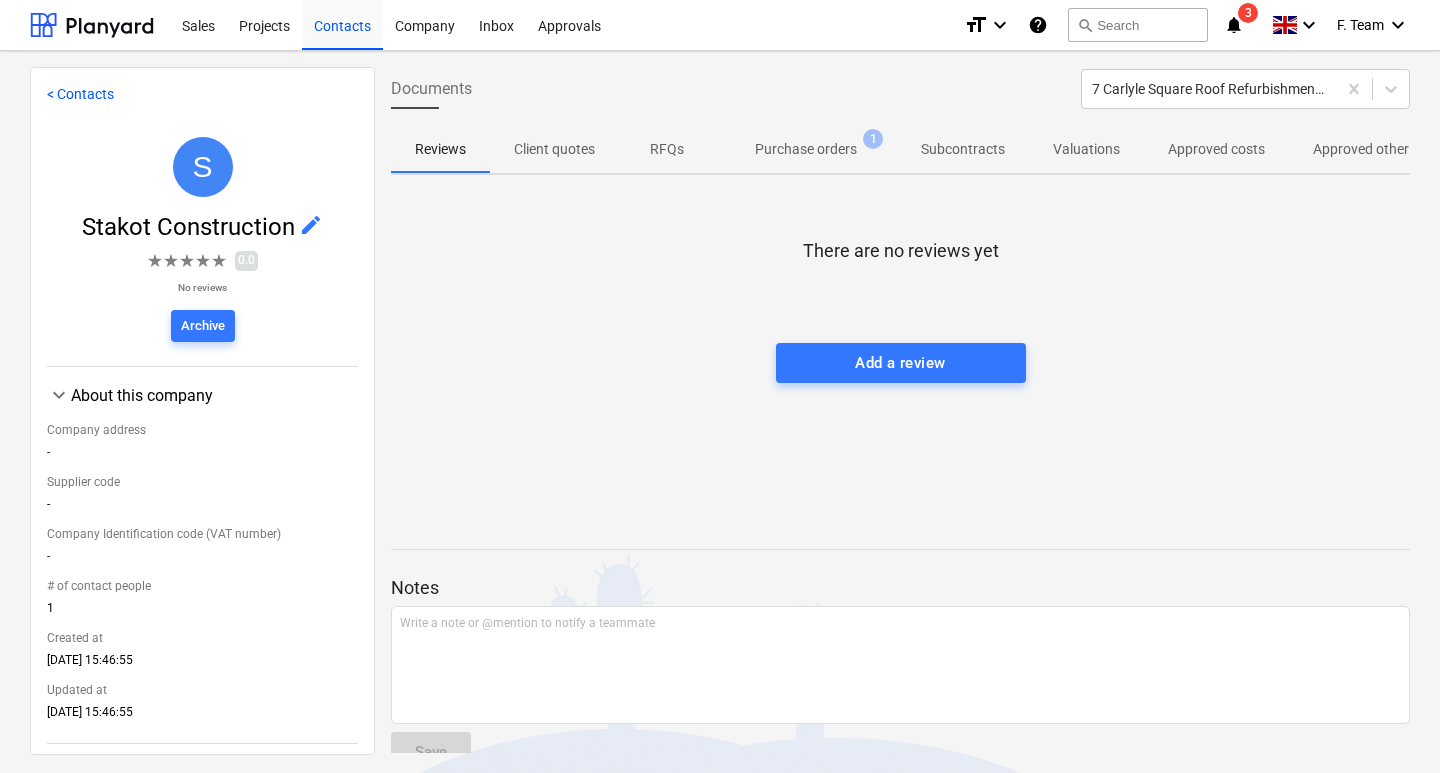 click on "Company address" at bounding box center [202, 430] 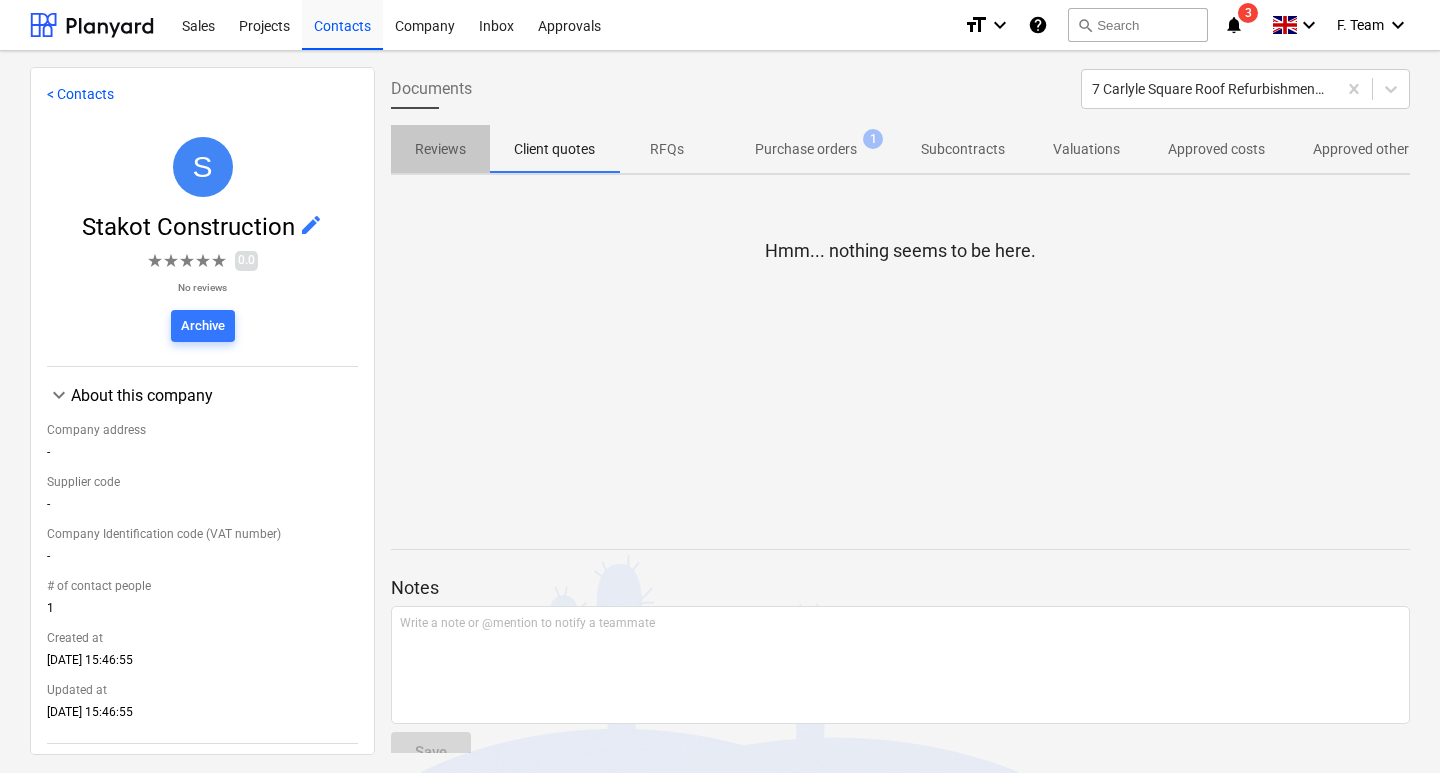 click on "Reviews" at bounding box center [440, 149] 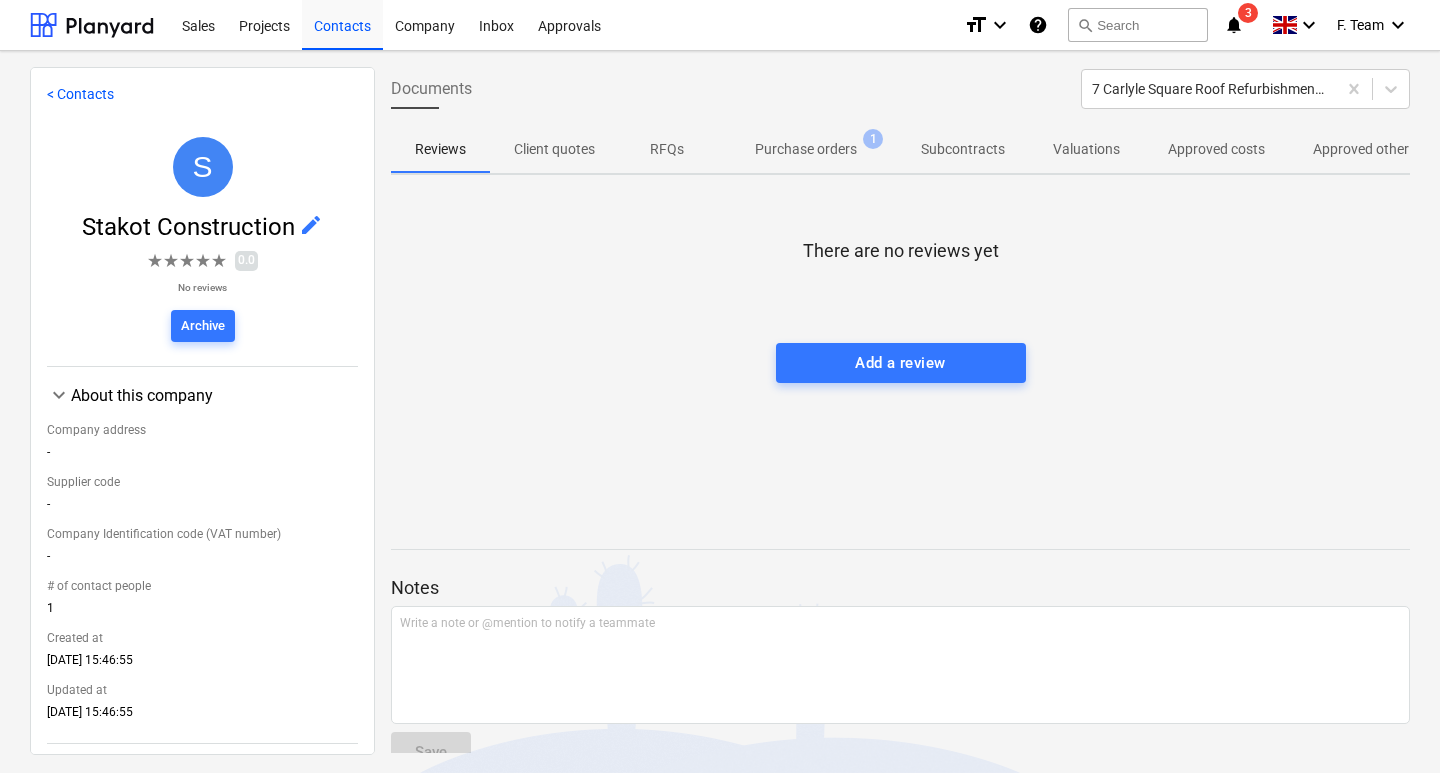 click on "edit" at bounding box center [311, 225] 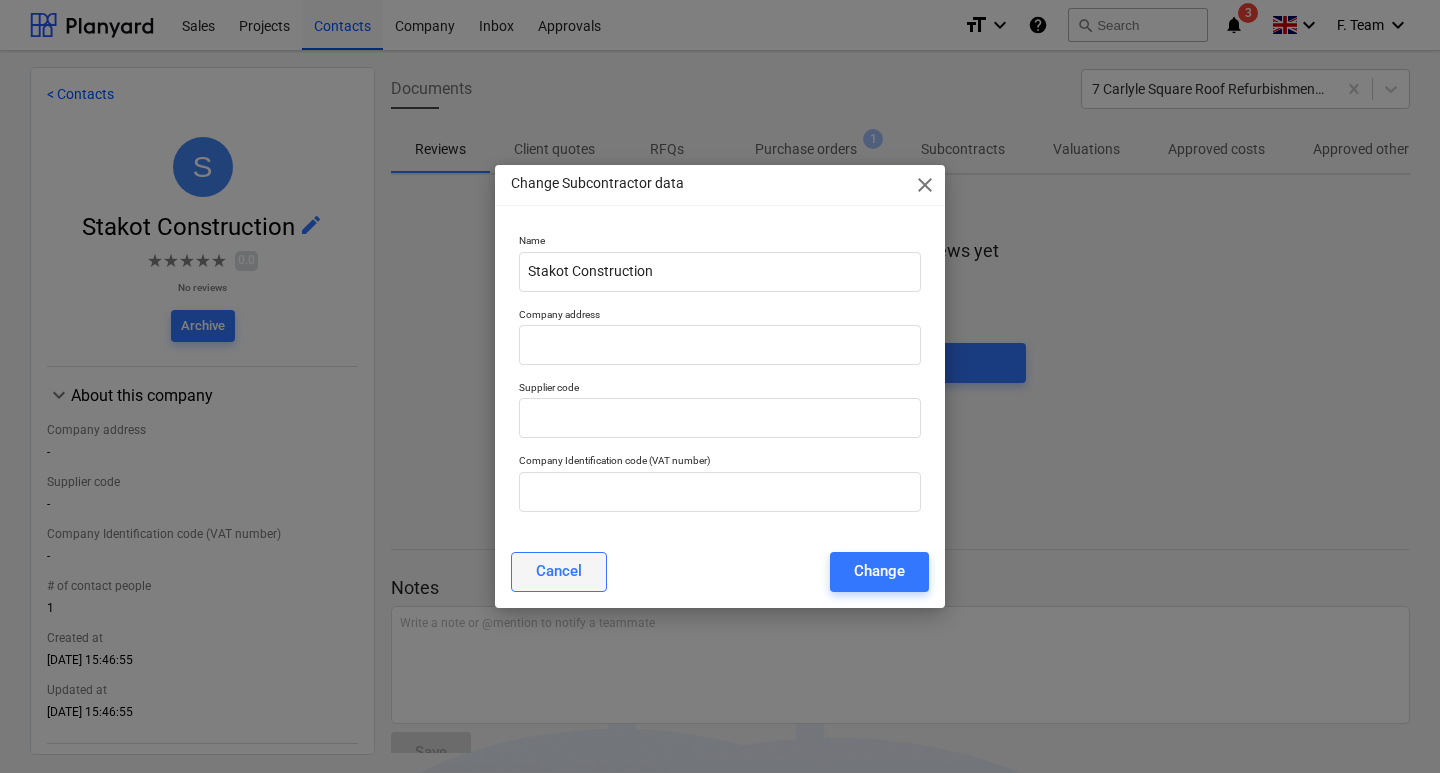 click on "Cancel" at bounding box center (559, 571) 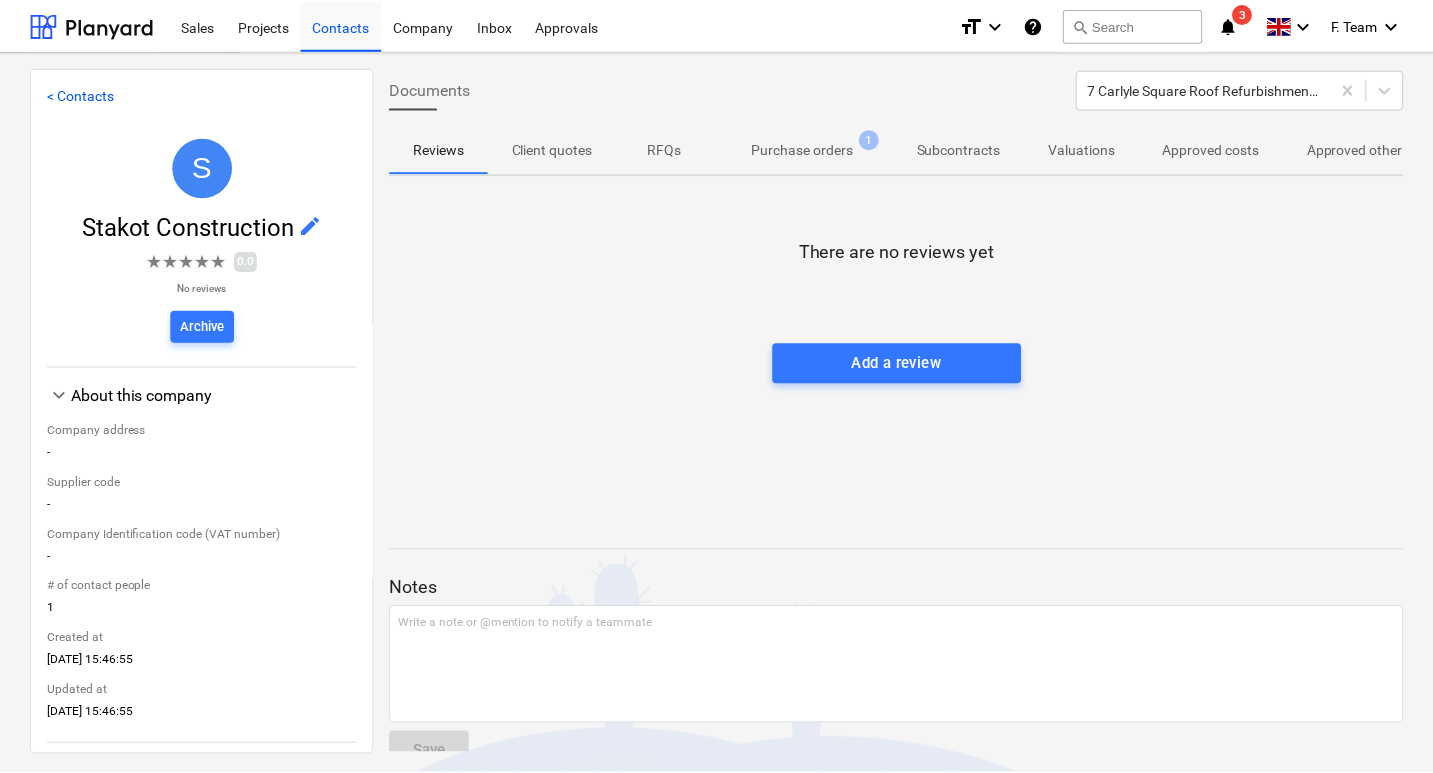 scroll, scrollTop: 231, scrollLeft: 0, axis: vertical 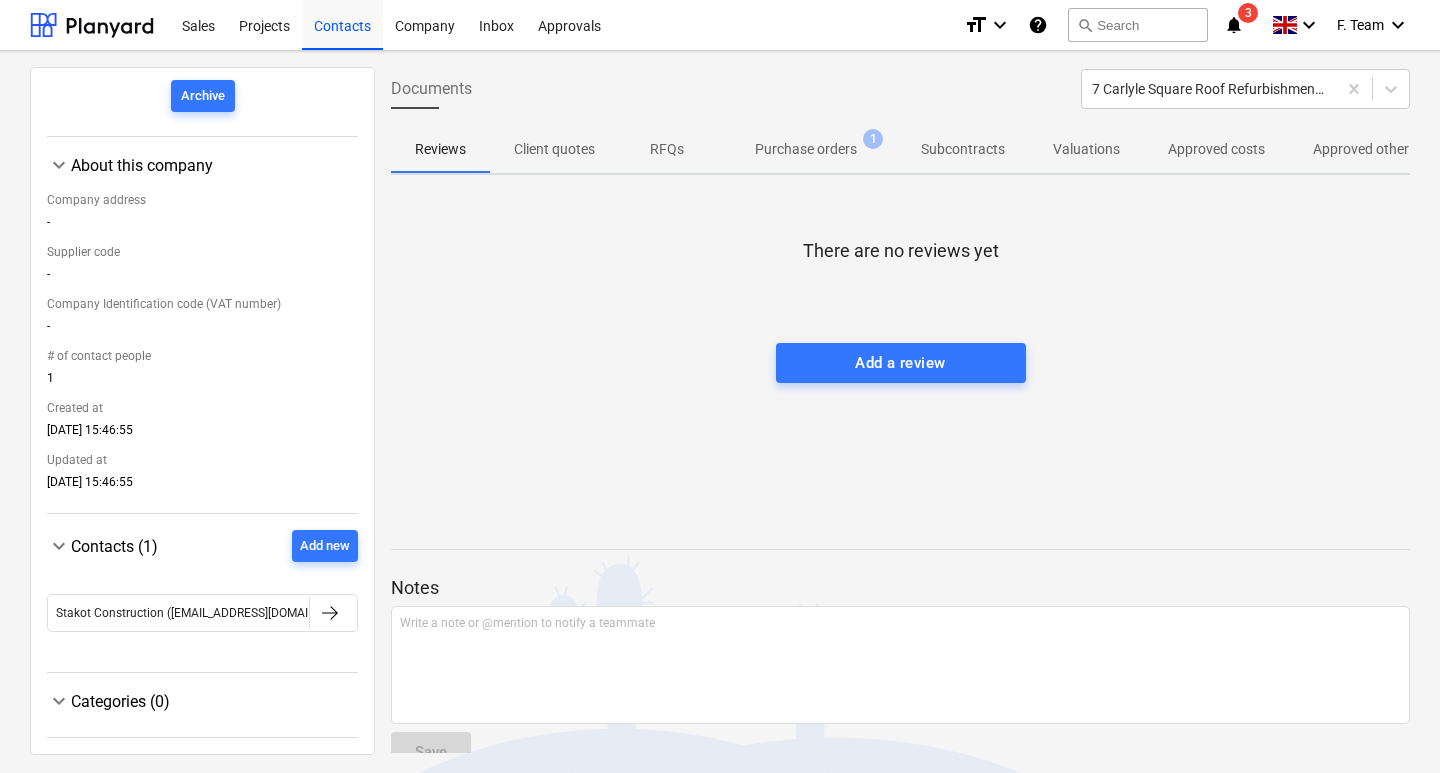 click on "Purchase orders" at bounding box center (806, 149) 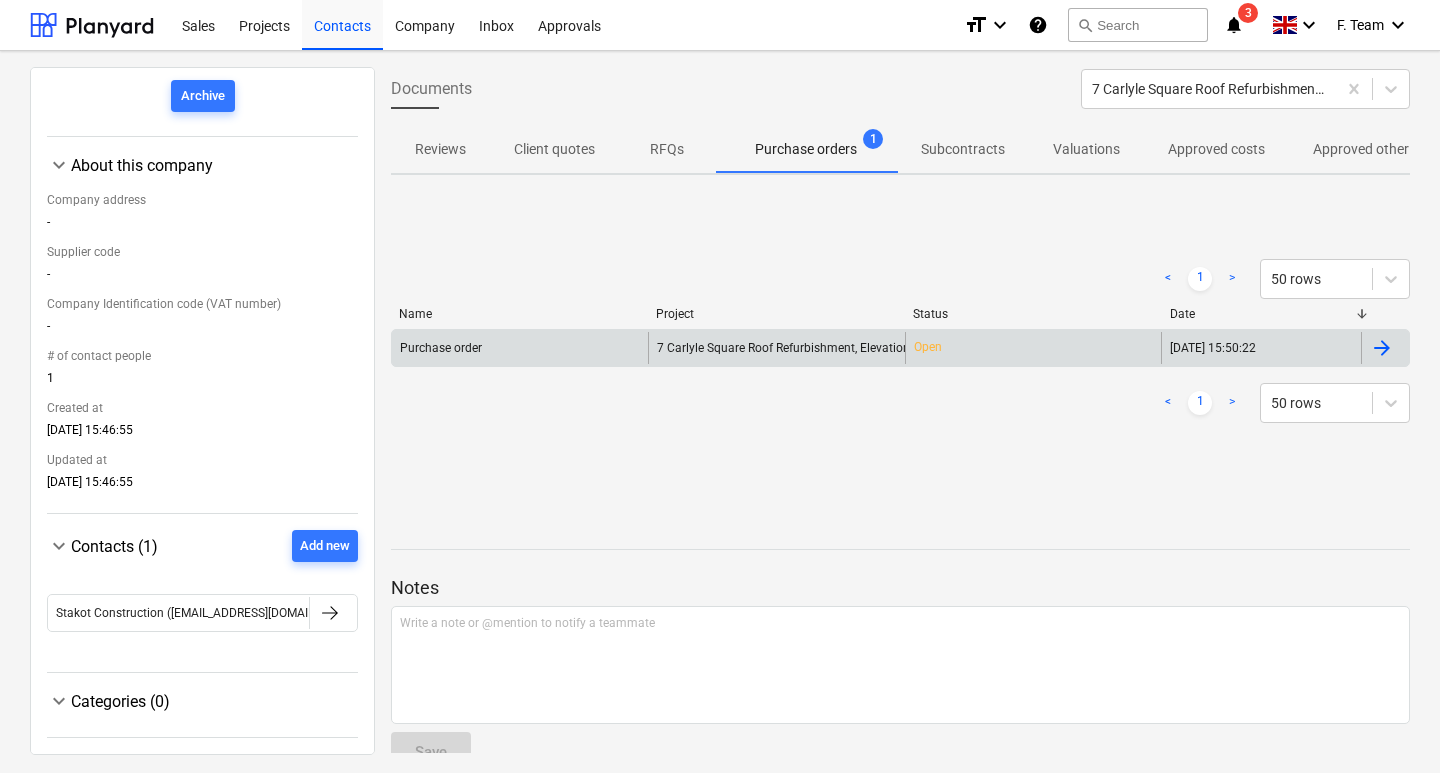click at bounding box center [1382, 348] 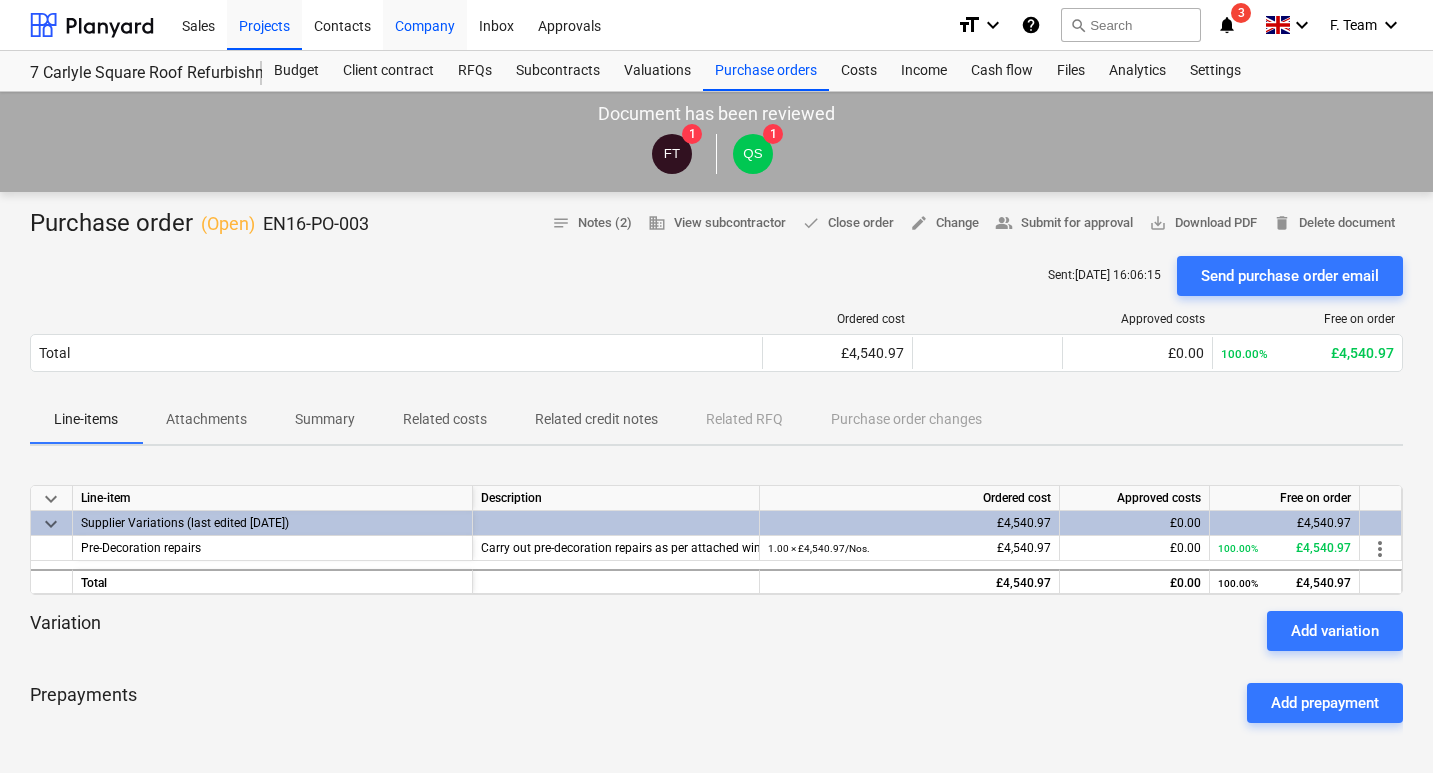 click on "Company" at bounding box center (425, 24) 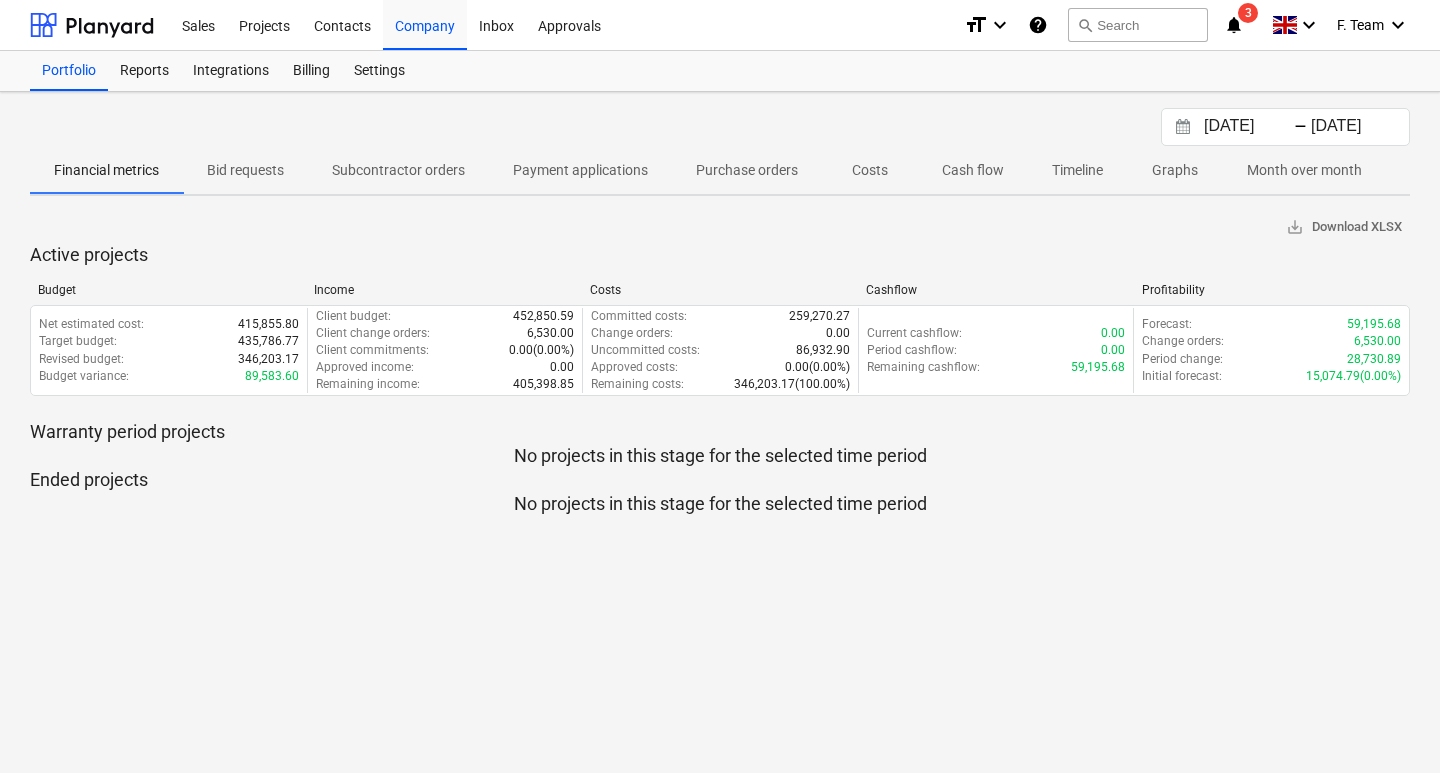 click on "[DATE] Press the down arrow key to interact with the calendar and
select a date. Press the question mark key to get the keyboard shortcuts for changing dates. - [DATE] Press the down arrow key to interact with the calendar and
select a date. Press the question mark key to get the keyboard shortcuts for changing dates. Financial metrics Bid requests Subcontractor orders Payment applications Purchase orders Costs Cash flow Timeline Graphs Month over month save_alt Download XLSX Active projects Budget Income Costs Cashflow Profitability Net estimated cost : 415,855.80 Target budget : 435,786.77 Revised budget : 346,203.17 Budget variance : 89,583.60 Client budget : 452,850.59 Client change orders : 6,530.00 Client commitments : 0.00   ( 0.00% ) Approved income : 0.00 Remaining income : 405,398.85 Committed costs : 259,270.27 Change orders : 0.00 Uncommitted costs : 86,932.90 Approved costs : 0.00   ( 0.00% ) Remaining costs : 346,203.17   ( 100.00% ) Current cashflow : 0.00 Period cashflow : 0.00" at bounding box center [720, 432] 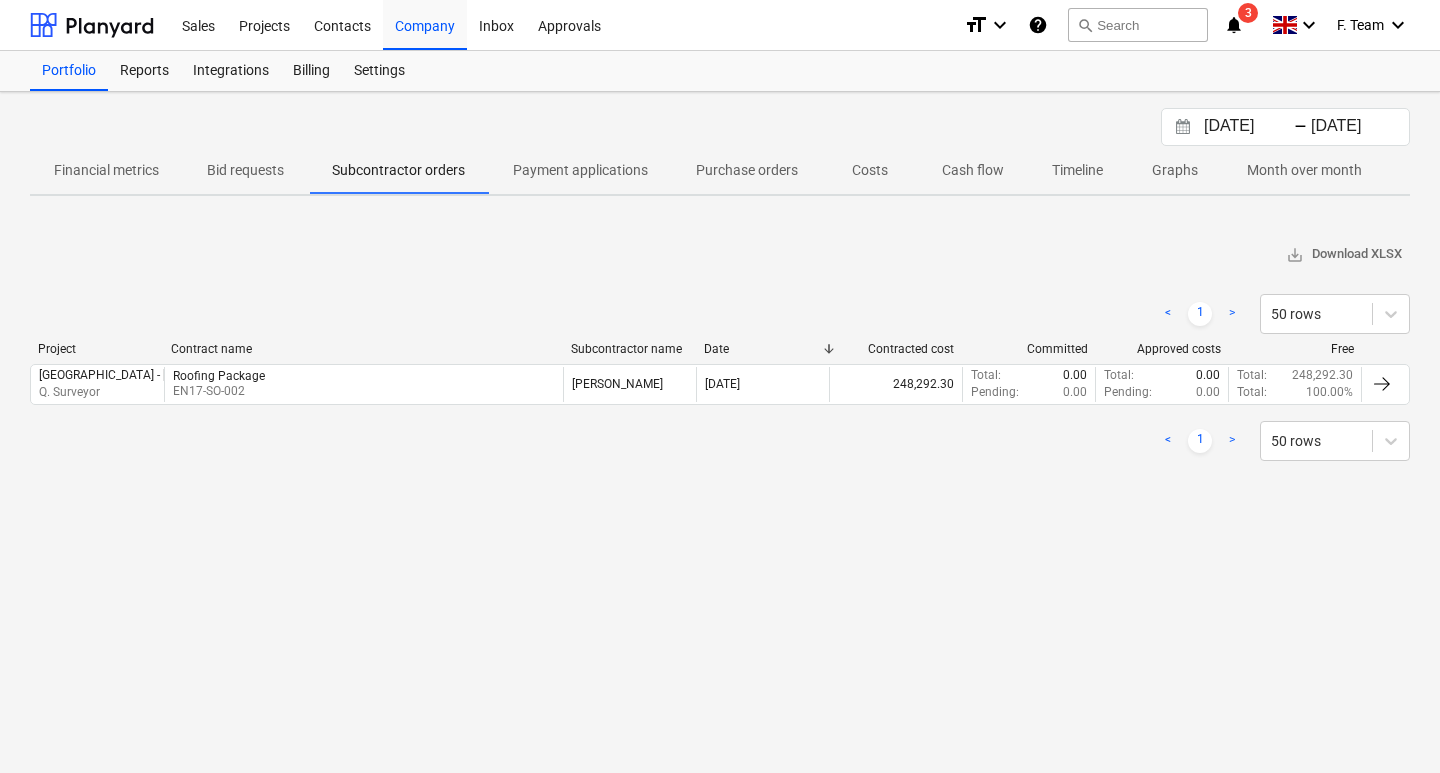 click on "Payment applications" at bounding box center (580, 170) 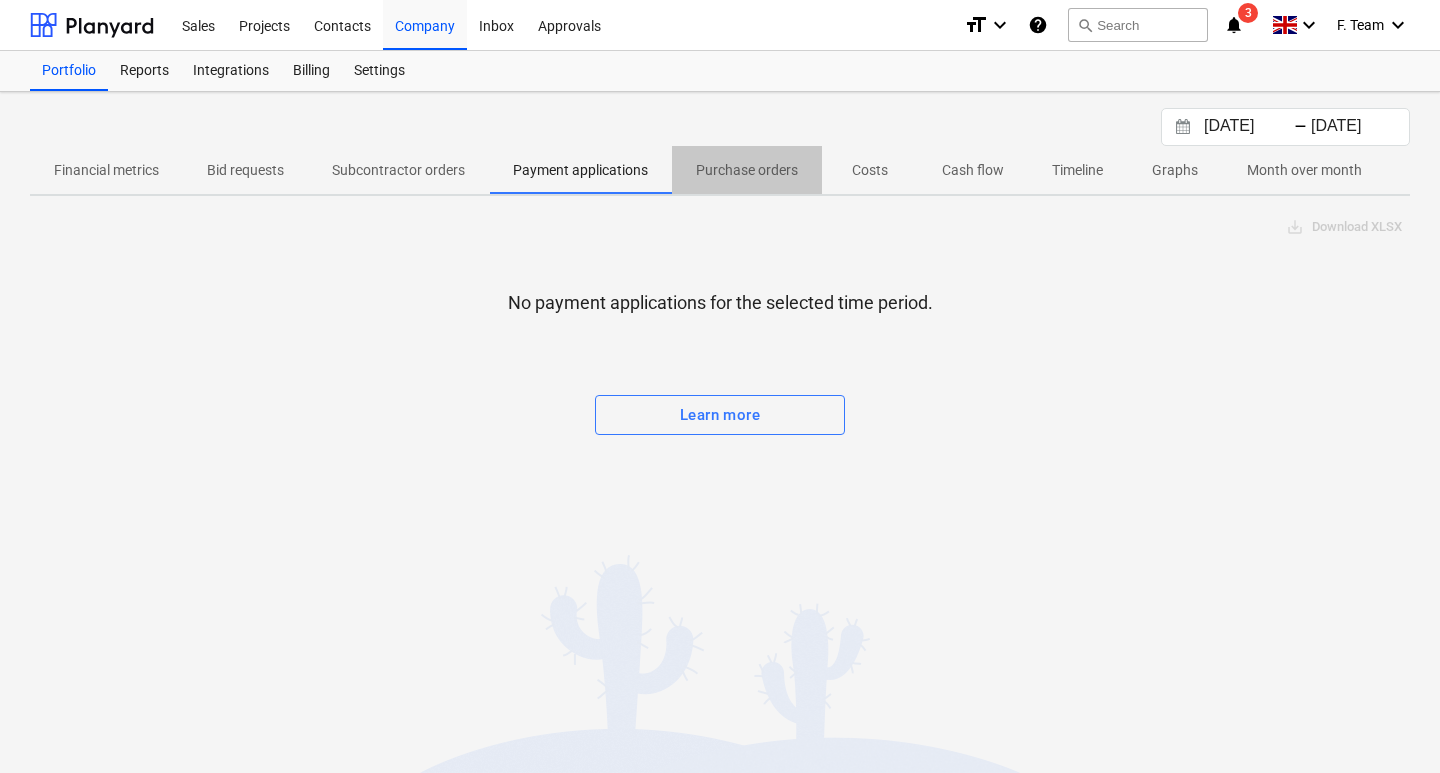 click on "Purchase orders" at bounding box center (747, 170) 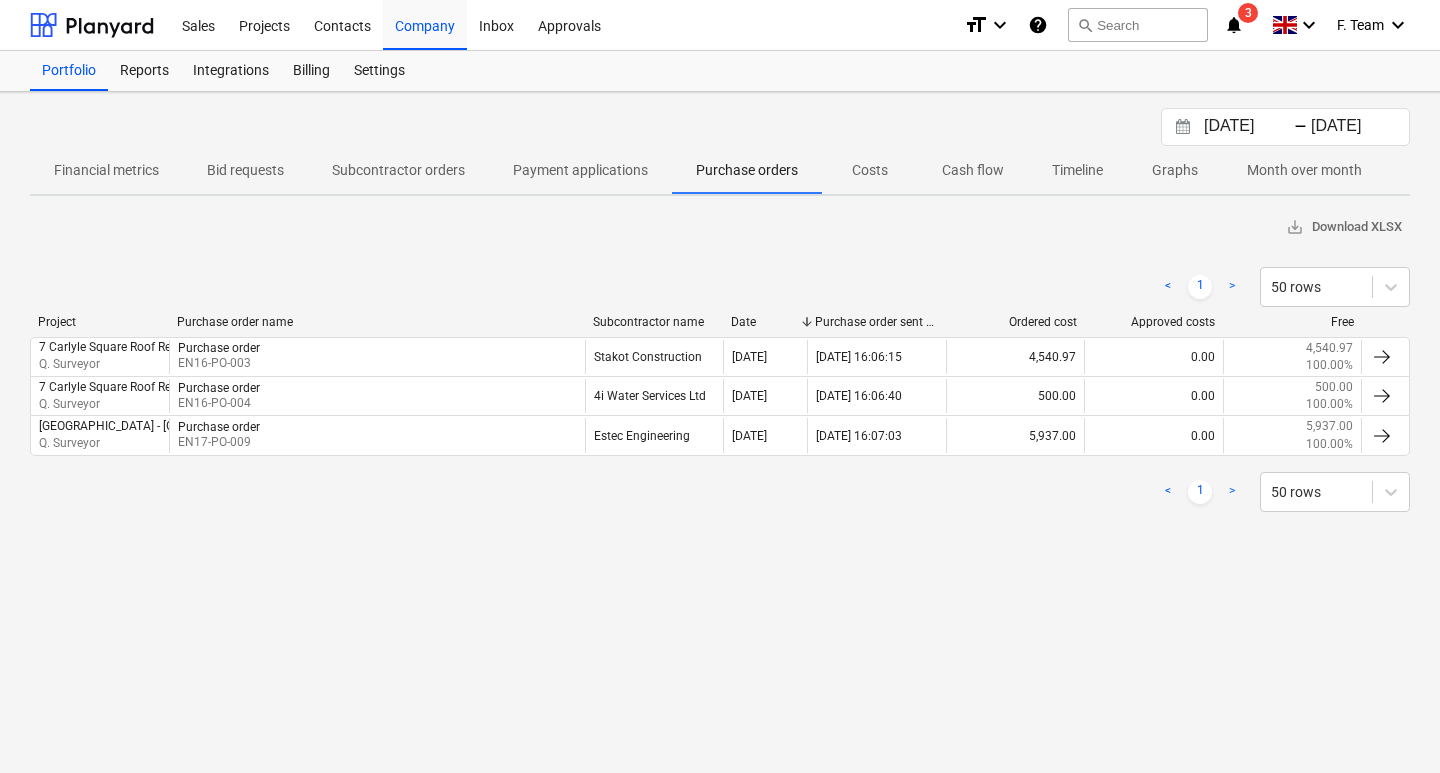 click on "Costs" at bounding box center (870, 170) 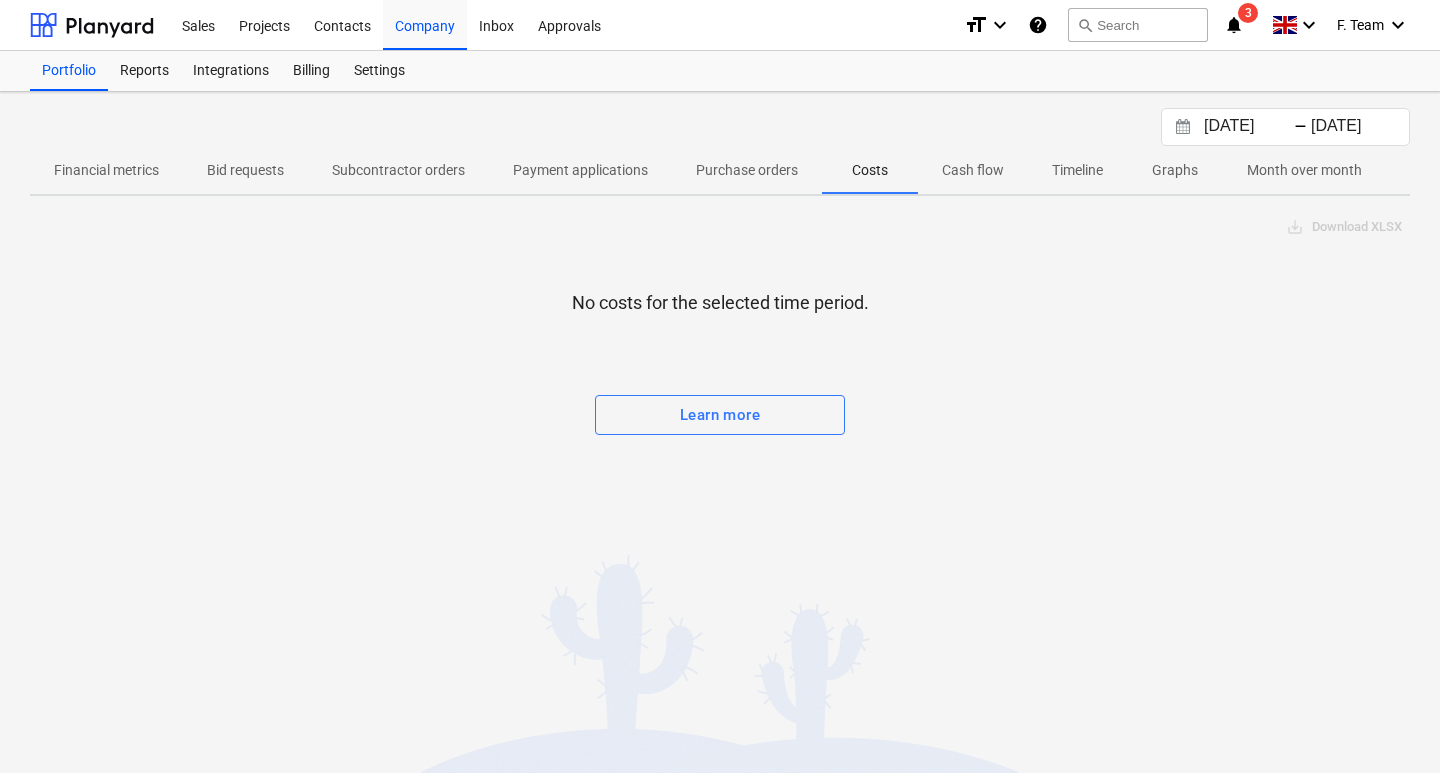 click on "Purchase orders" at bounding box center [747, 170] 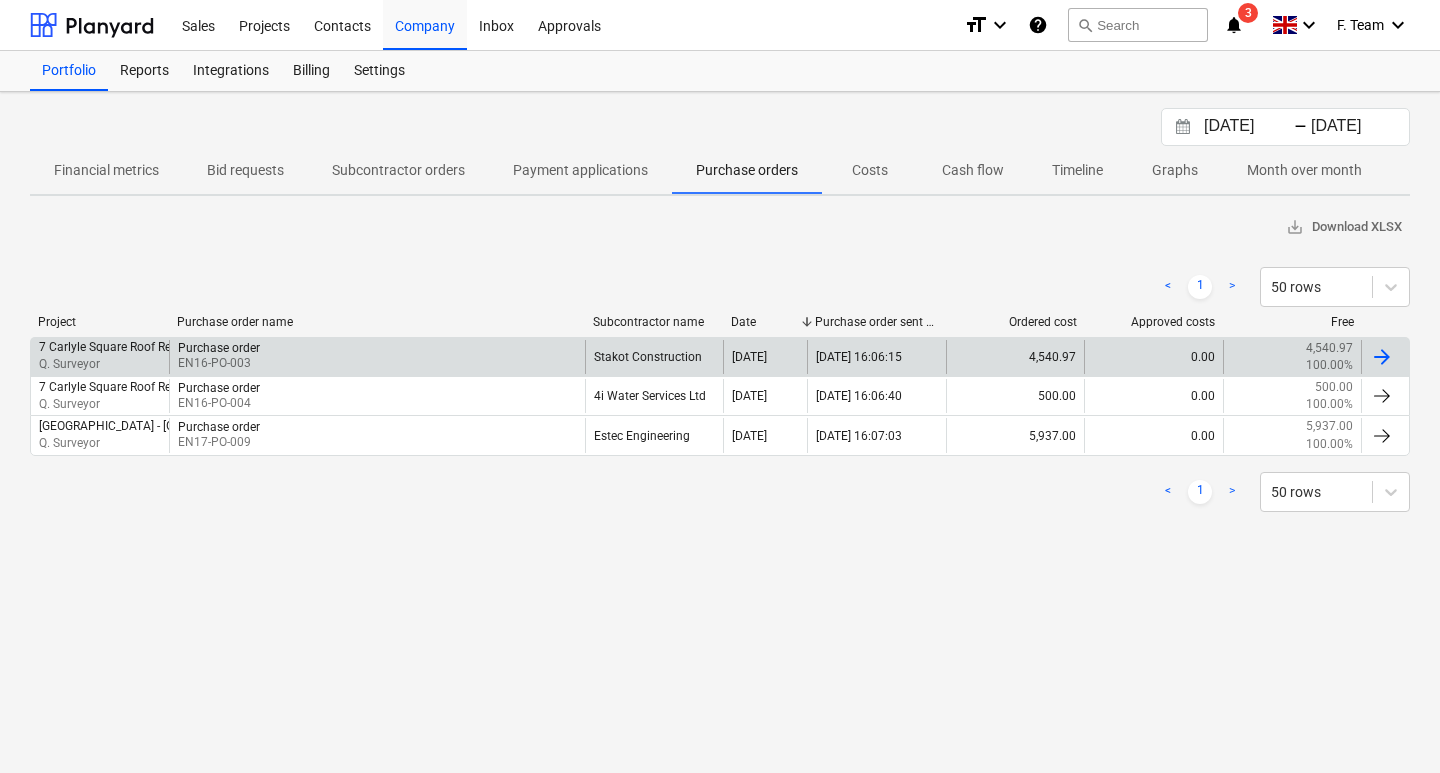 click at bounding box center (1382, 357) 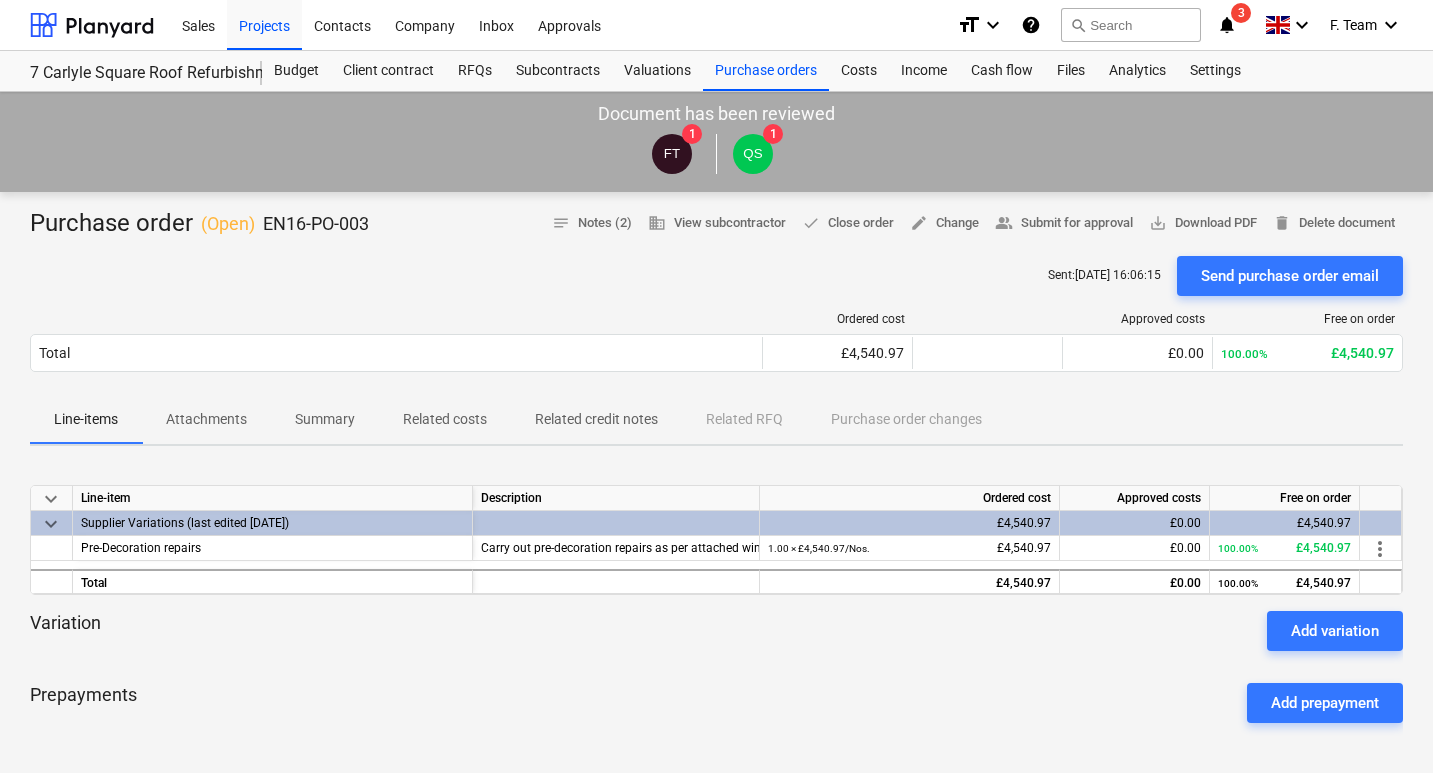 click on "keyboard_arrow_down" at bounding box center (51, 524) 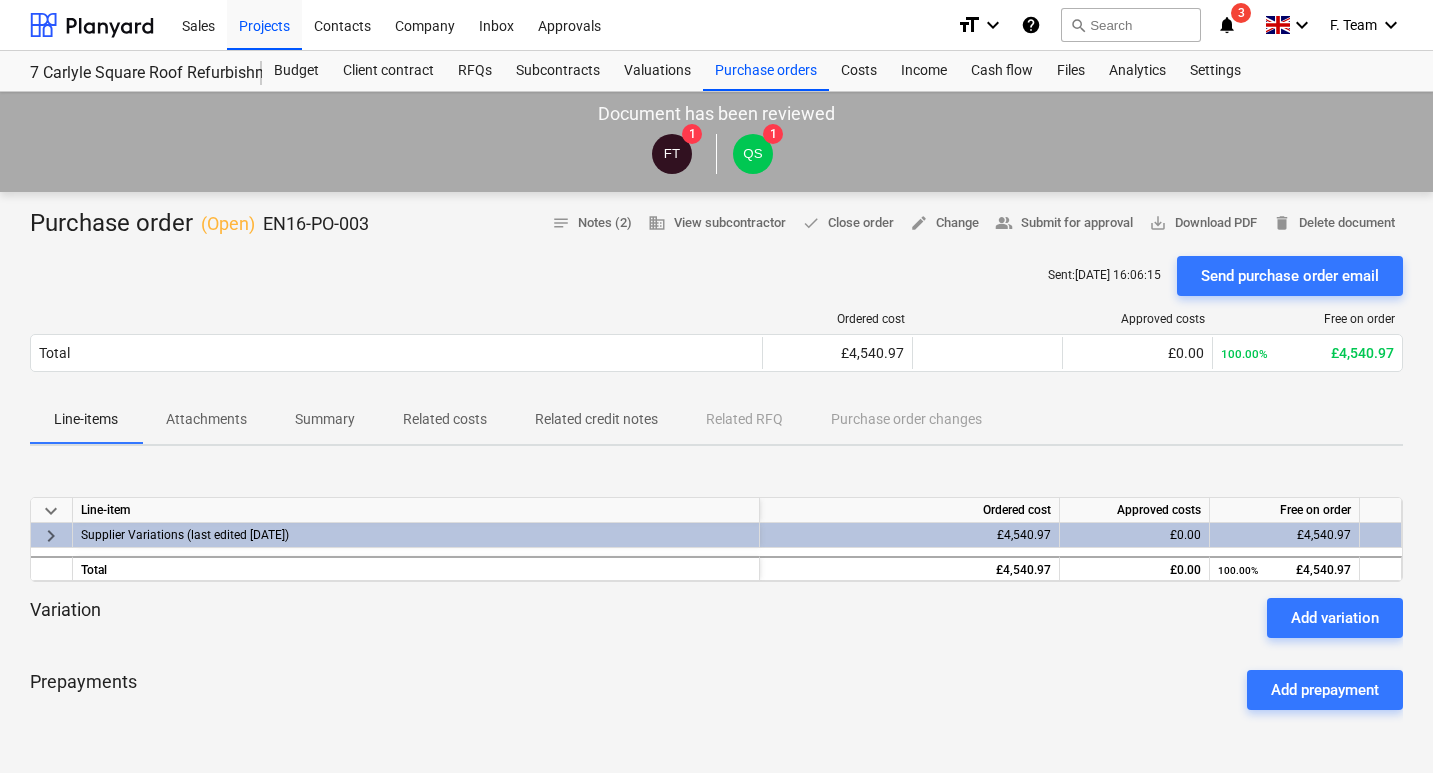 click on "keyboard_arrow_right" at bounding box center (51, 536) 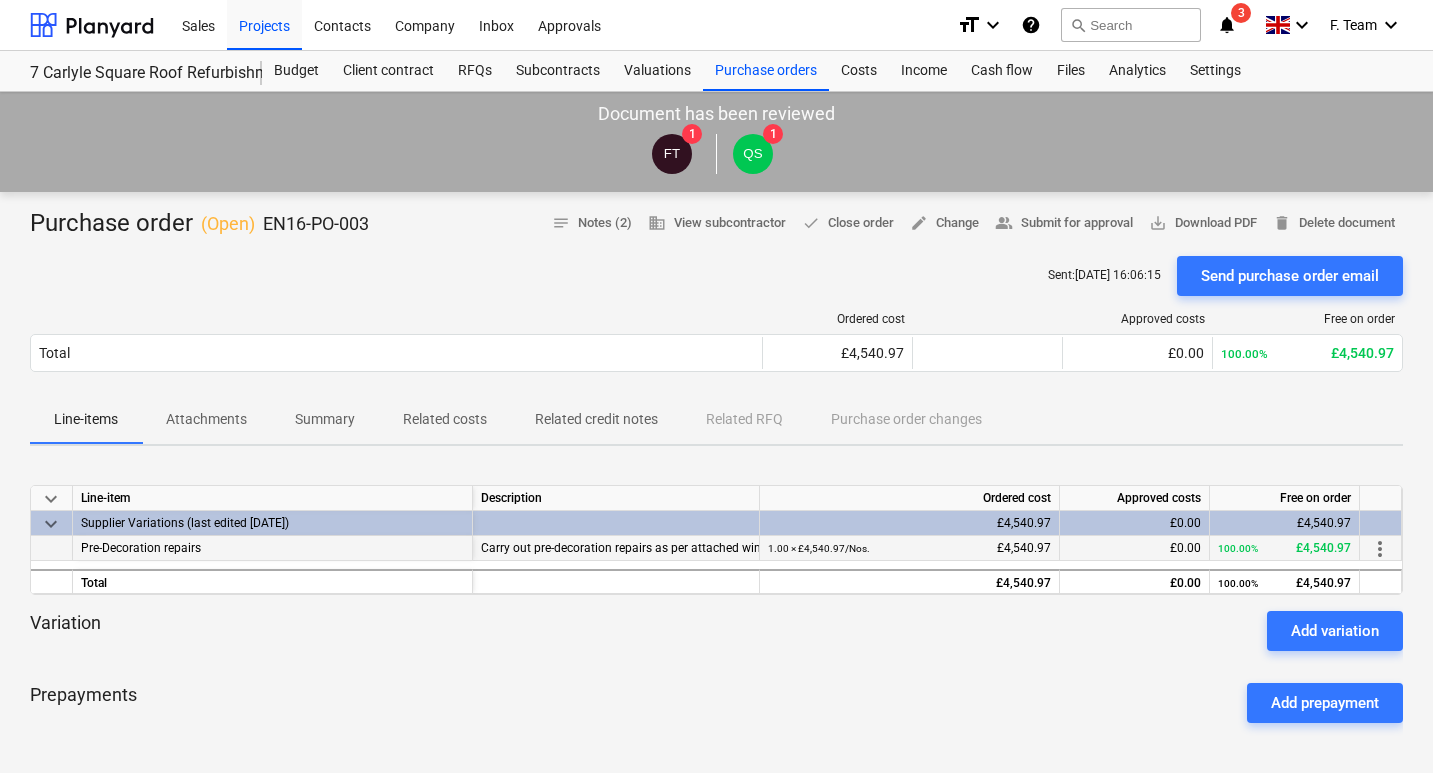 click on "Pre-Decoration repairs" at bounding box center (273, 548) 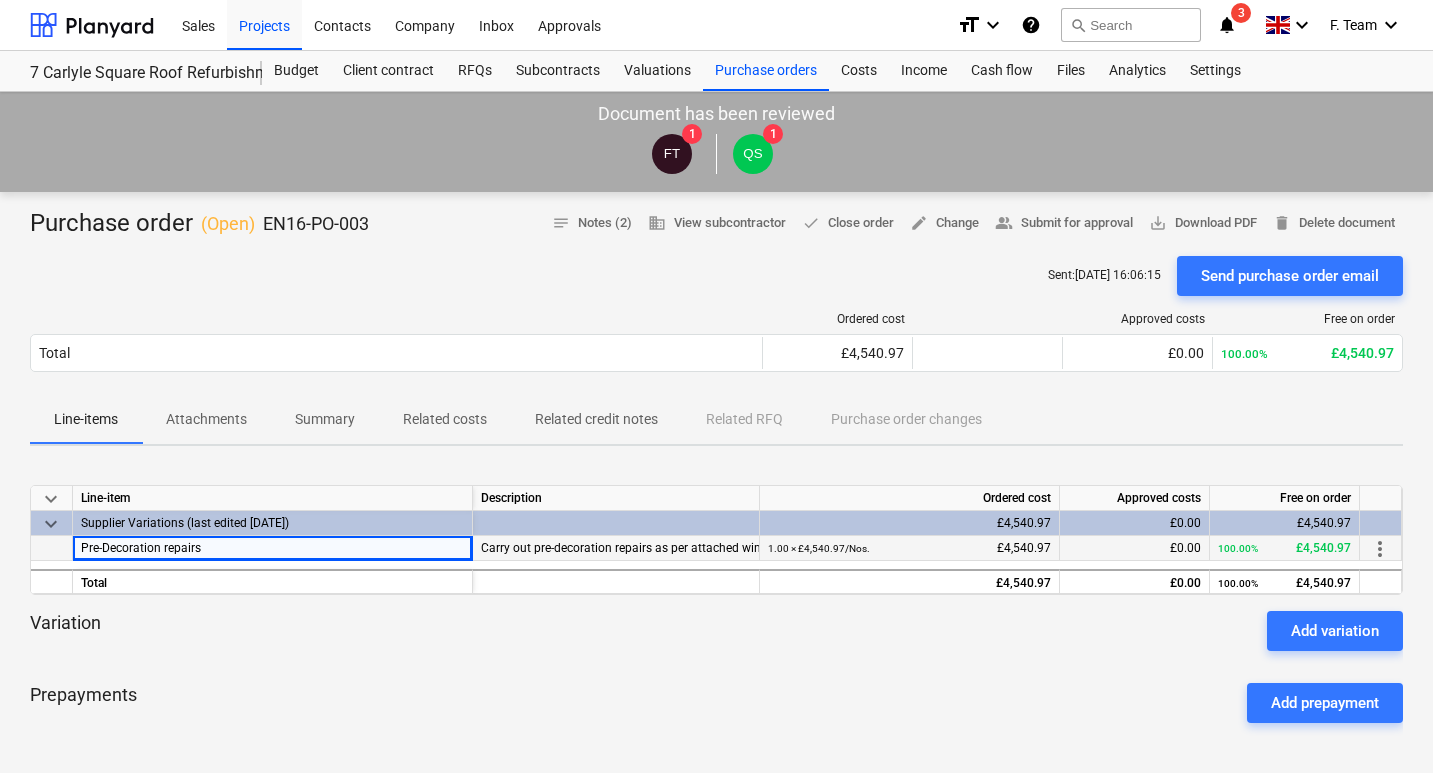 click on "Pre-Decoration repairs" at bounding box center [273, 548] 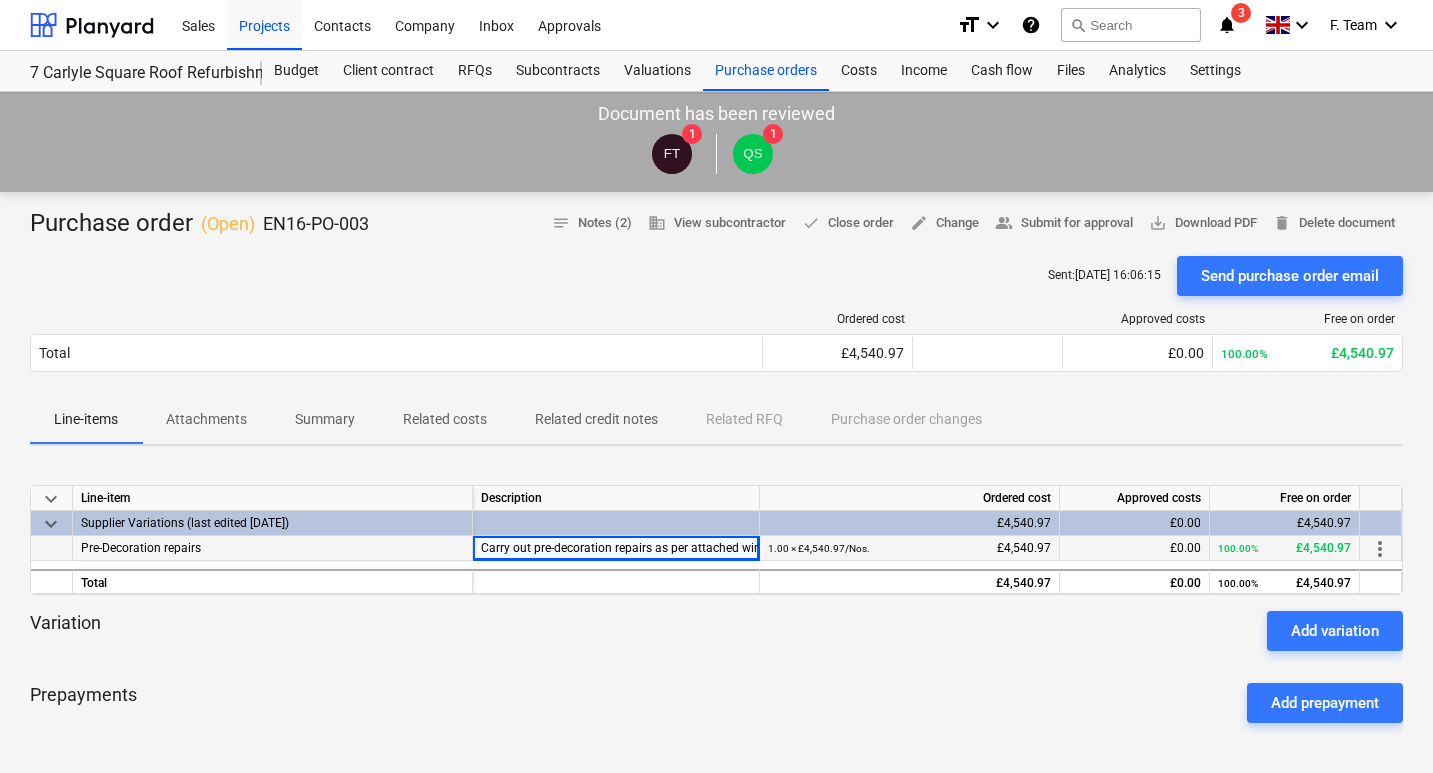 click on "Pre-Decoration repairs" at bounding box center (273, 548) 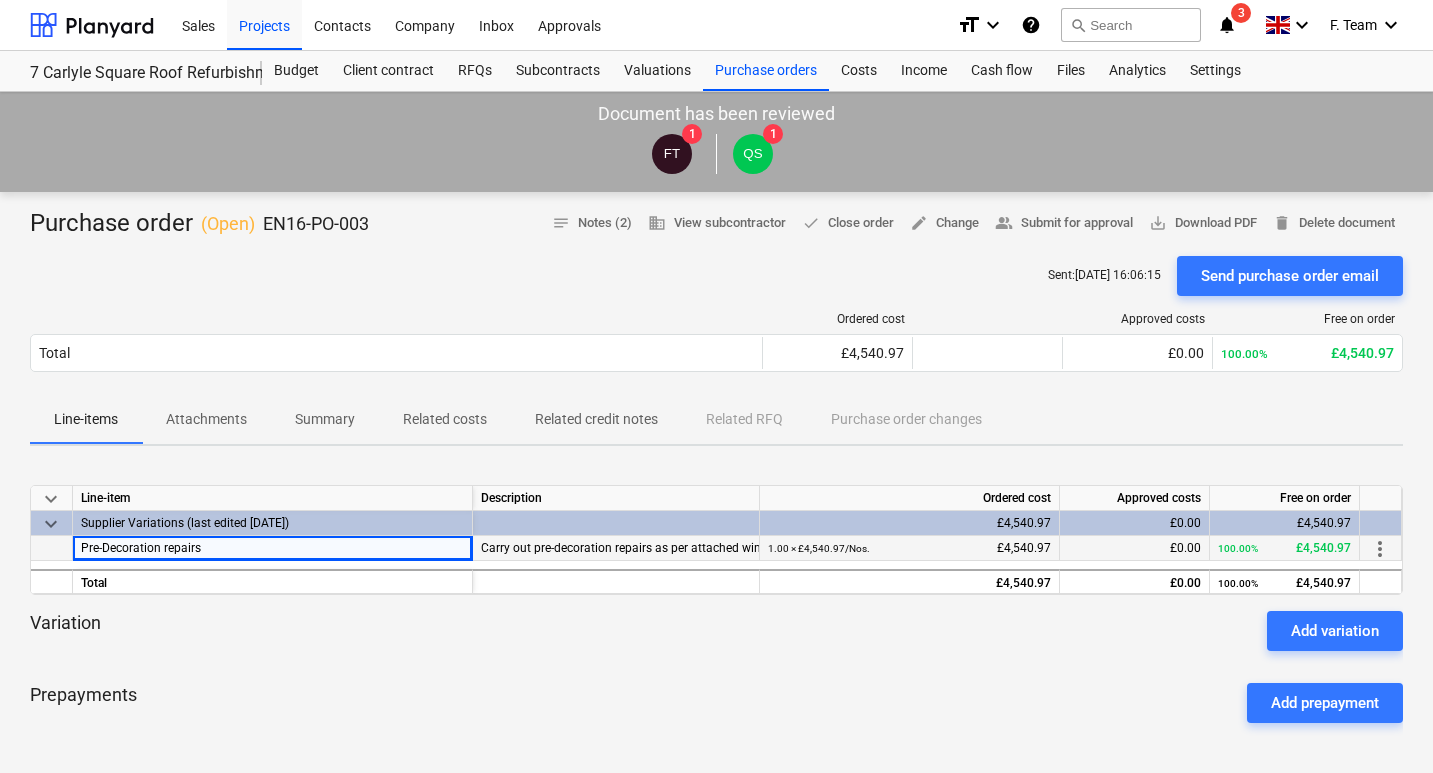 click on "more_vert" at bounding box center [1380, 549] 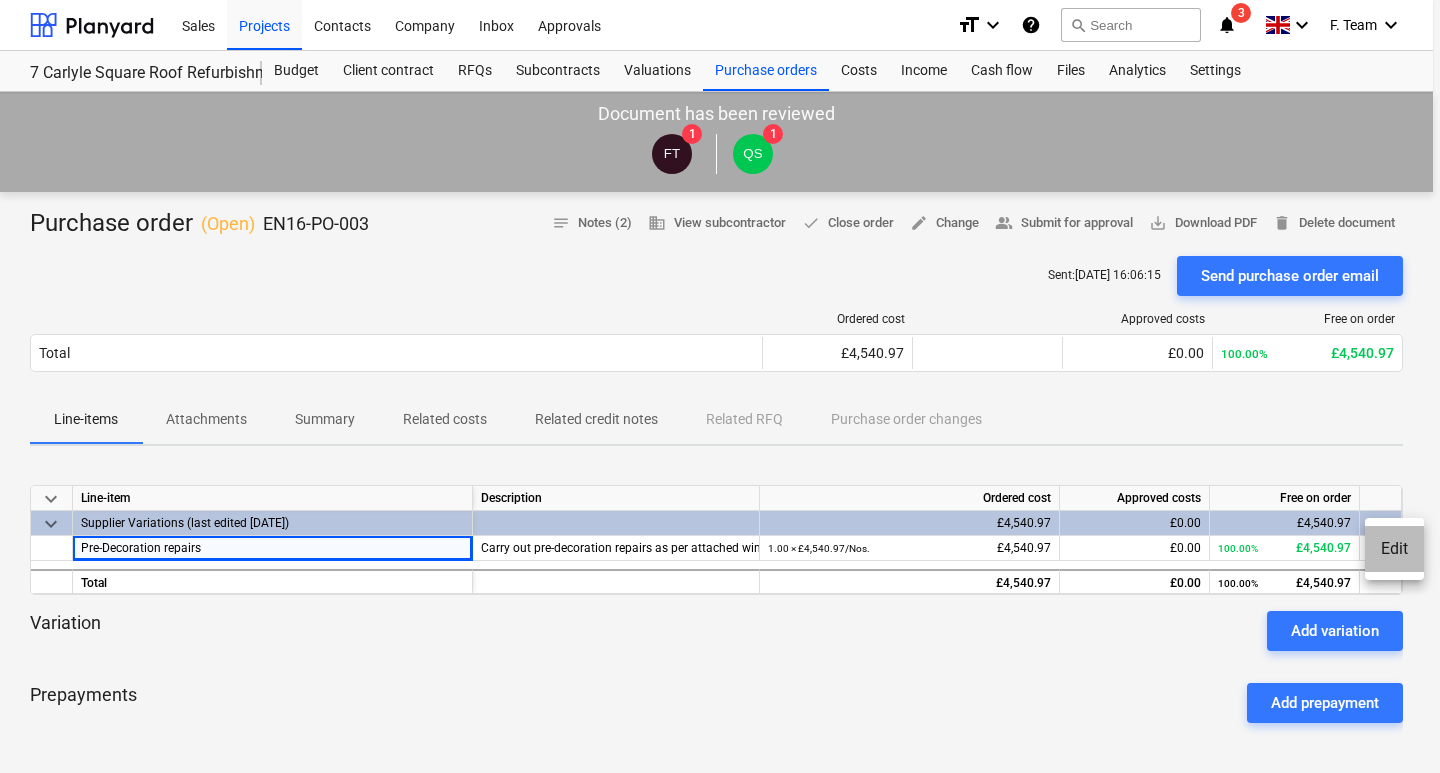click on "Edit" at bounding box center [1394, 549] 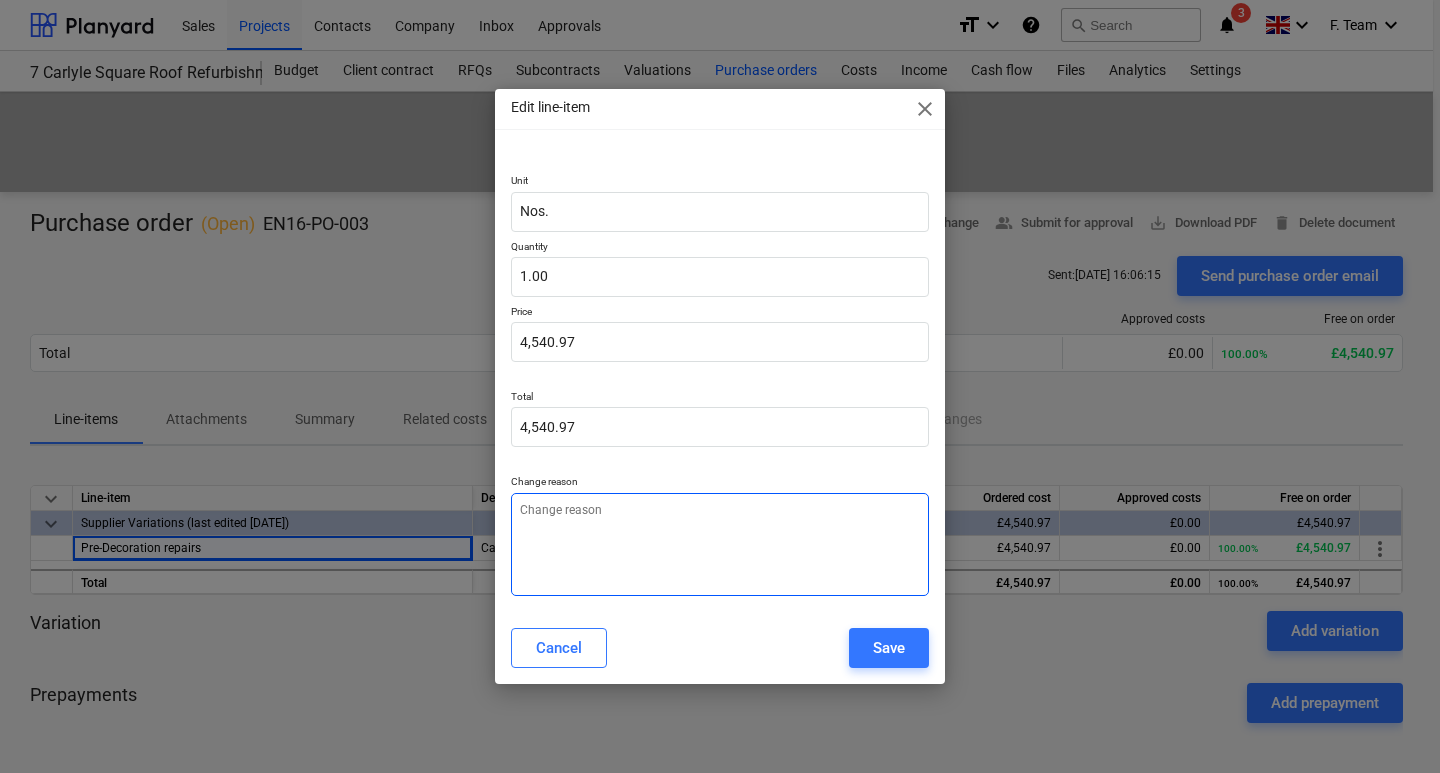 click at bounding box center (720, 544) 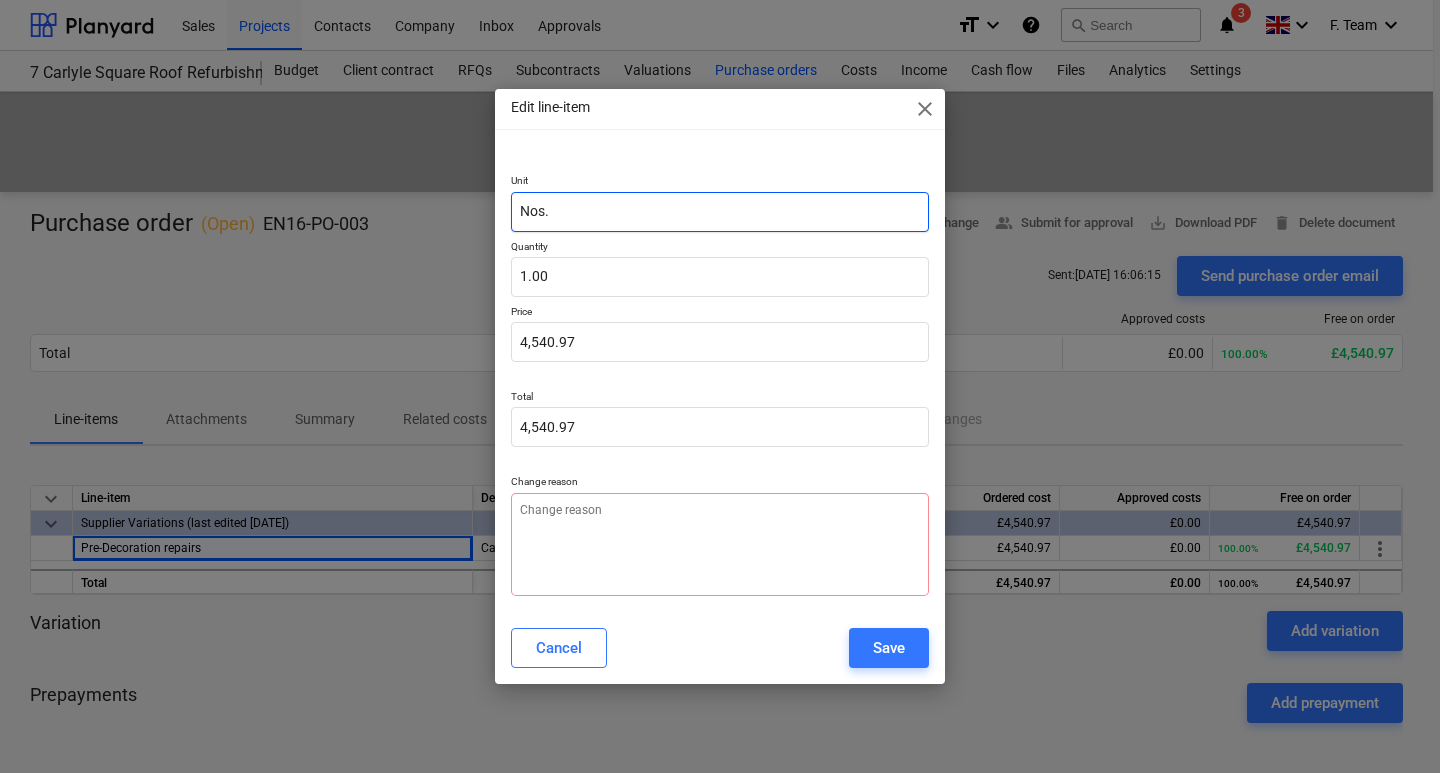 click on "Nos." at bounding box center (720, 212) 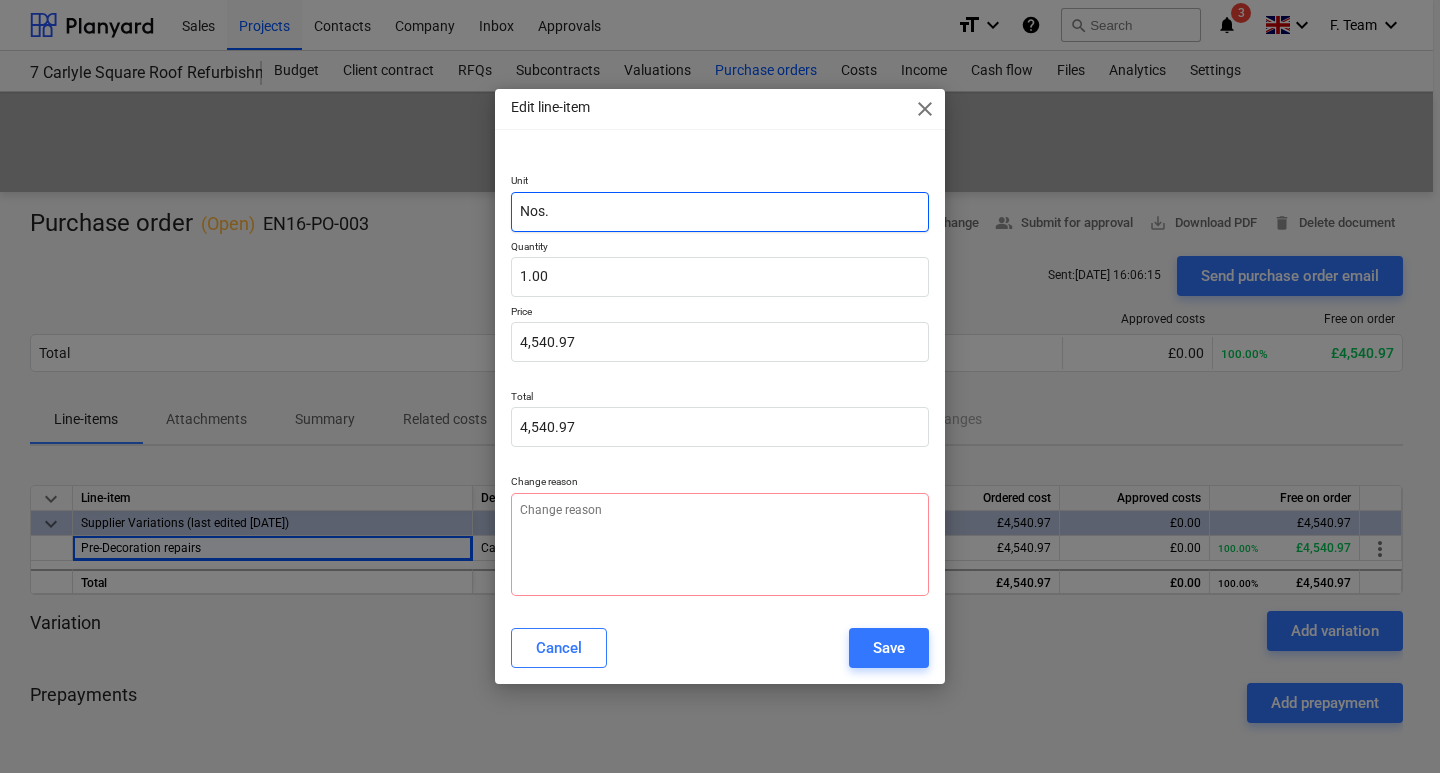 drag, startPoint x: 554, startPoint y: 218, endPoint x: 442, endPoint y: 218, distance: 112 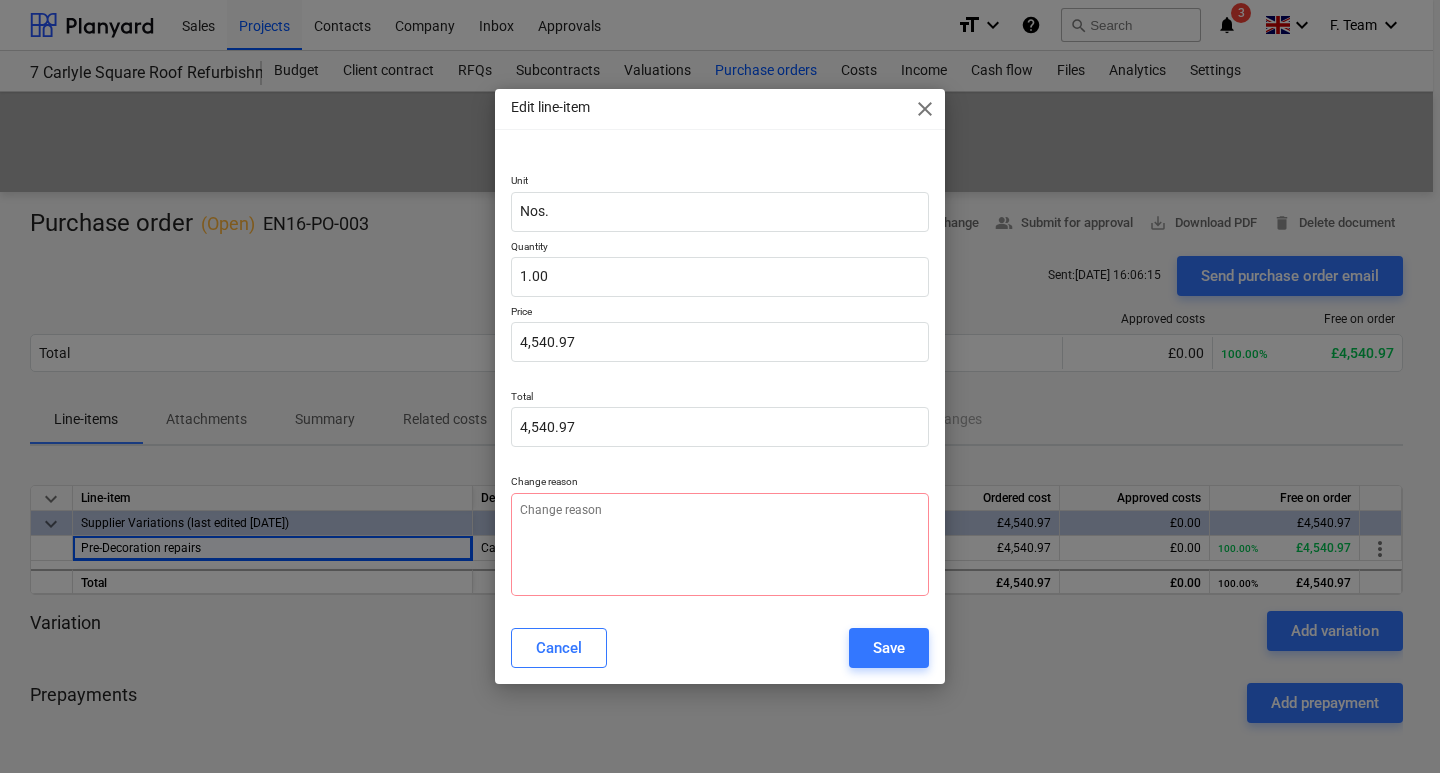 click on "Unit Nos. Quantity 1.00 Price 4,540.97 Total 4,540.97 Change reason" at bounding box center [720, 372] 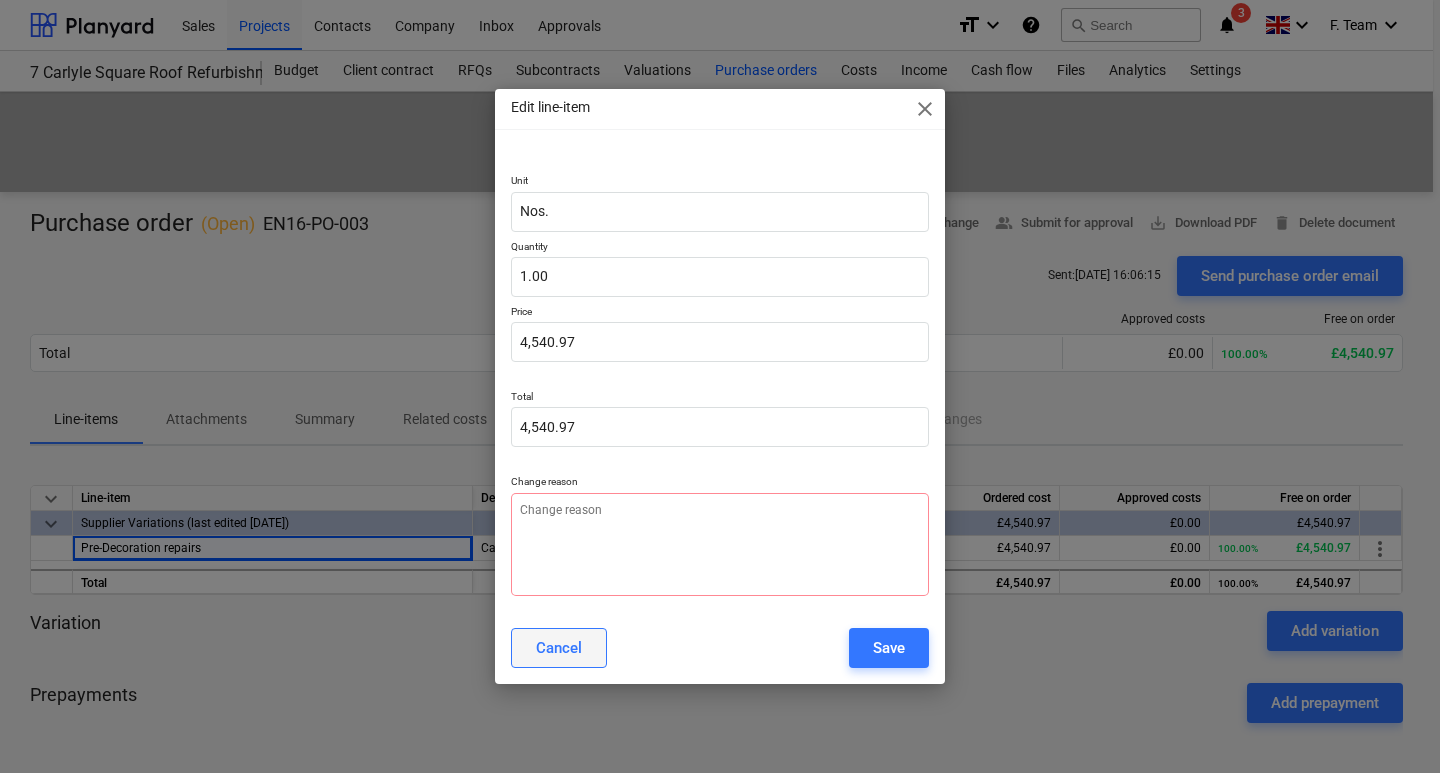 click on "Cancel" at bounding box center [559, 648] 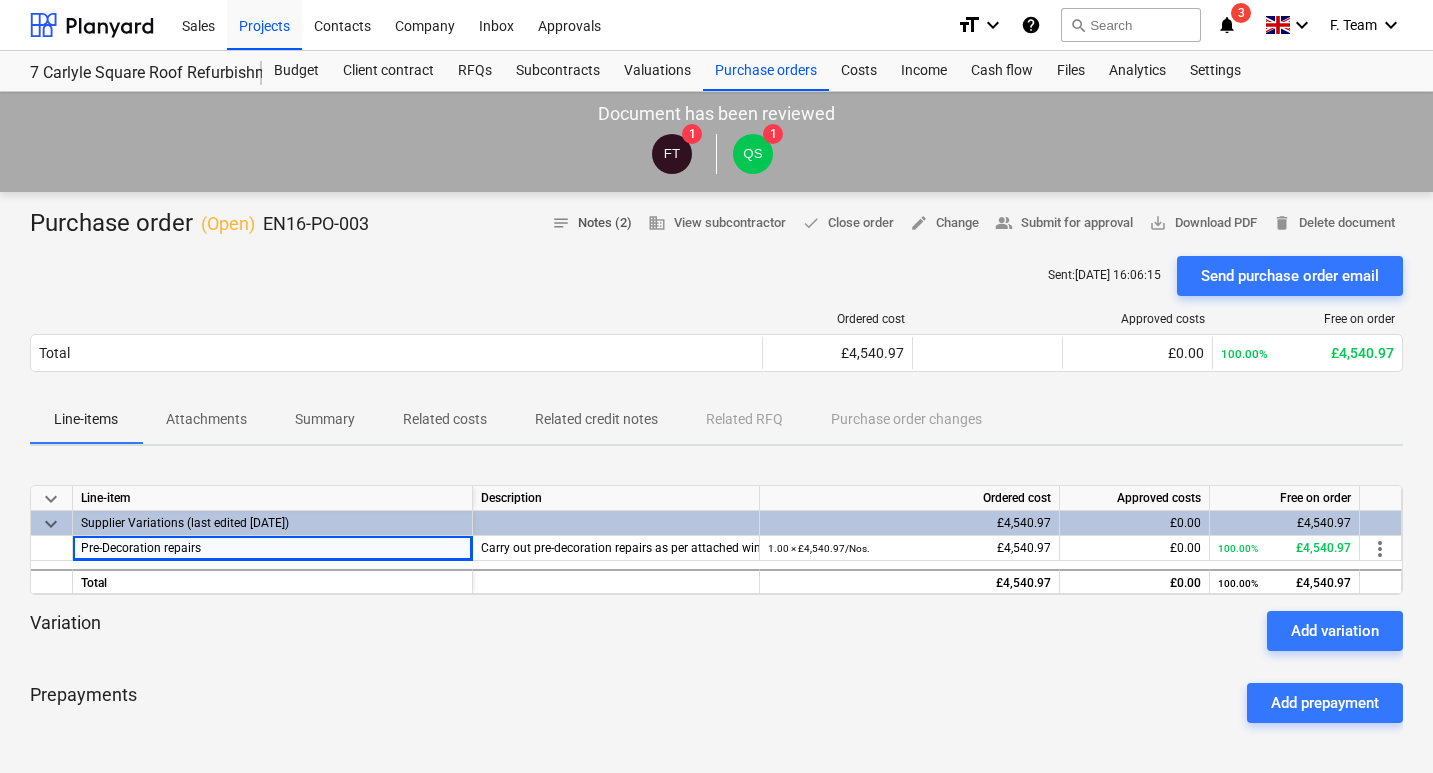 click on "notes Notes (2)" at bounding box center (592, 223) 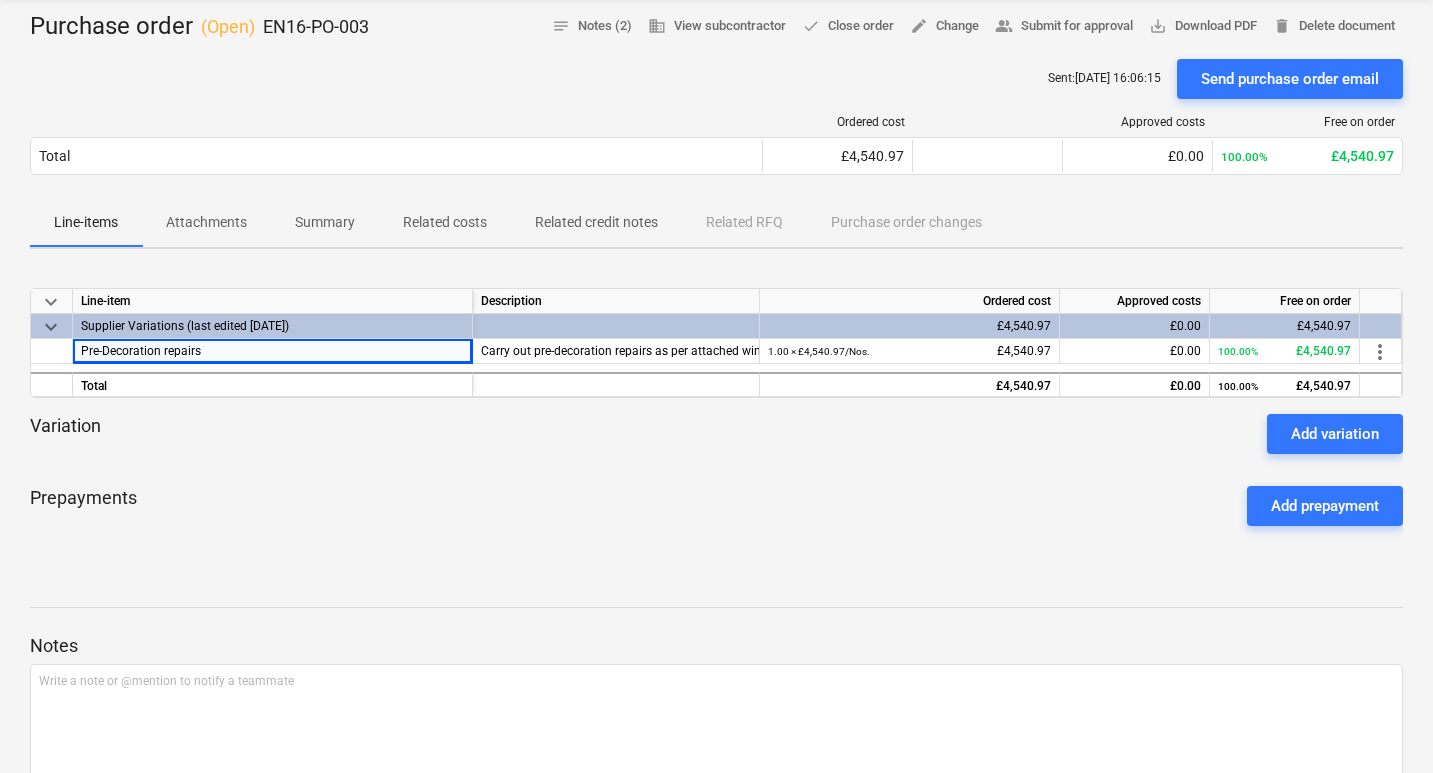 scroll, scrollTop: 0, scrollLeft: 0, axis: both 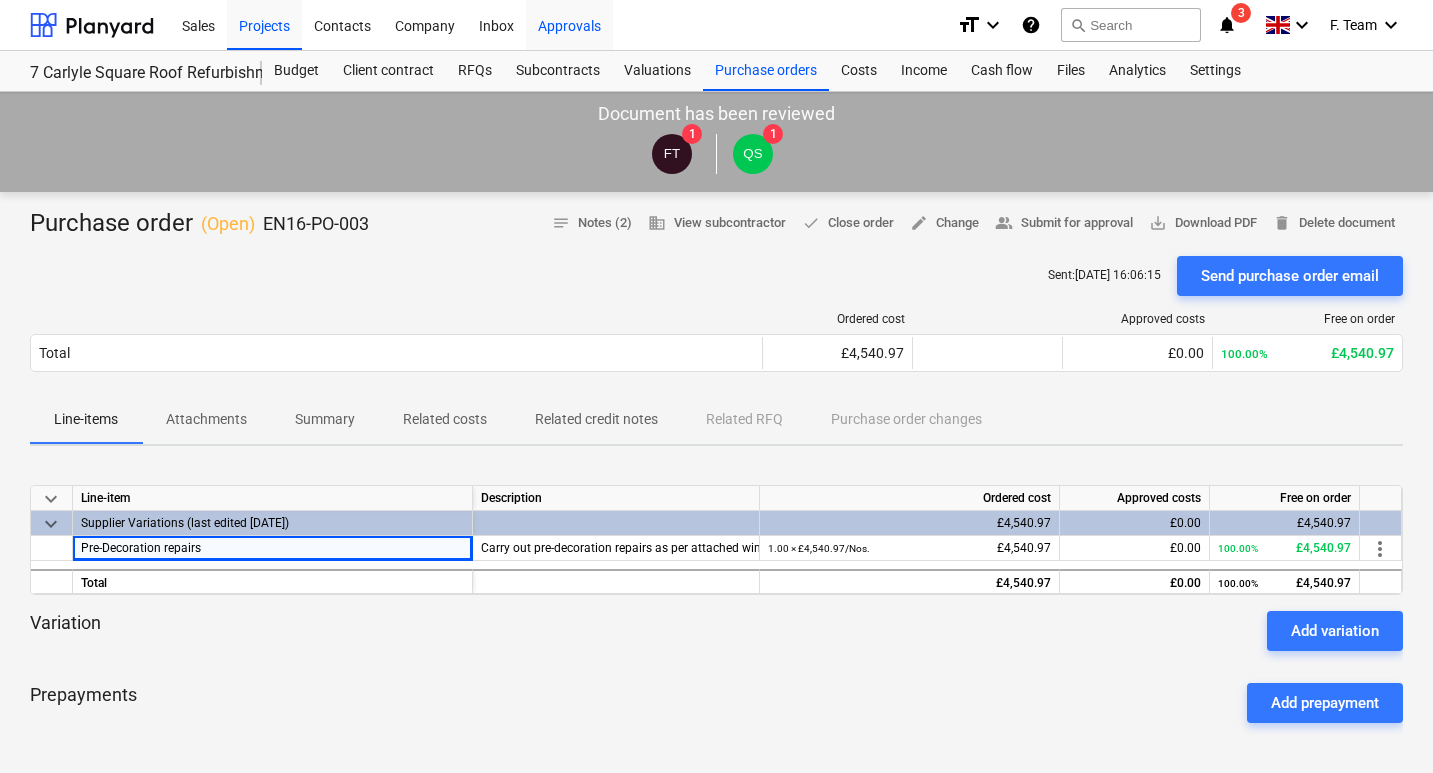 click on "Approvals" at bounding box center [569, 24] 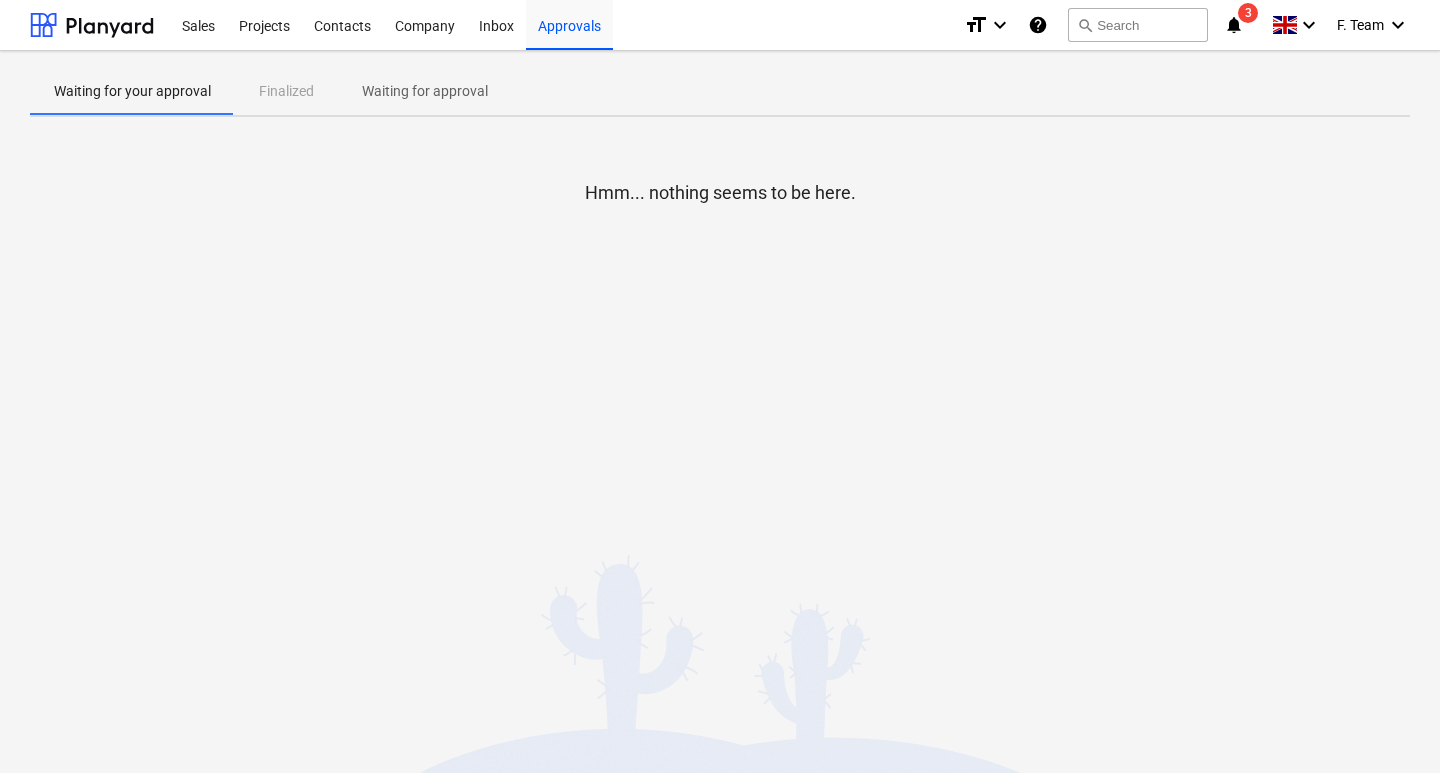 click on "Waiting for your approval Finalized Waiting for approval" at bounding box center [720, 91] 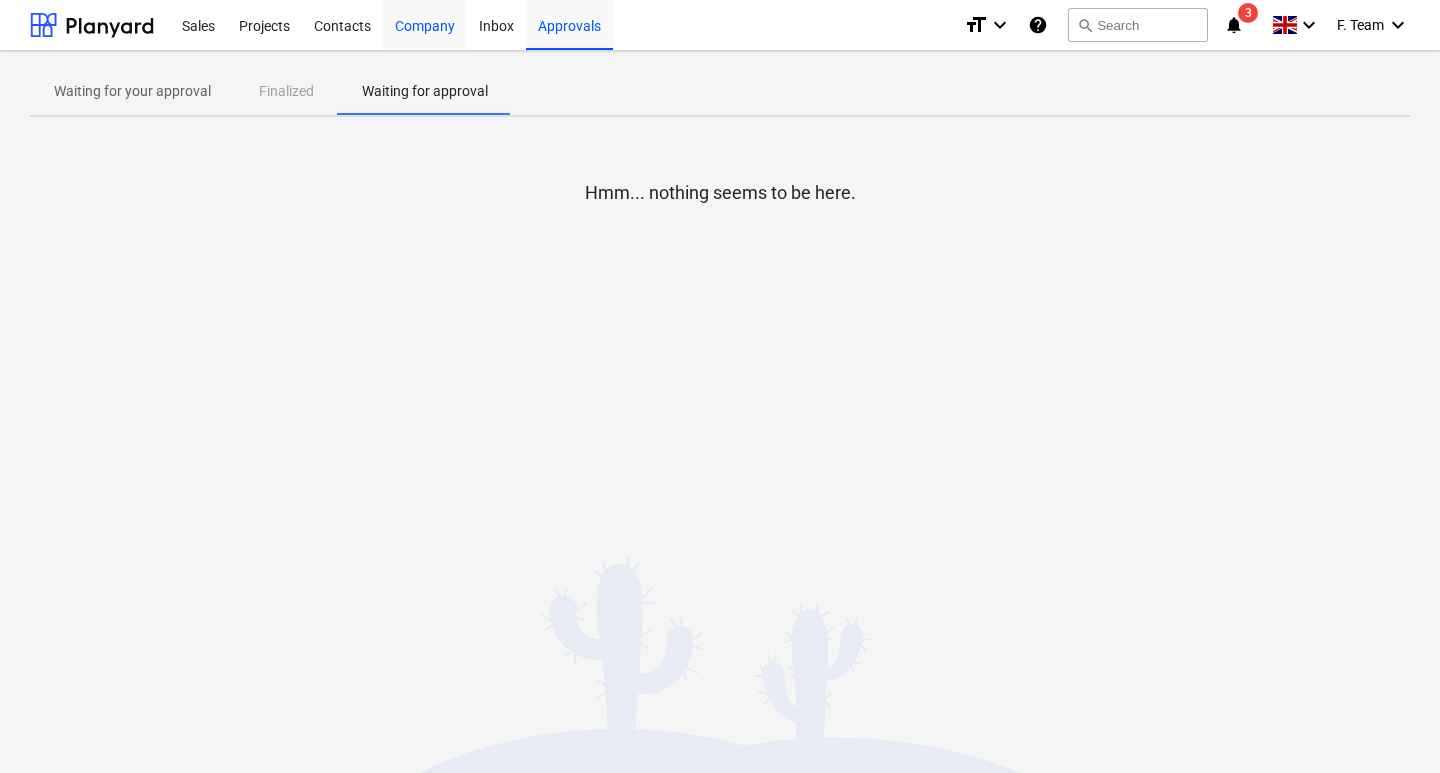 click on "Company" at bounding box center [425, 24] 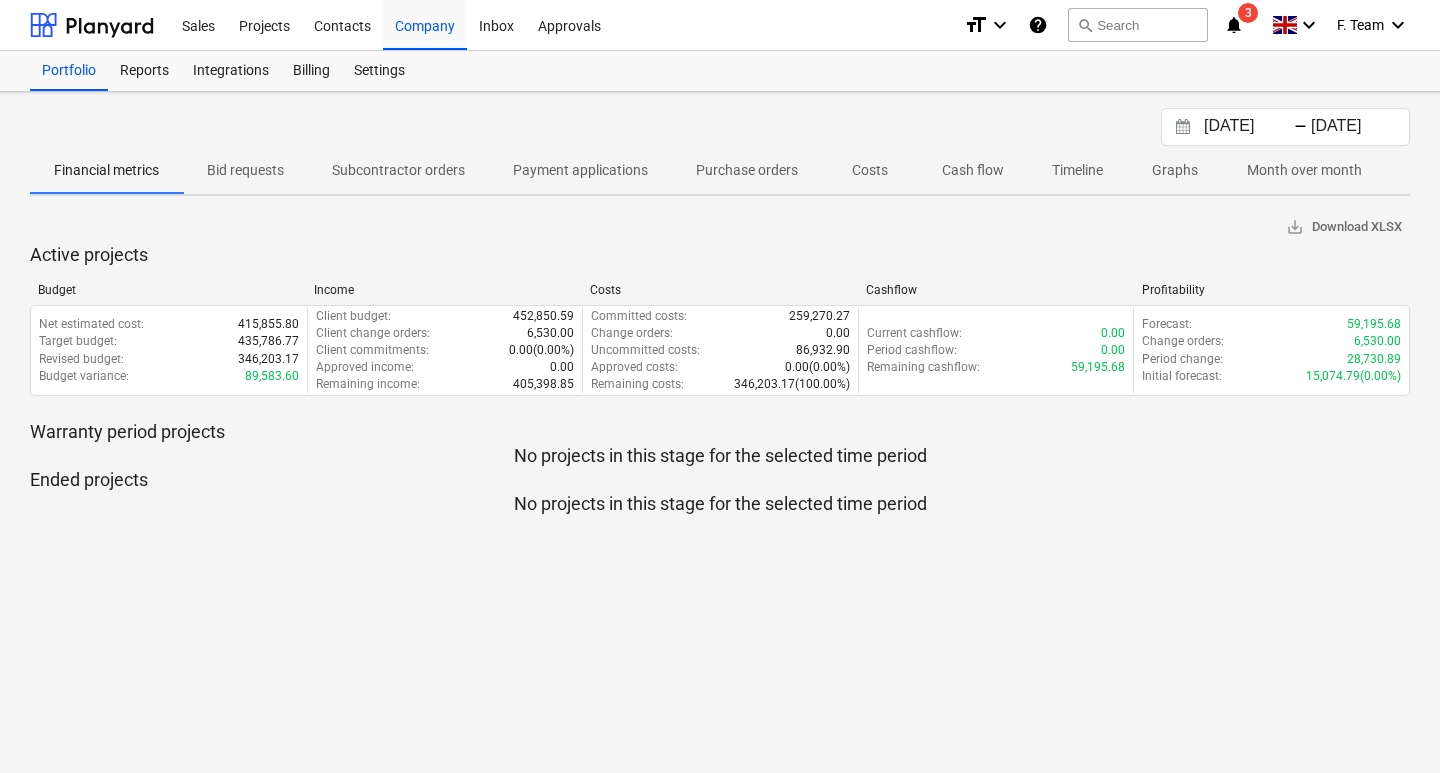 click on "Timeline" at bounding box center [1077, 170] 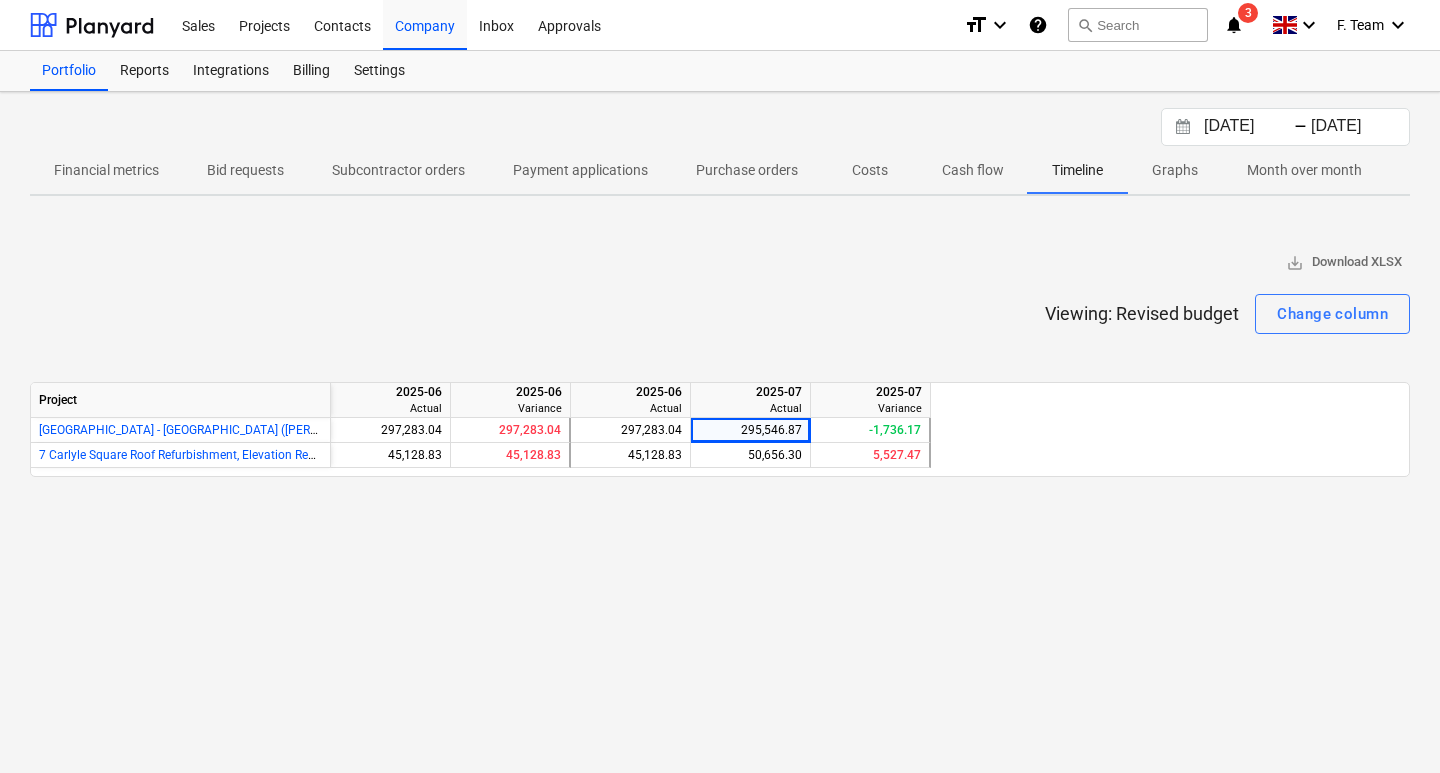 click on "Financial metrics" at bounding box center [106, 170] 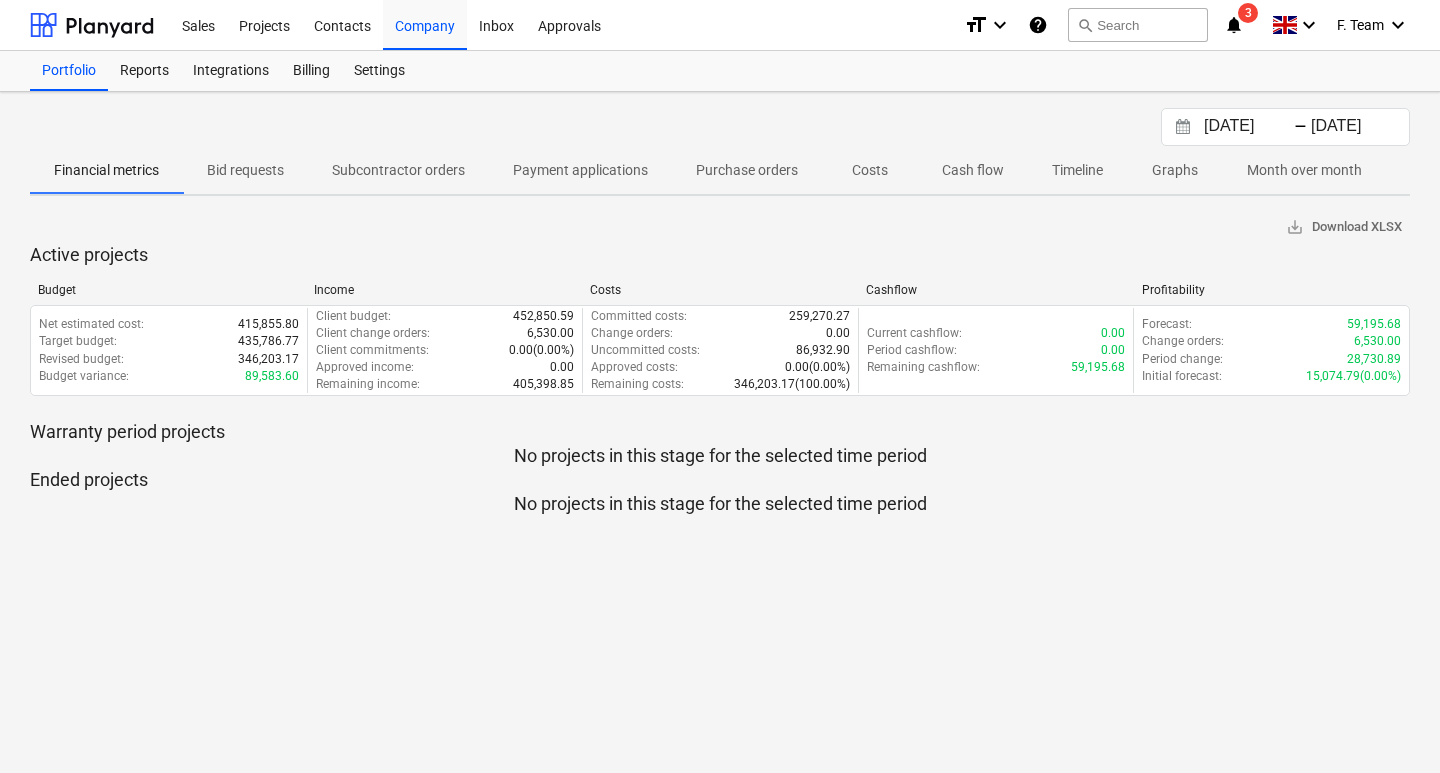 click on "Bid requests" at bounding box center [245, 170] 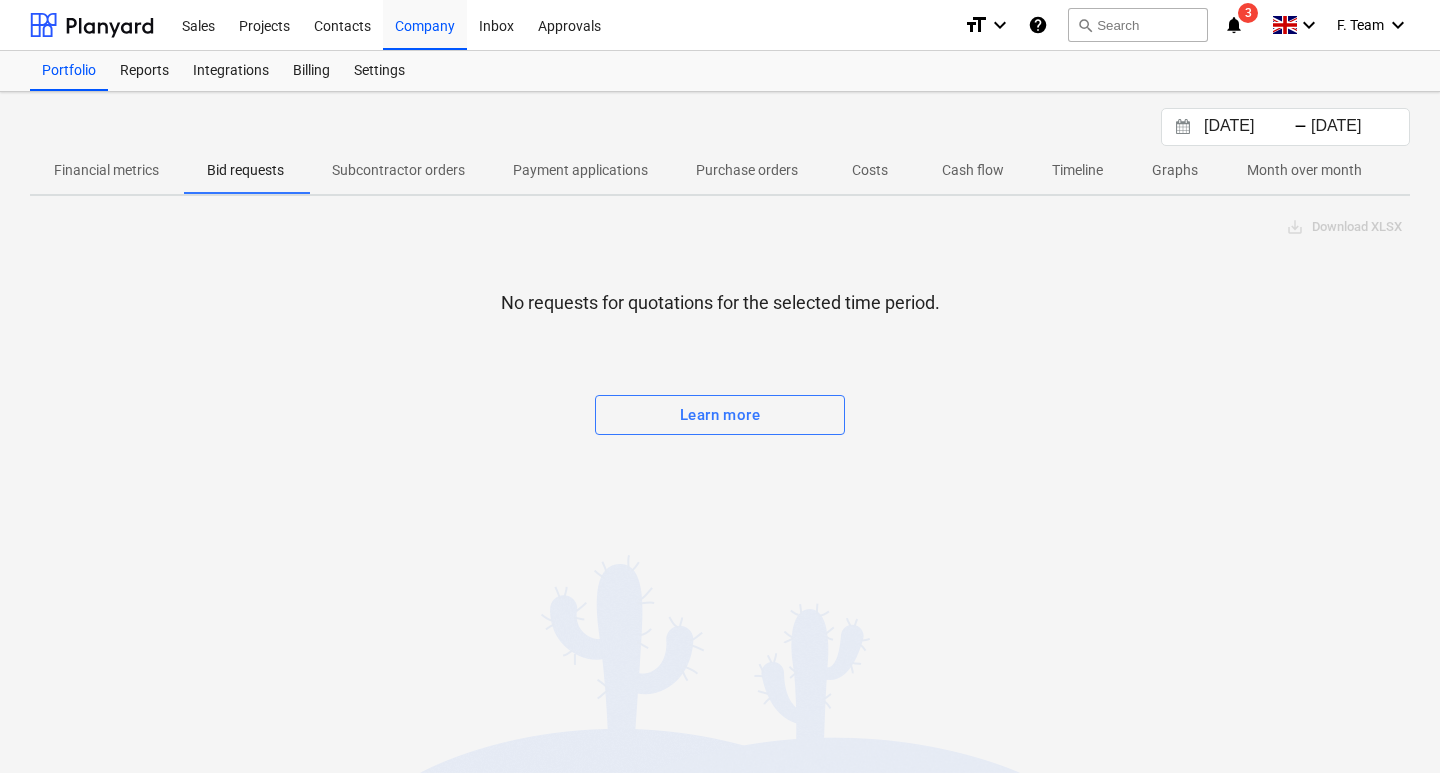 click on "[DATE] Press the down arrow key to interact with the calendar and
select a date. Press the question mark key to get the keyboard shortcuts for changing dates. - [DATE] Press the down arrow key to interact with the calendar and
select a date. Press the question mark key to get the keyboard shortcuts for changing dates. Financial metrics Bid requests Subcontractor orders Payment applications Purchase orders Costs Cash flow Timeline Graphs Month over month save_alt Download XLSX No requests for quotations for the selected time period. Learn more" at bounding box center [720, 432] 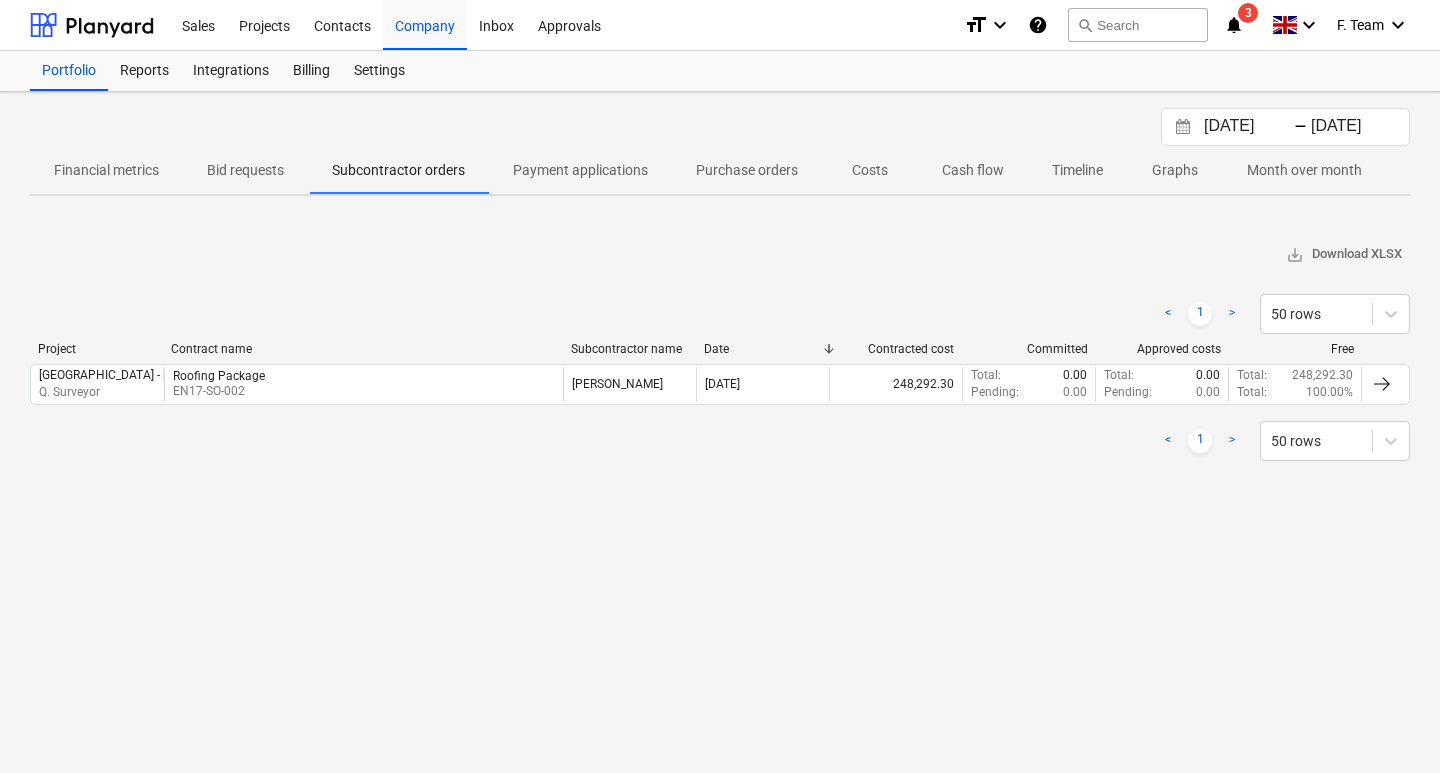 click on "Payment applications" at bounding box center (580, 170) 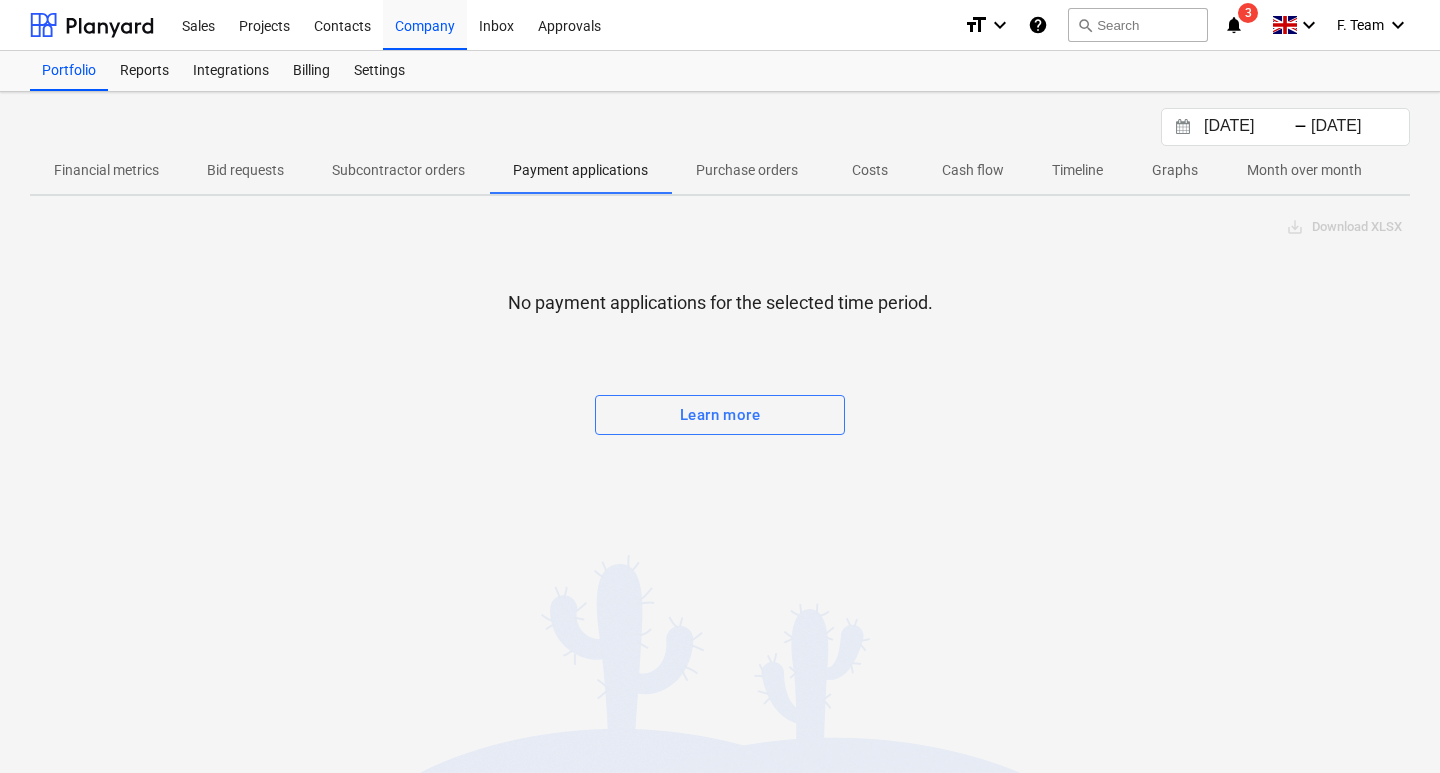 click on "Purchase orders" at bounding box center [747, 170] 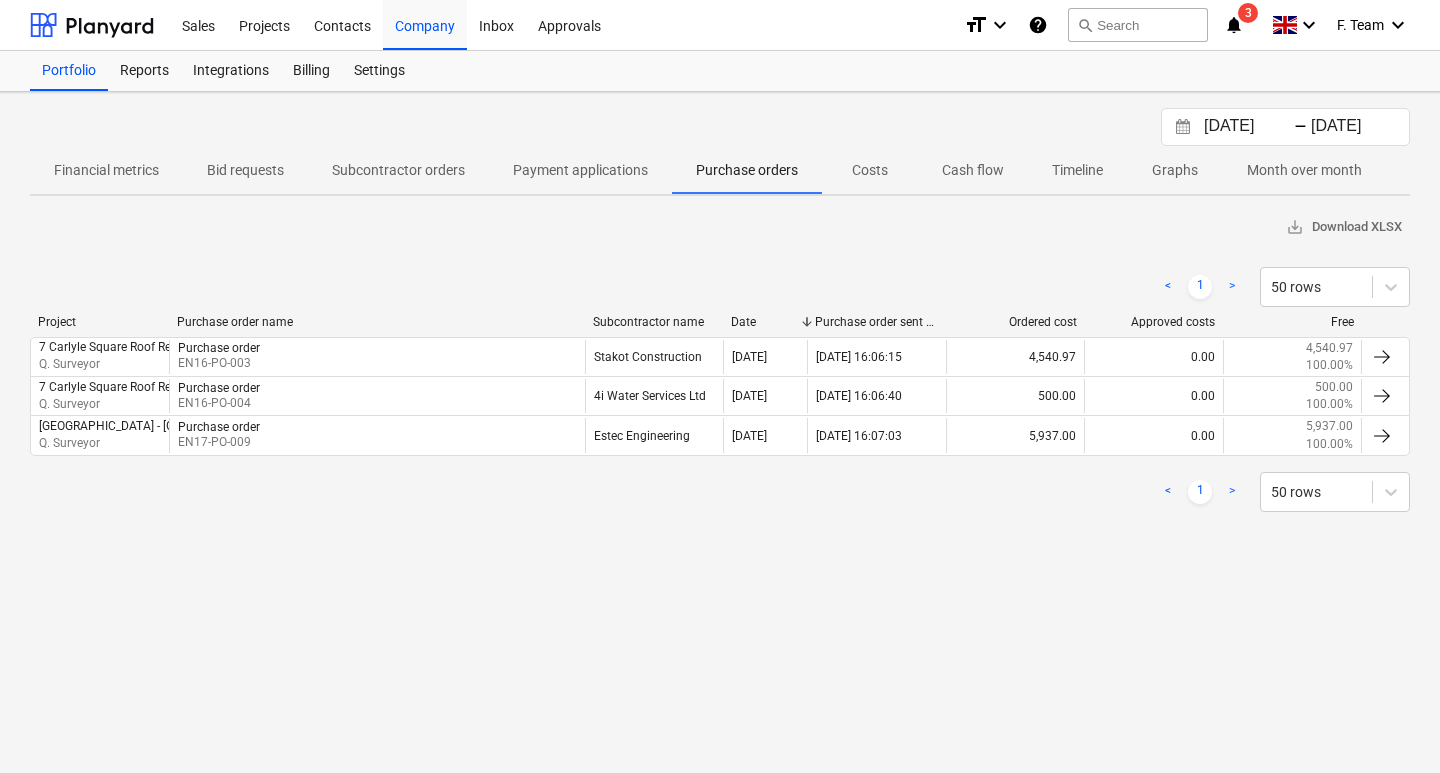 click on "[DATE] Press the down arrow key to interact with the calendar and
select a date. Press the question mark key to get the keyboard shortcuts for changing dates. - [DATE] Press the down arrow key to interact with the calendar and
select a date. Press the question mark key to get the keyboard shortcuts for changing dates. Financial metrics Bid requests Subcontractor orders Payment applications Purchase orders Costs Cash flow Timeline Graphs Month over month save_alt Download XLSX < 1 > 50 rows Project Purchase order name Subcontractor name Date Purchase order sent date Ordered cost Approved costs Free 7 Carlyle Square Roof Refurbishment, Elevation Repairs & Redecoration Q. Surveyor Purchase order EN16-PO-003 Stakot Construction [DATE] [DATE] 16:06:15 4,540.97 0.00 4,540.97 100.00% 7 Carlyle Square Roof Refurbishment, Elevation Repairs & Redecoration Q. Surveyor Purchase order EN16-PO-004 4i Water Services Ltd [DATE] [DATE] 16:06:40 500.00 0.00 500.00 100.00% Q. Surveyor EN17-PO-009 <" at bounding box center (720, 432) 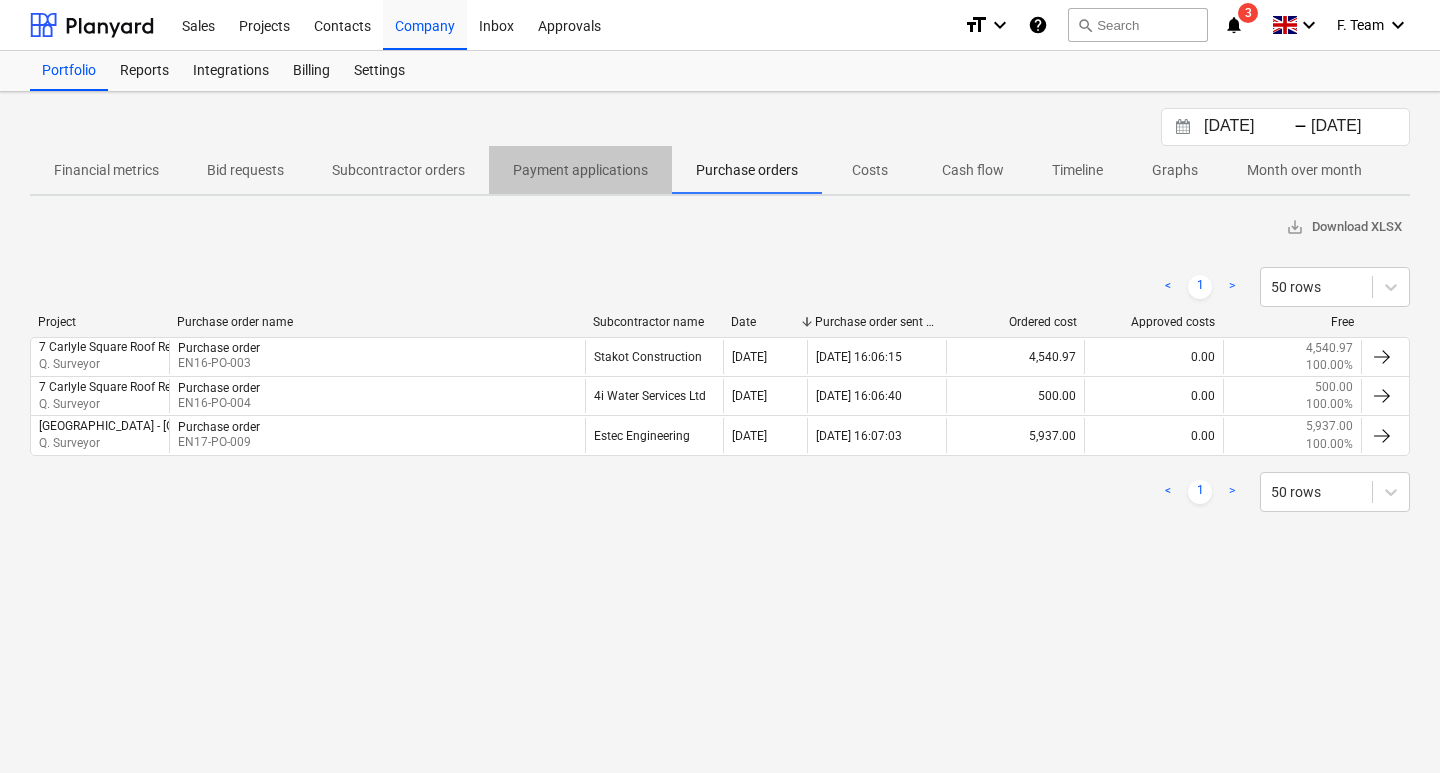 click on "Payment applications" at bounding box center (580, 170) 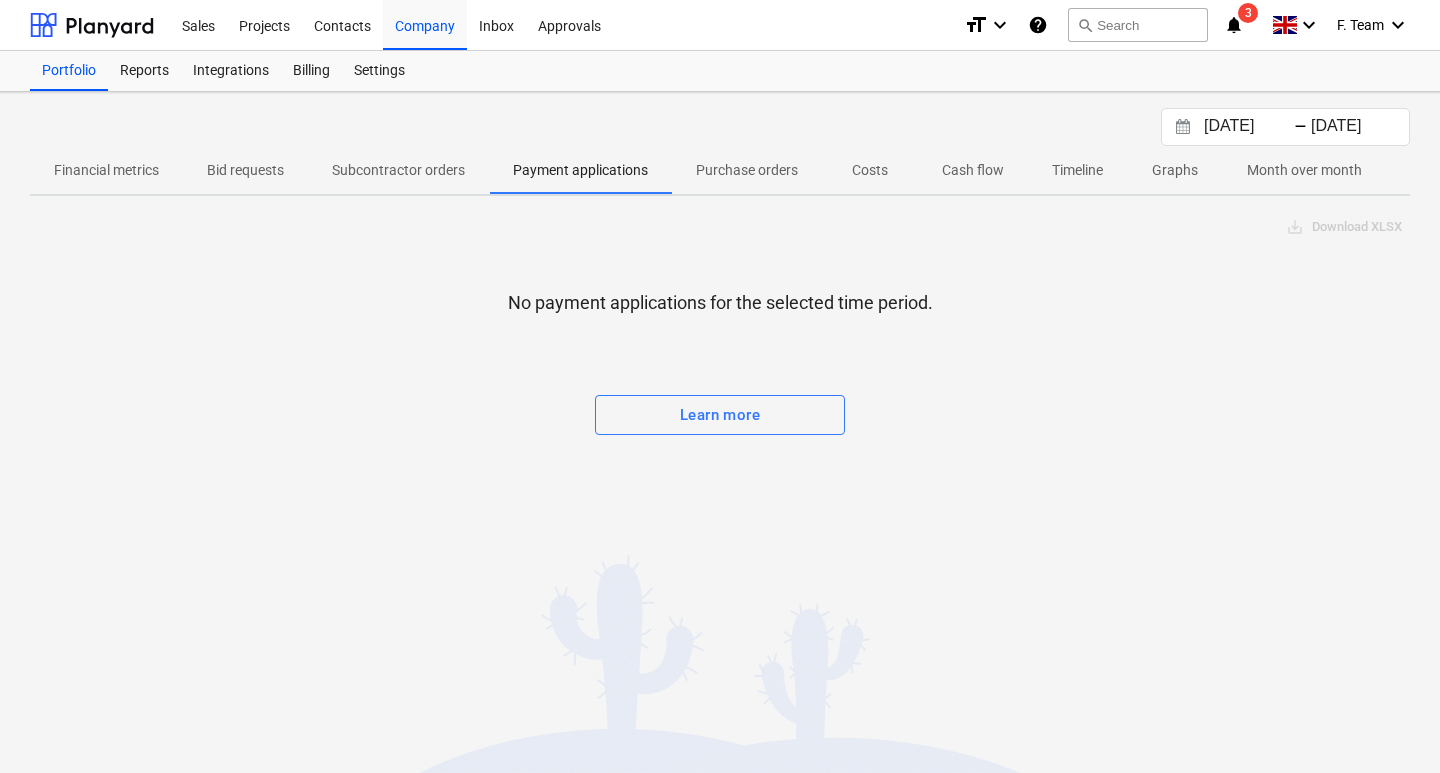click on "Subcontractor orders" at bounding box center [398, 170] 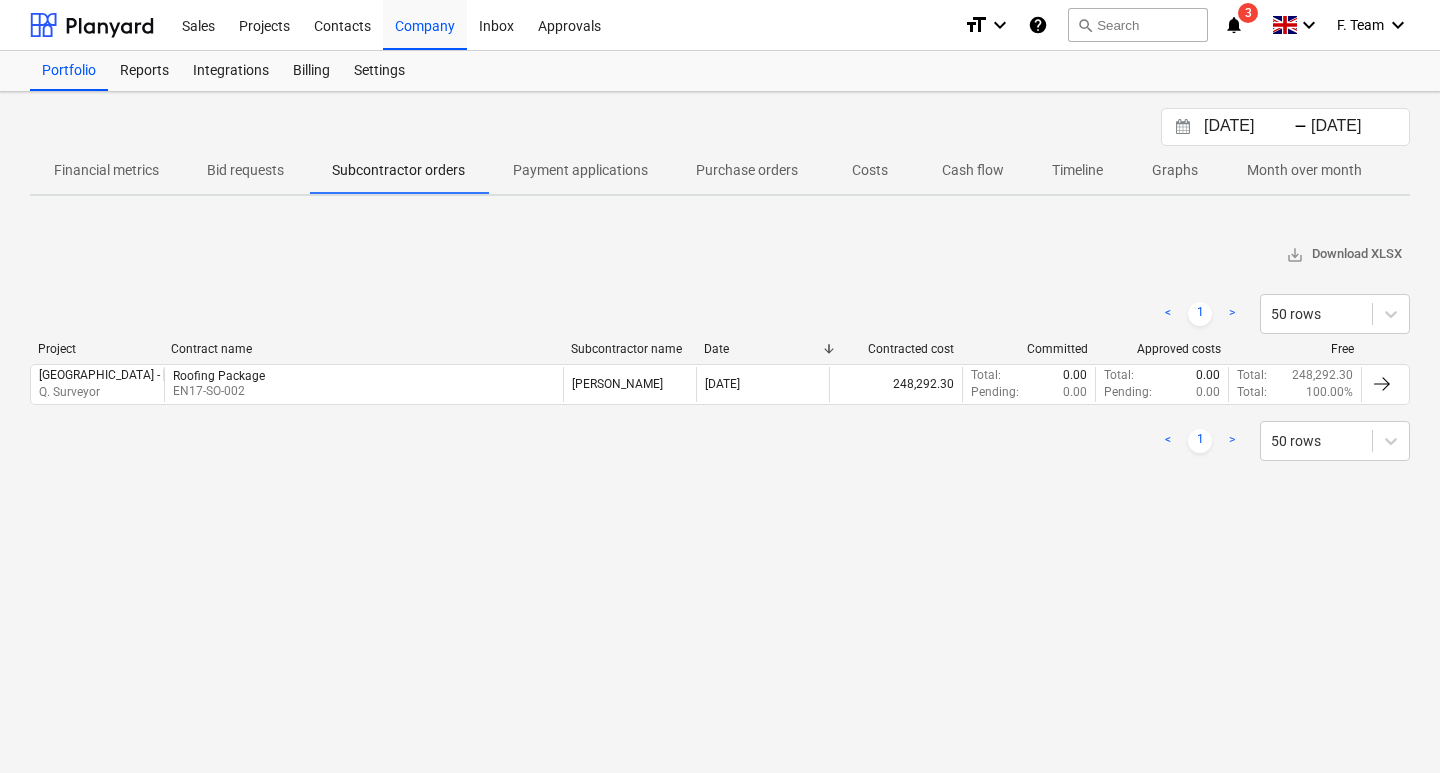 click on "Bid requests" at bounding box center (245, 170) 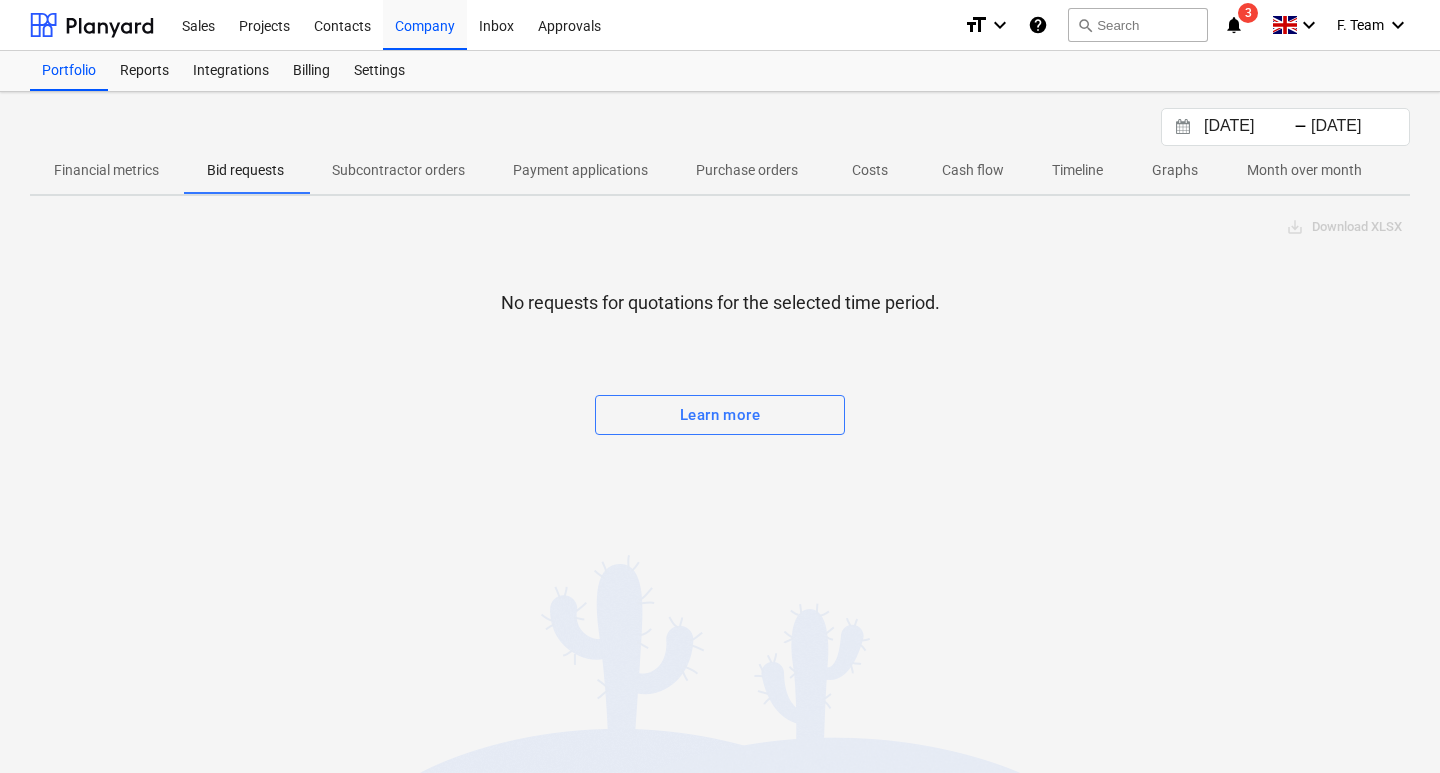 click on "Bid requests" at bounding box center (245, 170) 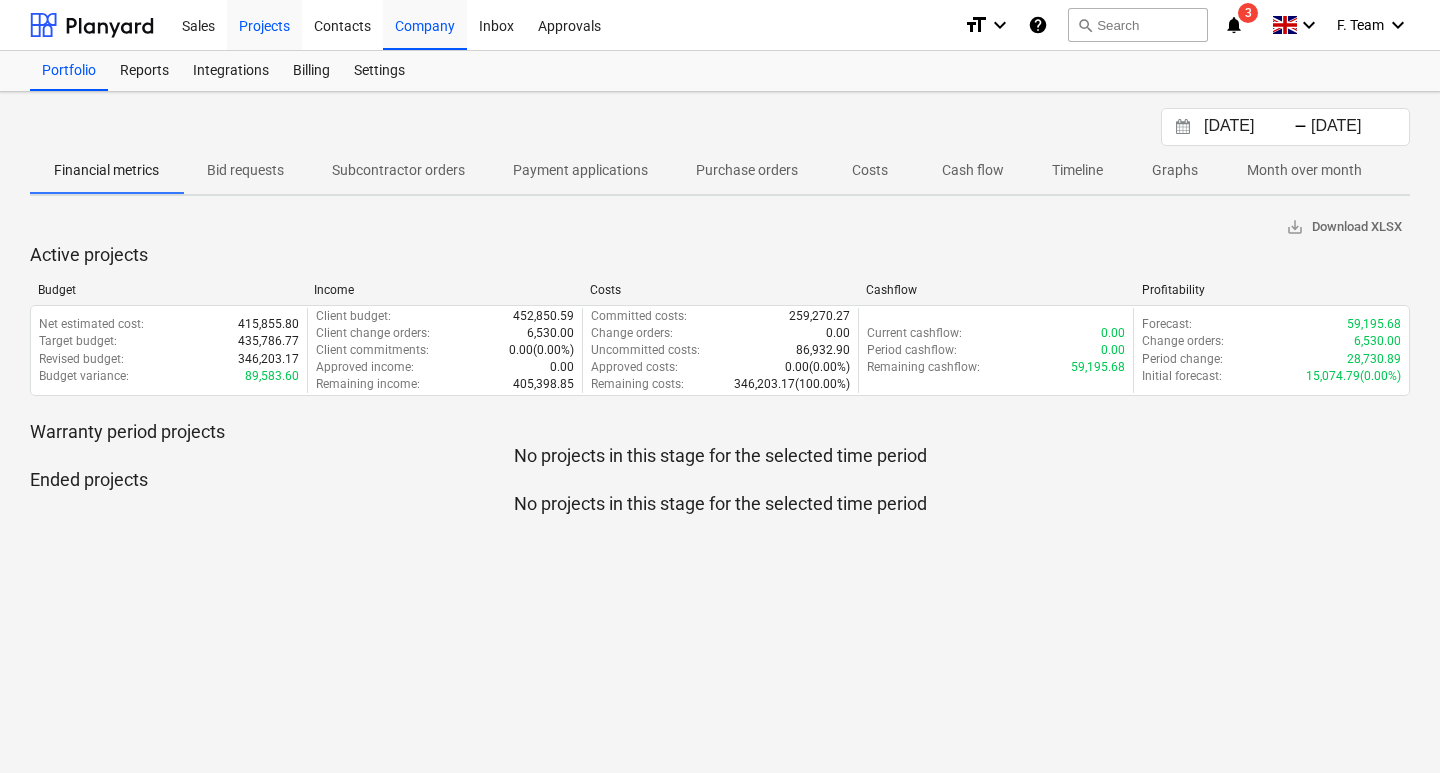 click on "Projects" at bounding box center [264, 24] 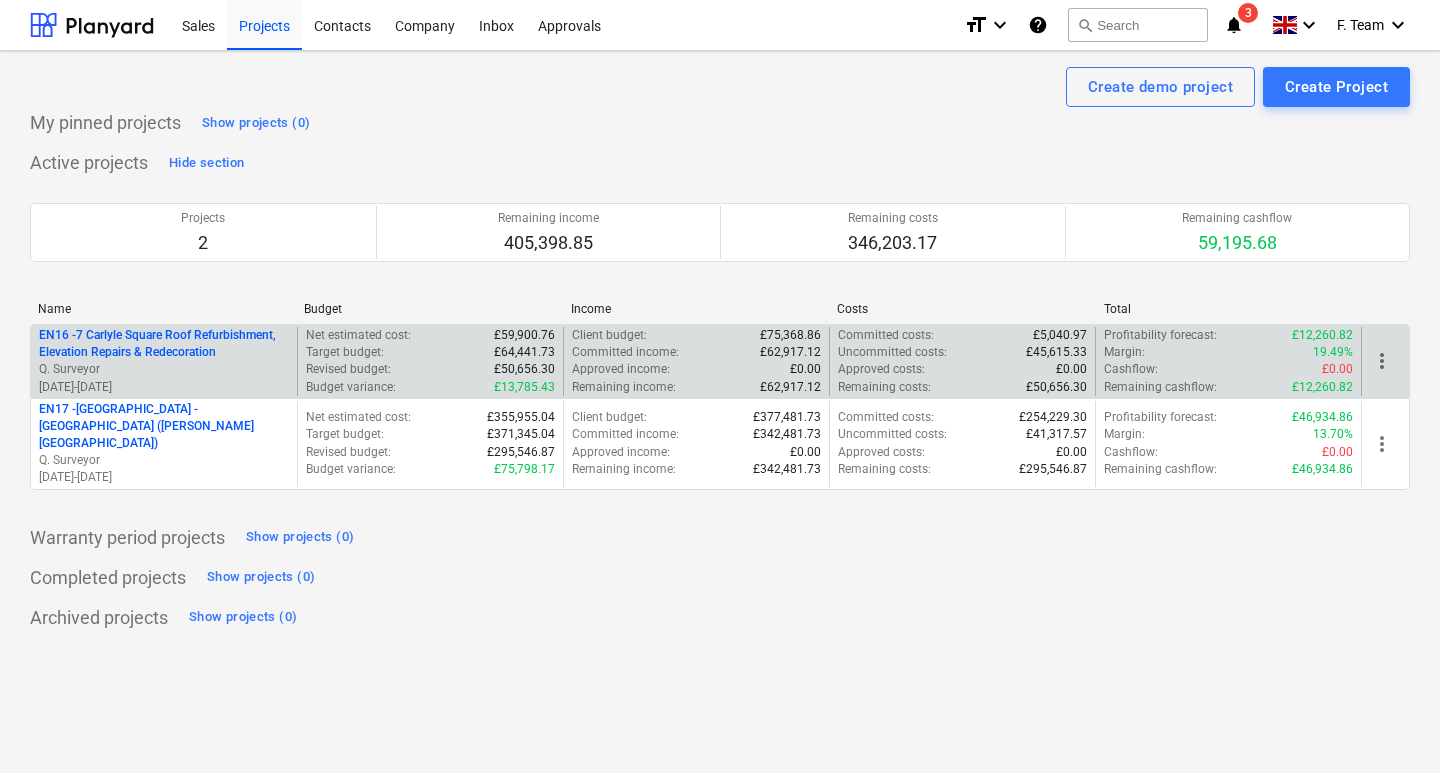click on "EN16 -  7 Carlyle Square Roof Refurbishment, Elevation Repairs & Redecoration" at bounding box center [164, 344] 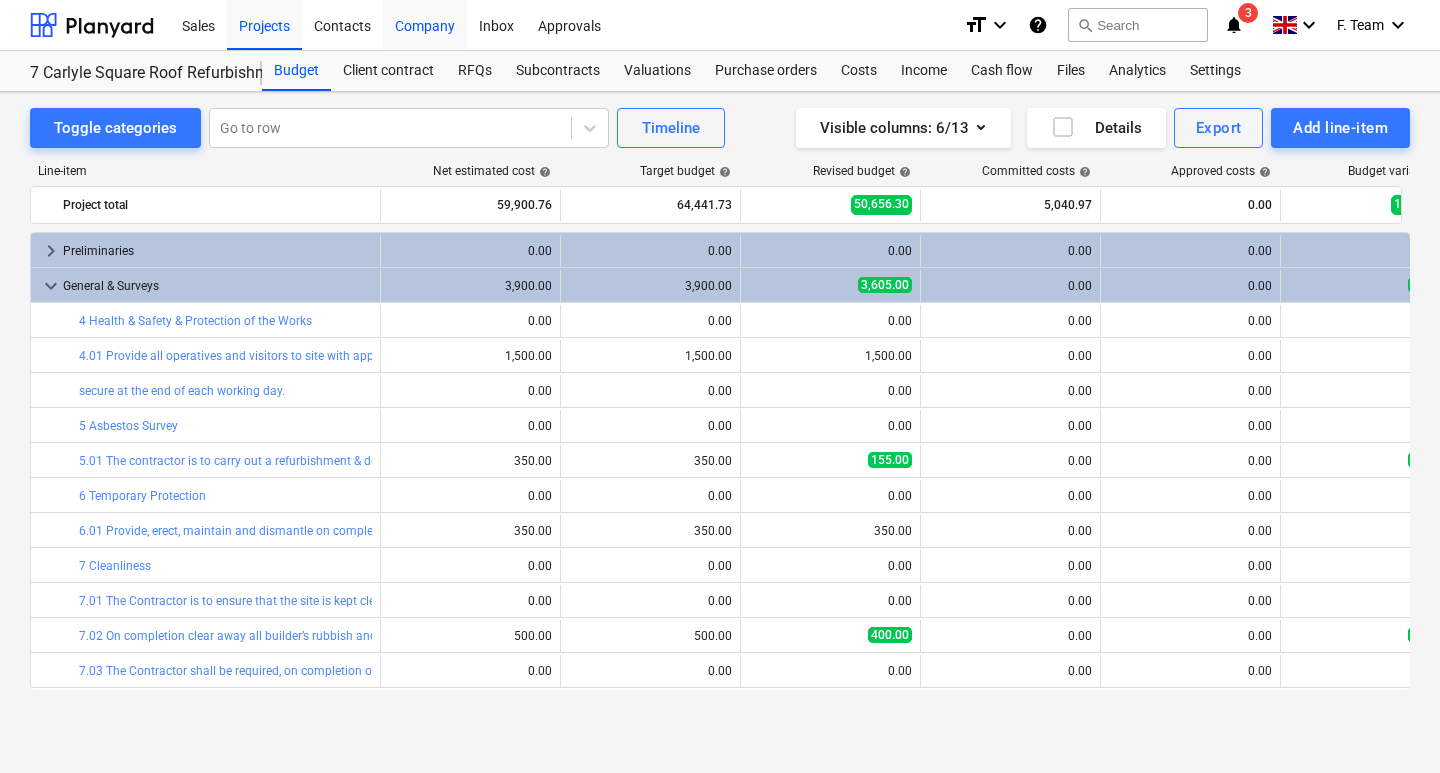 click on "Company" at bounding box center [425, 24] 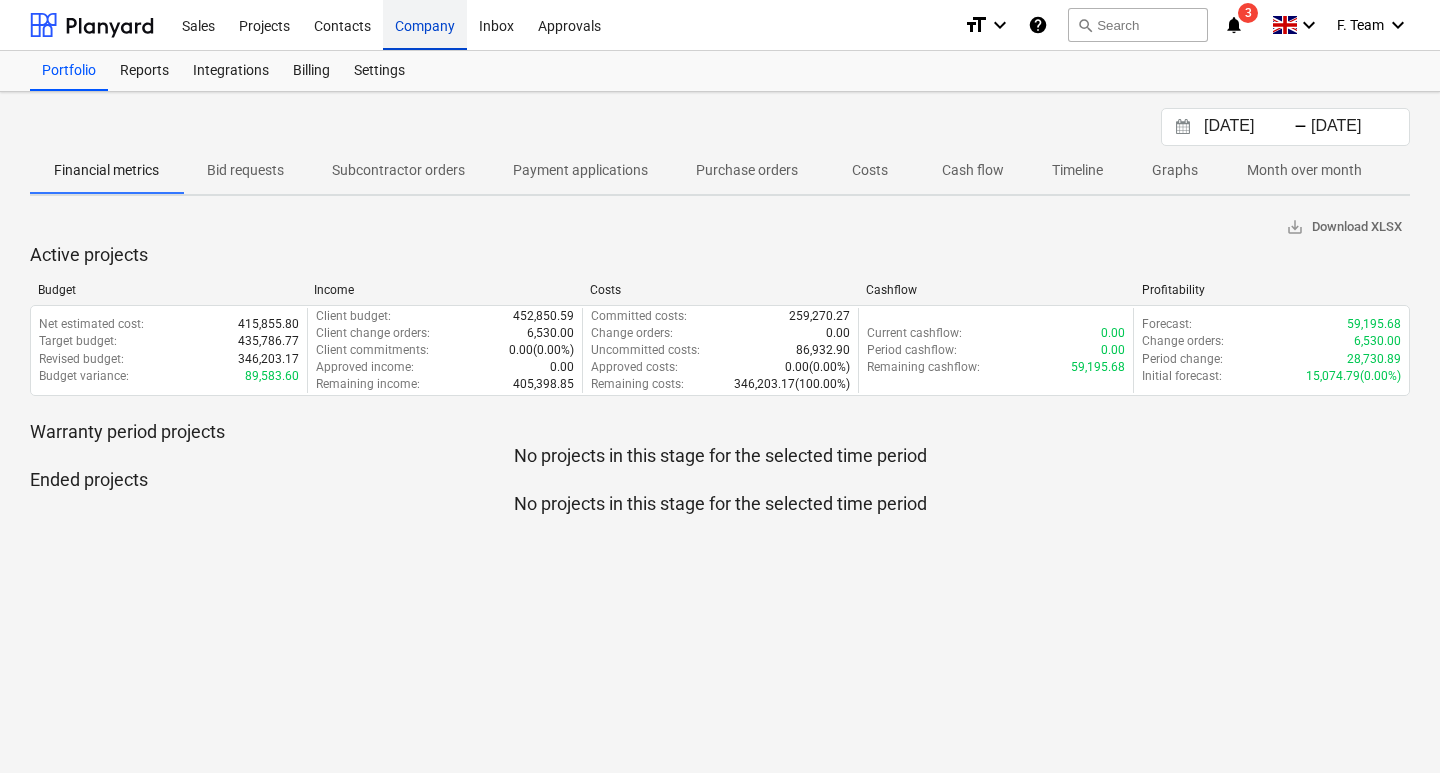 click on "Company" at bounding box center [425, 24] 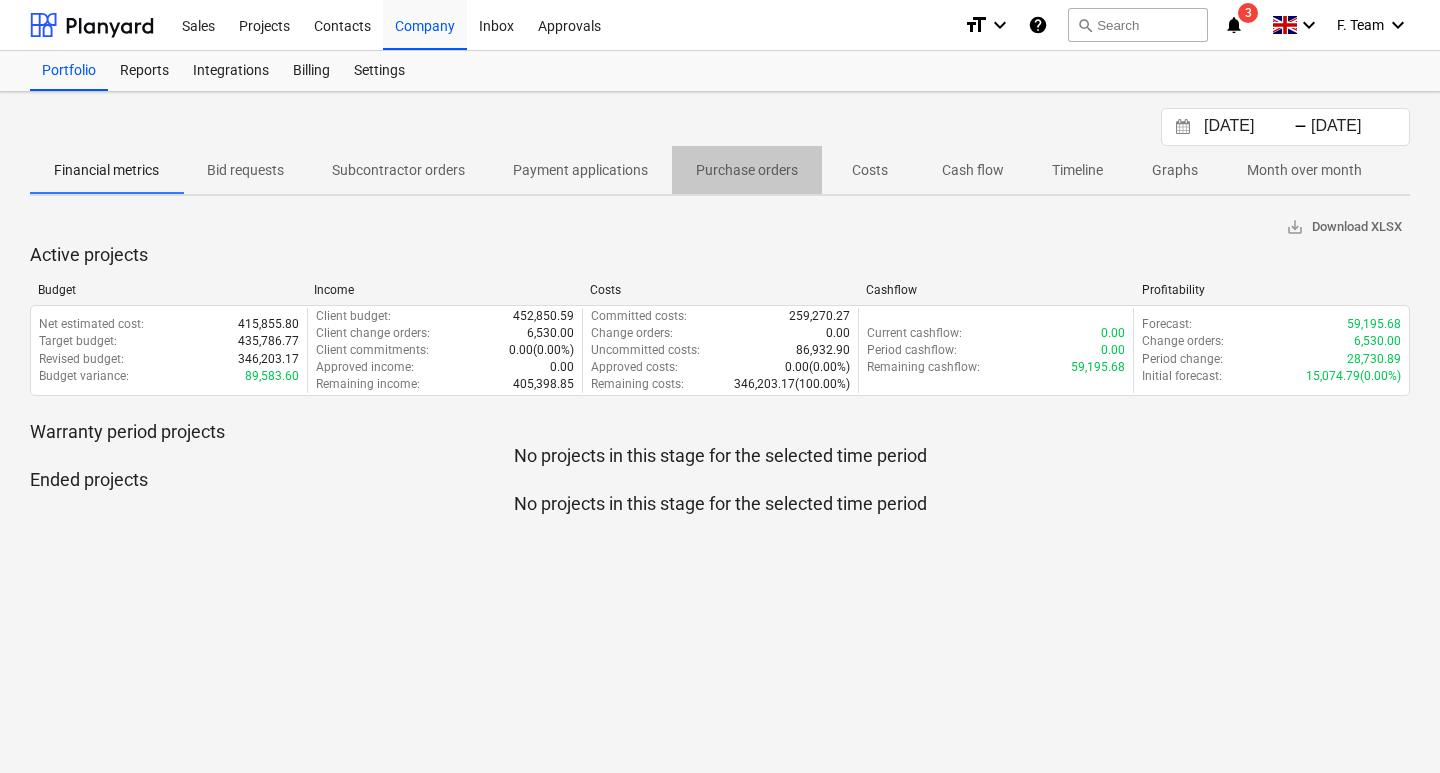 click on "Purchase orders" at bounding box center [747, 170] 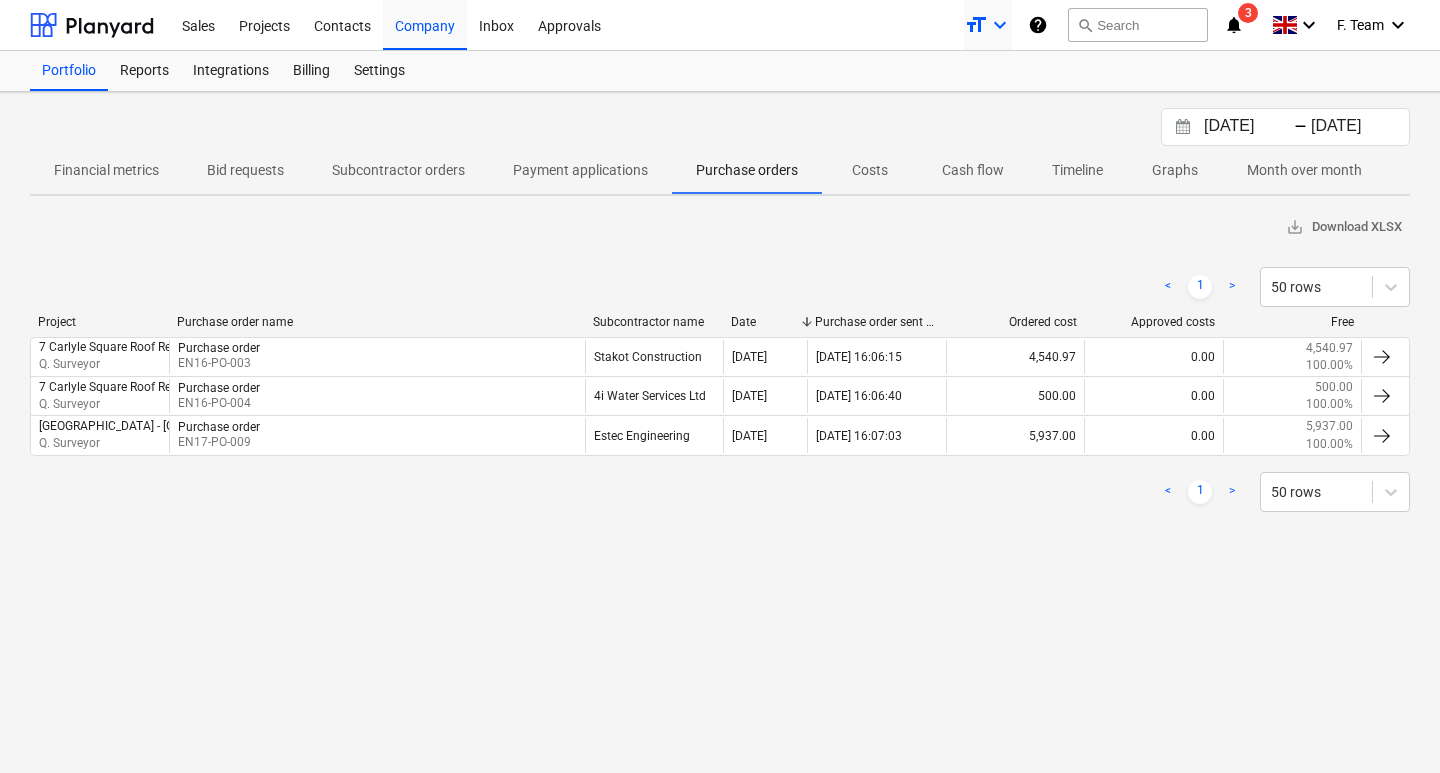 click on "keyboard_arrow_down" at bounding box center (1000, 25) 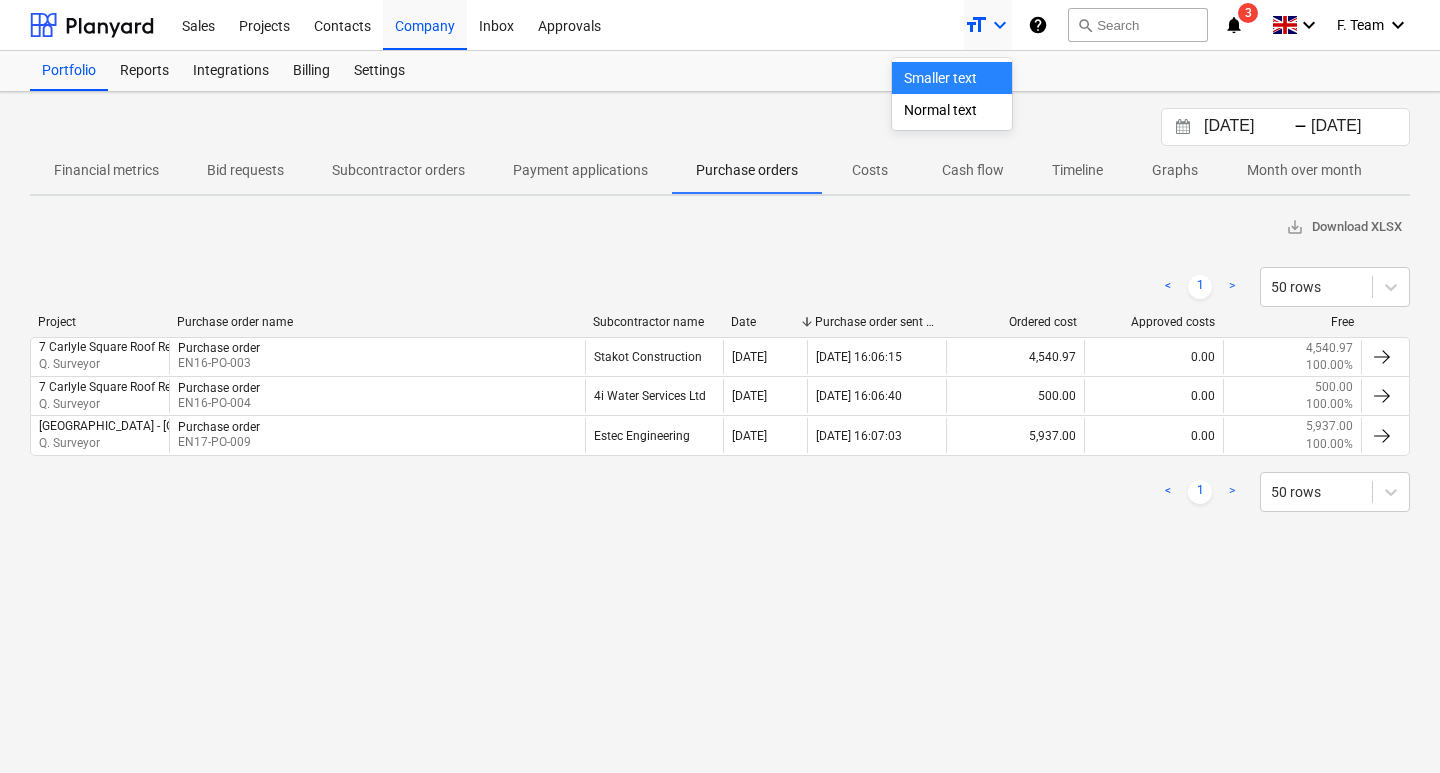 click at bounding box center [720, 386] 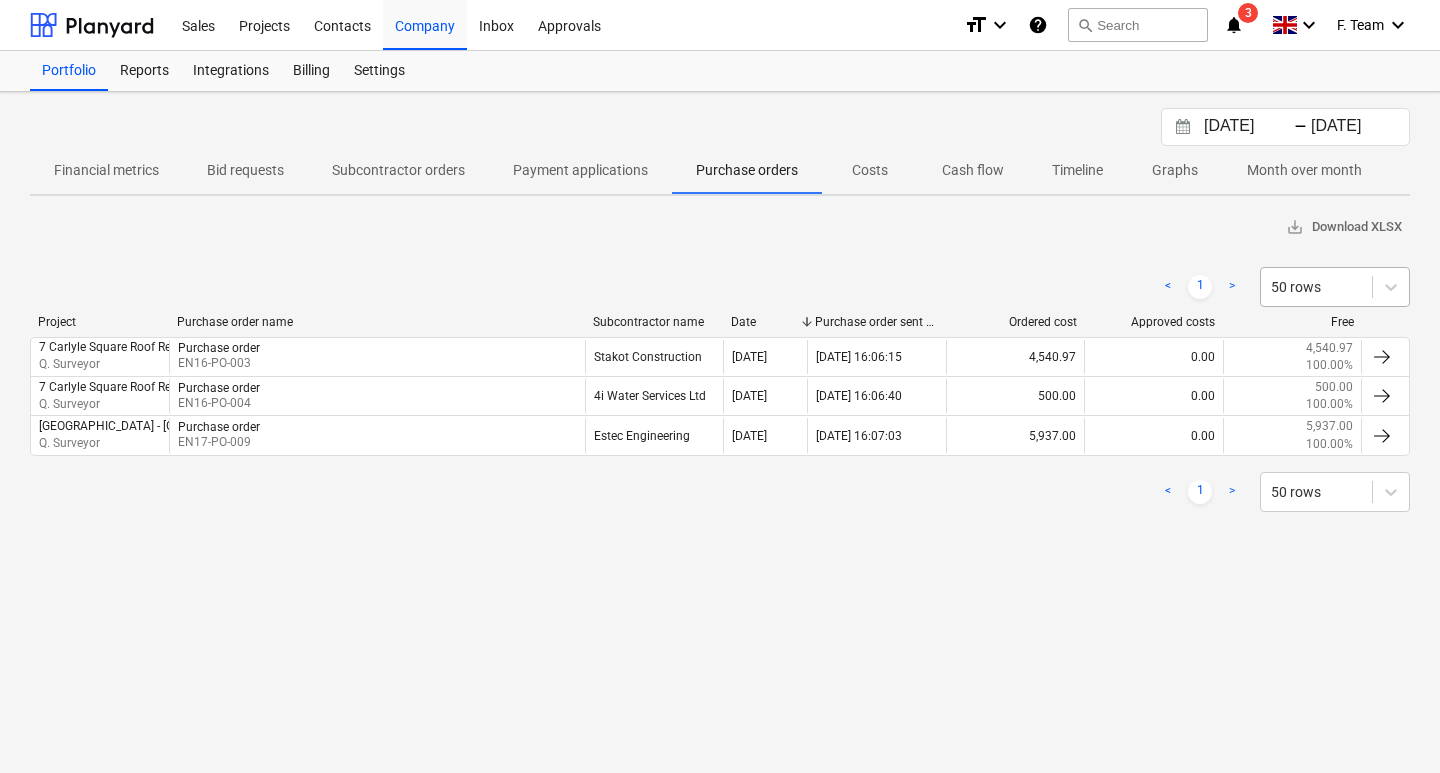 click on "50 rows" at bounding box center (1316, 287) 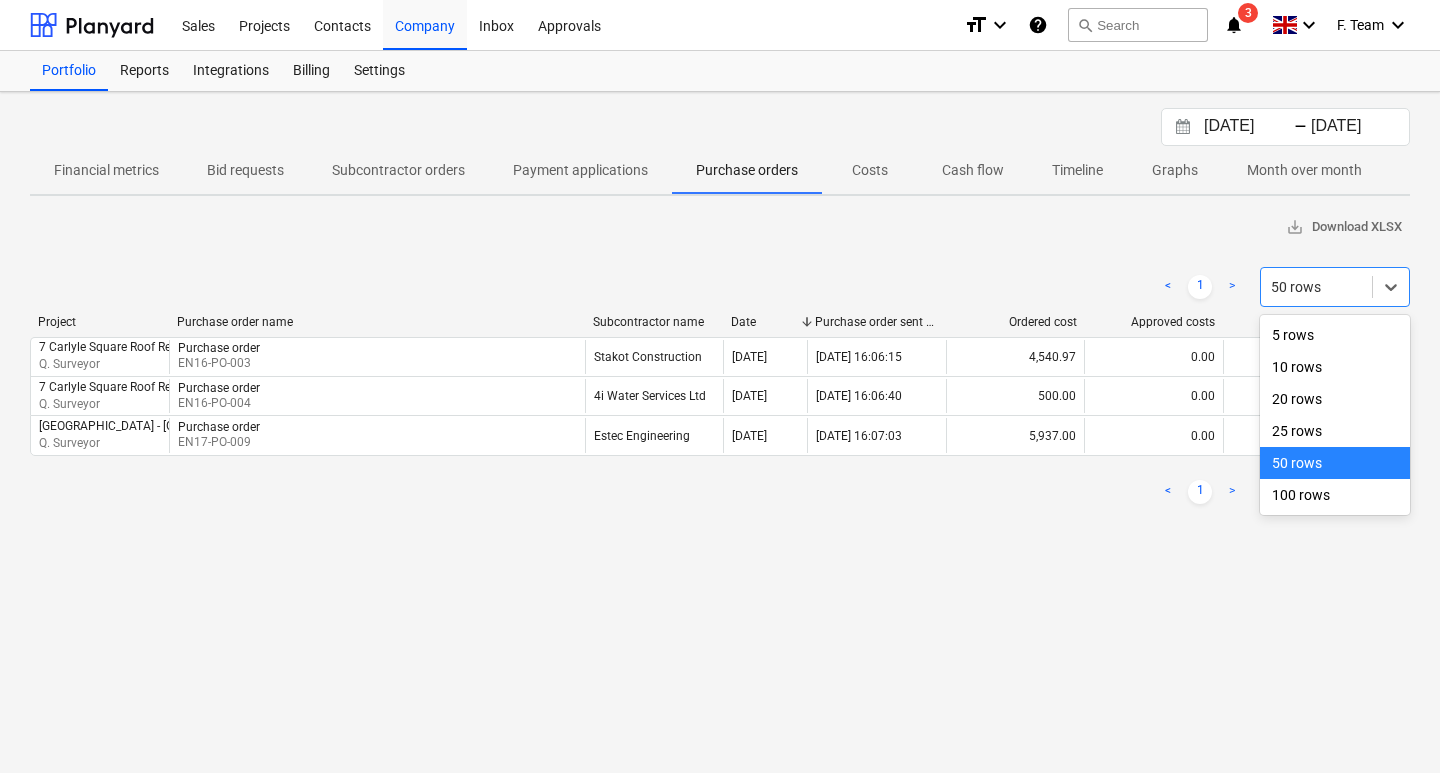 click on "50 rows" at bounding box center [1316, 287] 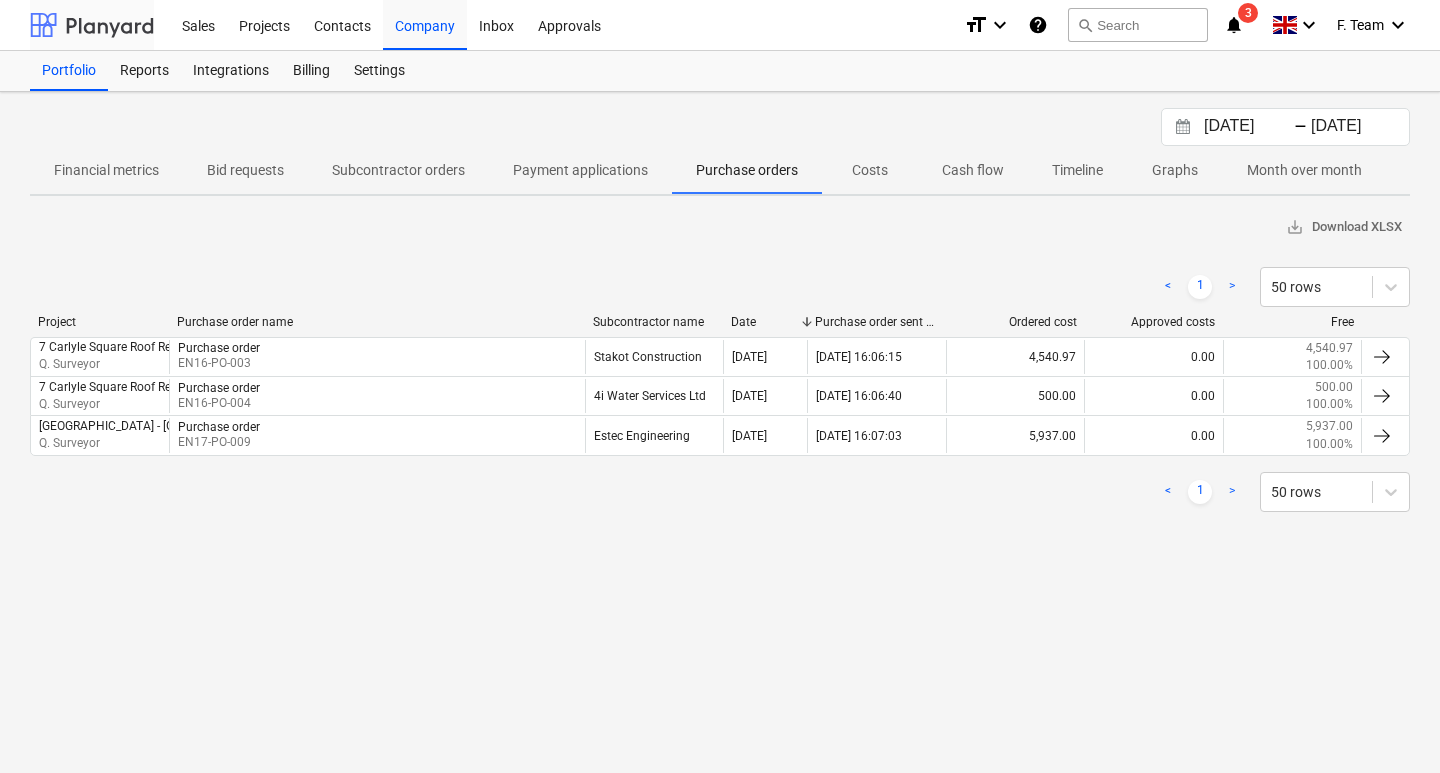 click at bounding box center [92, 25] 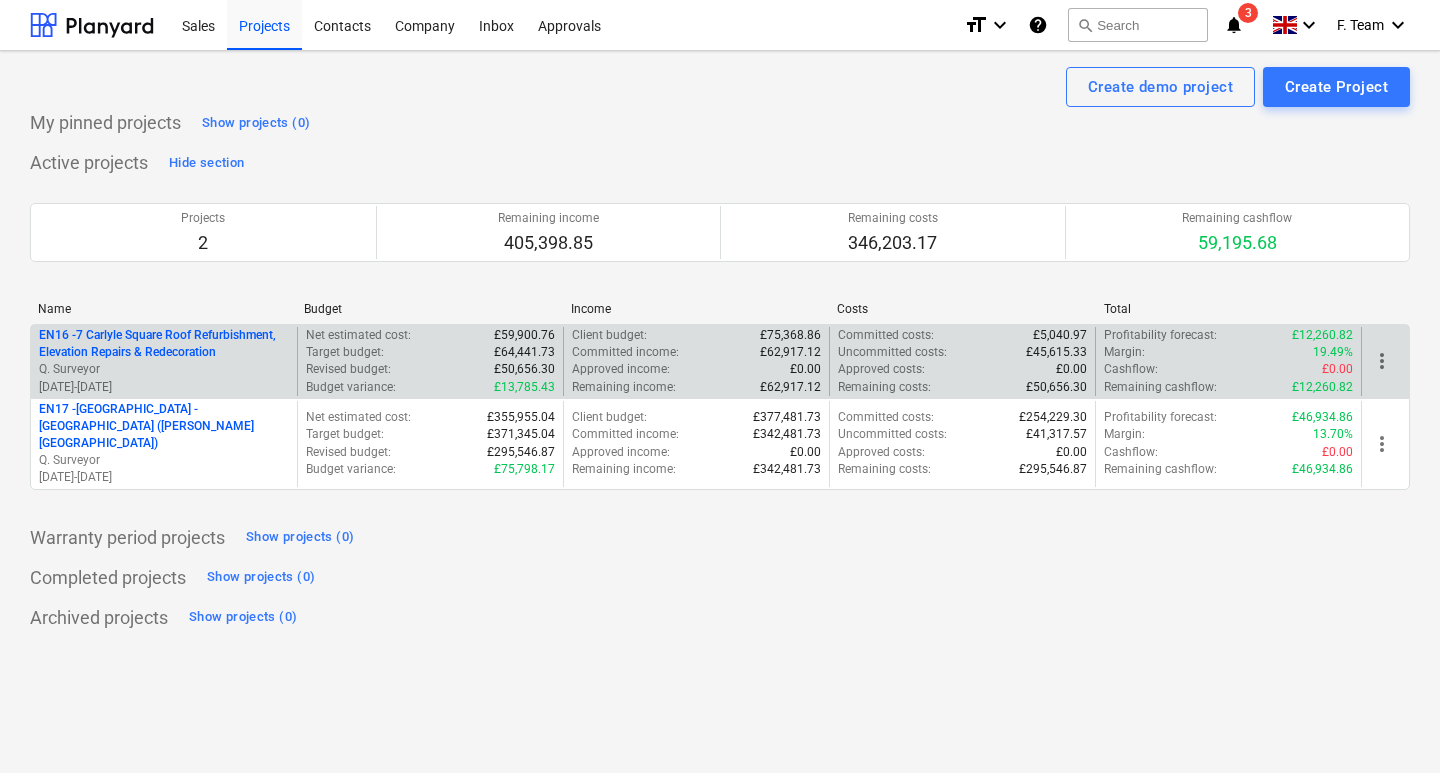 click on "EN16 -  7 Carlyle Square Roof Refurbishment, Elevation Repairs & Redecoration" at bounding box center (164, 344) 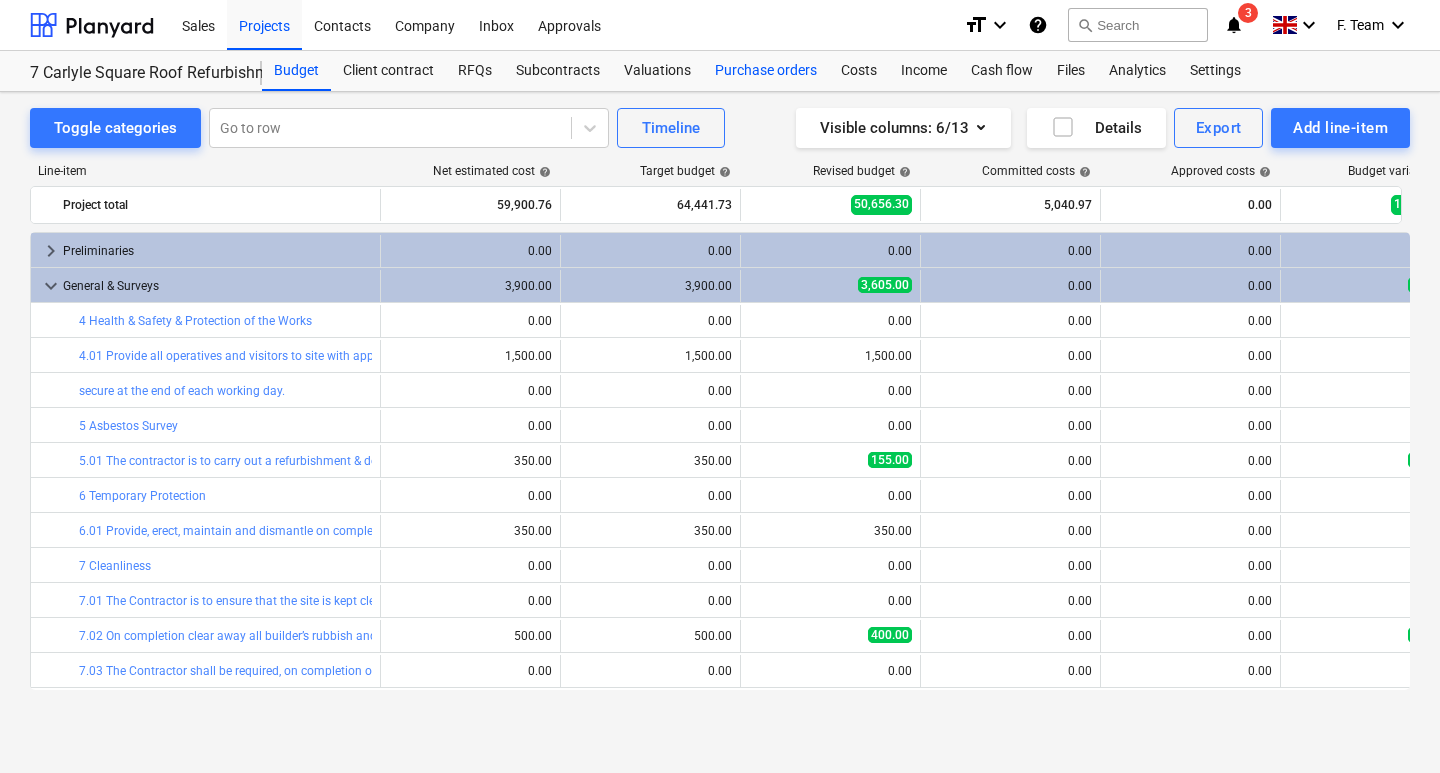 click on "Purchase orders" at bounding box center [766, 71] 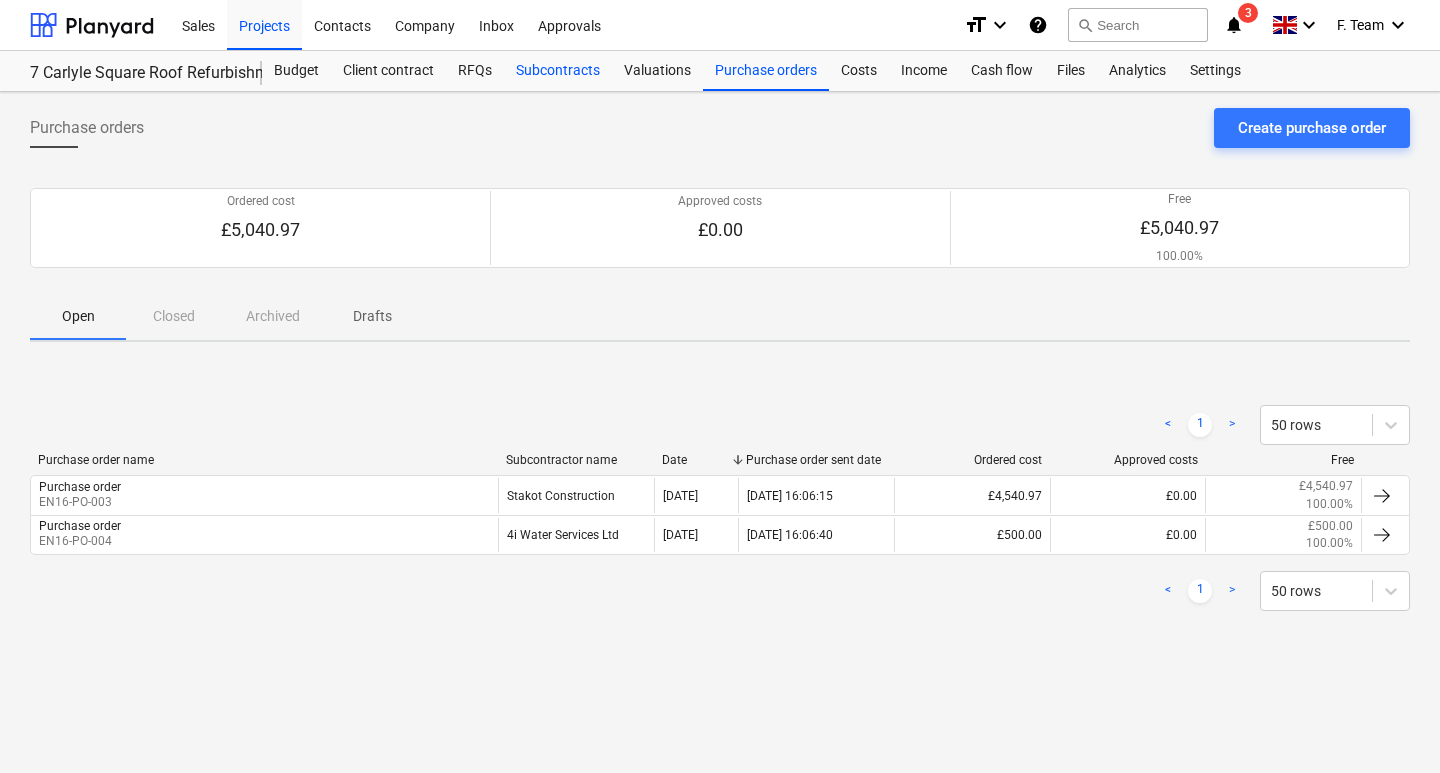 click on "Subcontracts" at bounding box center [558, 71] 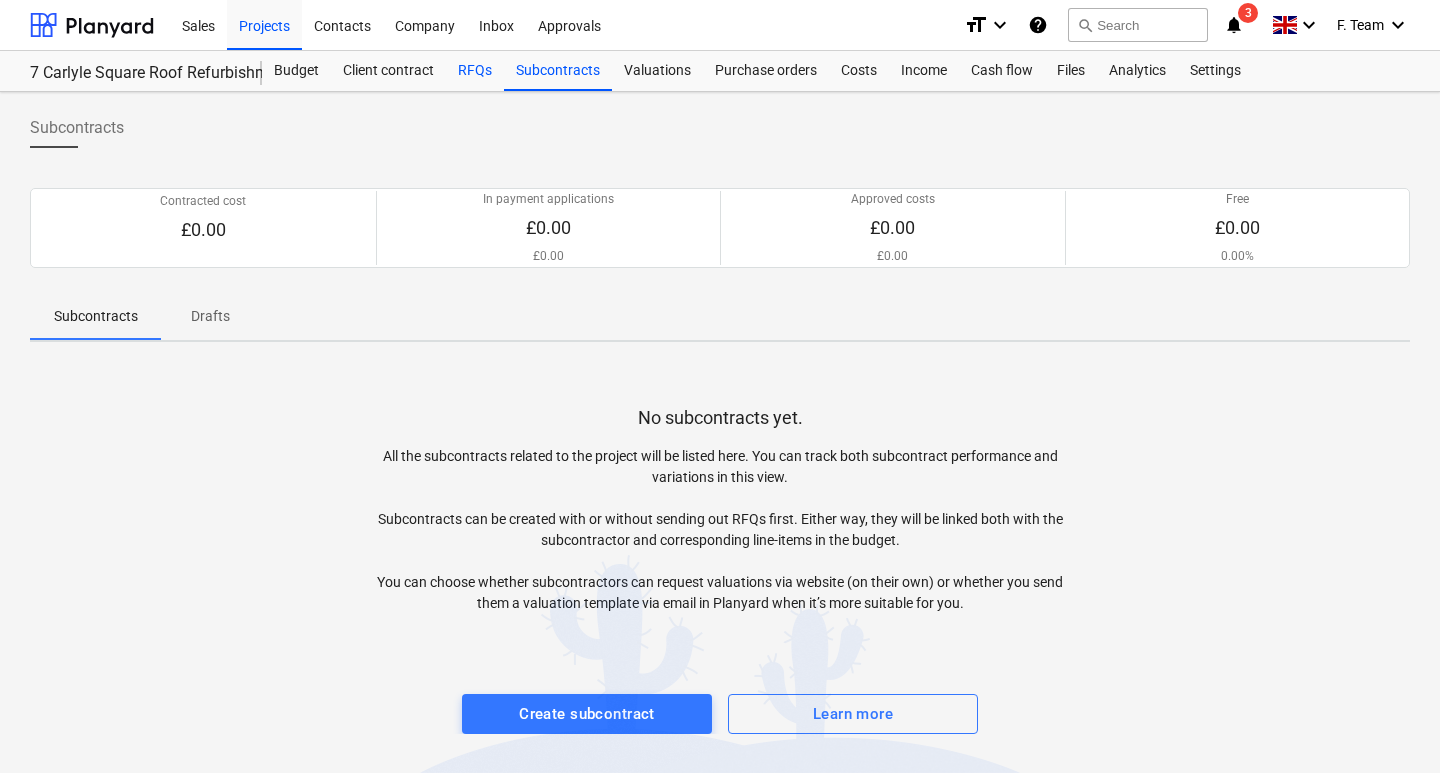 click on "RFQs" at bounding box center [475, 71] 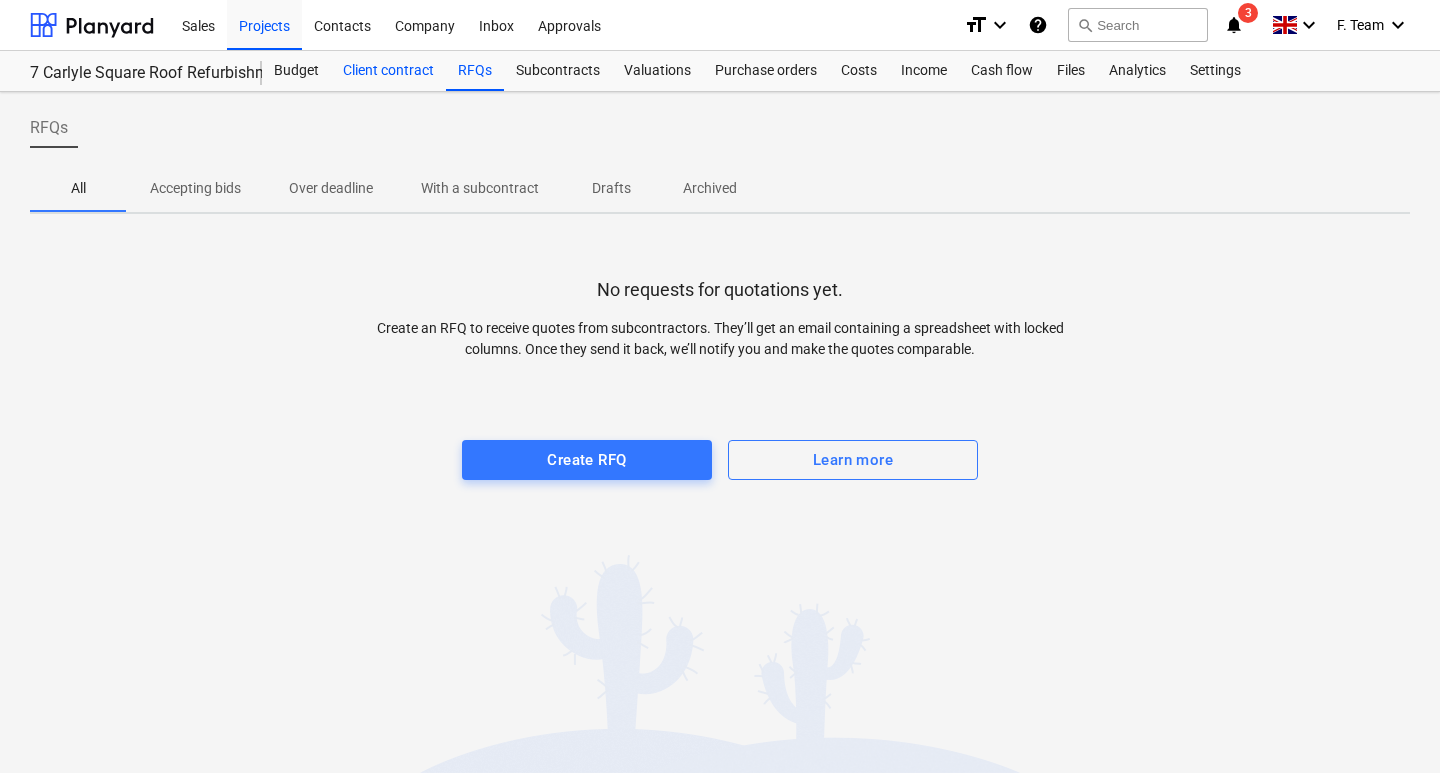 click on "Client contract" at bounding box center [388, 71] 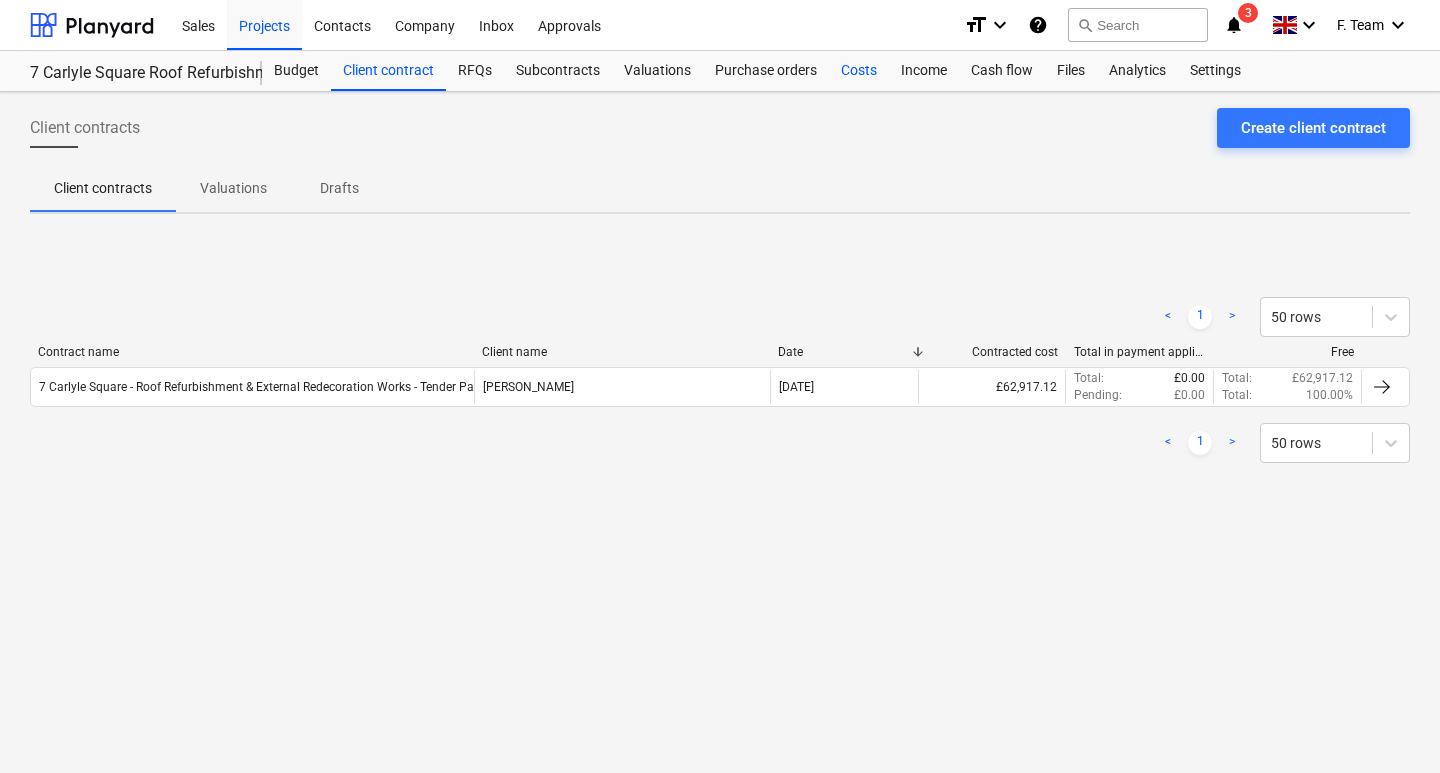 click on "Costs" at bounding box center (859, 71) 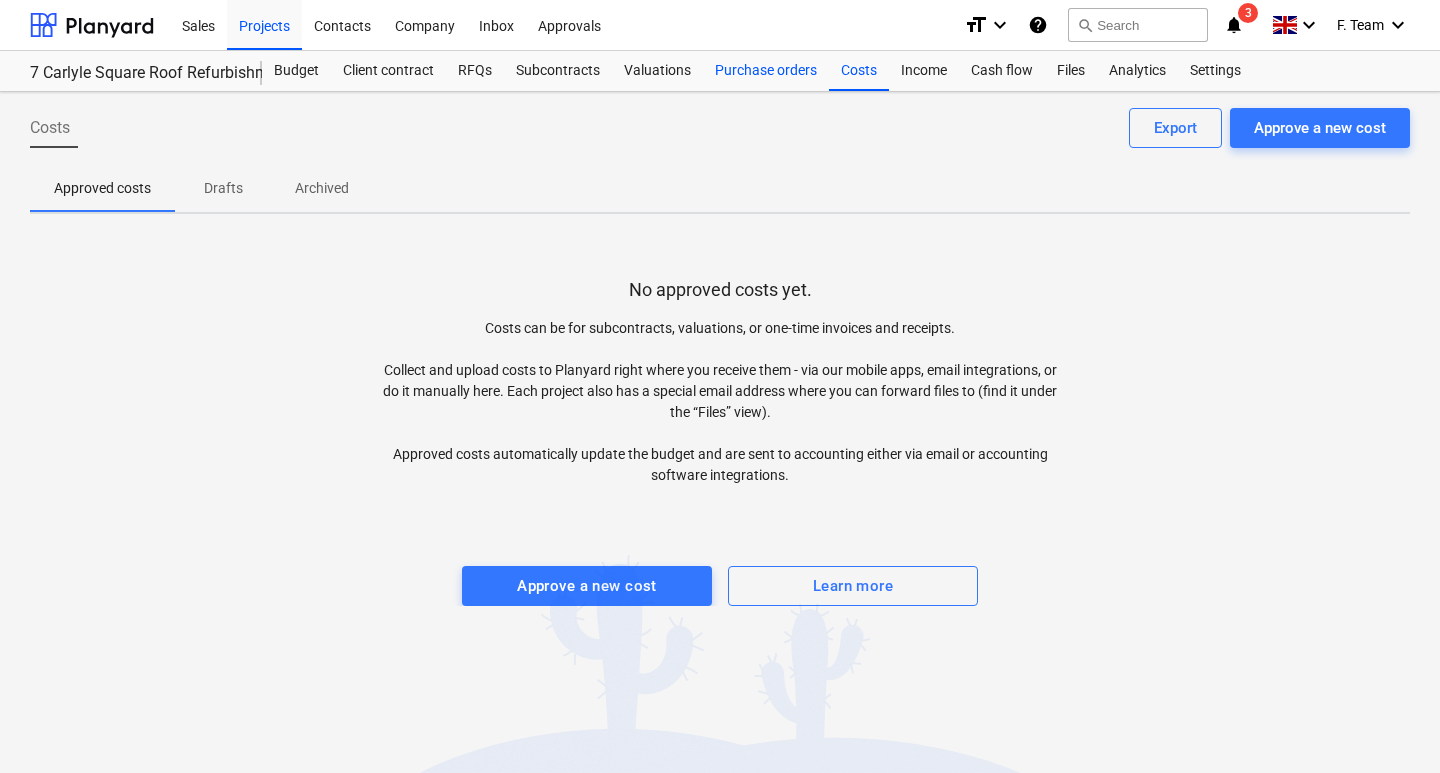 click on "Purchase orders" at bounding box center [766, 71] 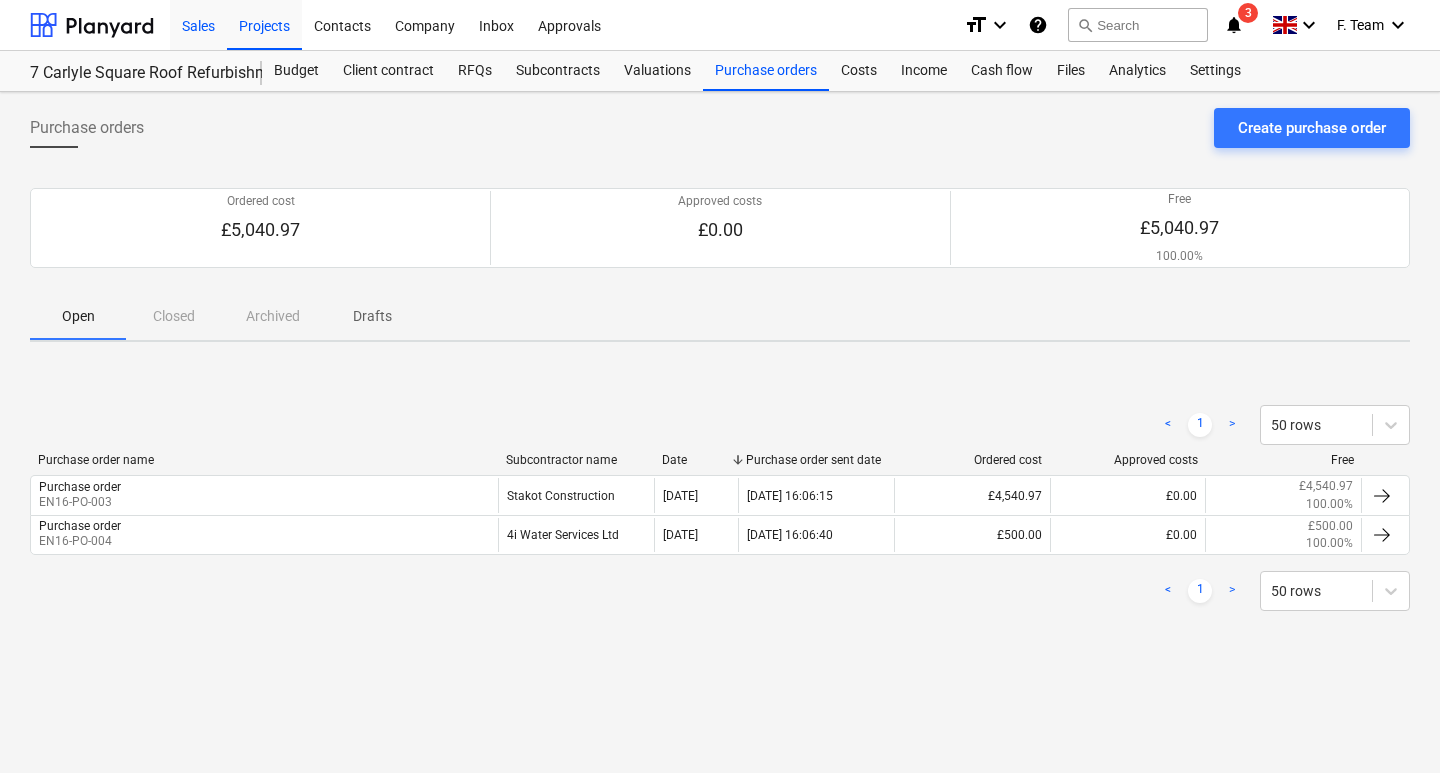 click on "Sales" at bounding box center (198, 24) 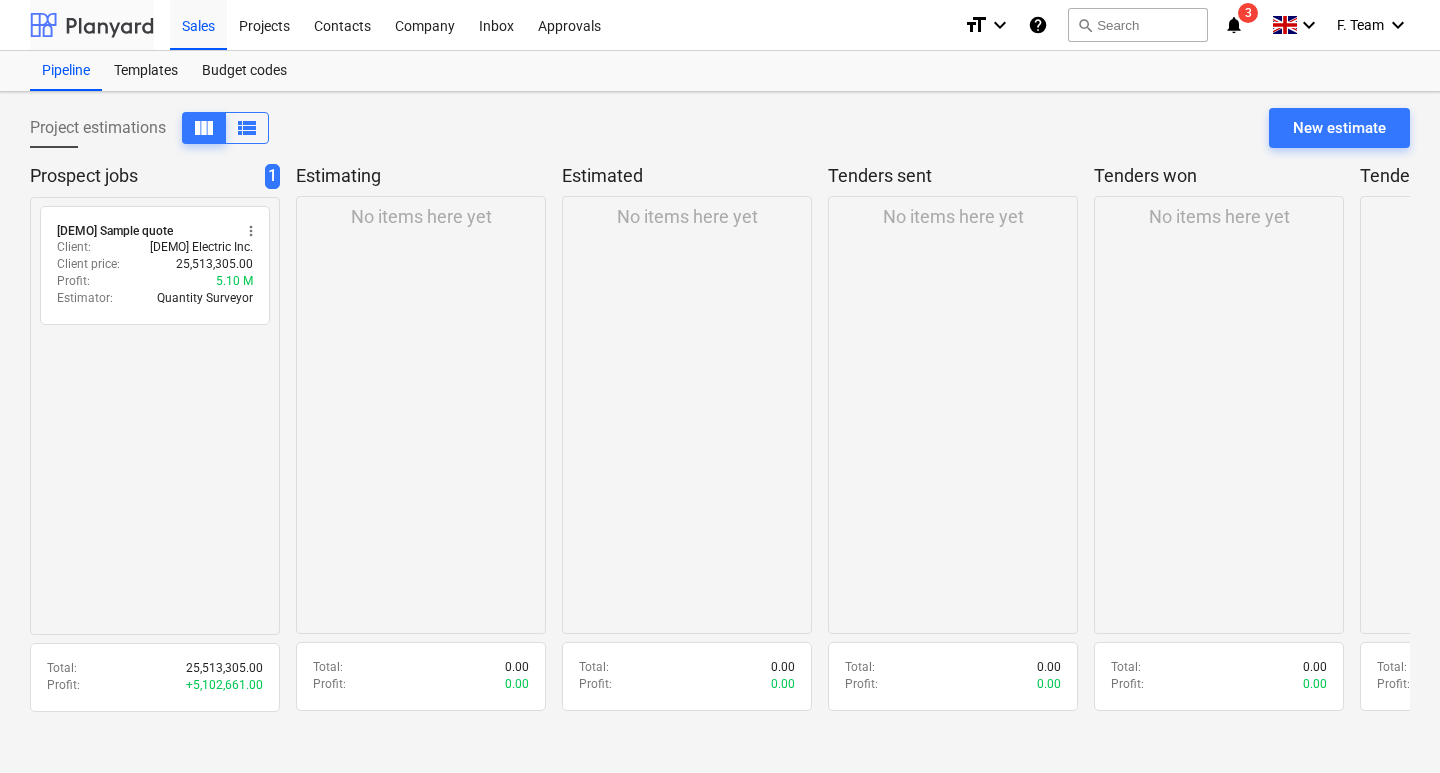 click at bounding box center (92, 25) 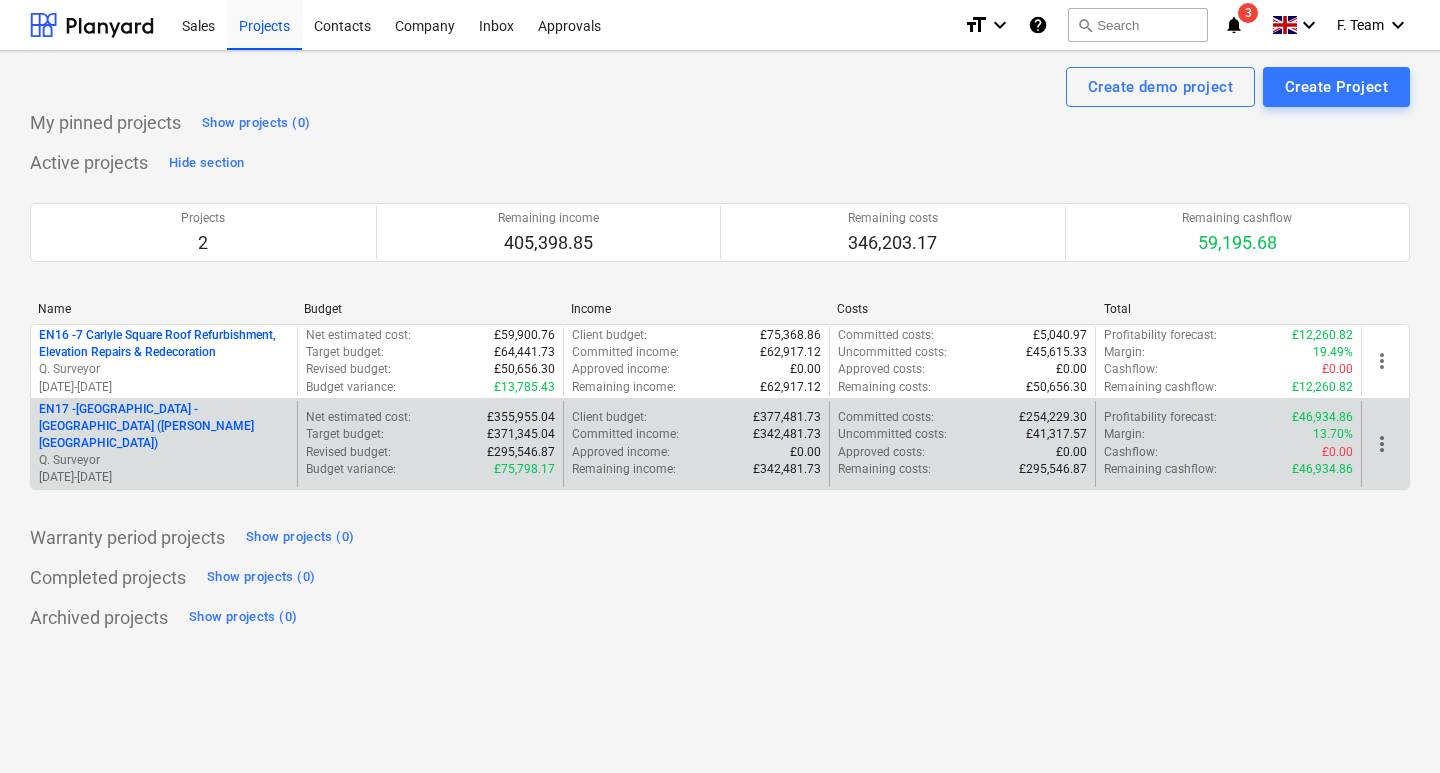 click on "EN17 -  [GEOGRAPHIC_DATA] - [GEOGRAPHIC_DATA] ([PERSON_NAME][GEOGRAPHIC_DATA] and [GEOGRAPHIC_DATA])" at bounding box center (164, 426) 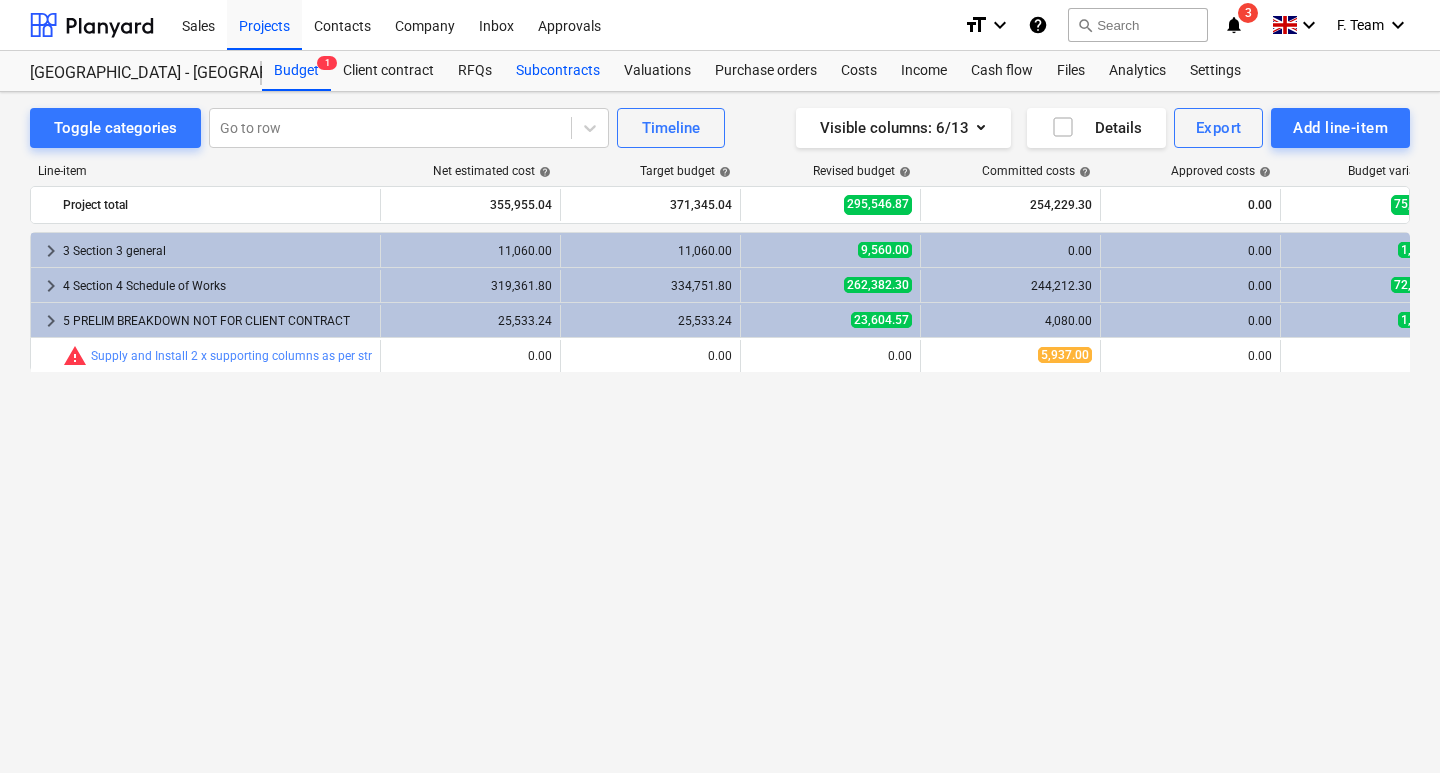 click on "Subcontracts" at bounding box center [558, 71] 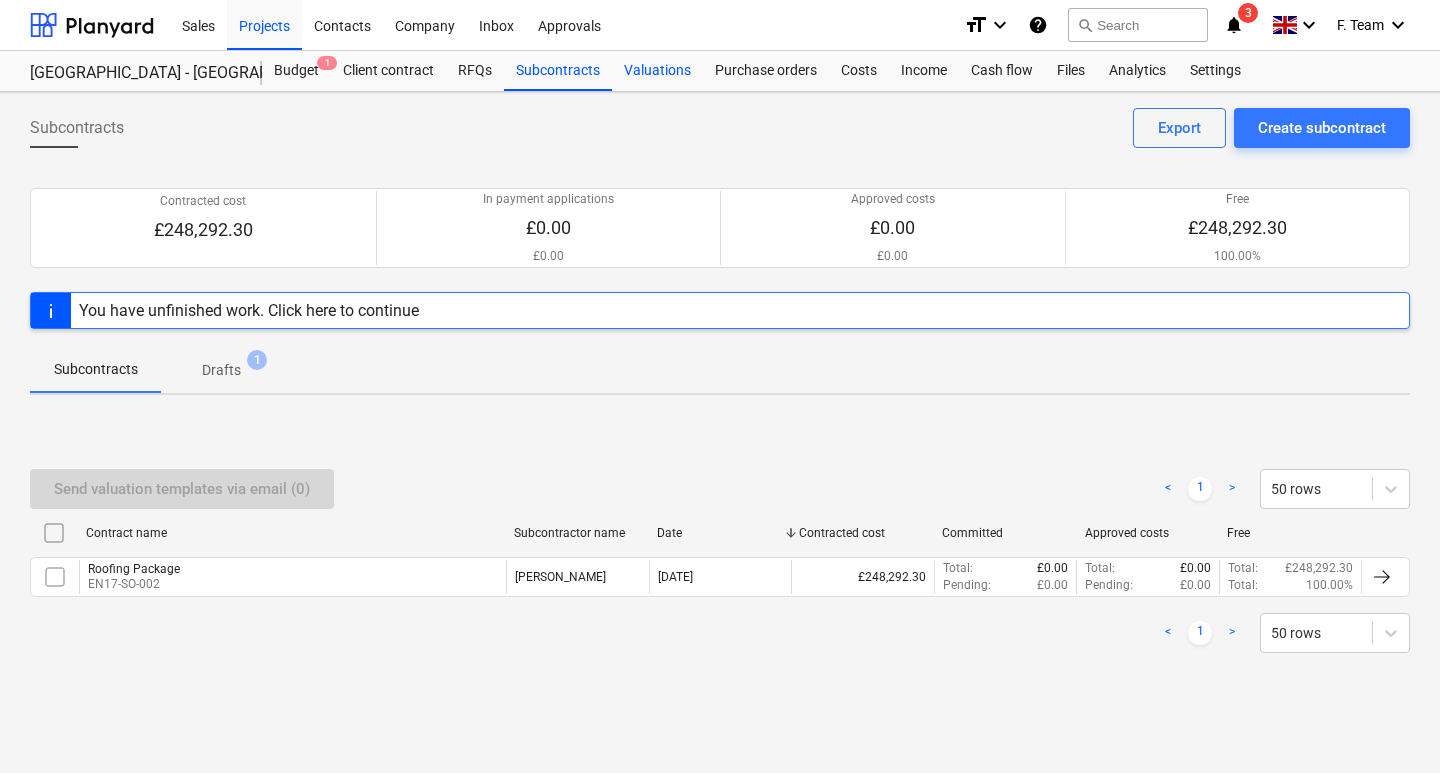 click on "Valuations" at bounding box center [657, 71] 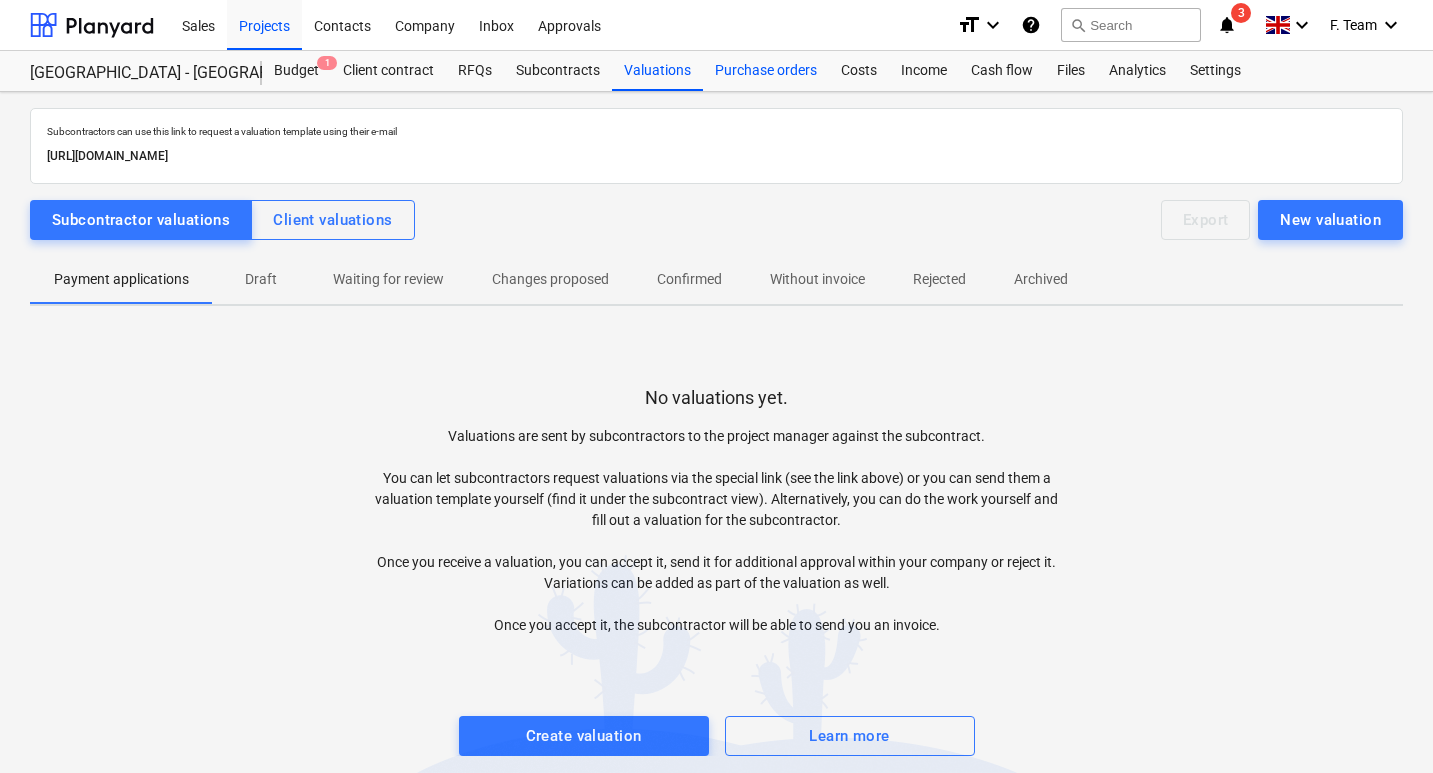 click on "Purchase orders" at bounding box center [766, 71] 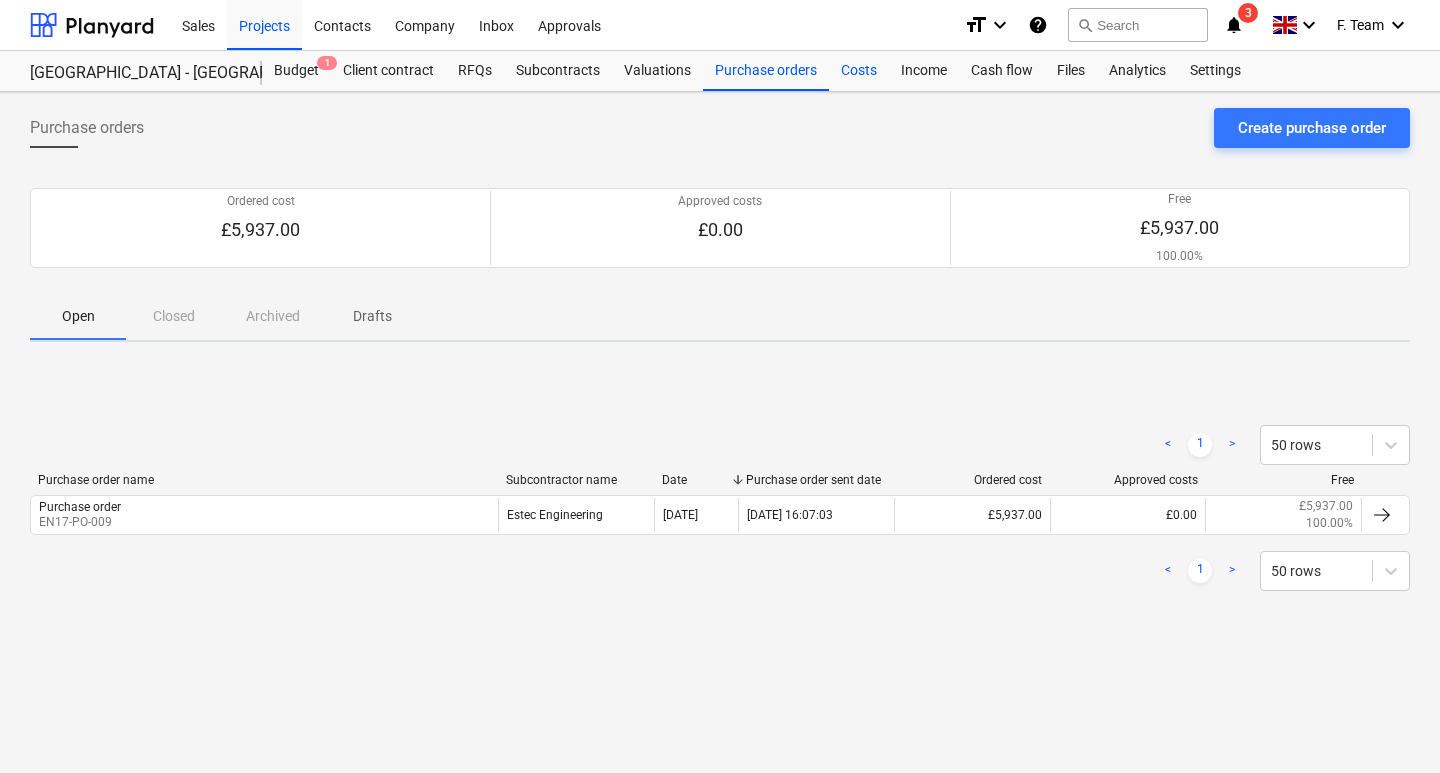 drag, startPoint x: 865, startPoint y: 75, endPoint x: 858, endPoint y: 83, distance: 10.630146 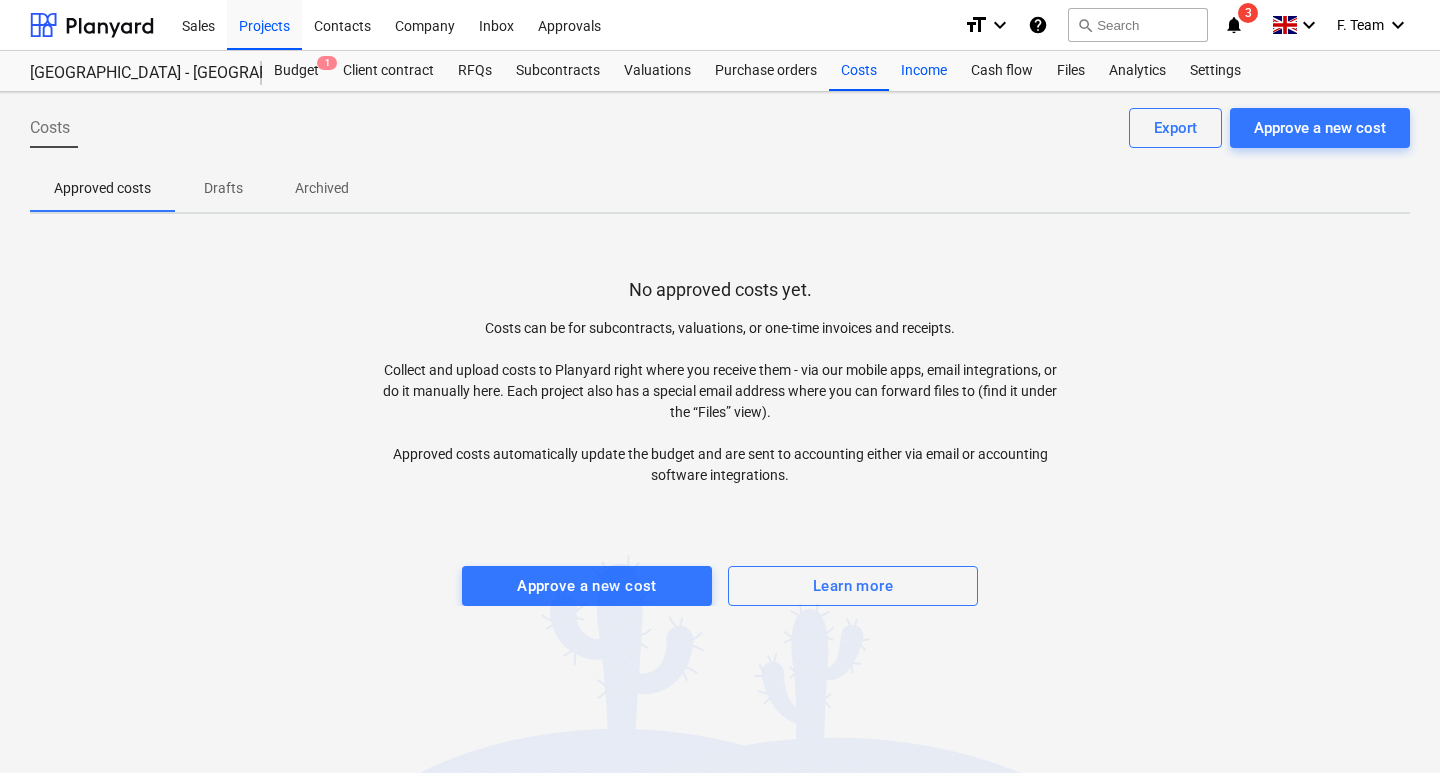 click on "Income" at bounding box center [924, 71] 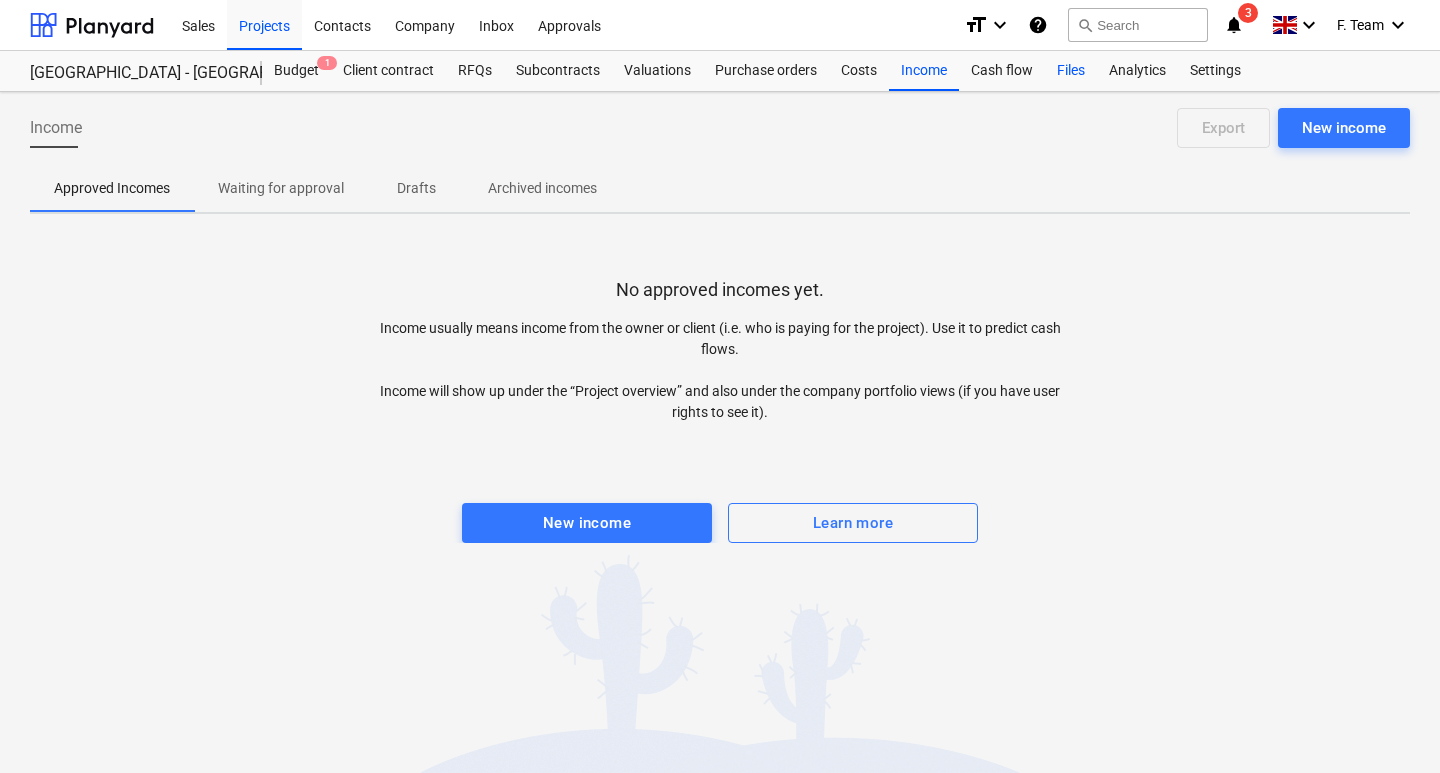 click on "Files" at bounding box center [1071, 71] 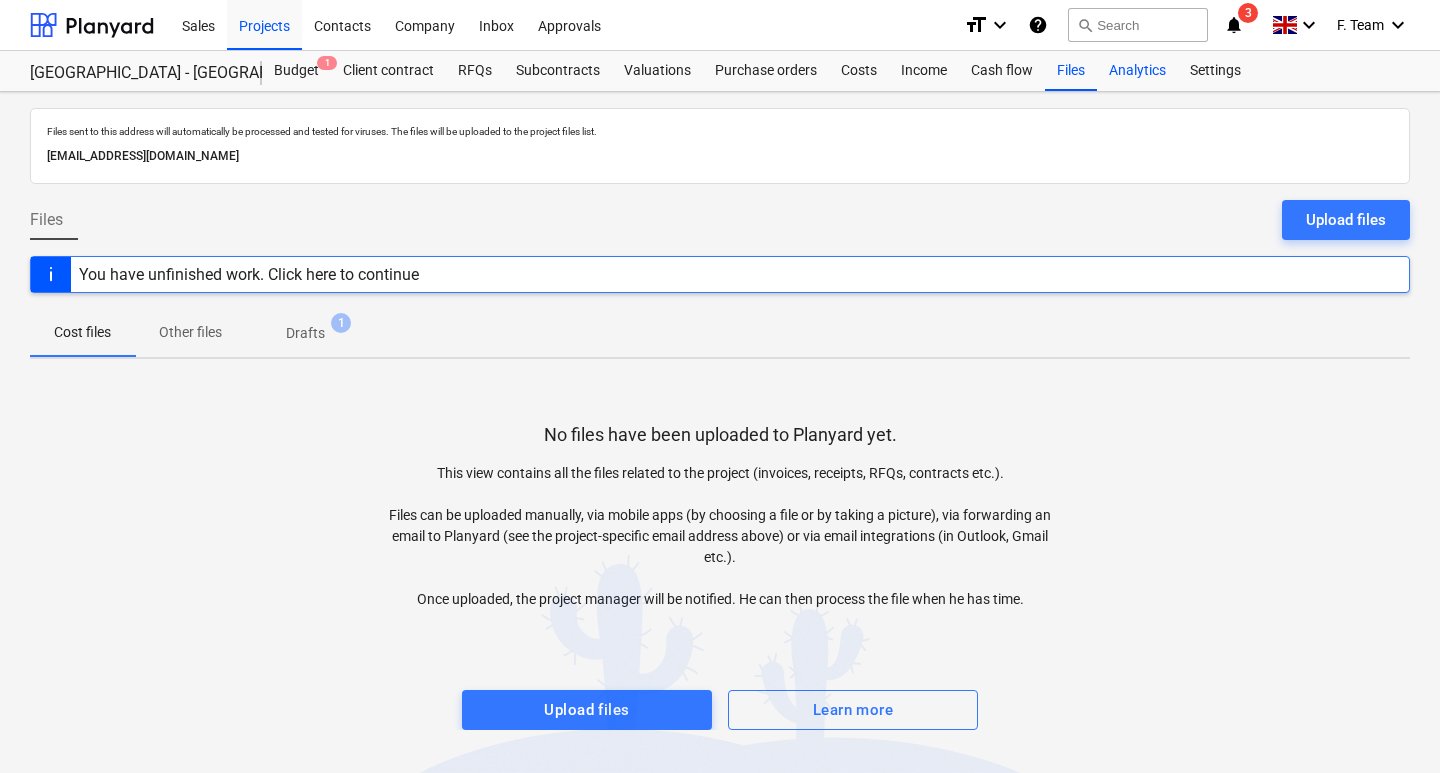 click on "Analytics" at bounding box center [1137, 71] 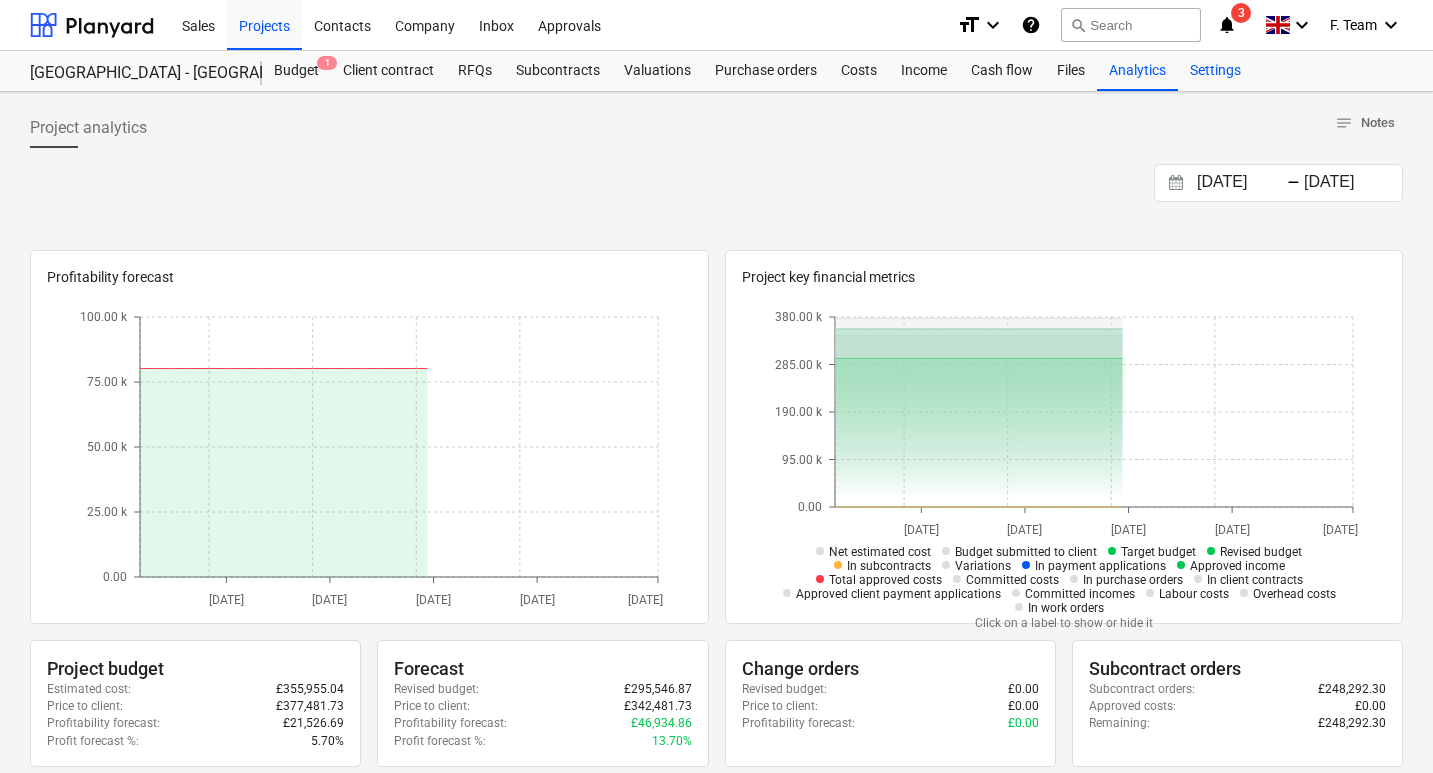click on "Settings" at bounding box center [1215, 71] 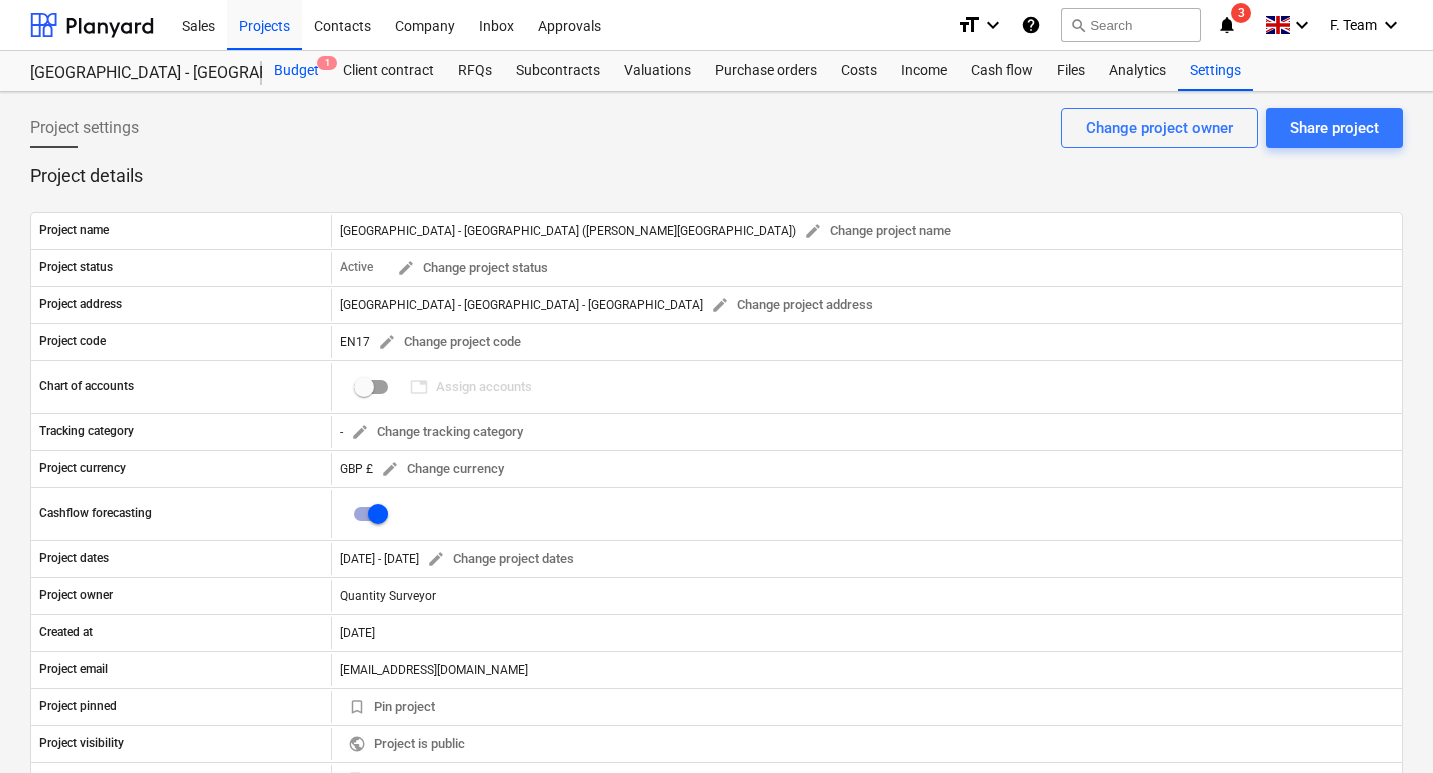 click on "Budget 1" at bounding box center (296, 71) 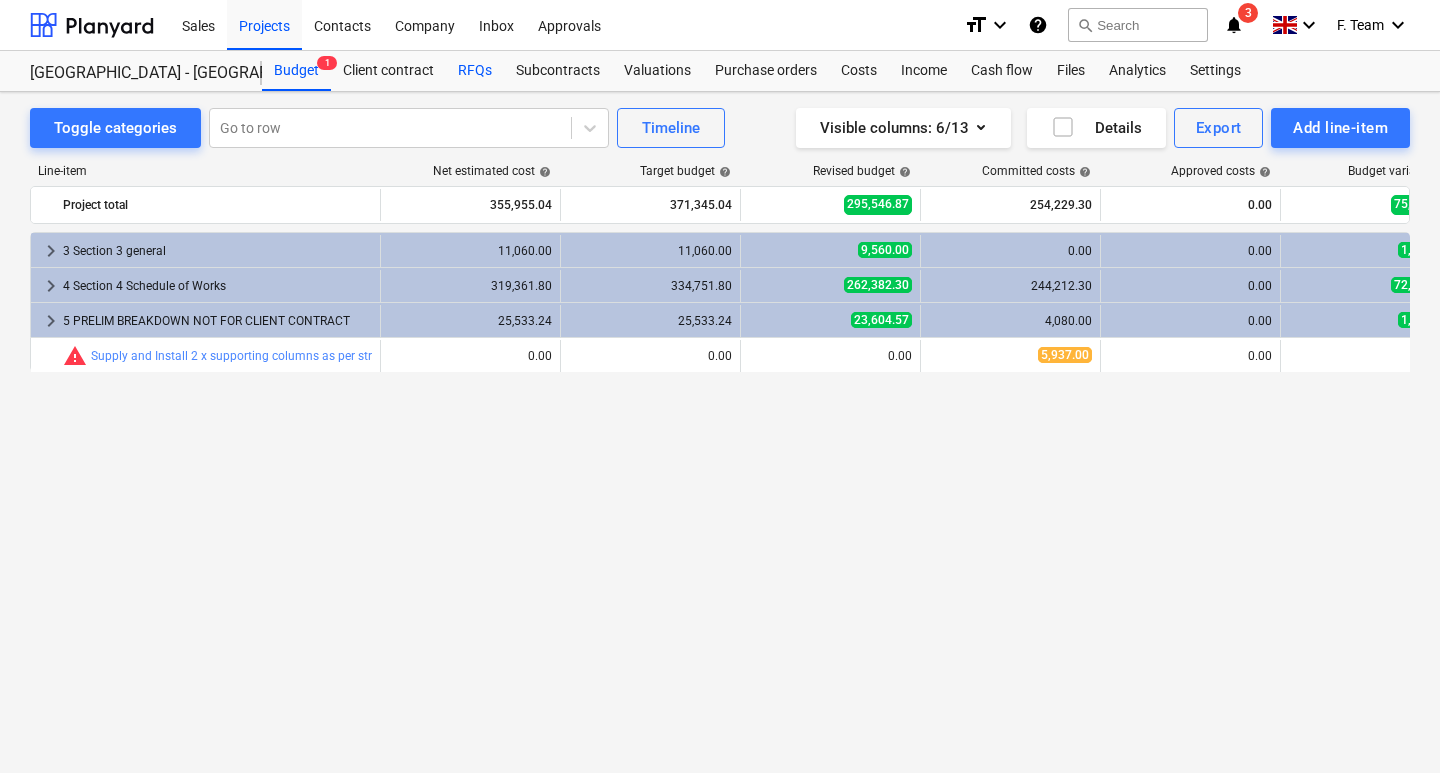 click on "RFQs" at bounding box center (475, 71) 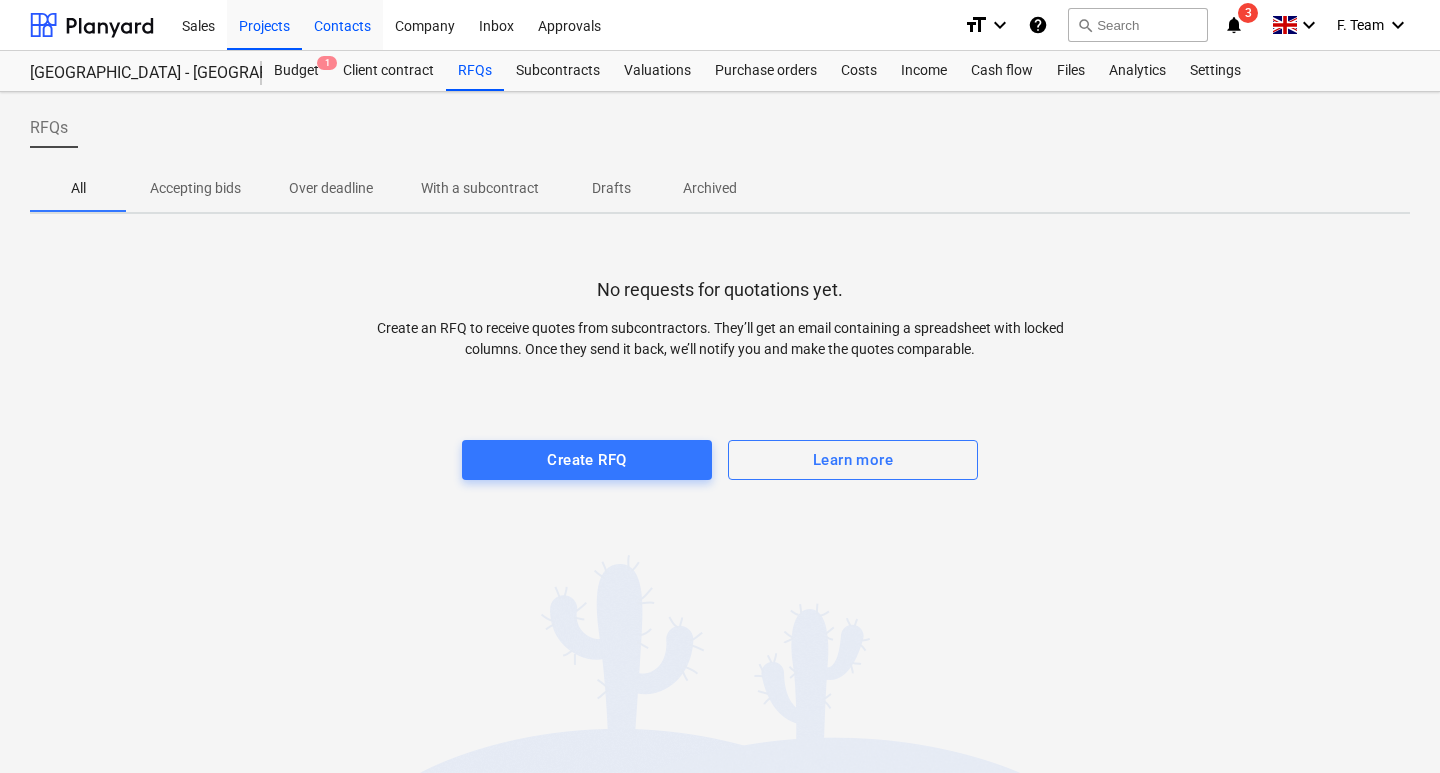click on "Contacts" at bounding box center [342, 24] 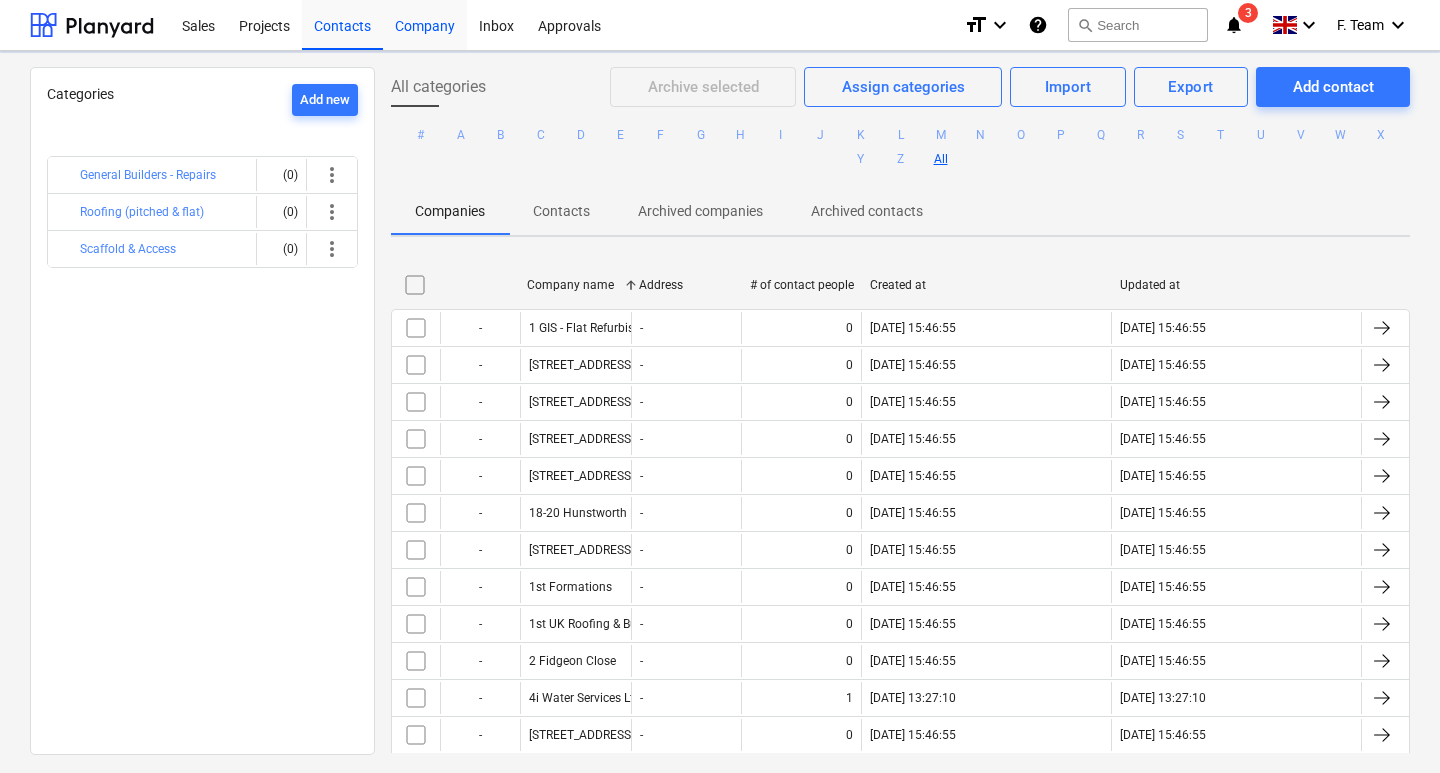 click on "Company" at bounding box center (425, 24) 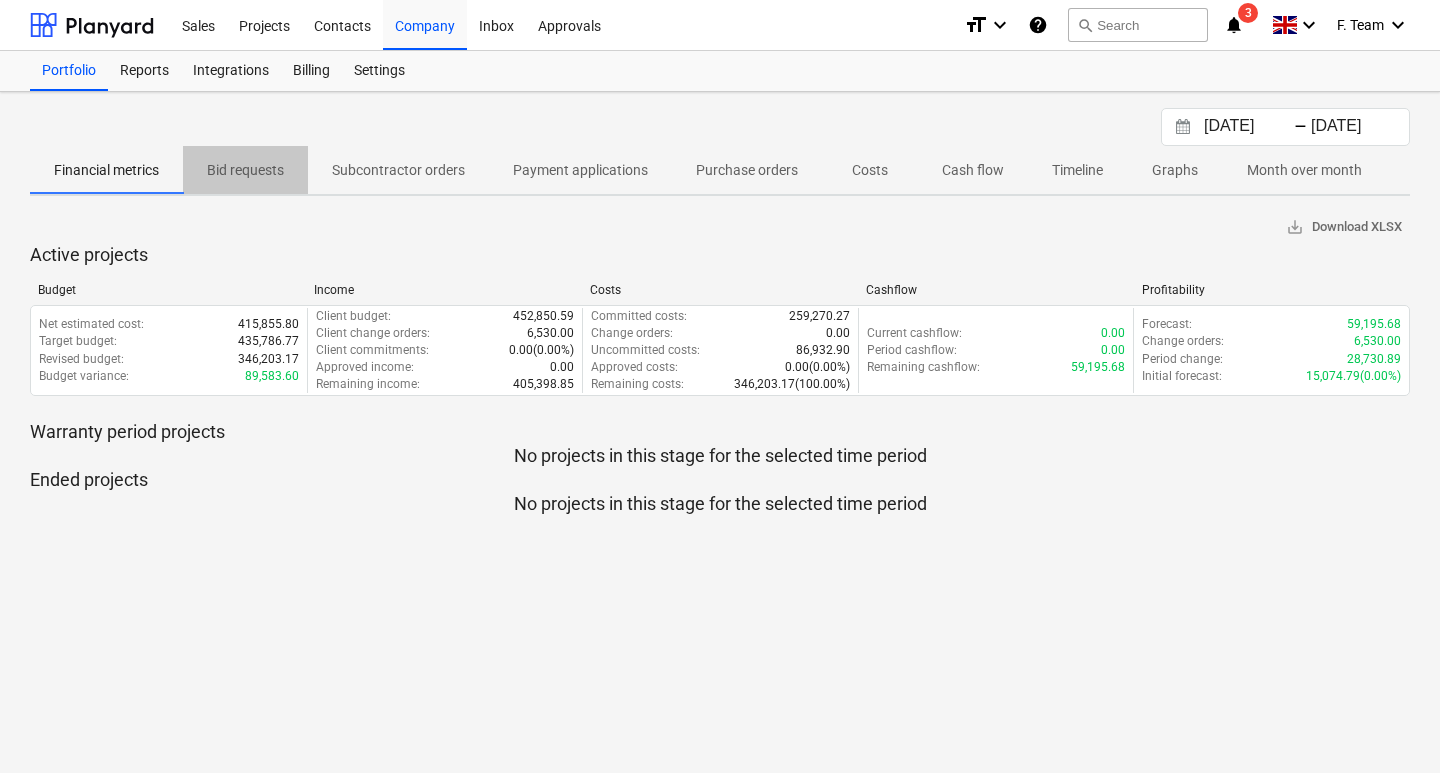 click on "Bid requests" at bounding box center (245, 170) 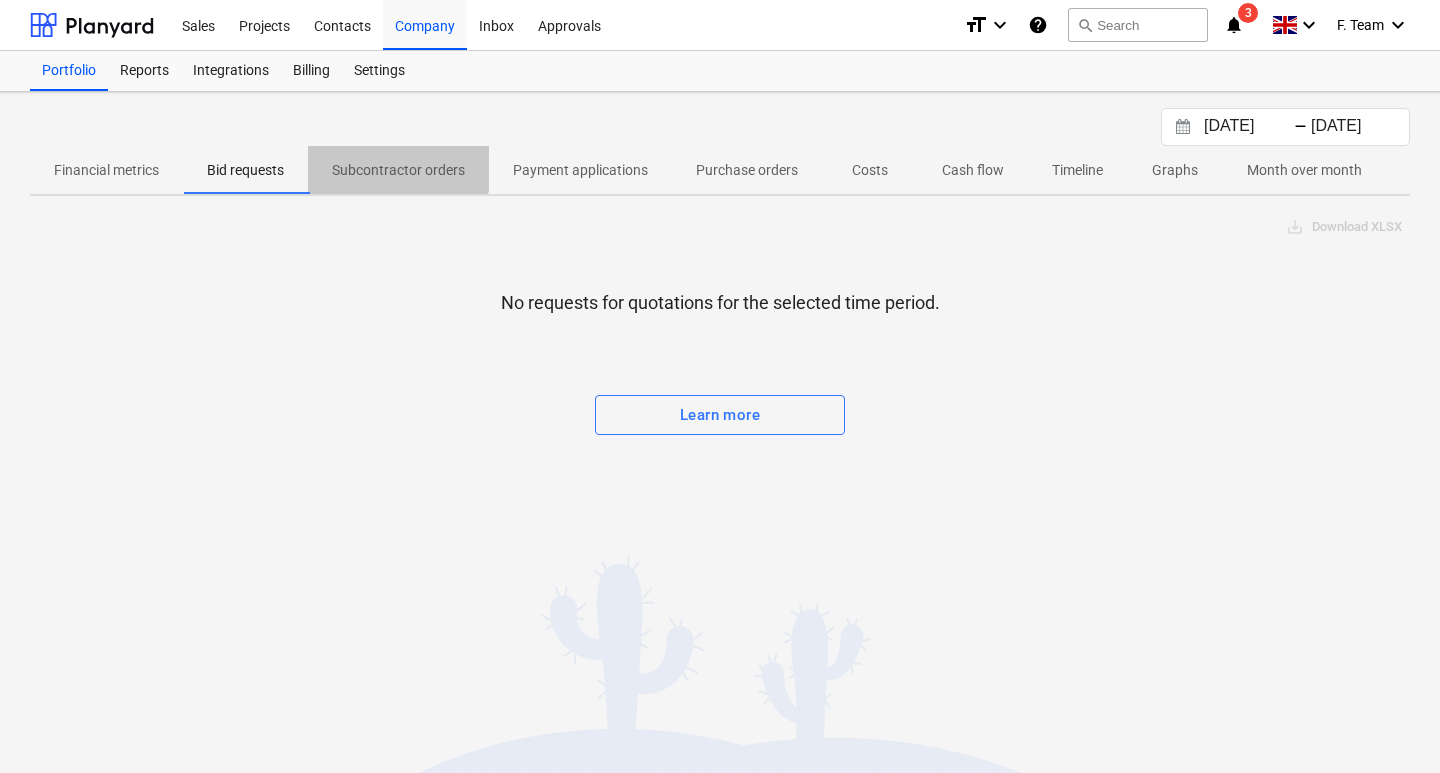 click on "Subcontractor orders" at bounding box center (398, 170) 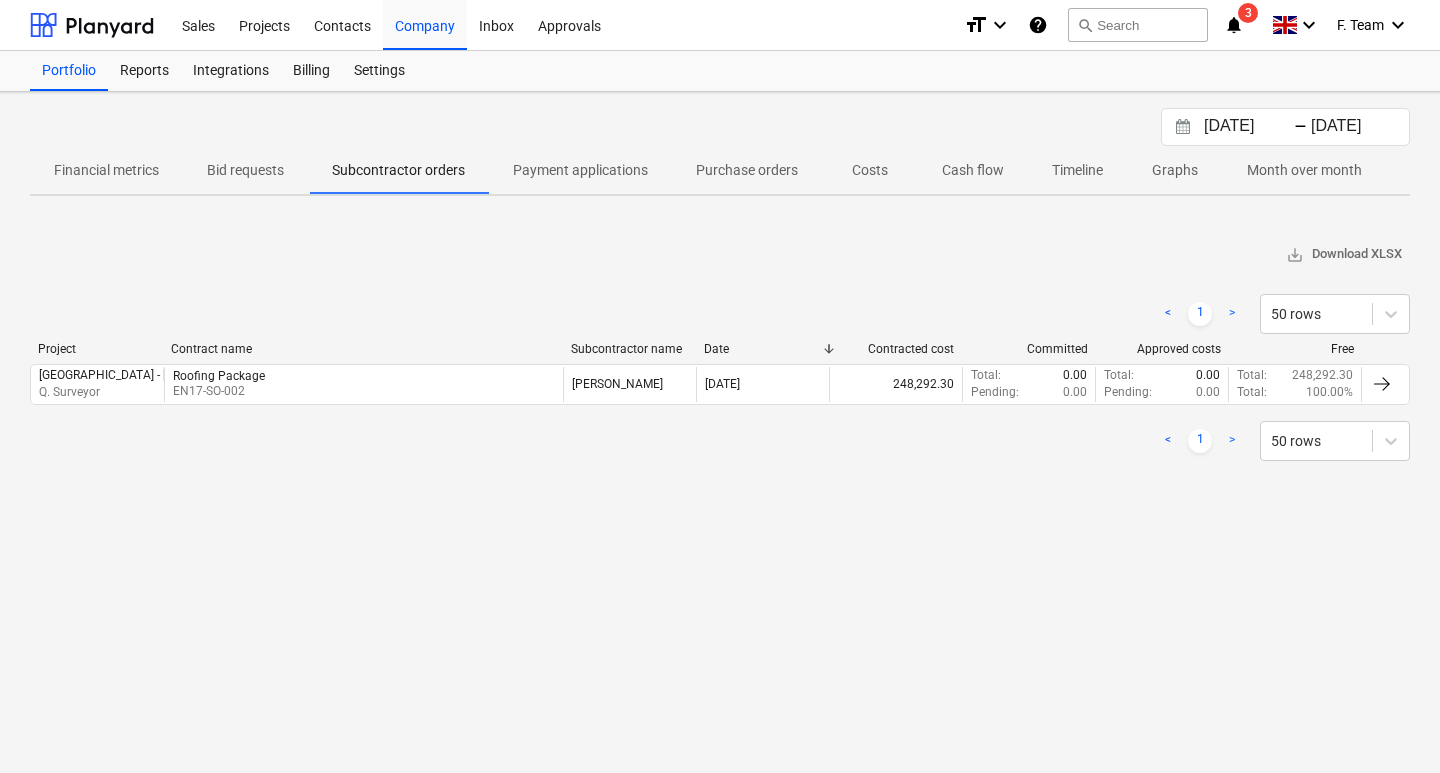 click on "Payment applications" at bounding box center (580, 170) 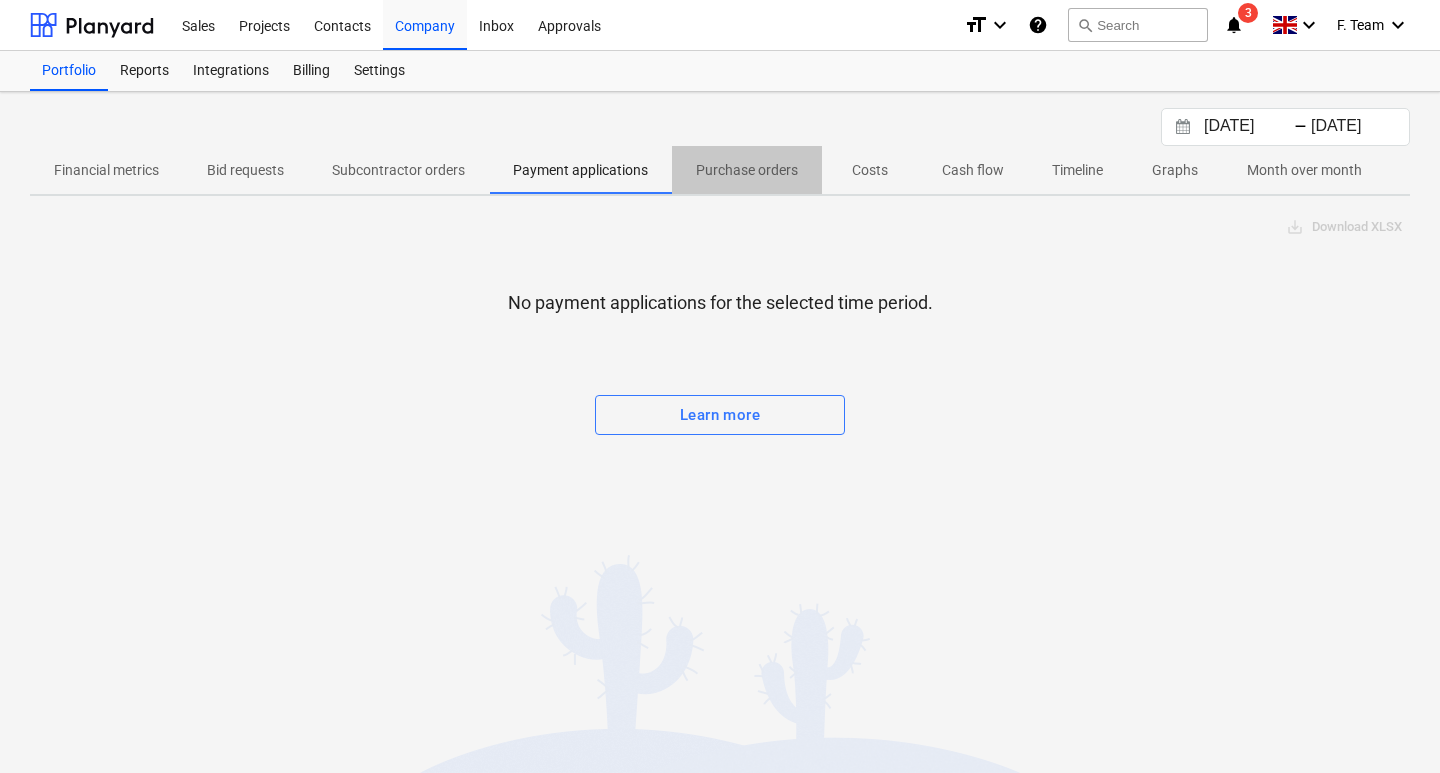 click on "Purchase orders" at bounding box center (747, 170) 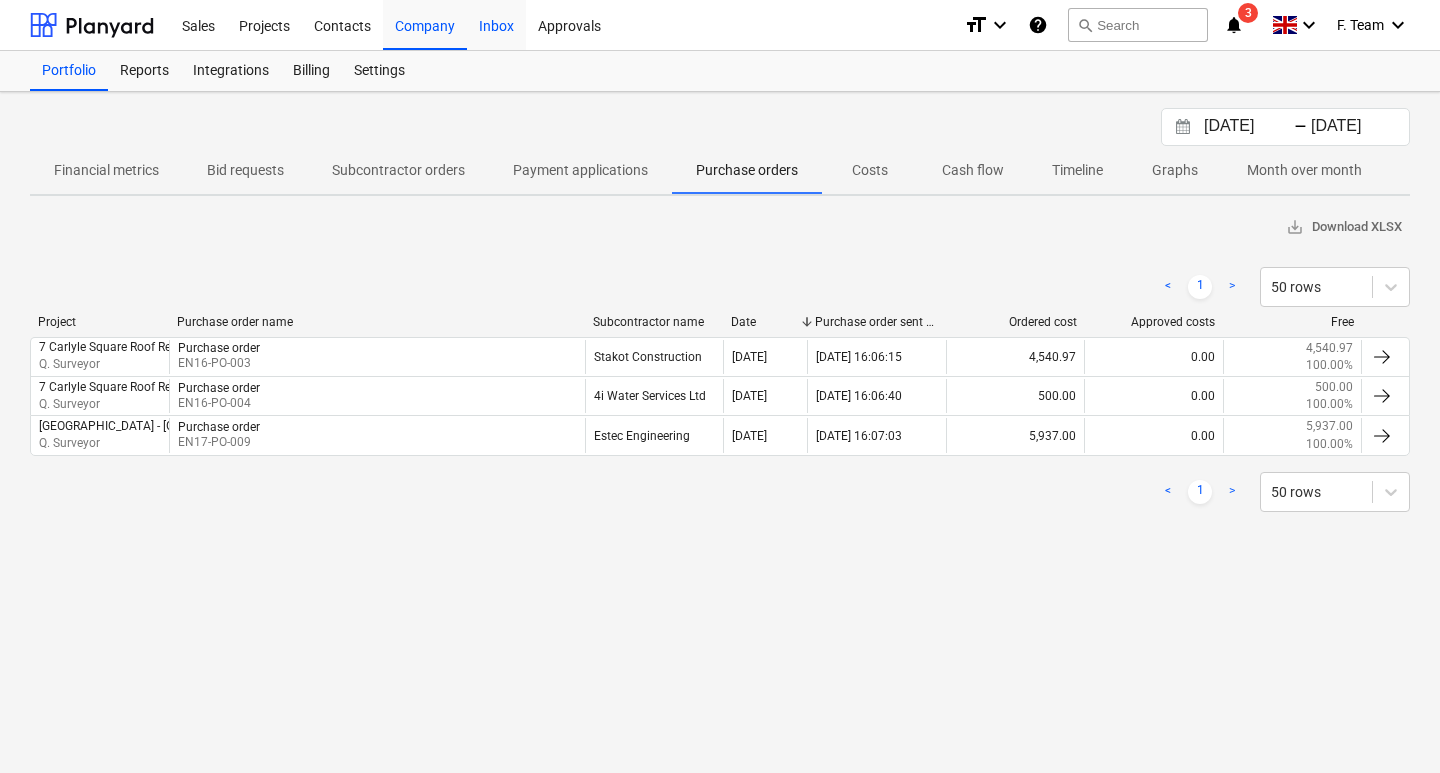 click on "Inbox" at bounding box center [496, 24] 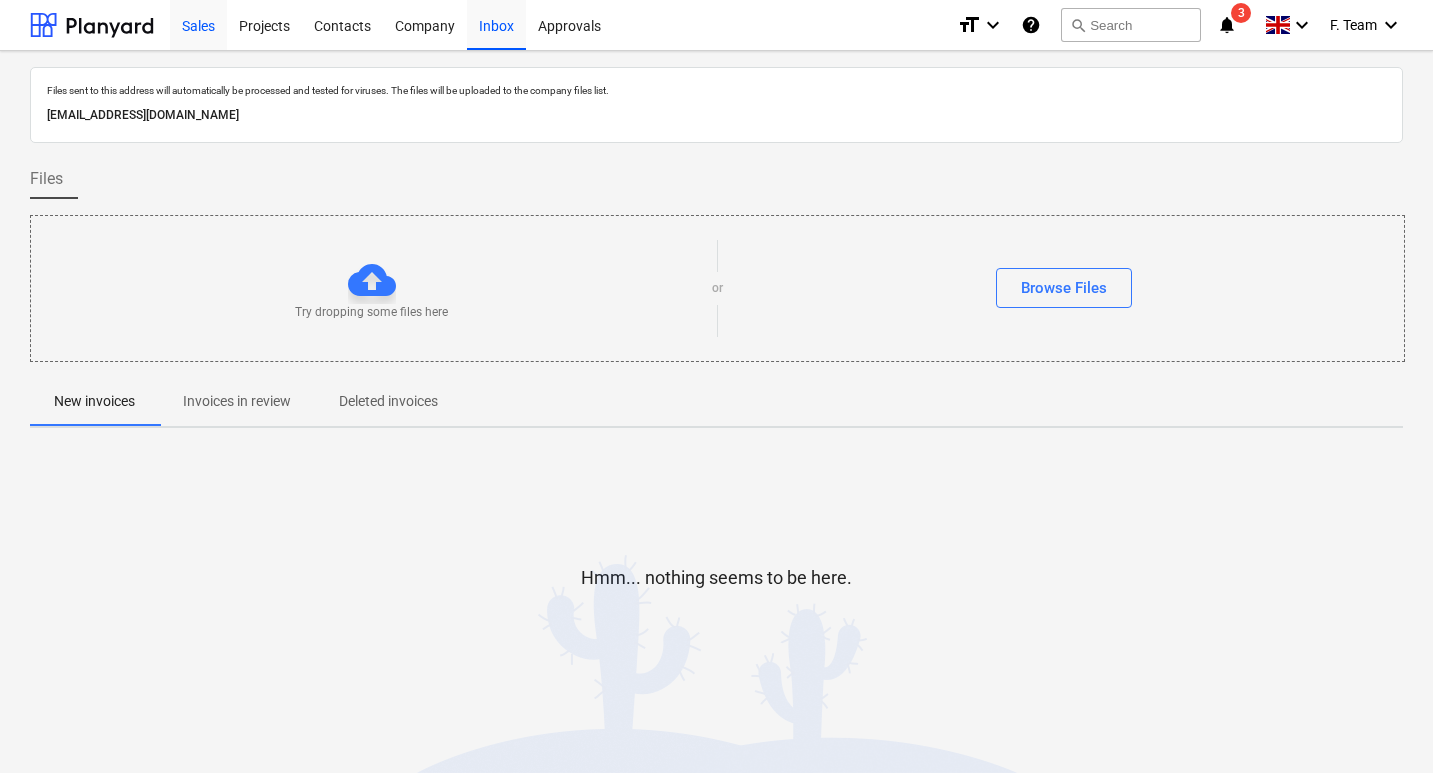 click on "Contacts" at bounding box center [342, 24] 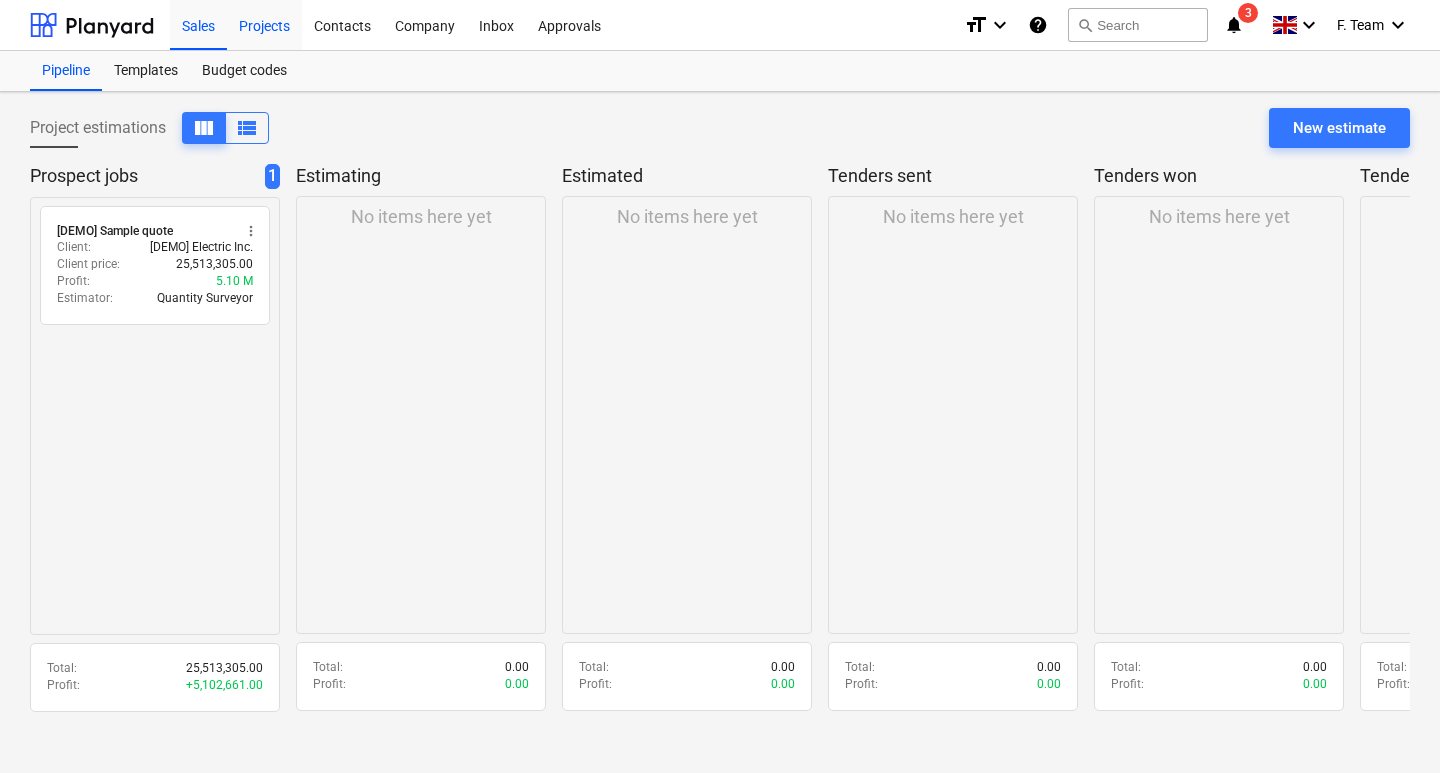 click on "Projects" at bounding box center (264, 24) 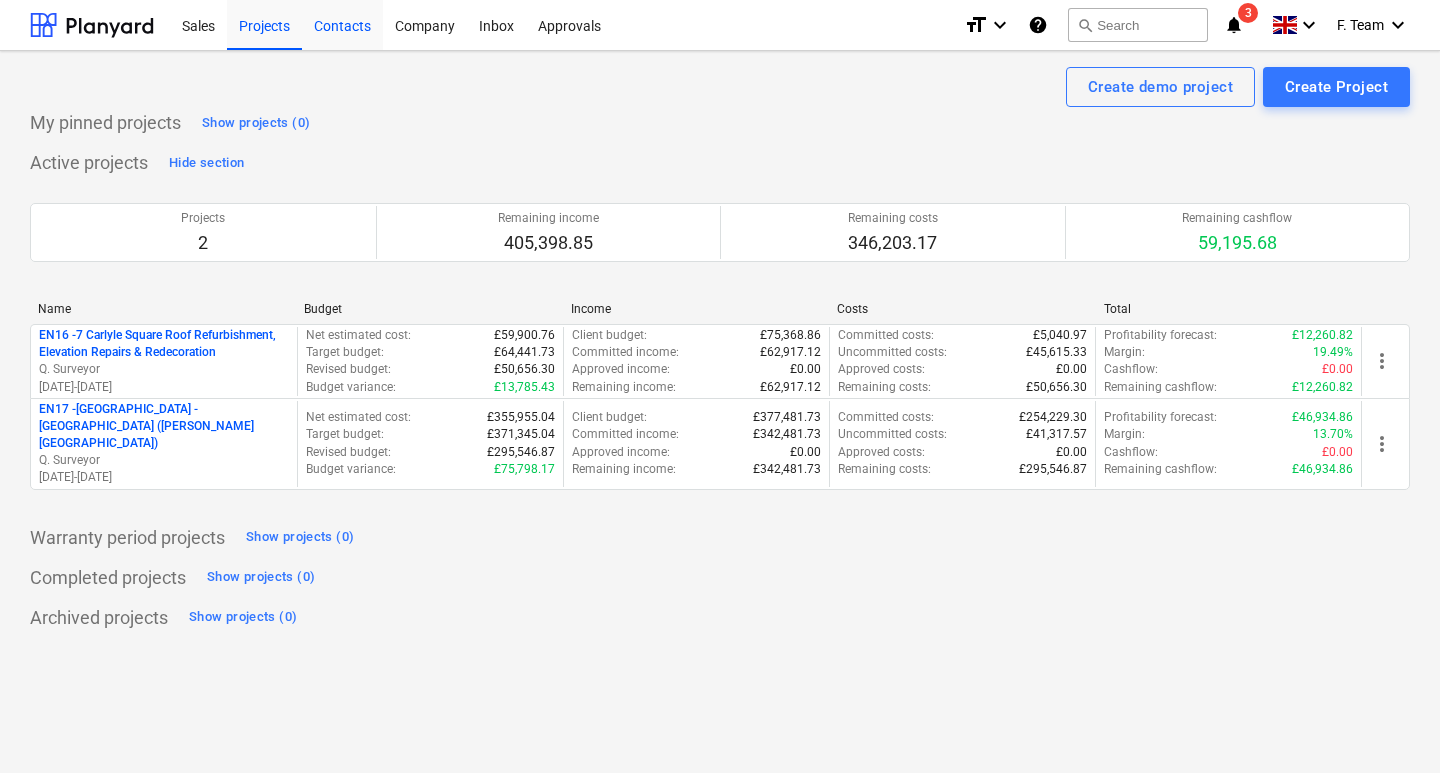 click on "Contacts" at bounding box center [342, 24] 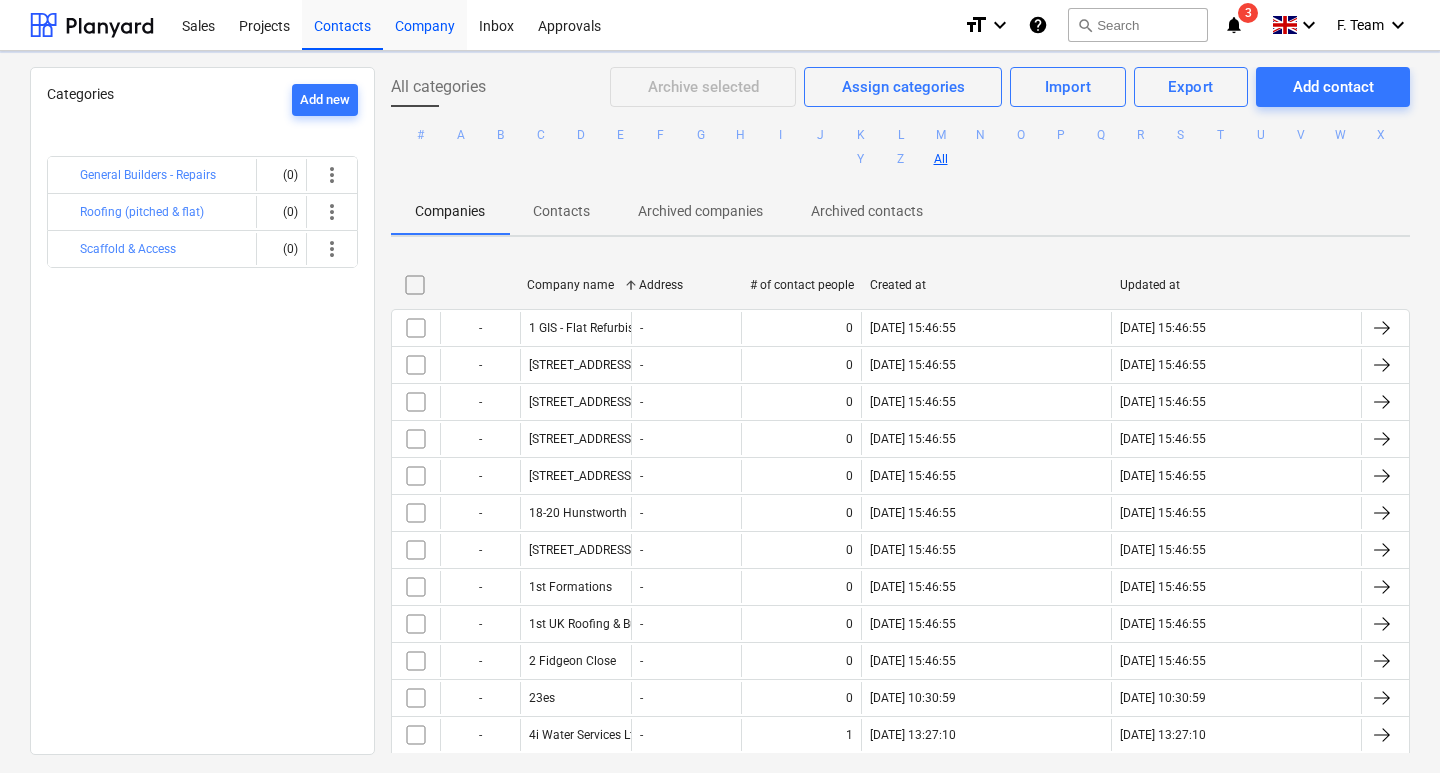 click on "Company" at bounding box center (425, 24) 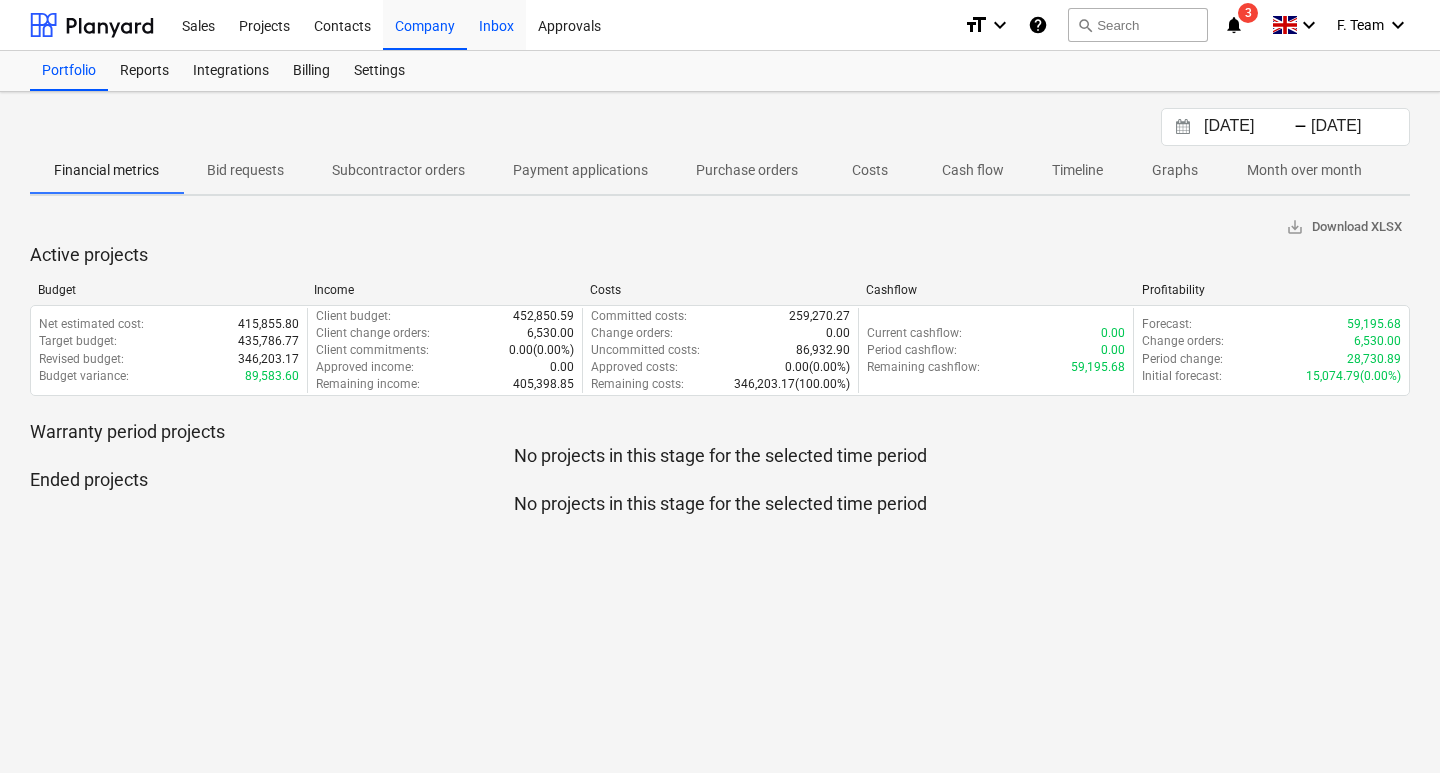click on "Inbox" at bounding box center [496, 24] 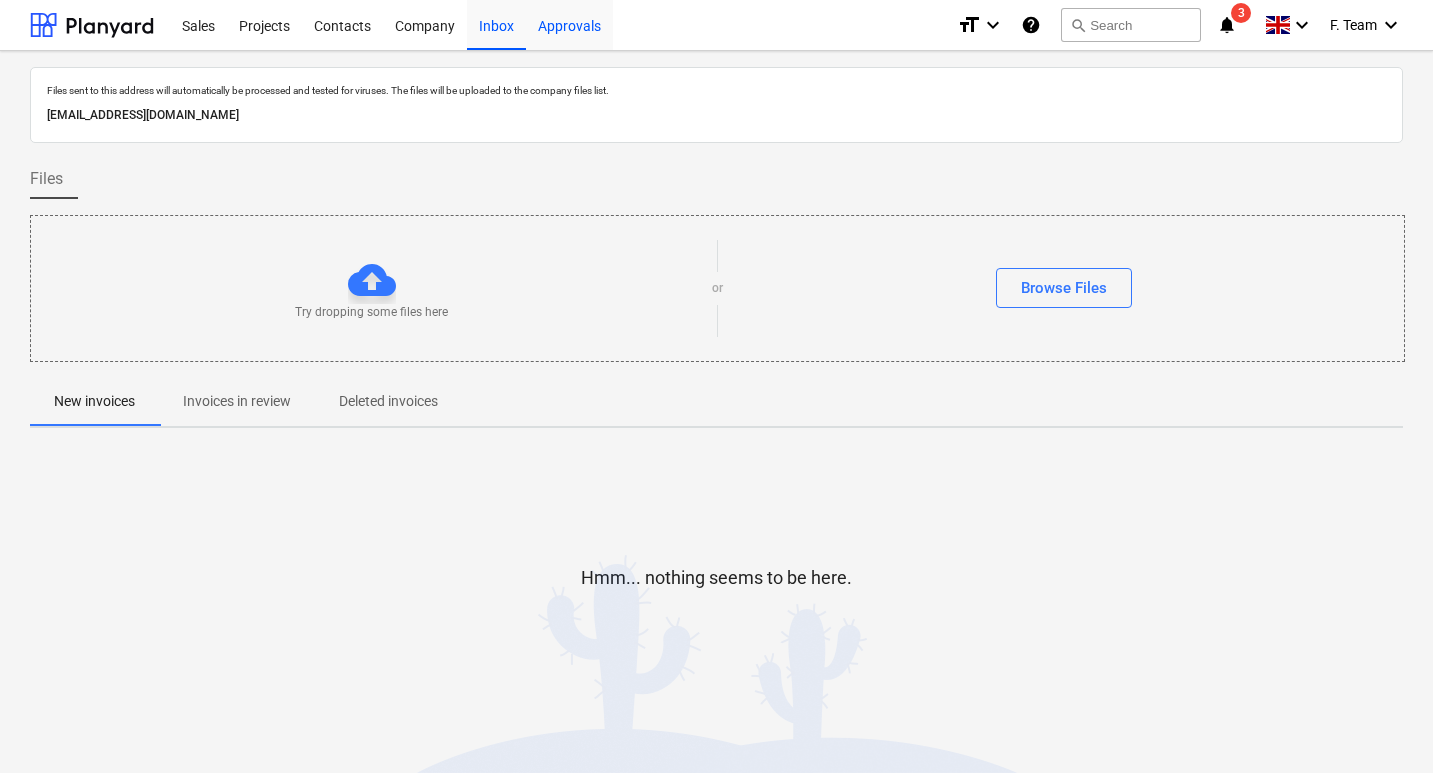 click on "Approvals" at bounding box center [569, 24] 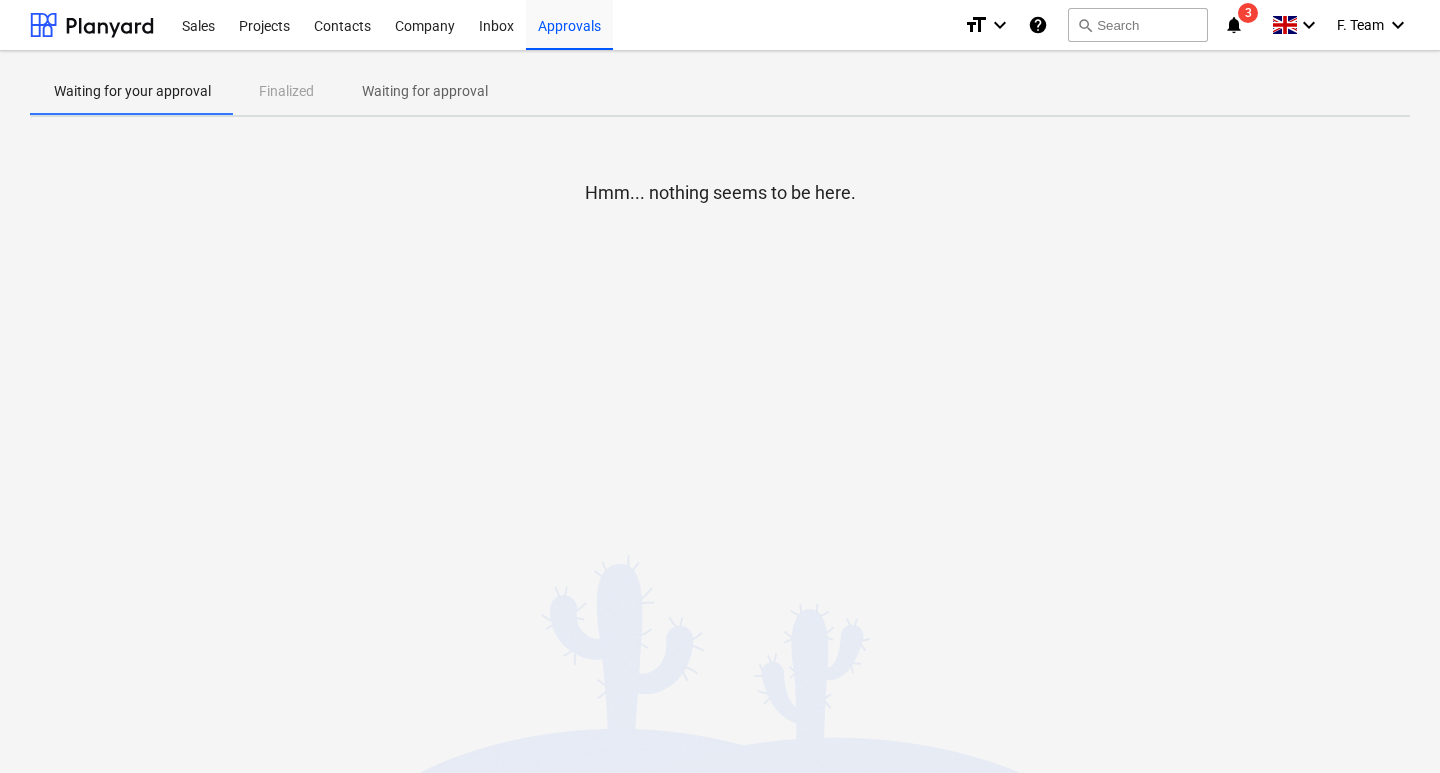 click on "Waiting for approval" at bounding box center [425, 91] 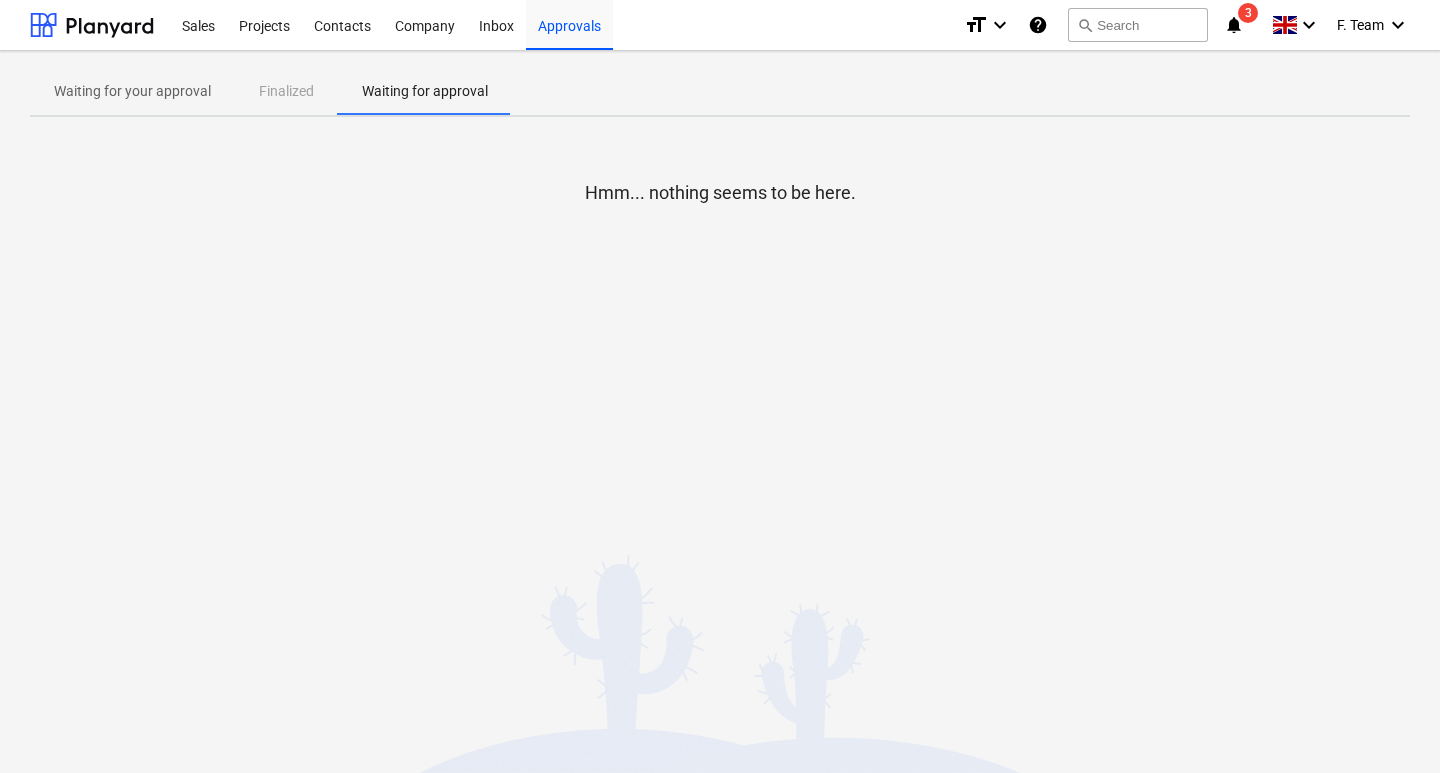 click on "Waiting for your approval Finalized Waiting for approval" at bounding box center (720, 91) 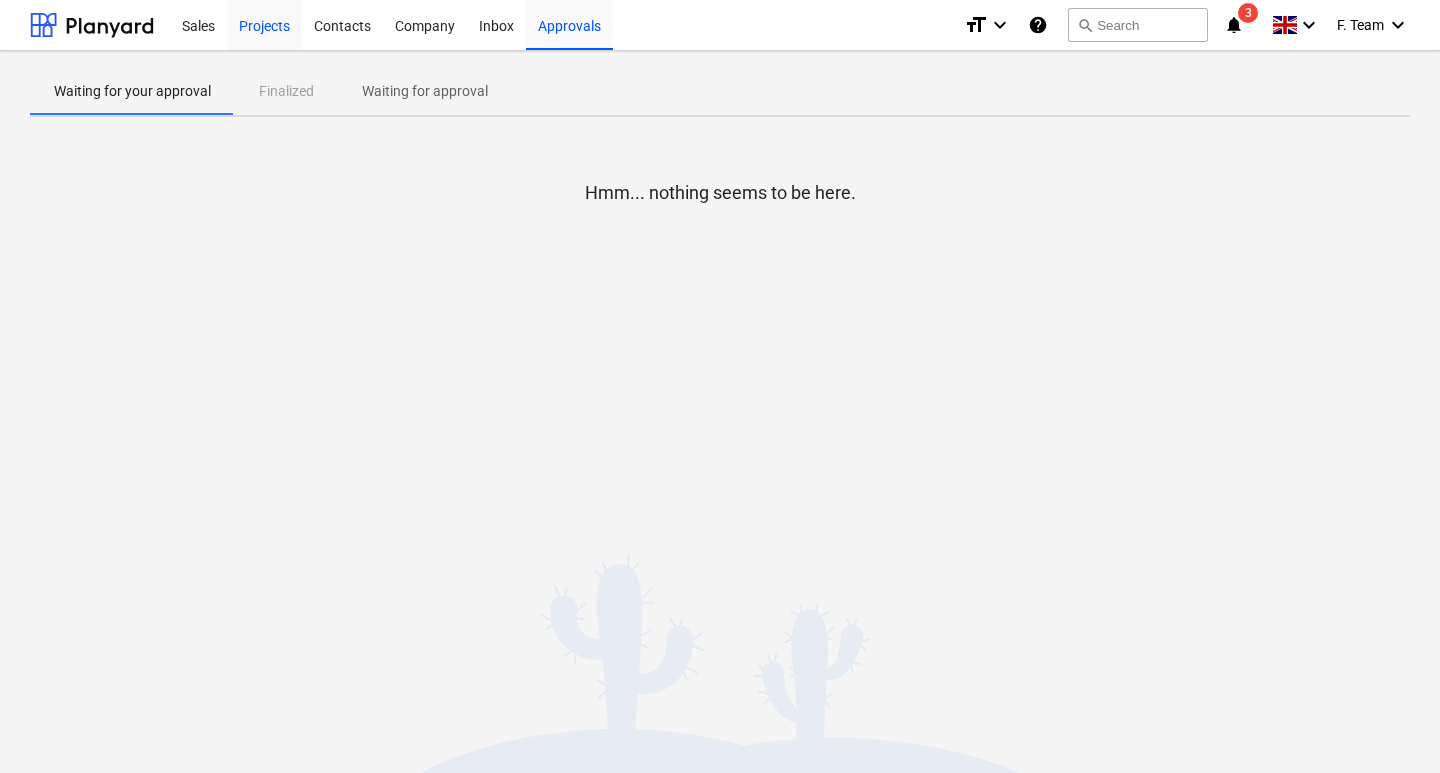 click on "Projects" at bounding box center [264, 24] 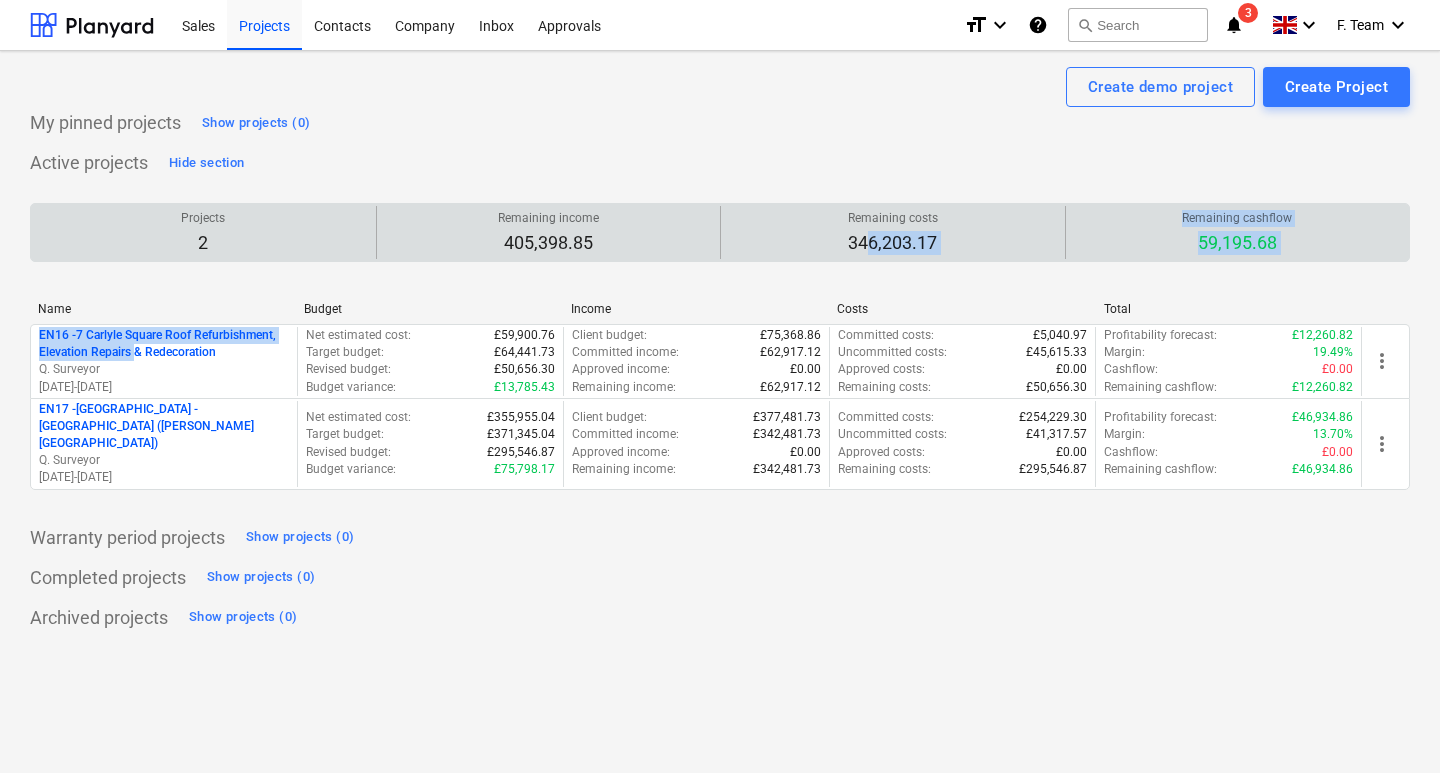 drag, startPoint x: 136, startPoint y: 345, endPoint x: 867, endPoint y: 235, distance: 739.23 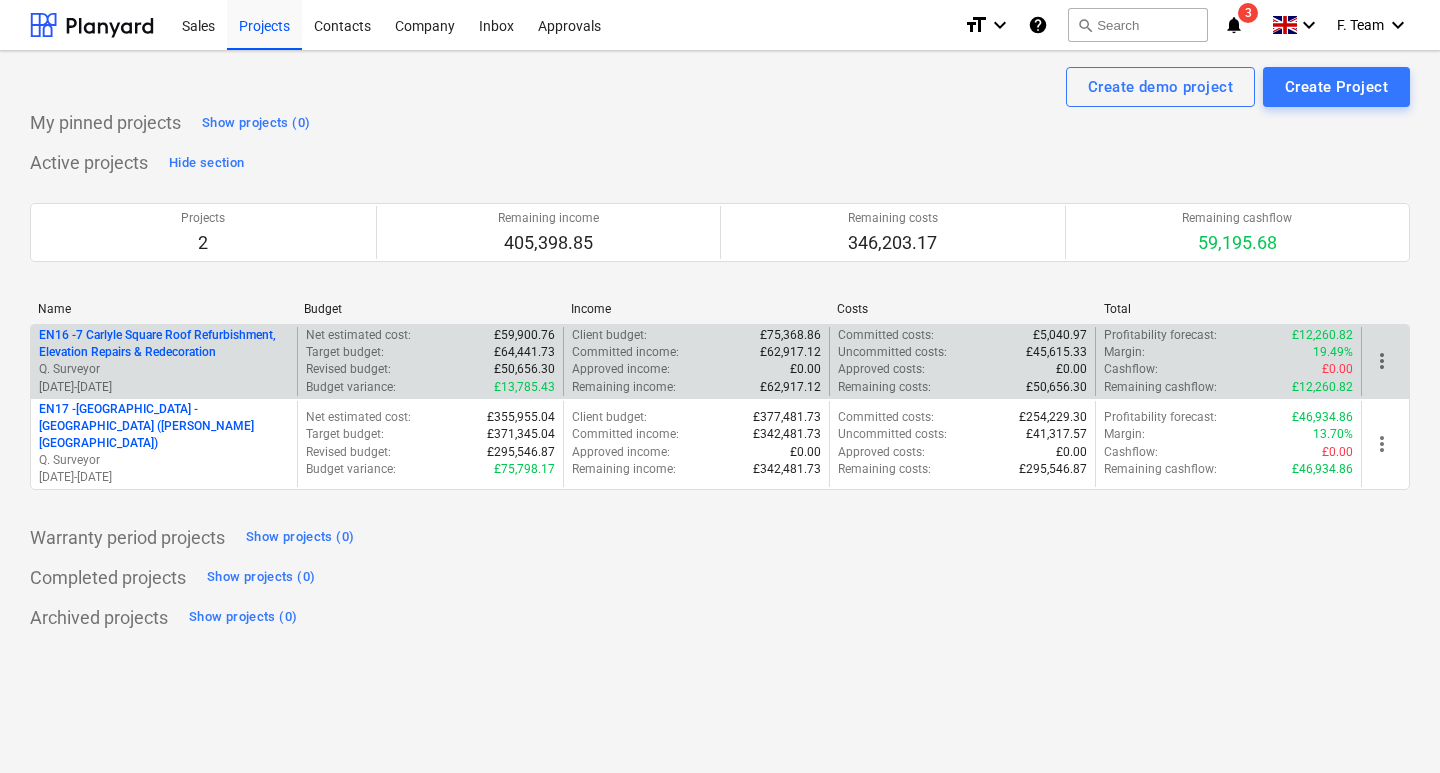 click on "EN16 -  7 Carlyle Square Roof Refurbishment, Elevation Repairs & Redecoration" at bounding box center [164, 344] 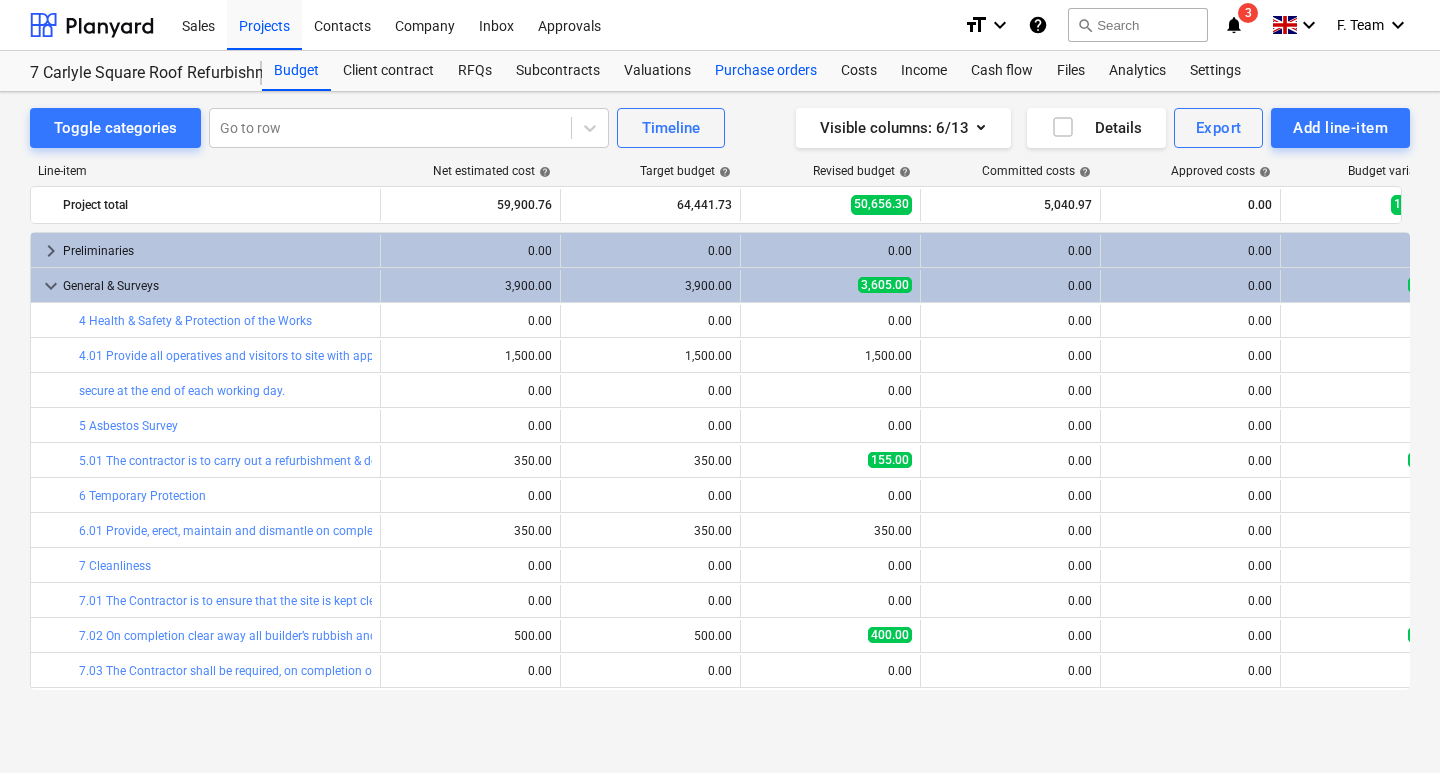 click on "Purchase orders" at bounding box center (766, 71) 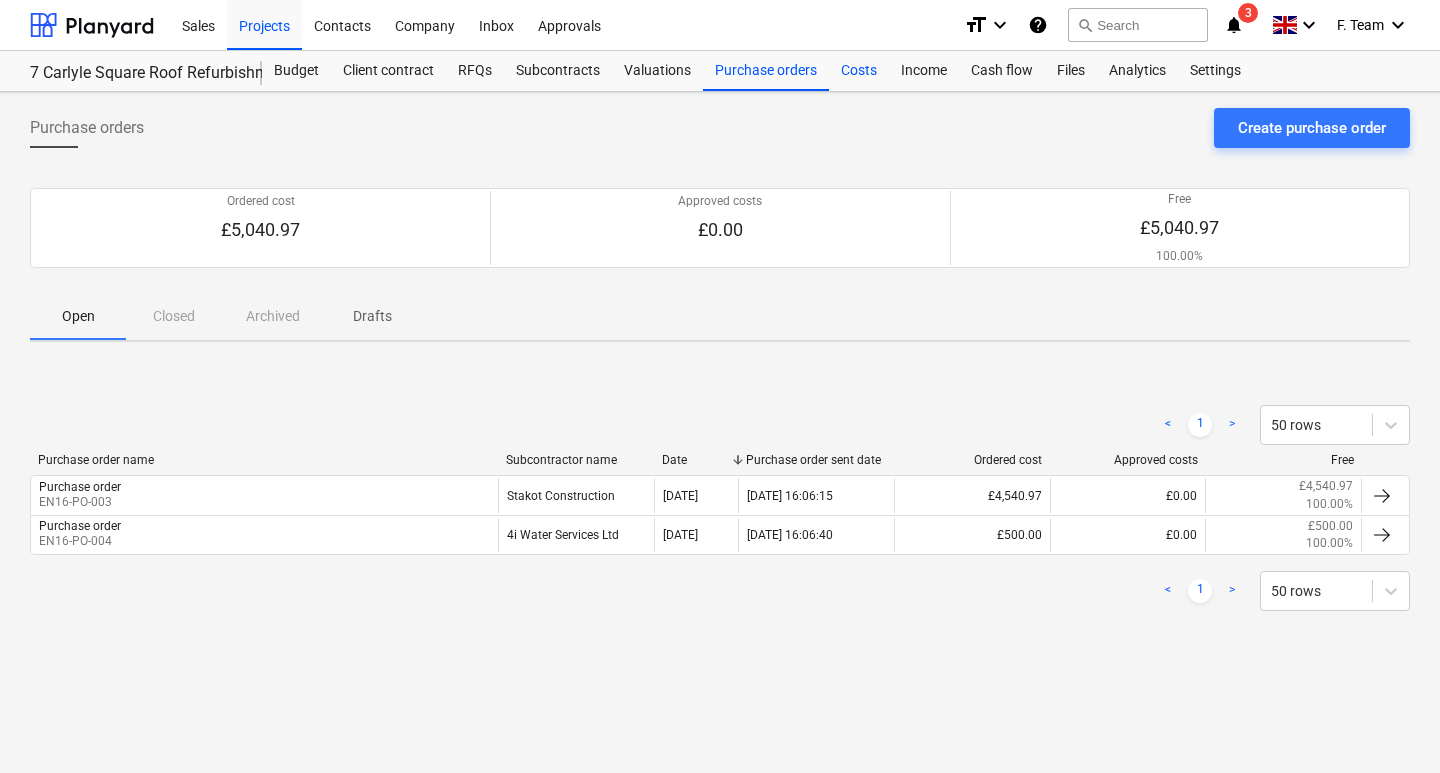 click on "Costs" at bounding box center [859, 71] 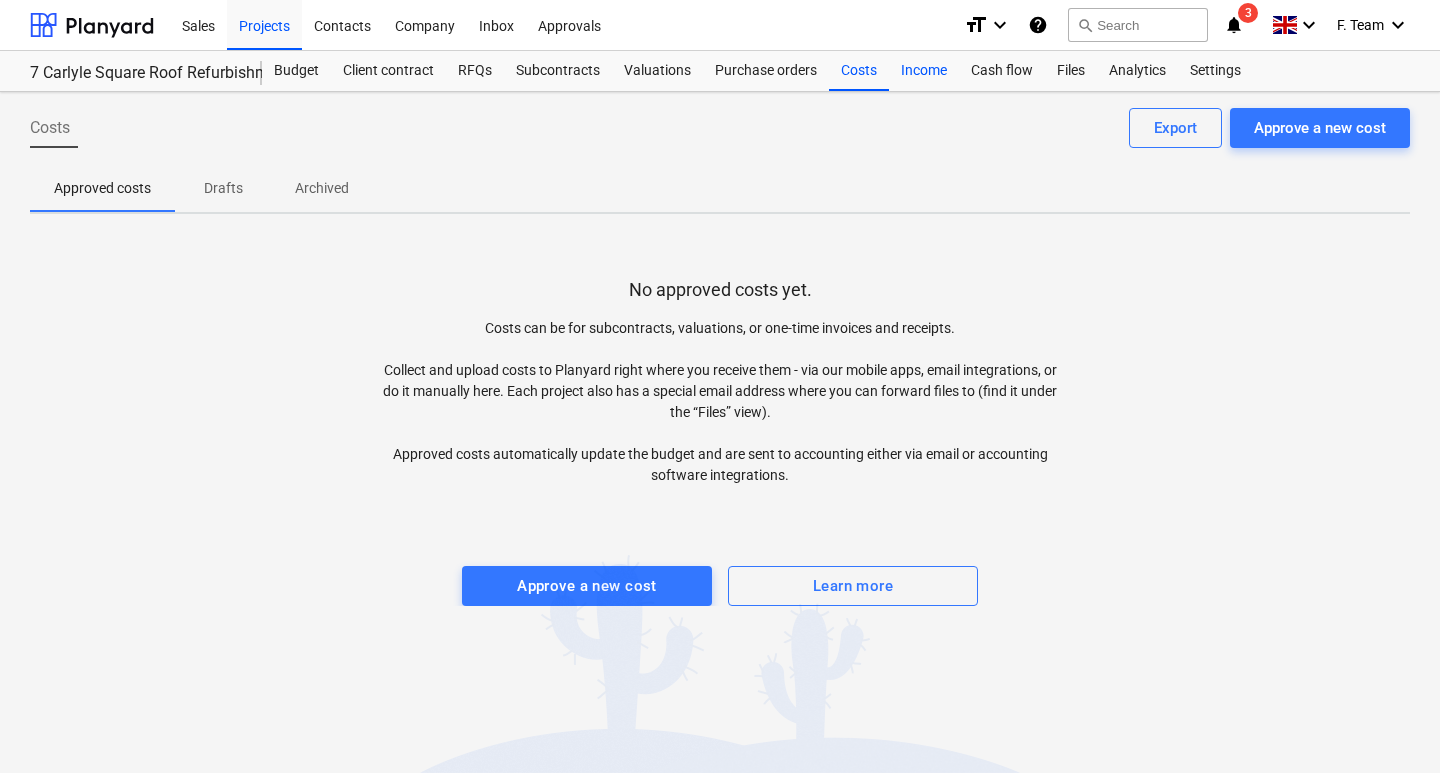 click on "Income" at bounding box center [924, 71] 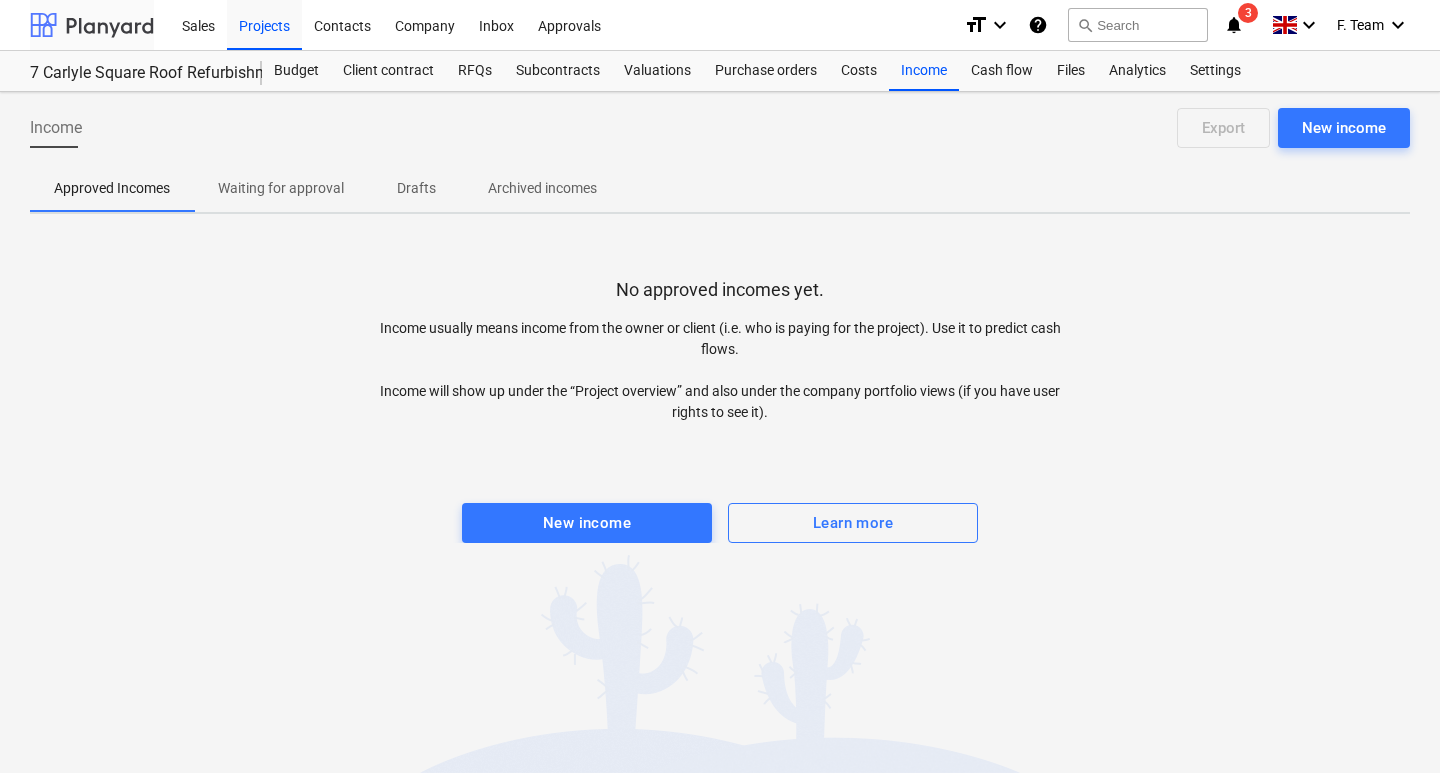 click at bounding box center (92, 25) 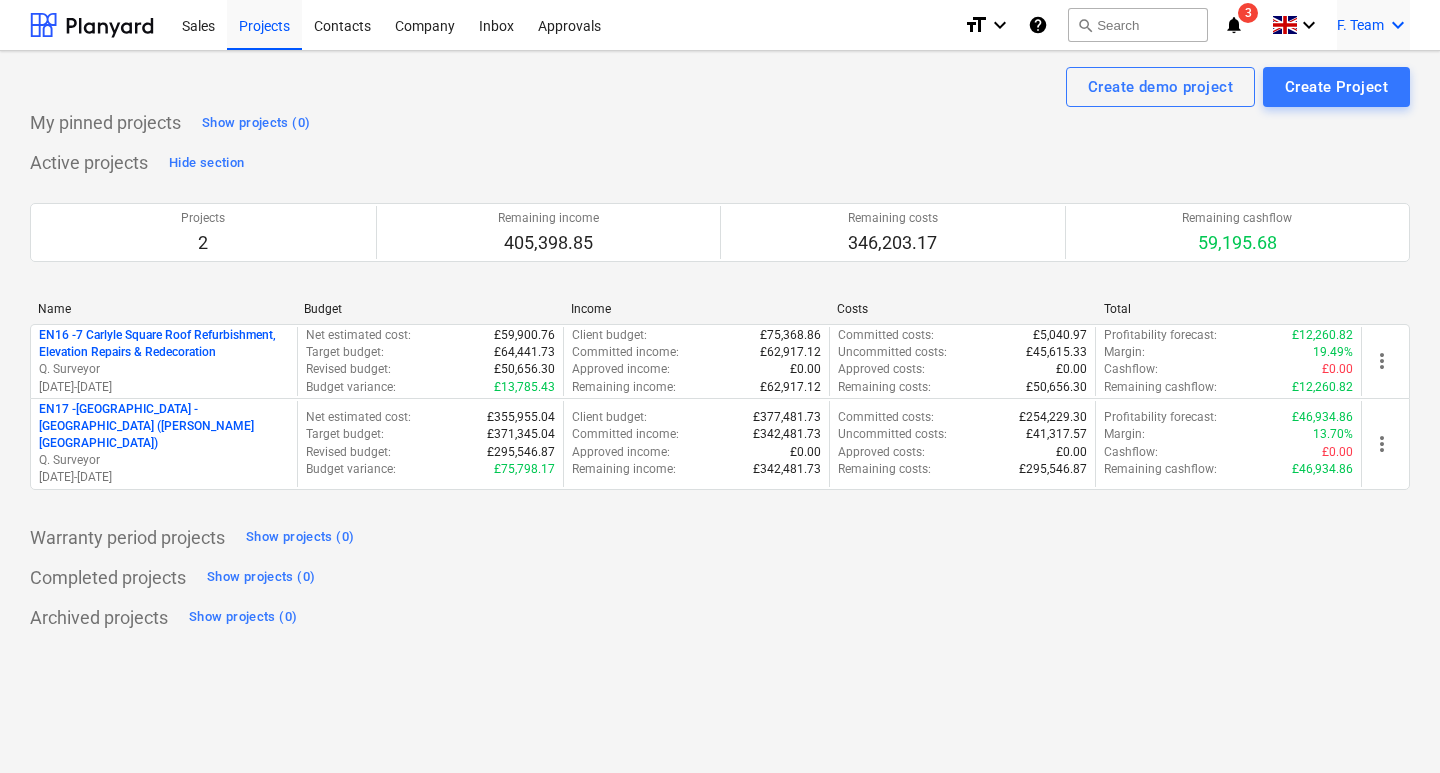 click on "F. Team" at bounding box center [1360, 25] 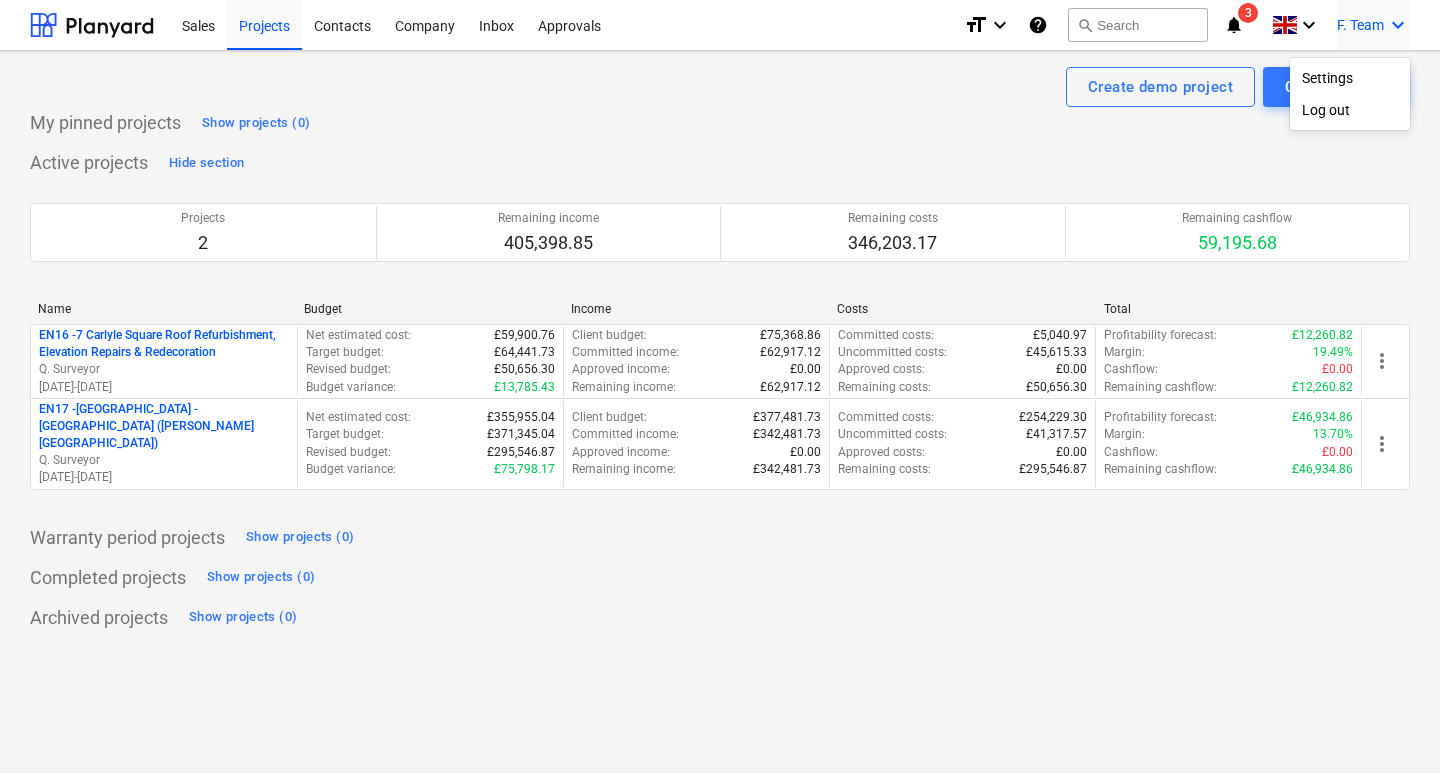 click at bounding box center (720, 386) 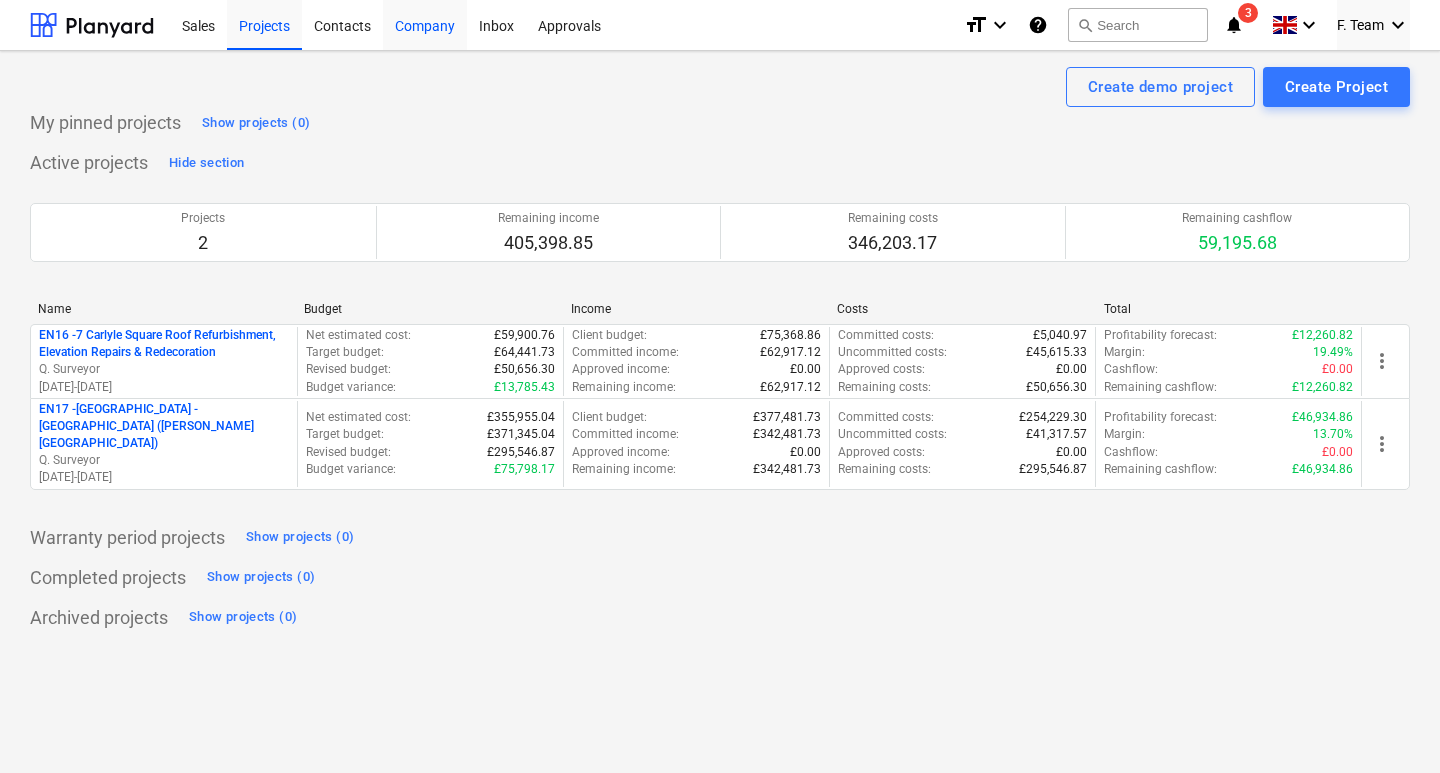 click on "Contacts" at bounding box center (342, 24) 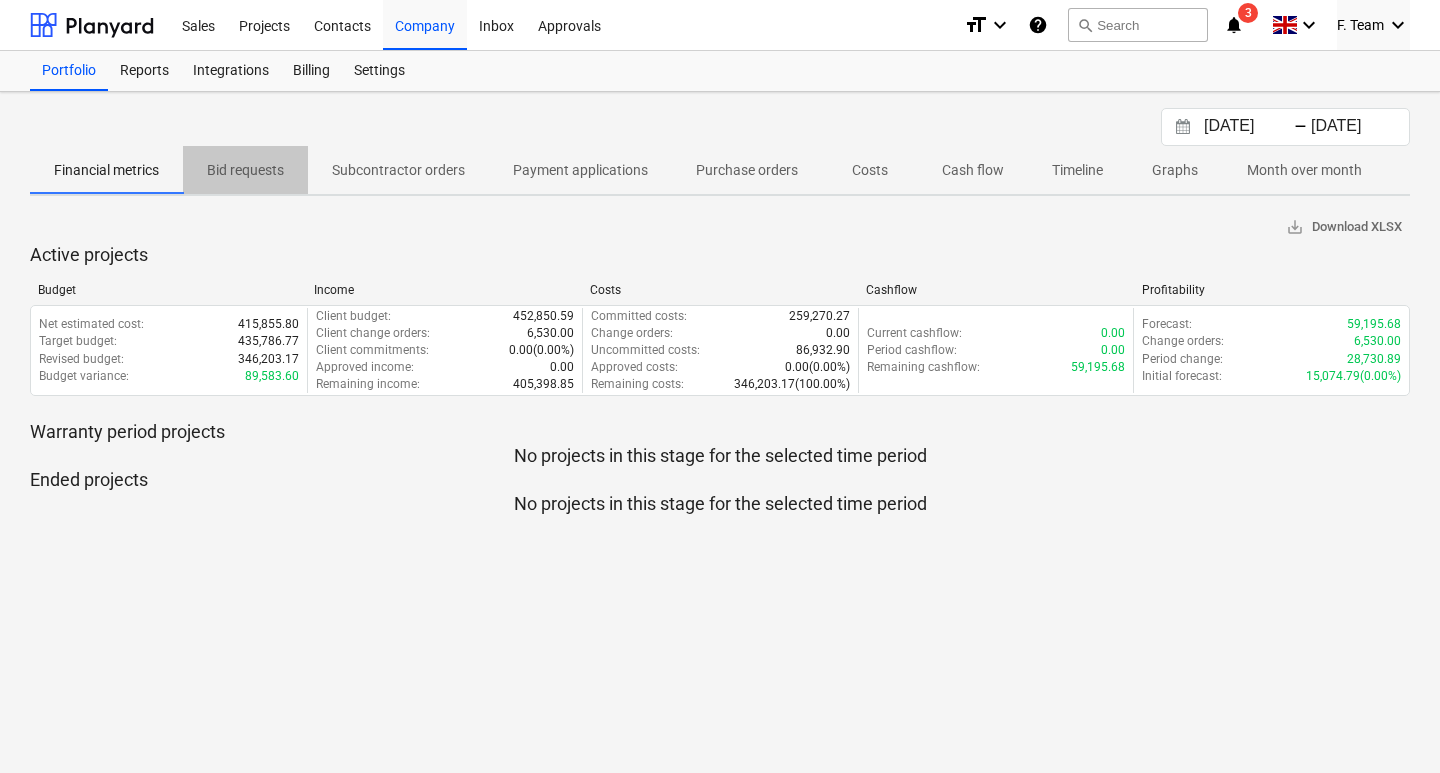 click on "Bid requests" at bounding box center (245, 170) 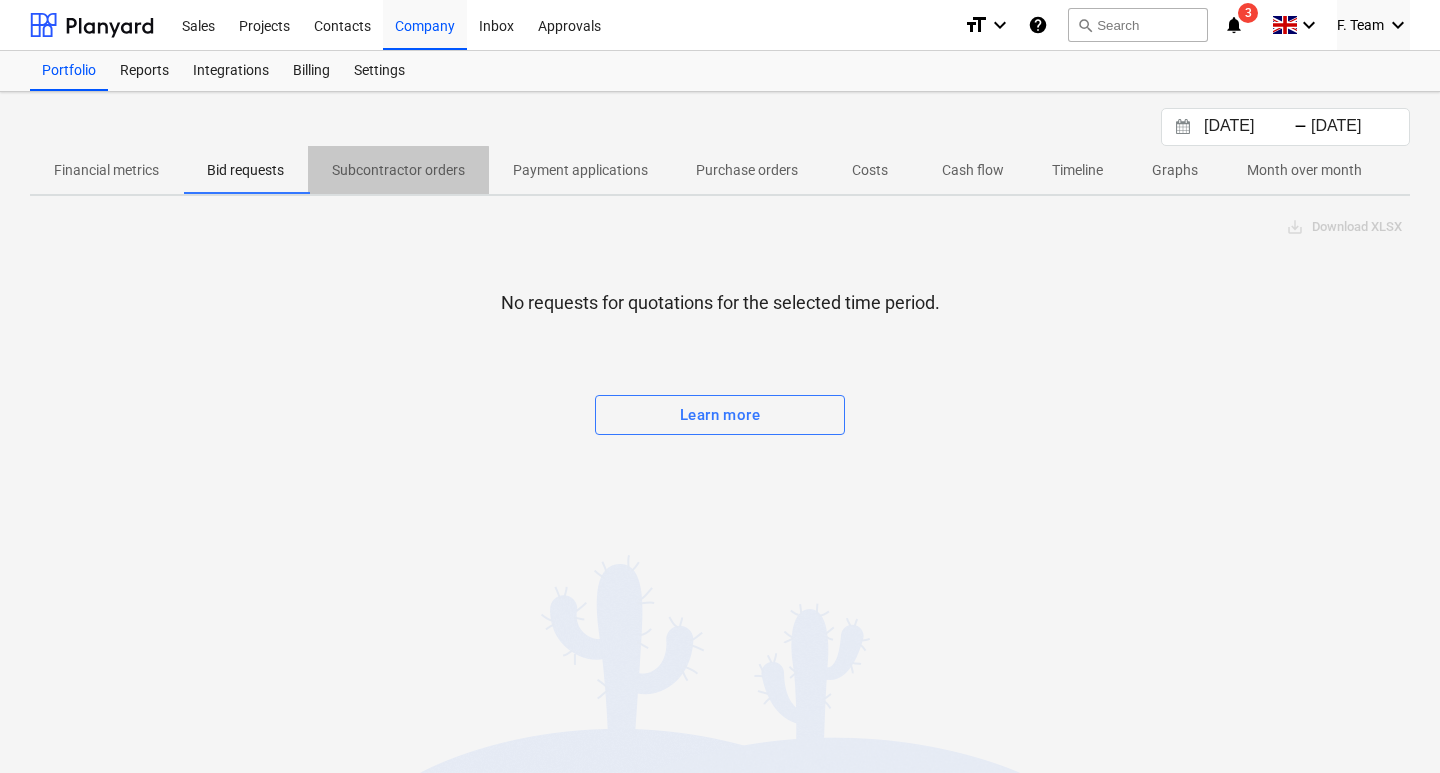 click on "Subcontractor orders" at bounding box center (398, 170) 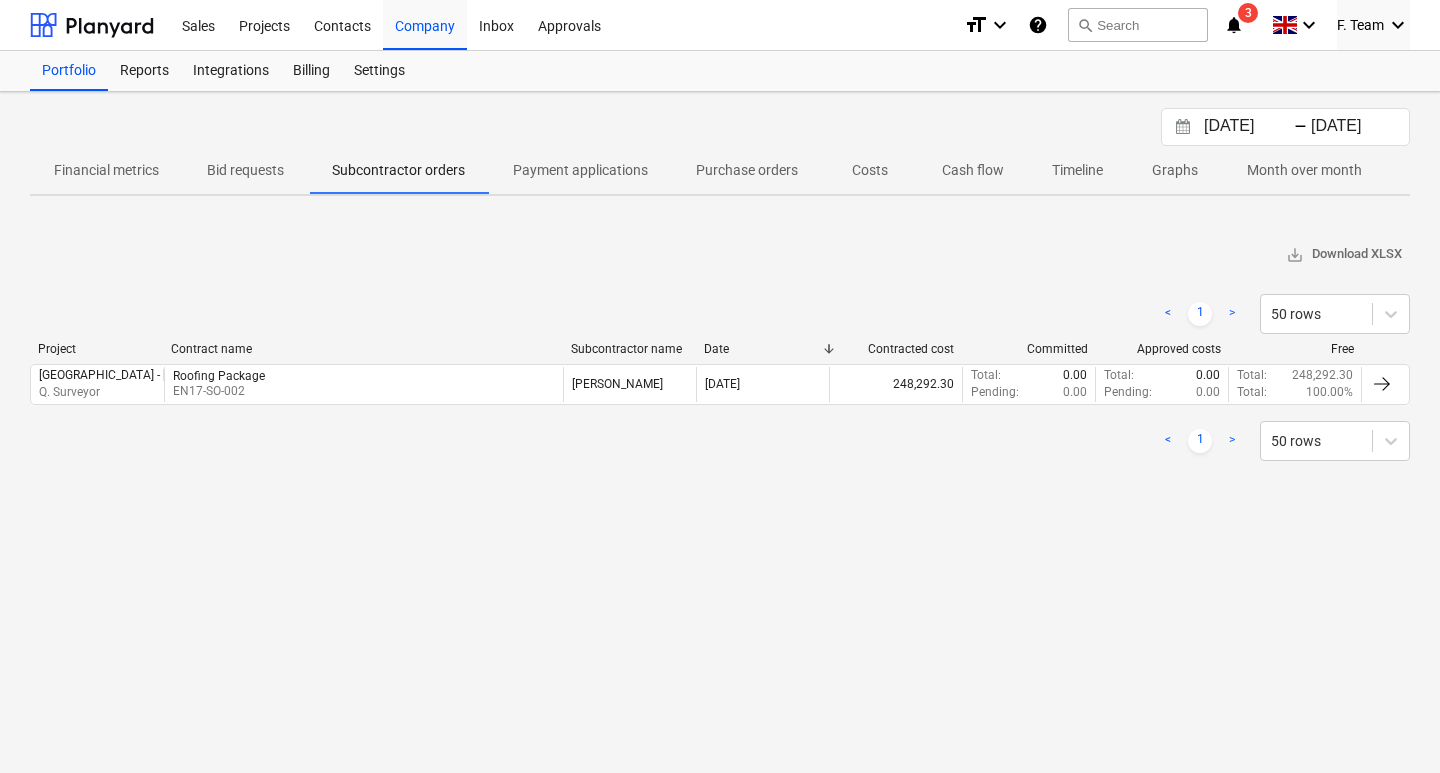 click at bounding box center [1382, 384] 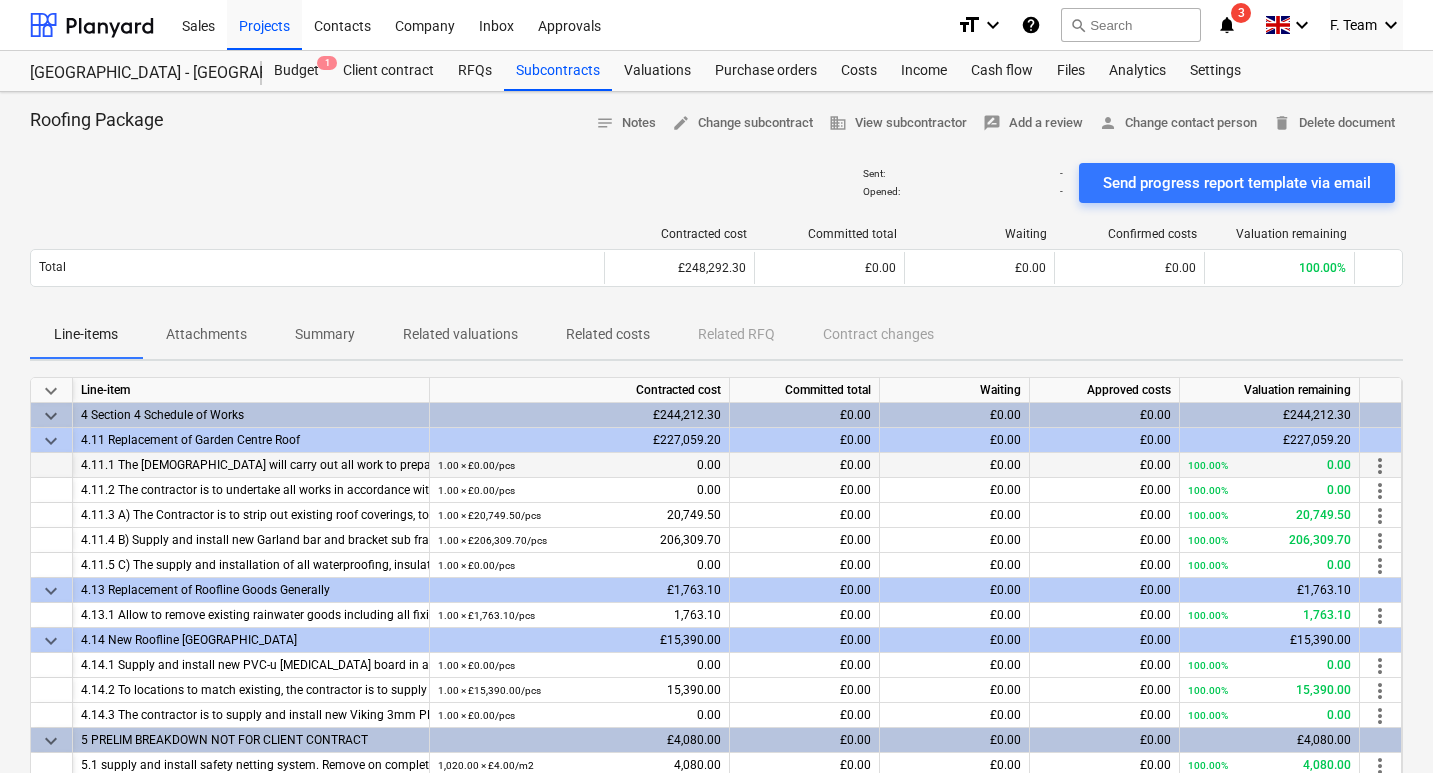 click on "4.11.1 The [DEMOGRAPHIC_DATA] will carry out all work to prepare and recover the roof area shown on drawing reference T03 within Appendix A." at bounding box center (251, 465) 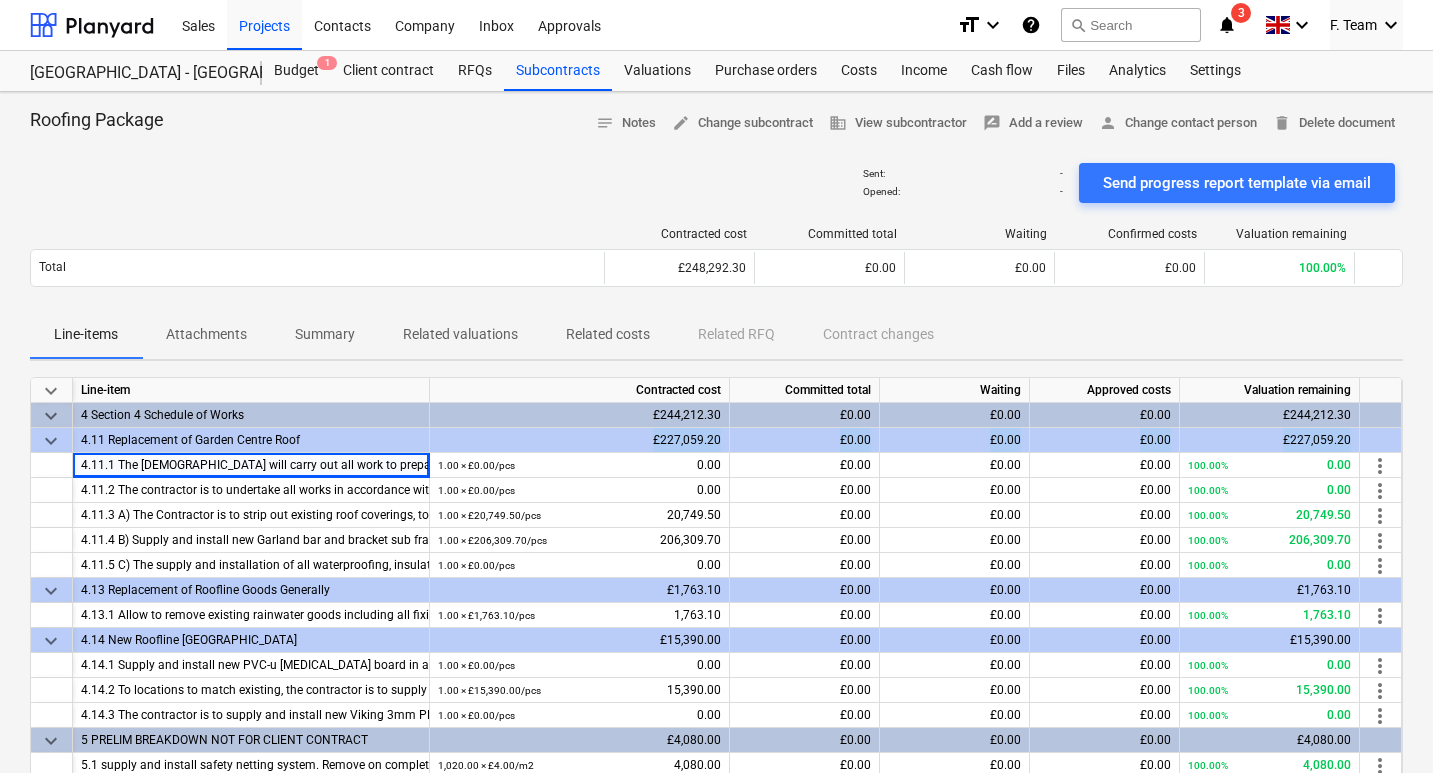drag, startPoint x: 79, startPoint y: 464, endPoint x: 465, endPoint y: 449, distance: 386.29135 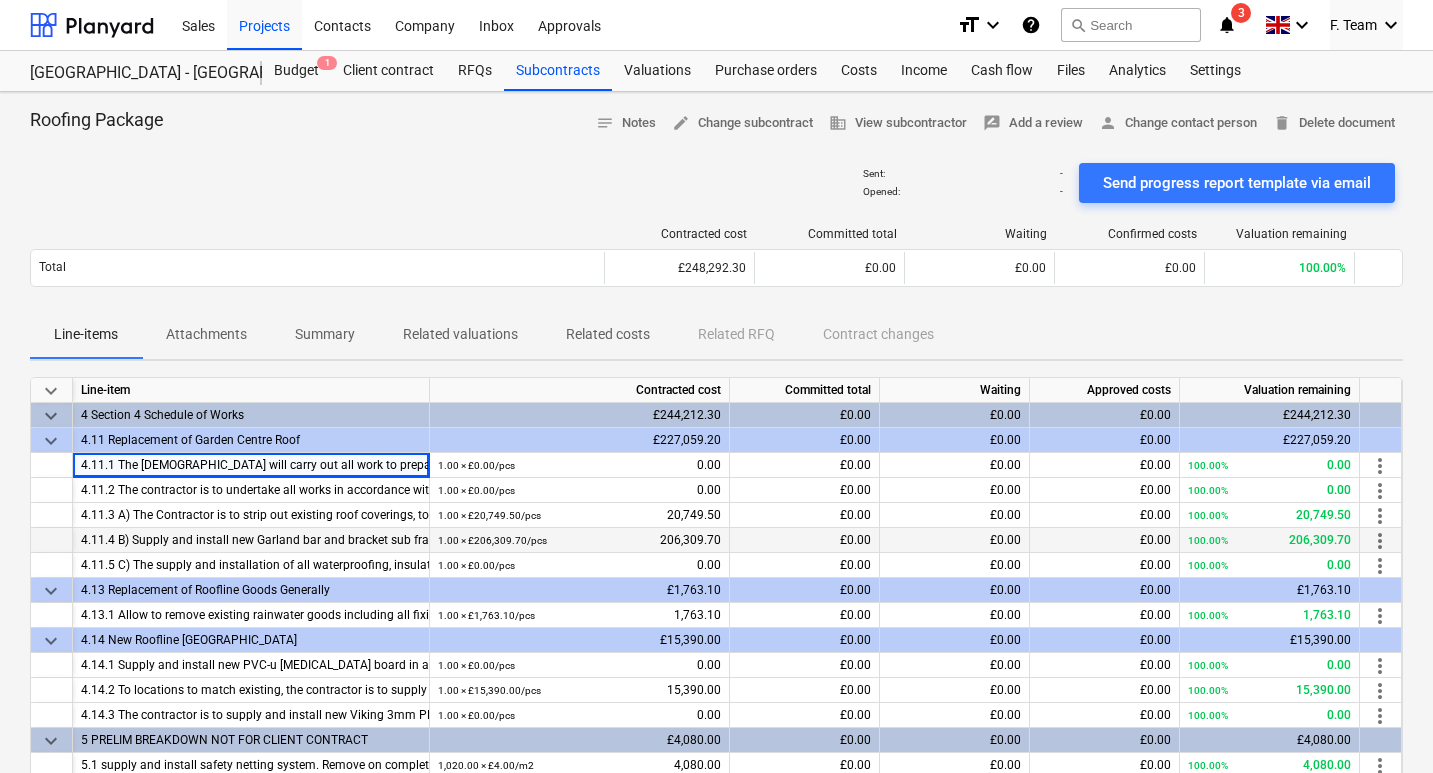 click on "4.11.4 B) Supply and install new Garland bar and bracket sub frame in accordance with the Garland specification of works within Appendix B" at bounding box center (251, 540) 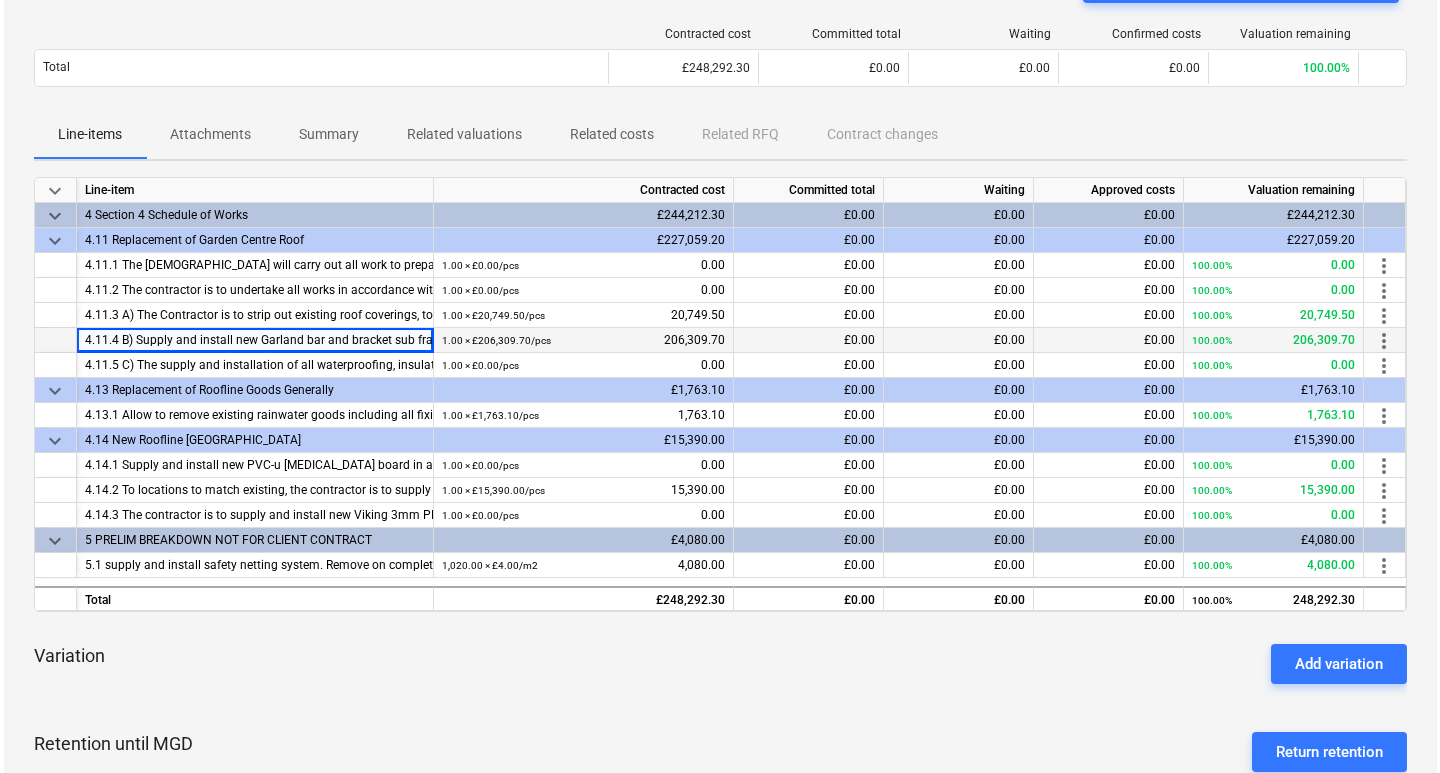 scroll, scrollTop: 0, scrollLeft: 0, axis: both 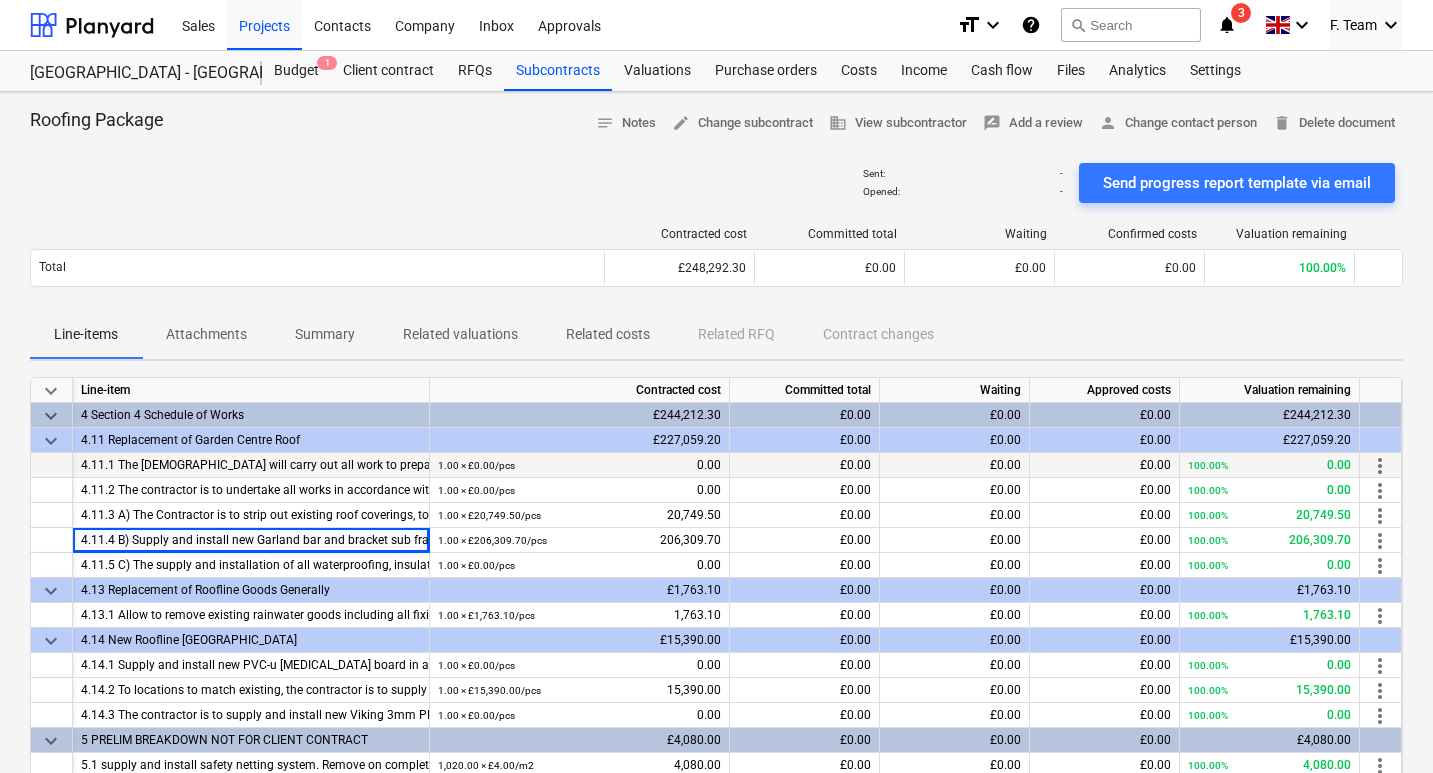 click at bounding box center (52, 465) 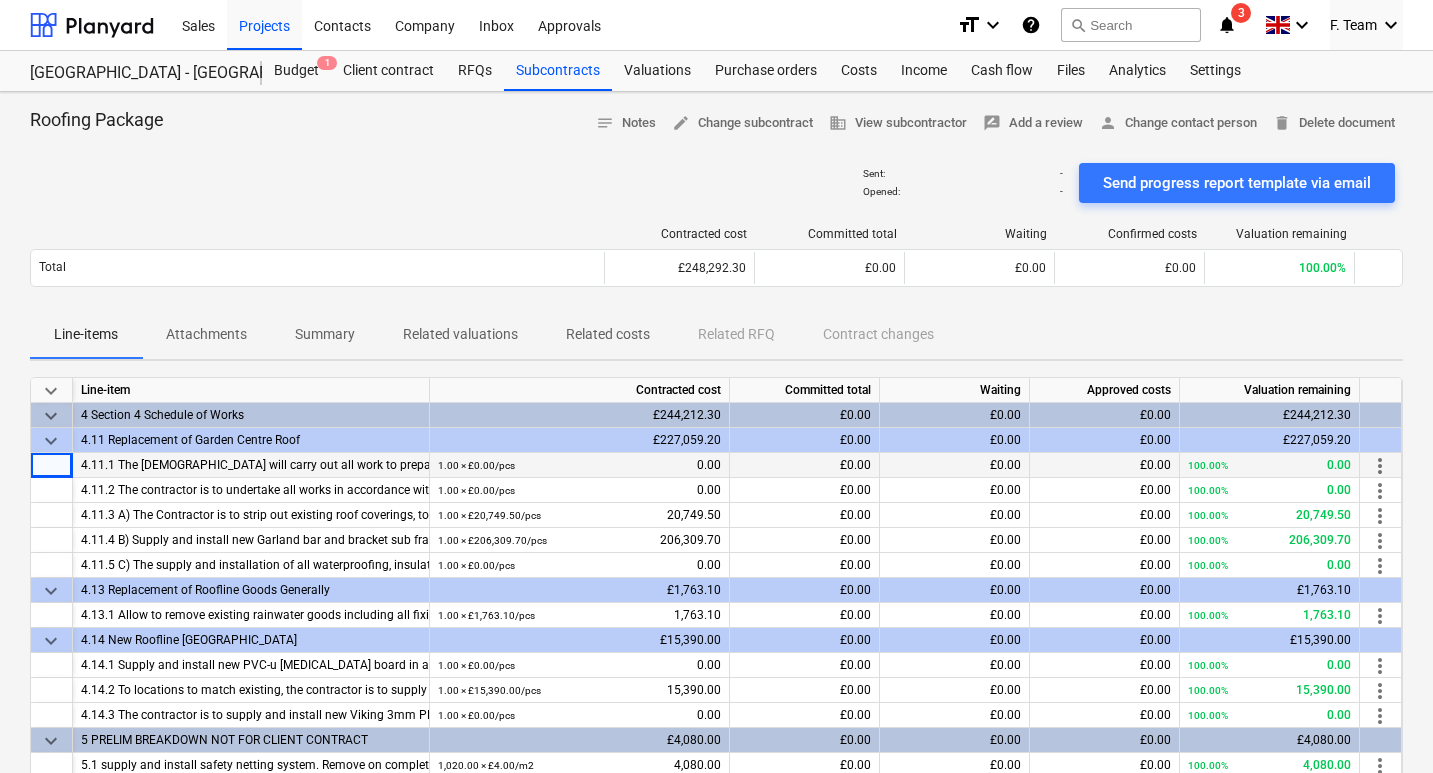 click at bounding box center (52, 465) 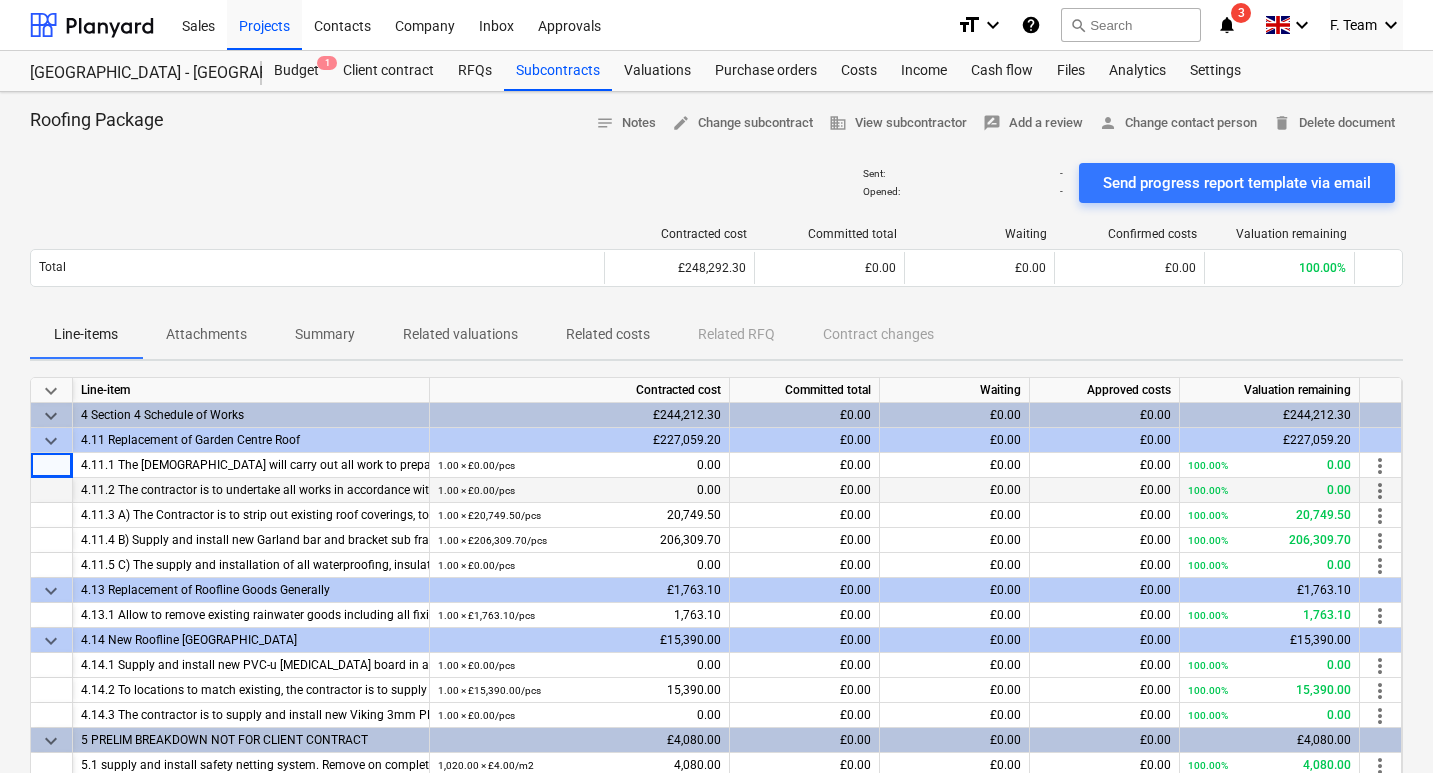 click at bounding box center [52, 490] 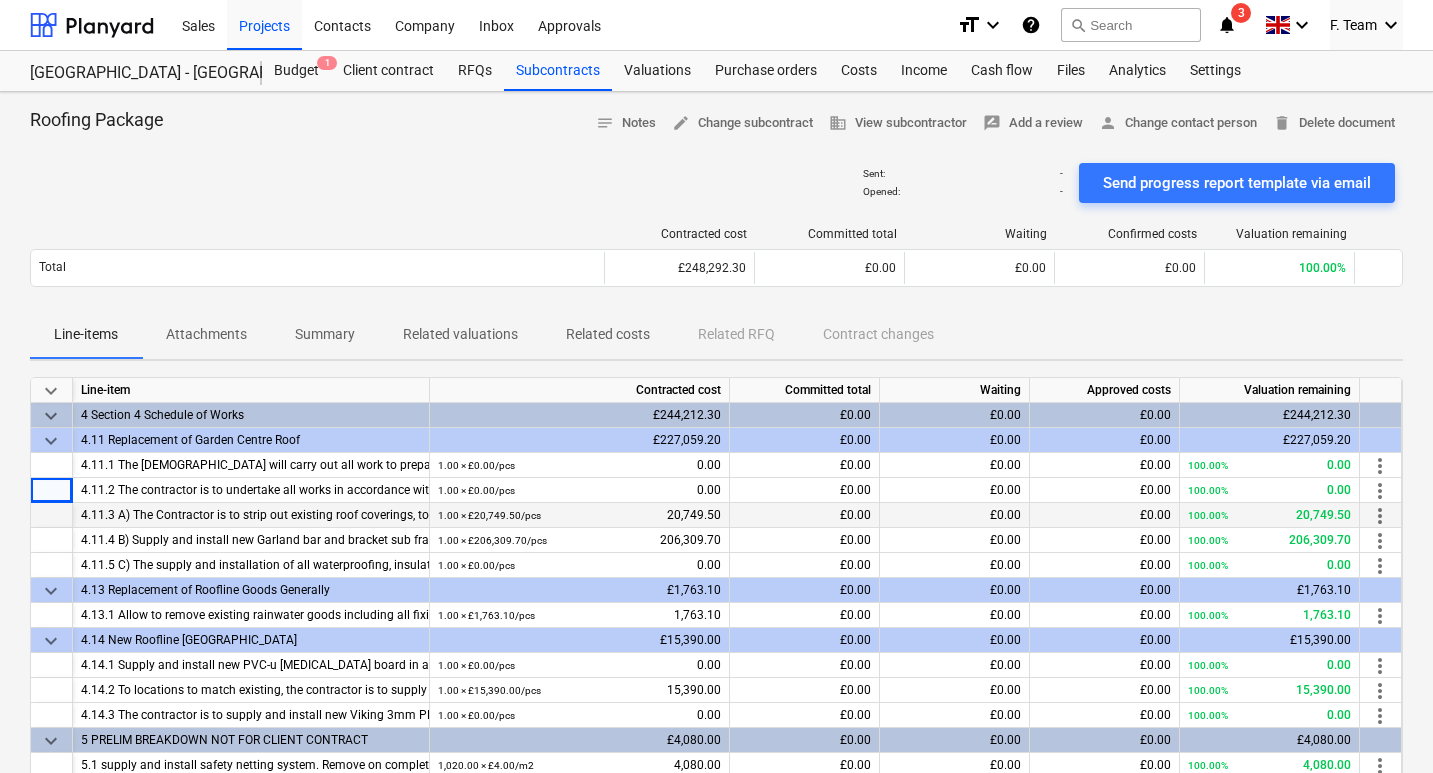 click at bounding box center [52, 515] 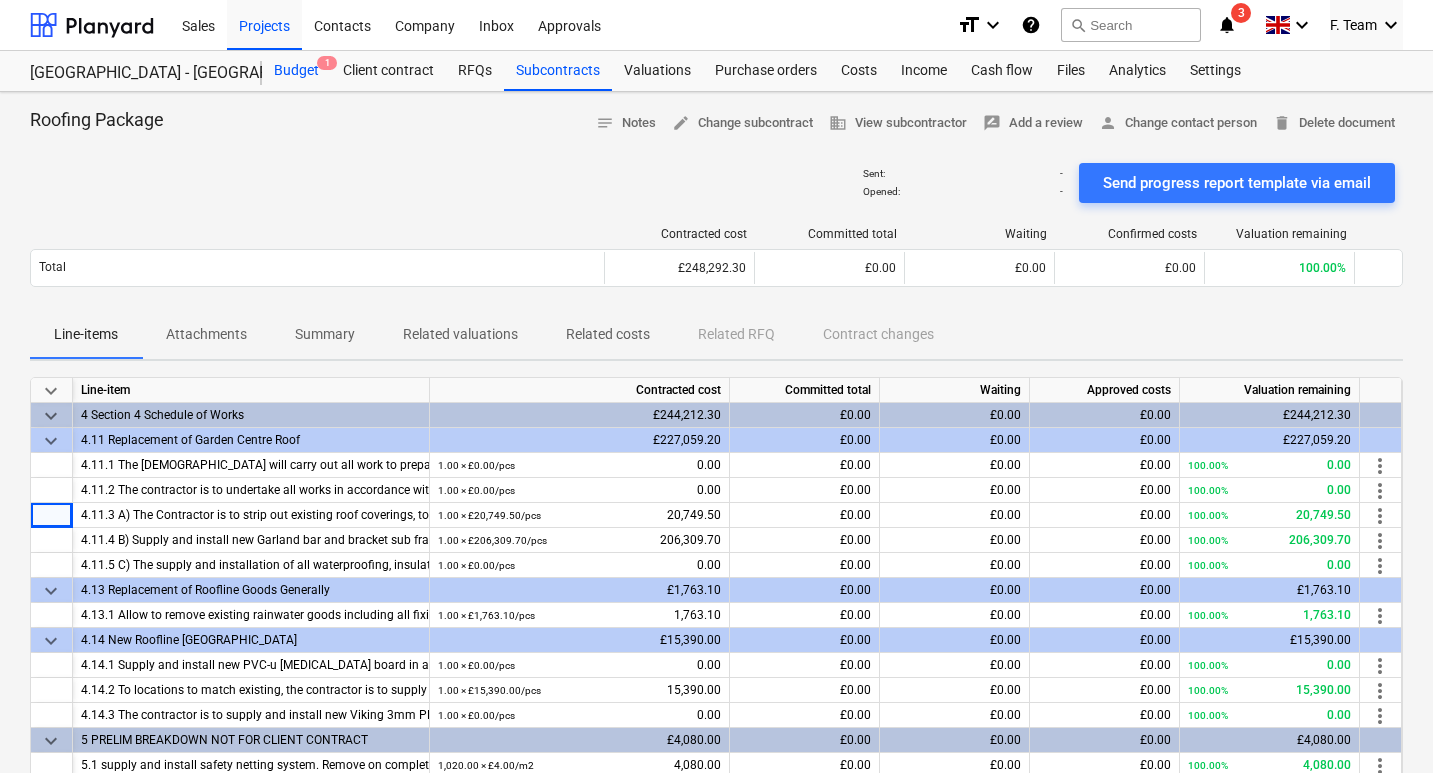click on "Budget 1" at bounding box center (296, 71) 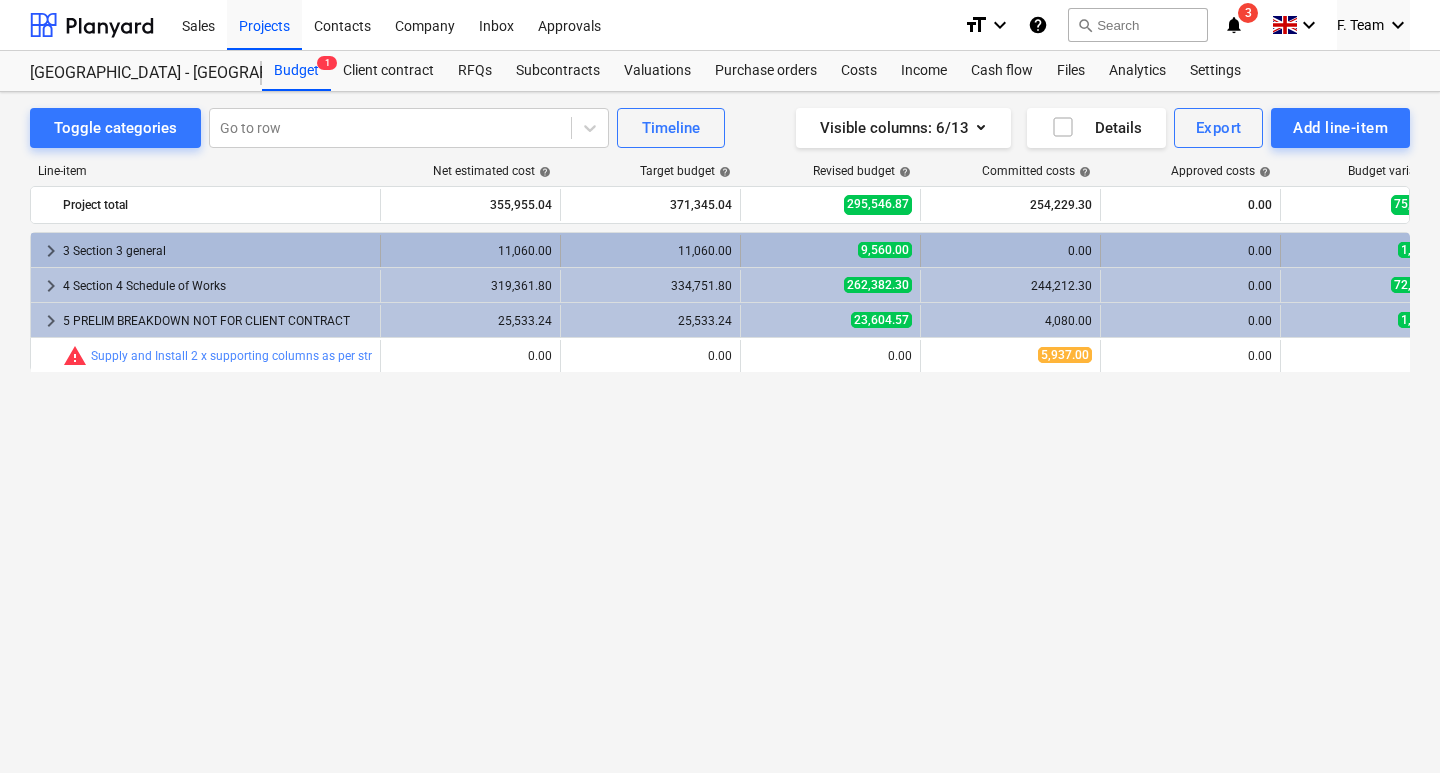 click on "keyboard_arrow_right" at bounding box center [51, 251] 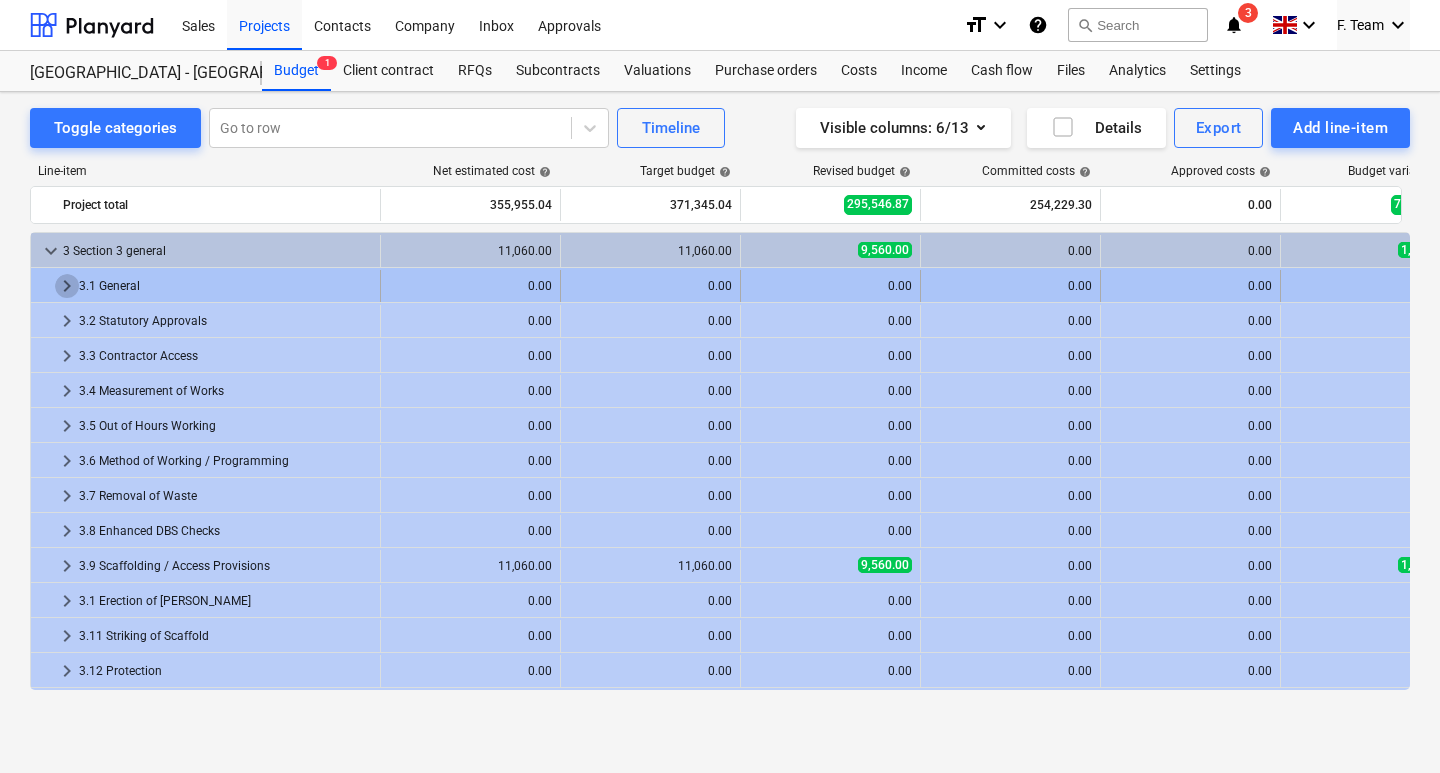 click on "keyboard_arrow_right" at bounding box center [67, 286] 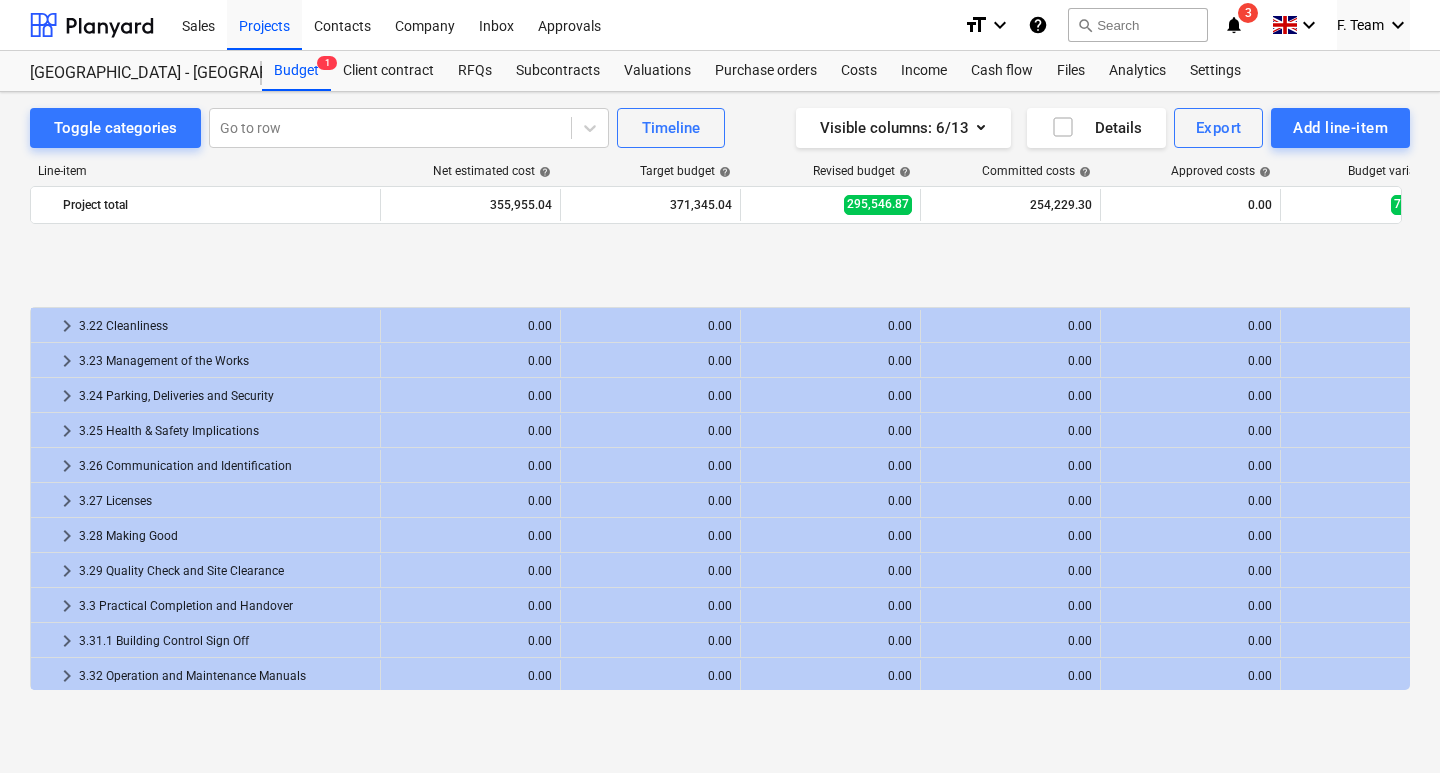scroll, scrollTop: 942, scrollLeft: 0, axis: vertical 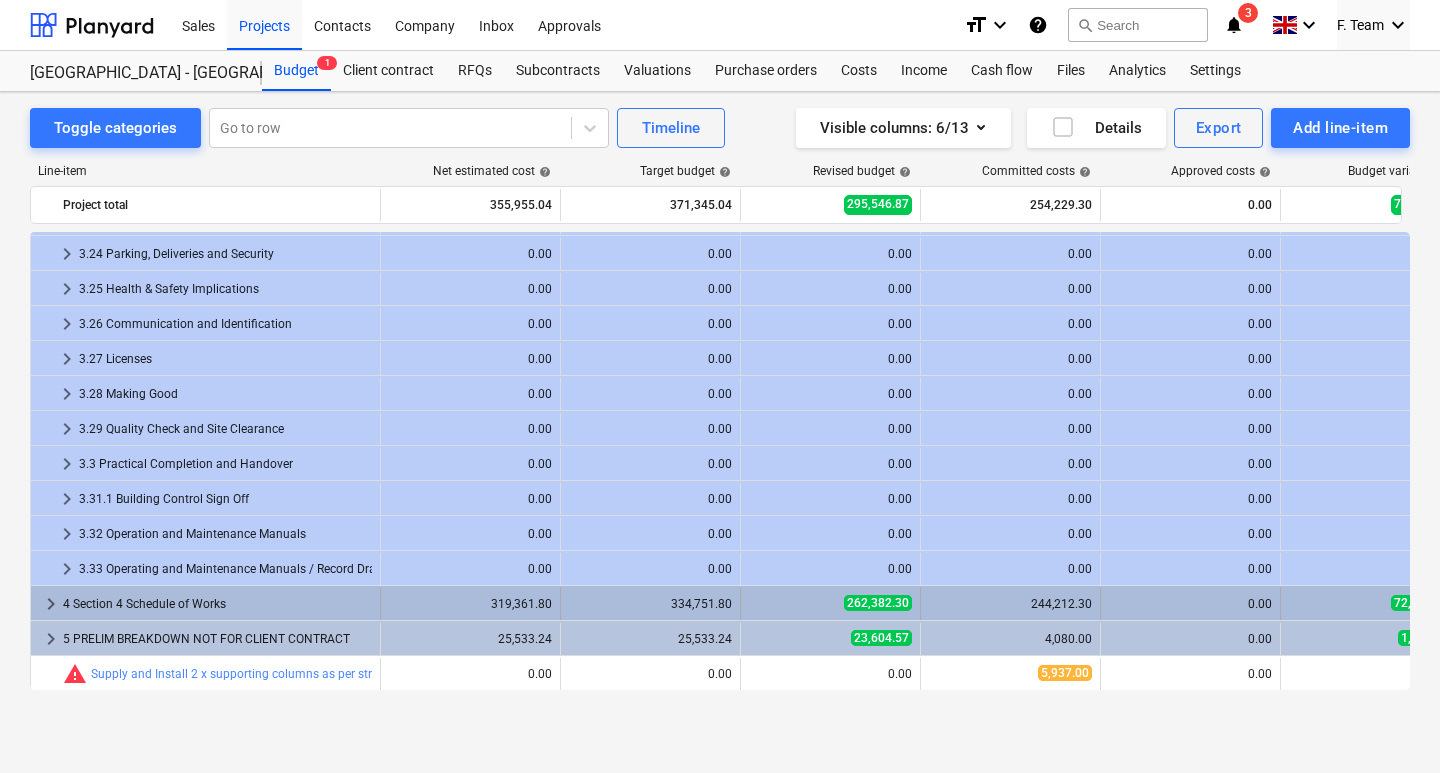 click on "keyboard_arrow_right" at bounding box center [51, 604] 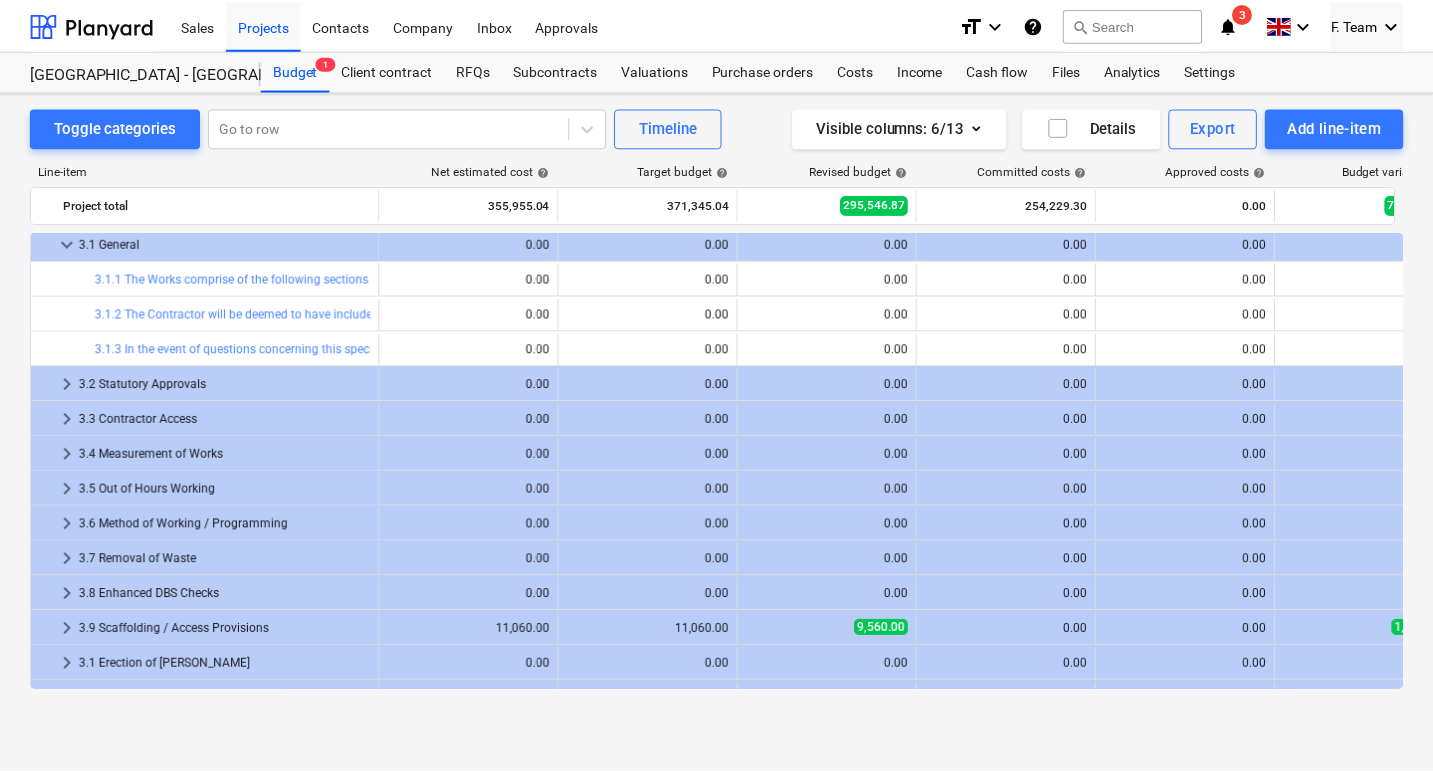 scroll, scrollTop: 0, scrollLeft: 0, axis: both 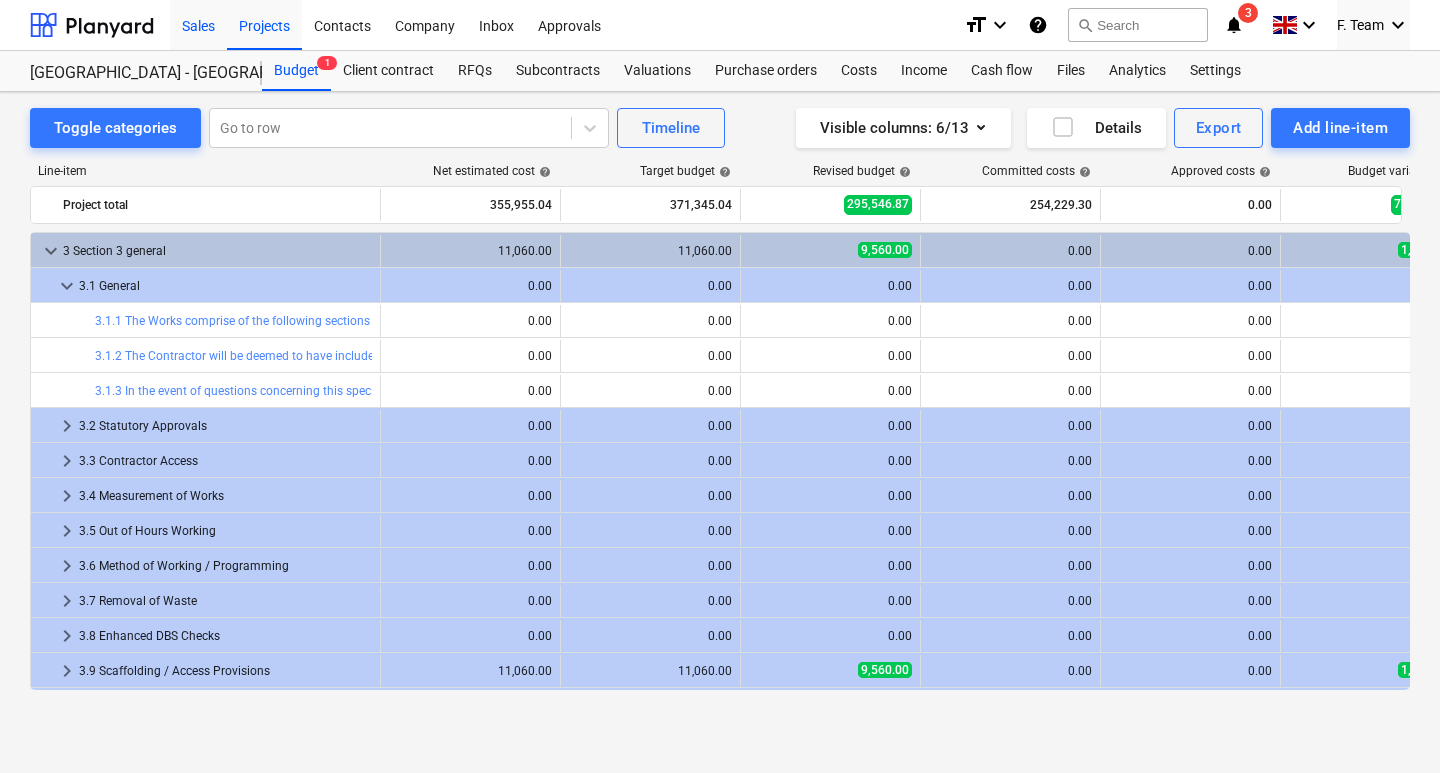 click on "Sales" at bounding box center [198, 24] 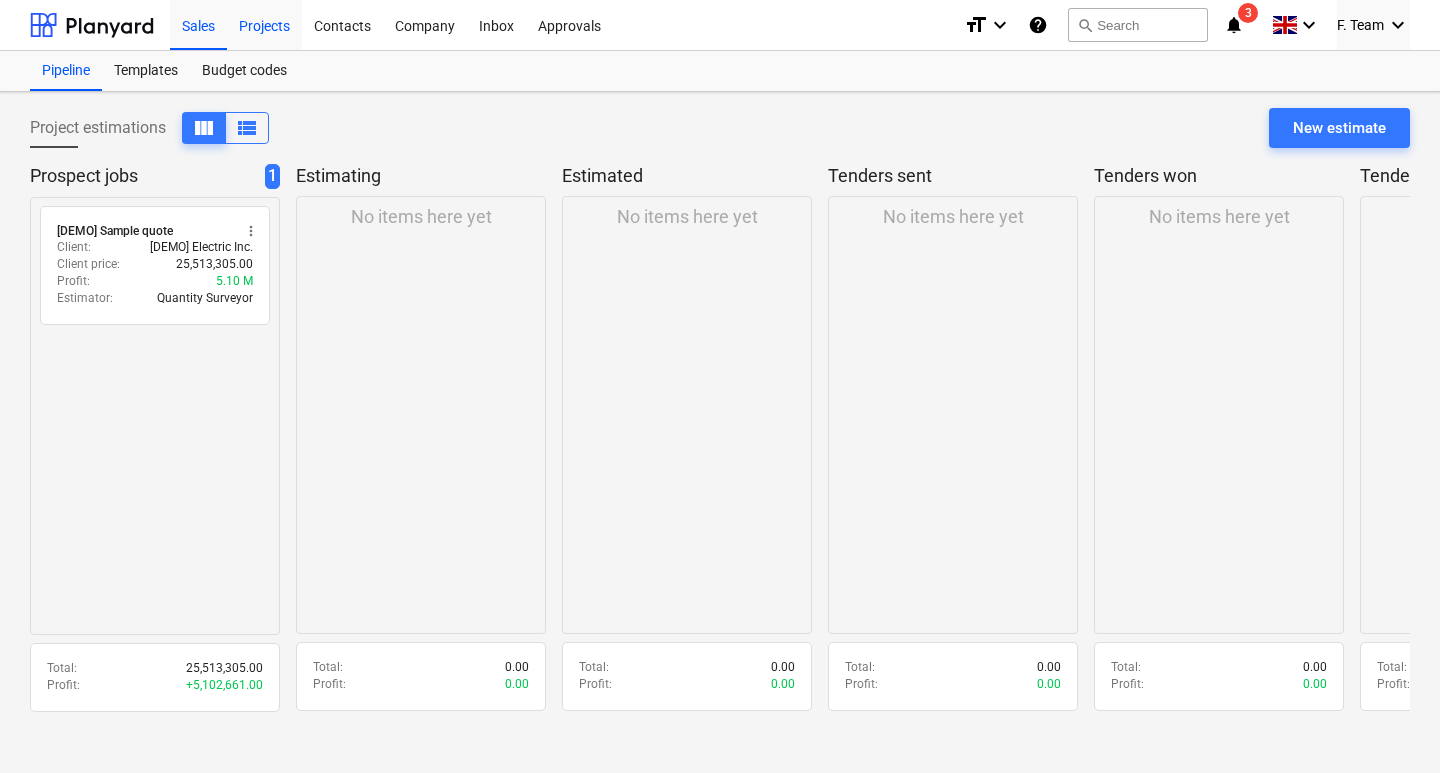 click on "Projects" at bounding box center (264, 24) 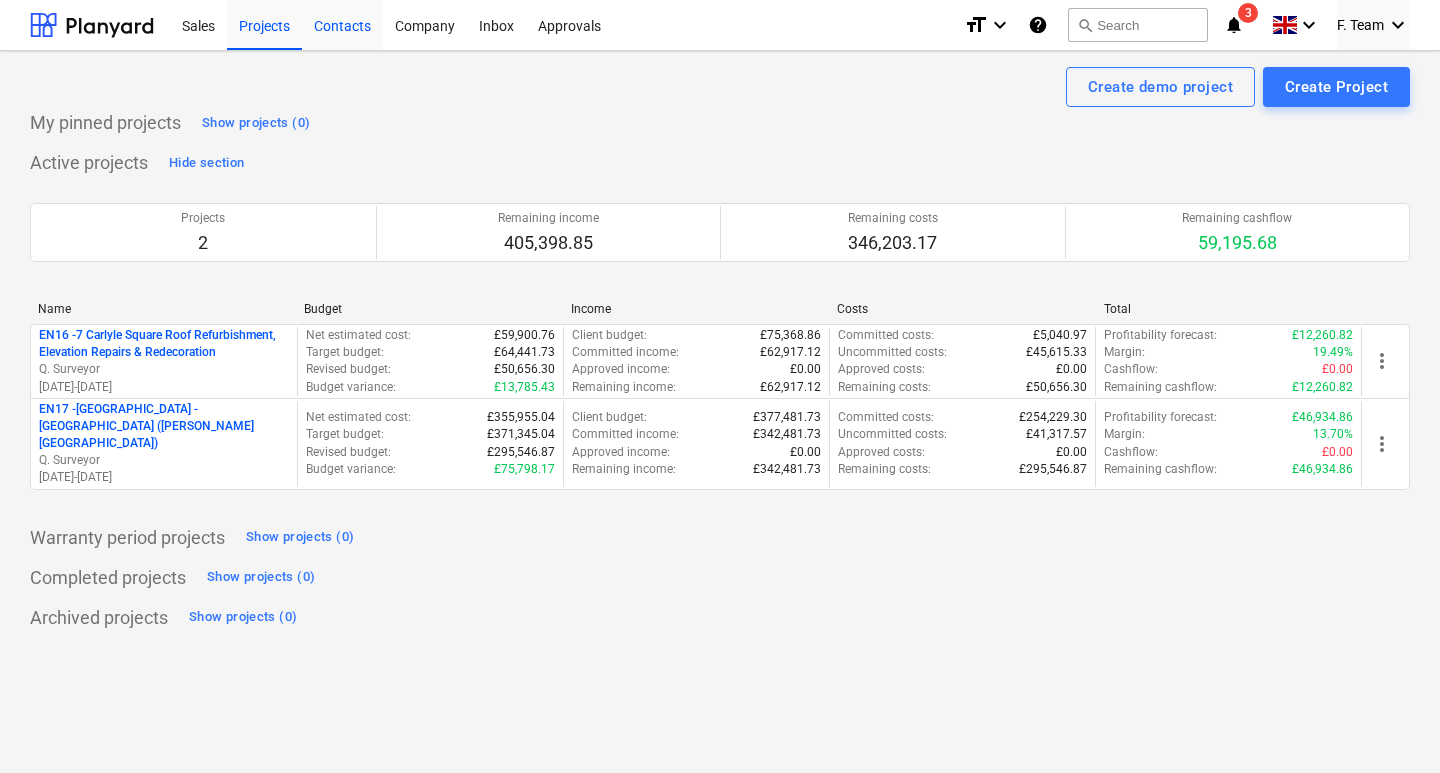 click on "Contacts" at bounding box center (342, 24) 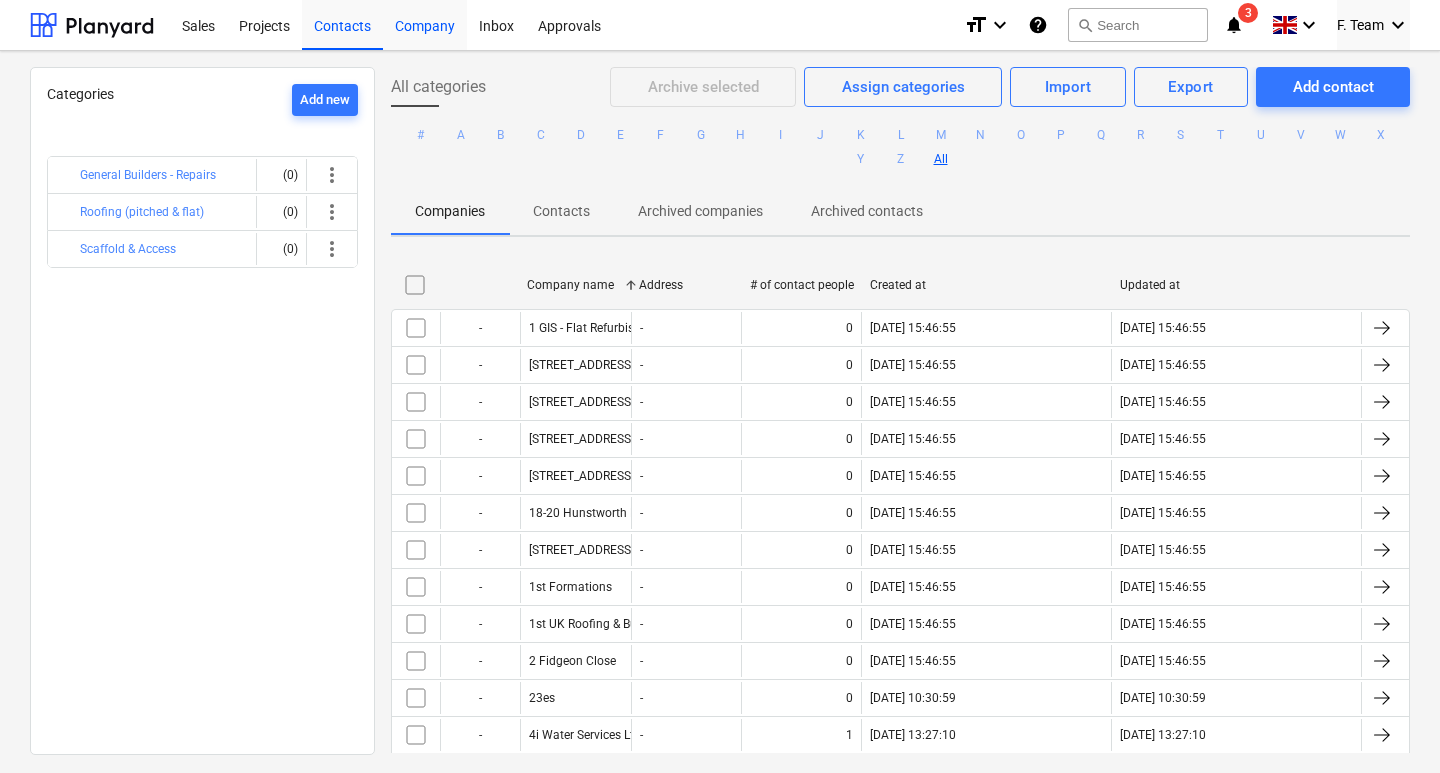 click on "Company" at bounding box center [425, 24] 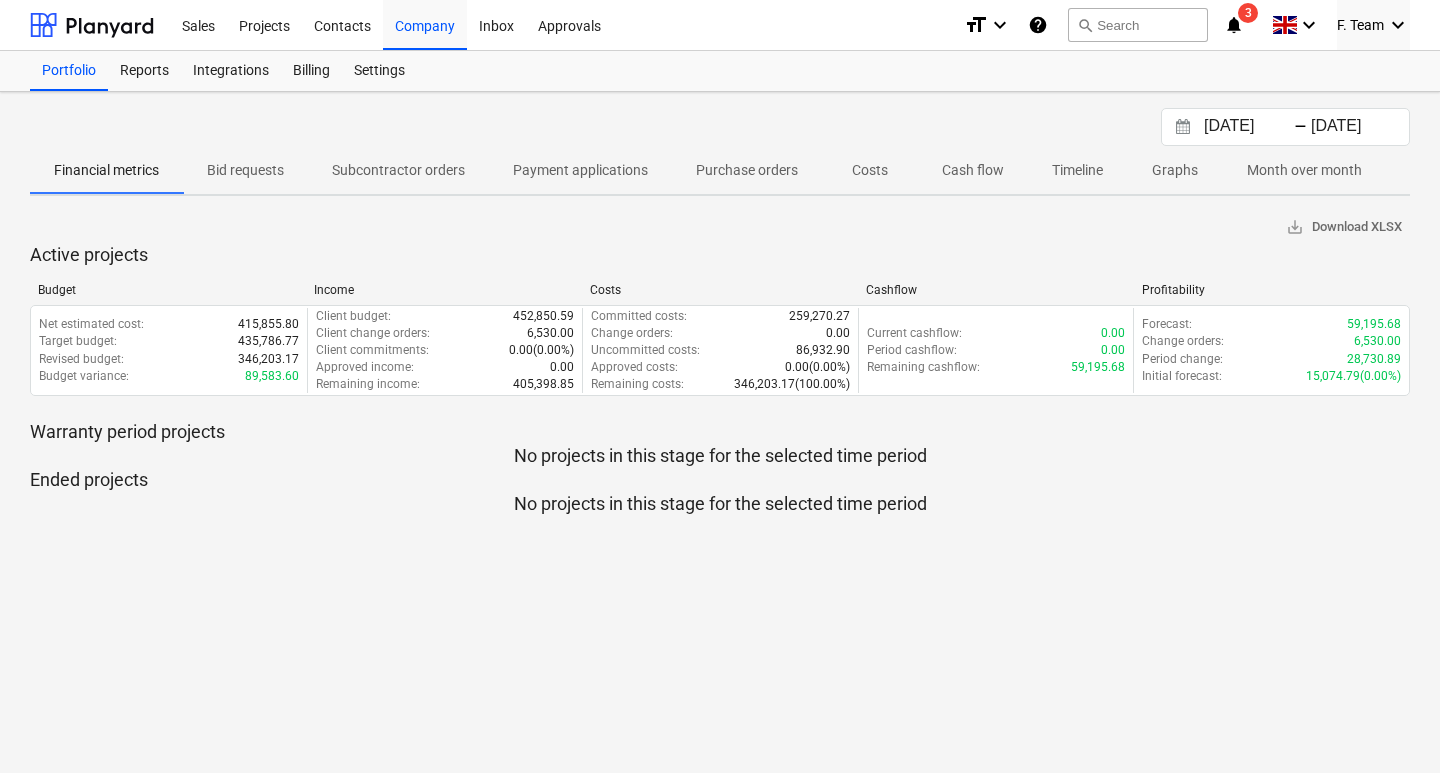 click on "Purchase orders" at bounding box center [747, 170] 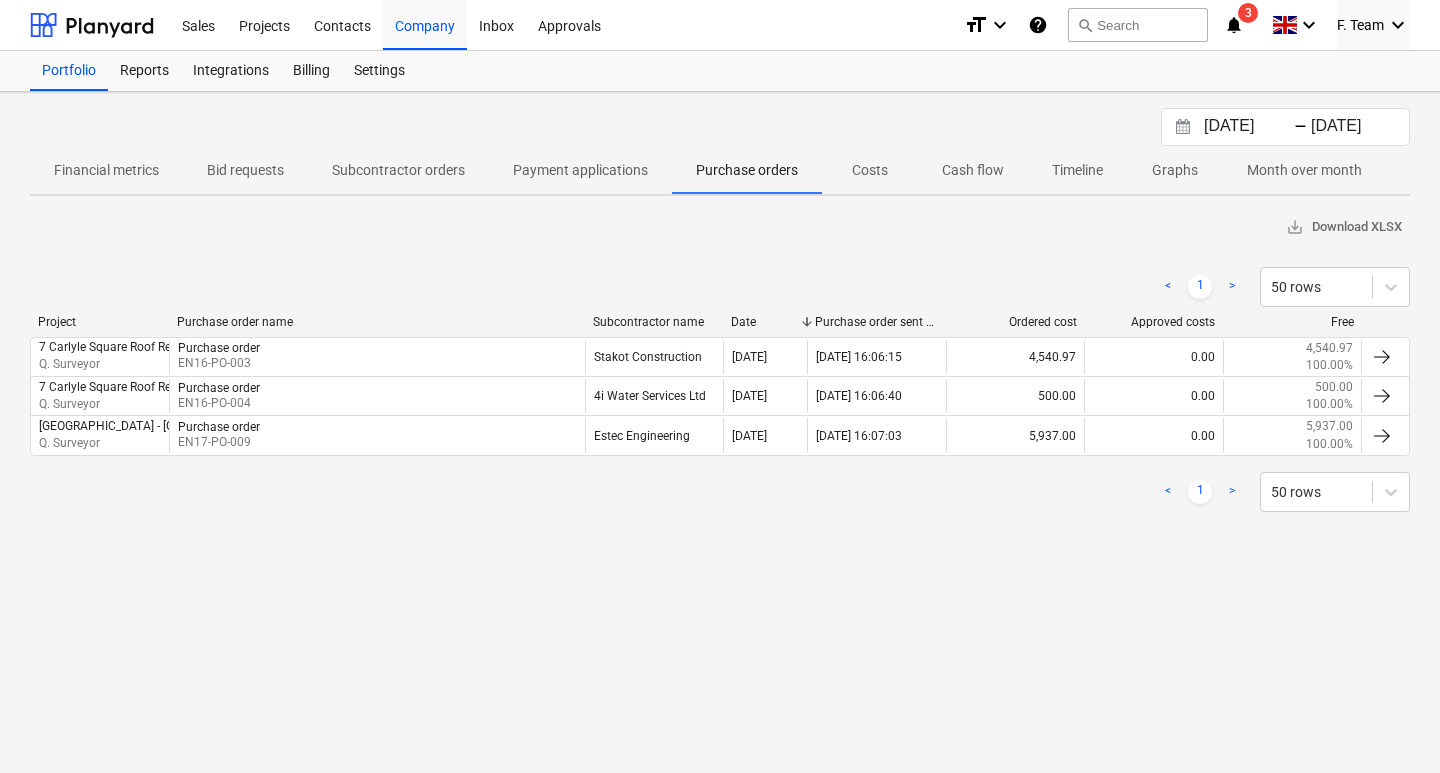 click on "Subcontractor orders" at bounding box center [398, 170] 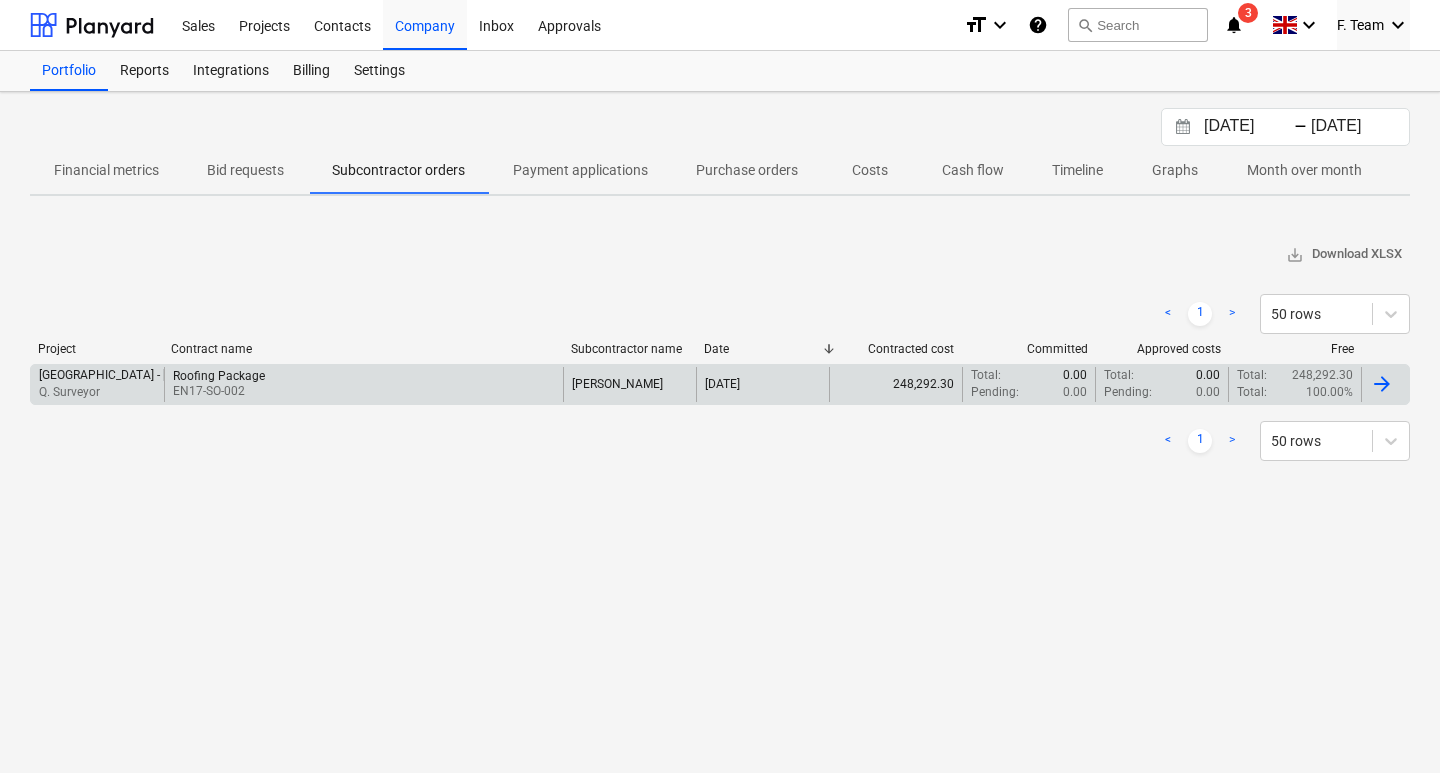 click on "Q. Surveyor" at bounding box center (267, 392) 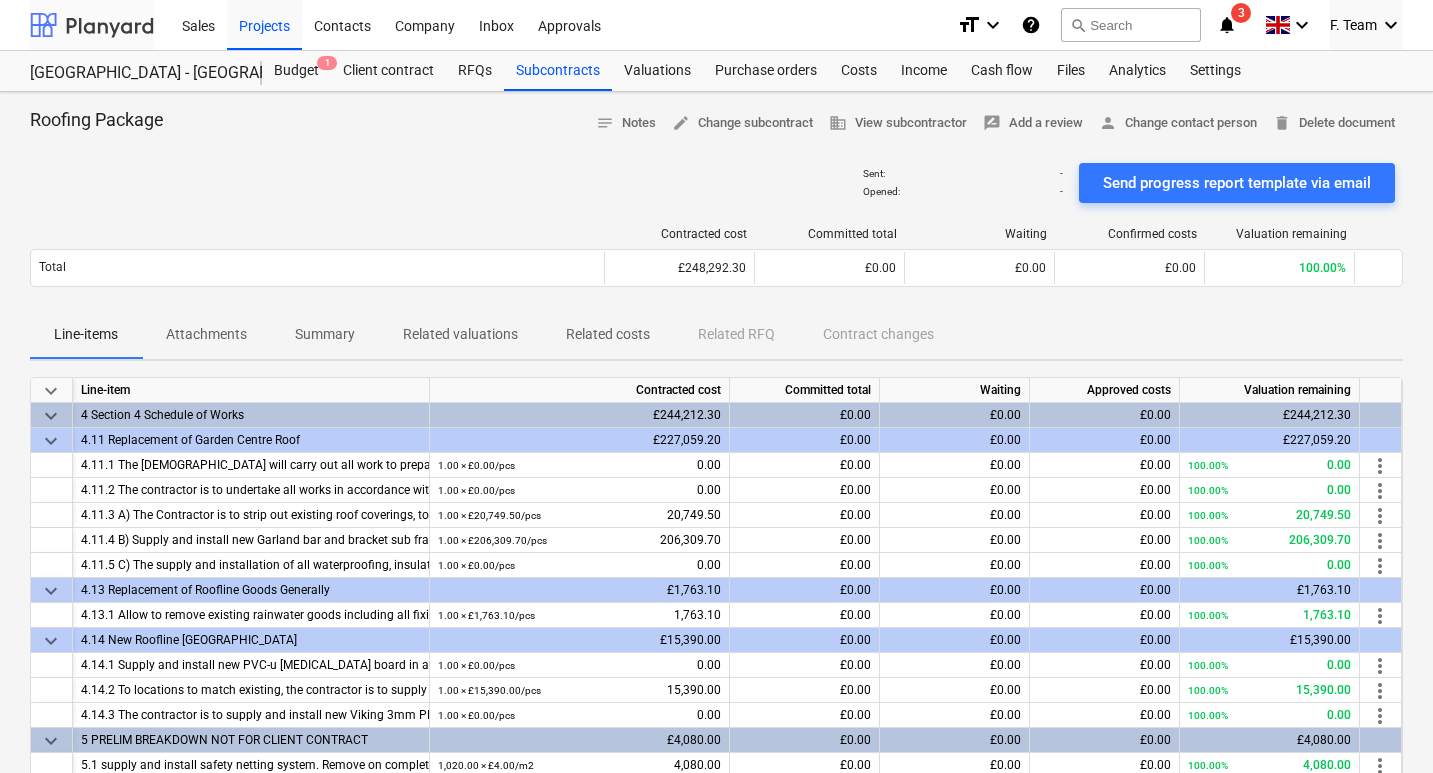 click at bounding box center (92, 25) 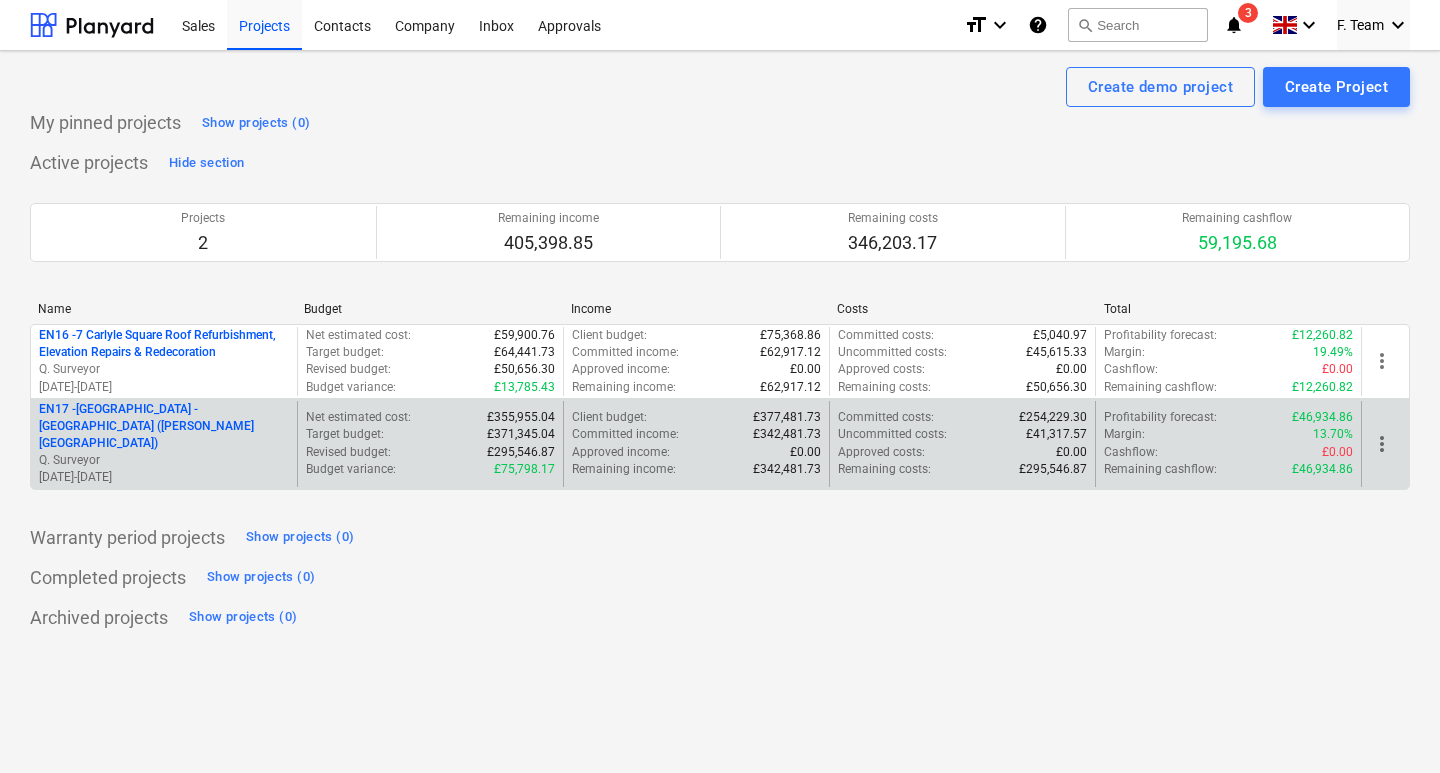 click on "[DATE]  -  [DATE]" at bounding box center [164, 477] 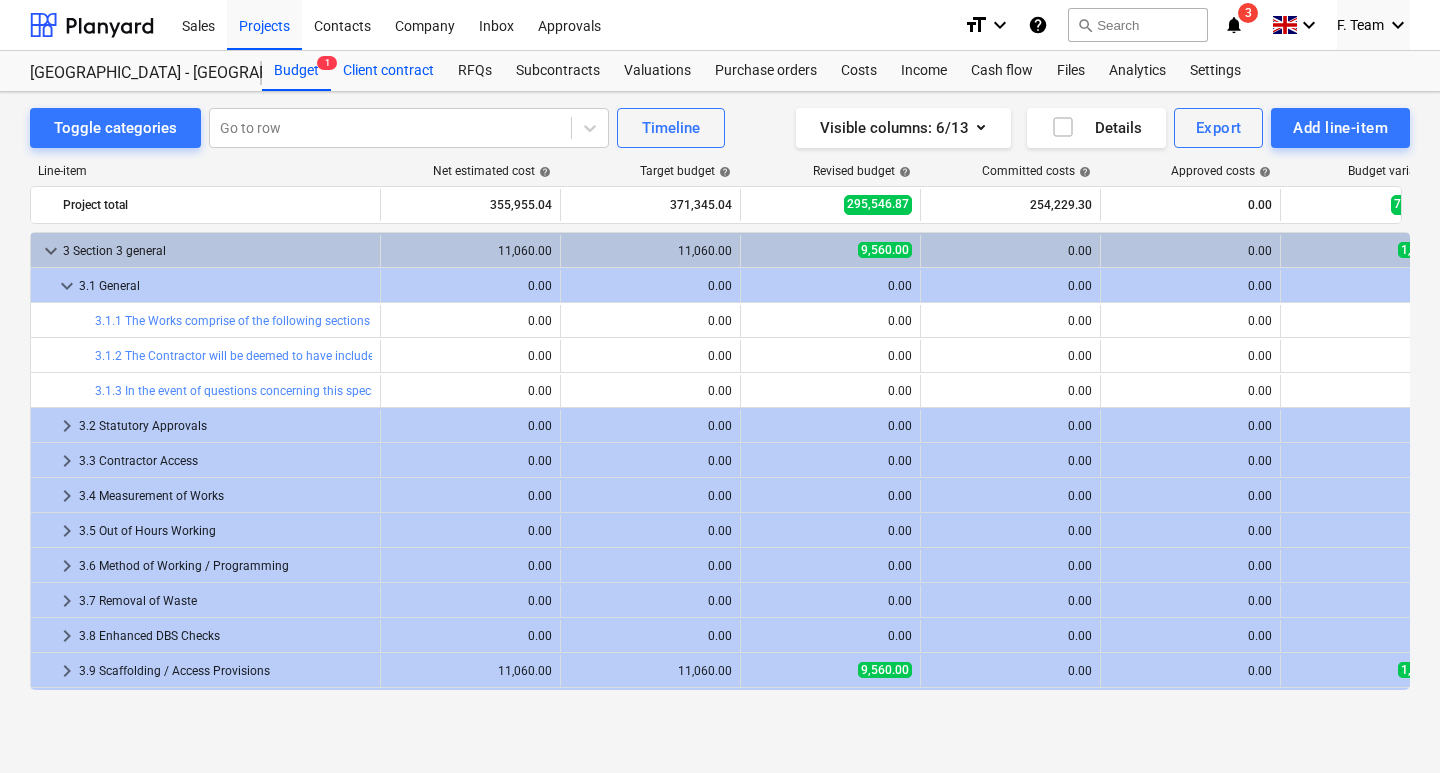 click on "Client contract" at bounding box center (388, 71) 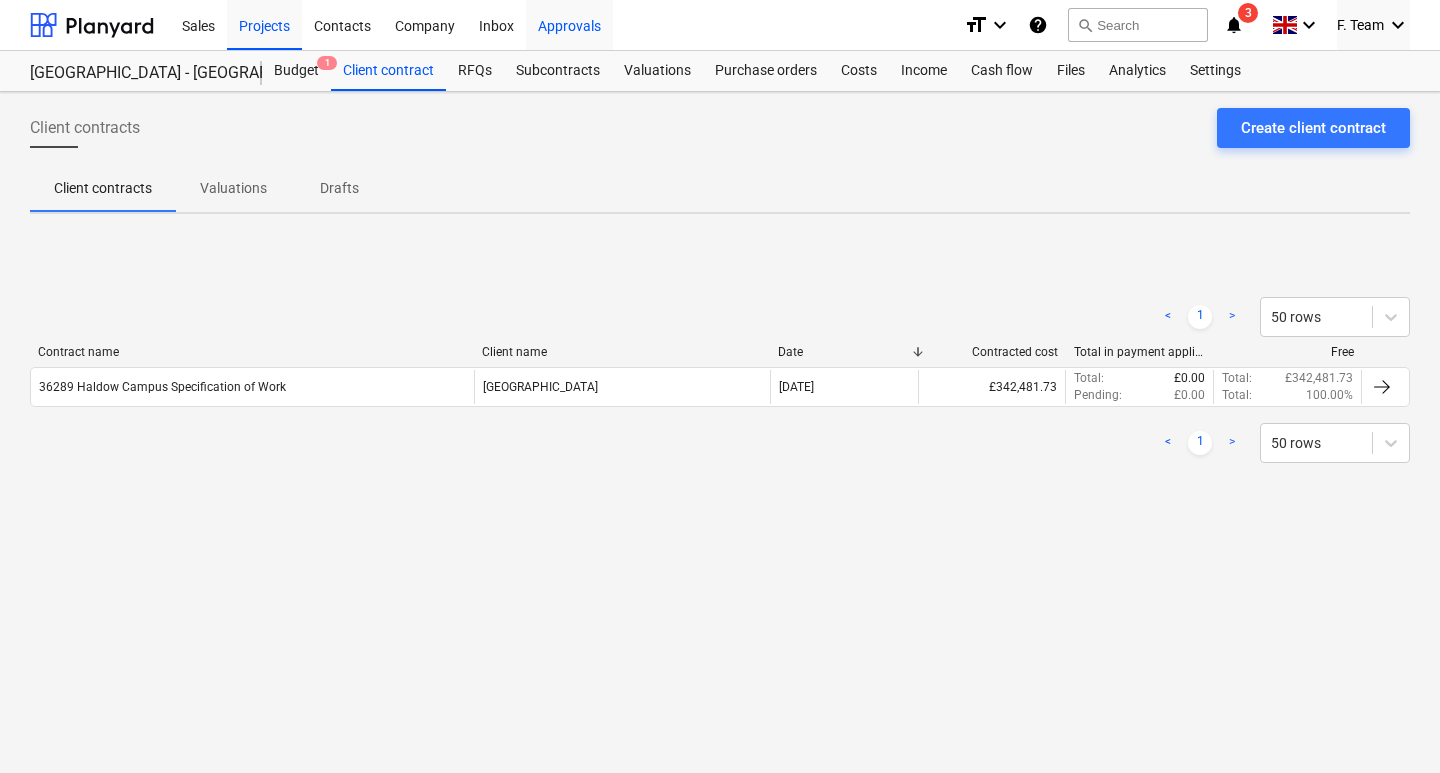 click on "Valuations" at bounding box center [233, 188] 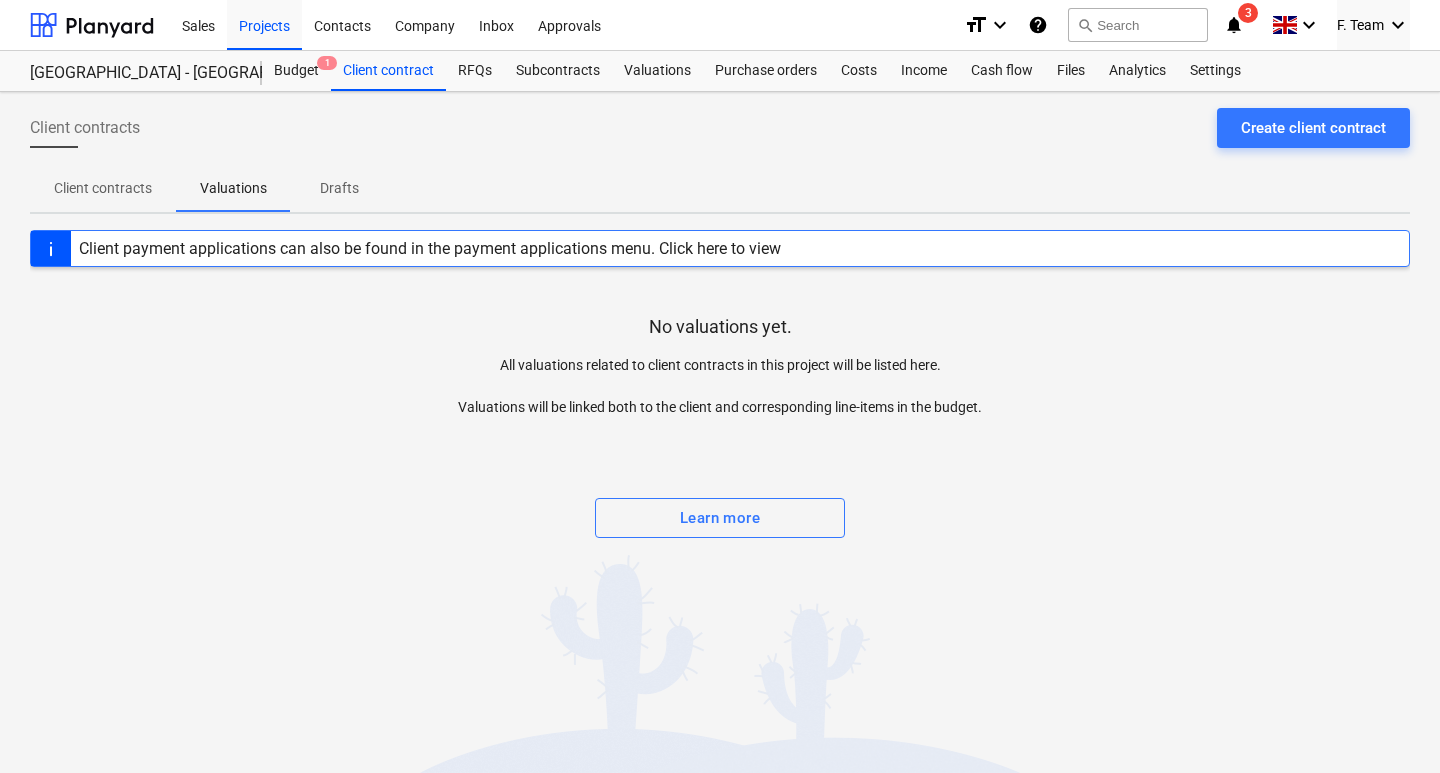 click on "Drafts" at bounding box center [339, 188] 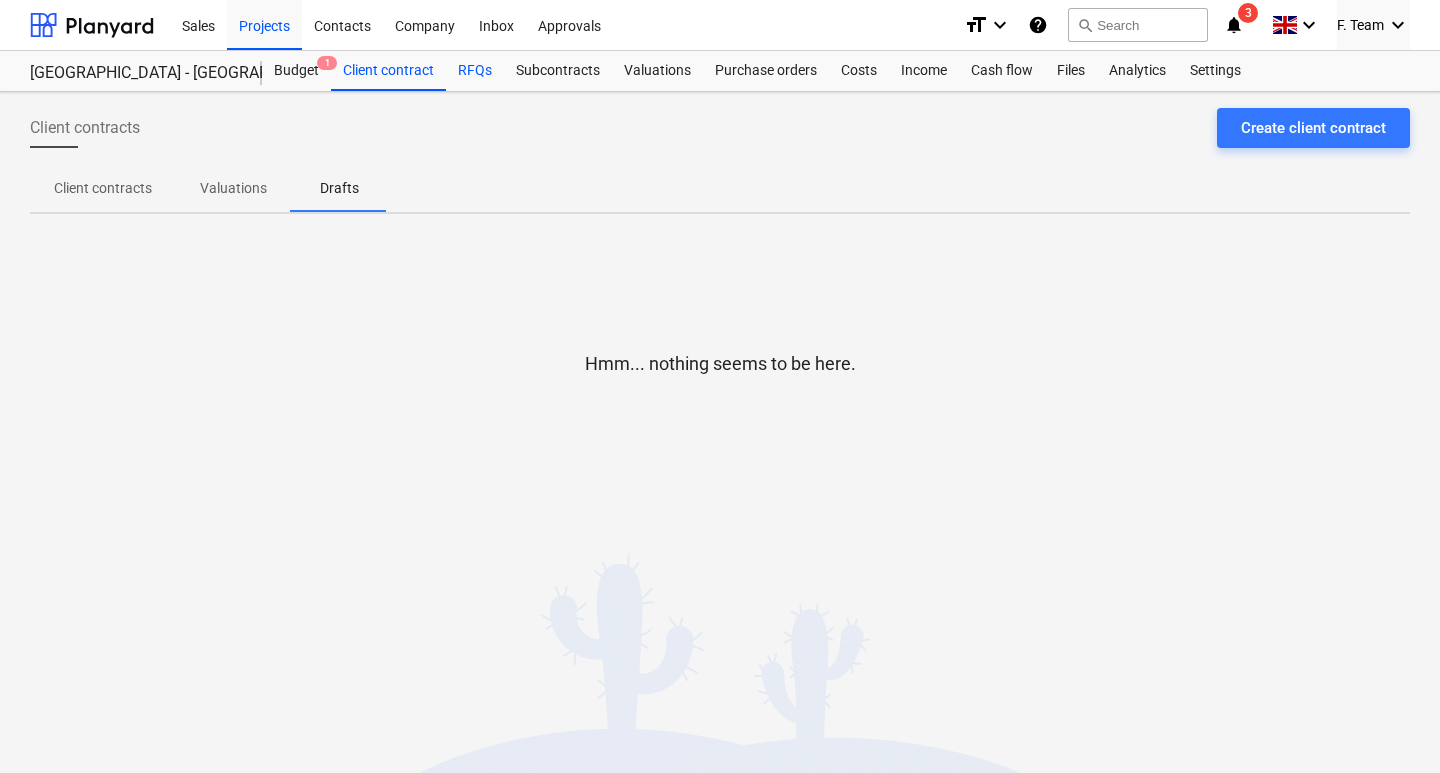 click on "RFQs" at bounding box center (475, 71) 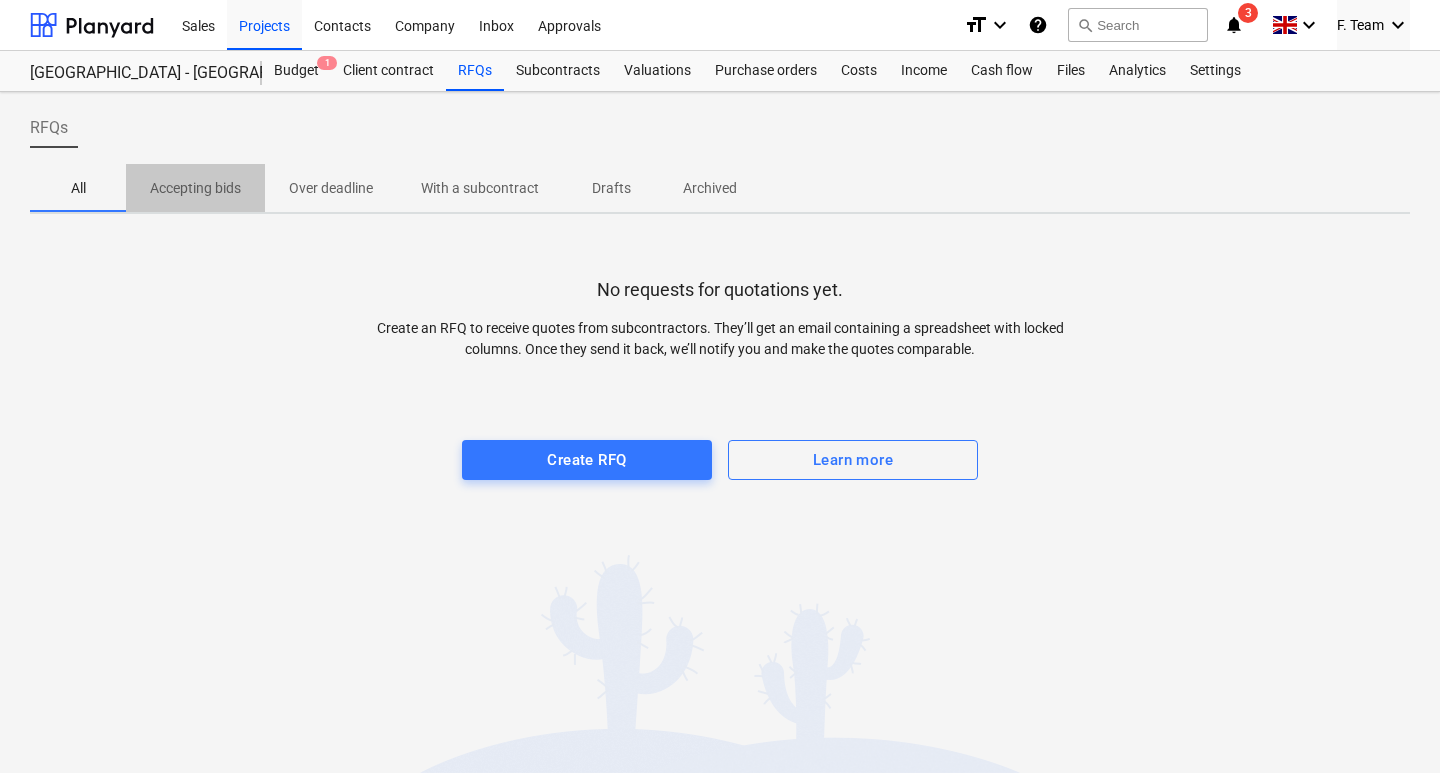 click on "Accepting bids" at bounding box center [195, 188] 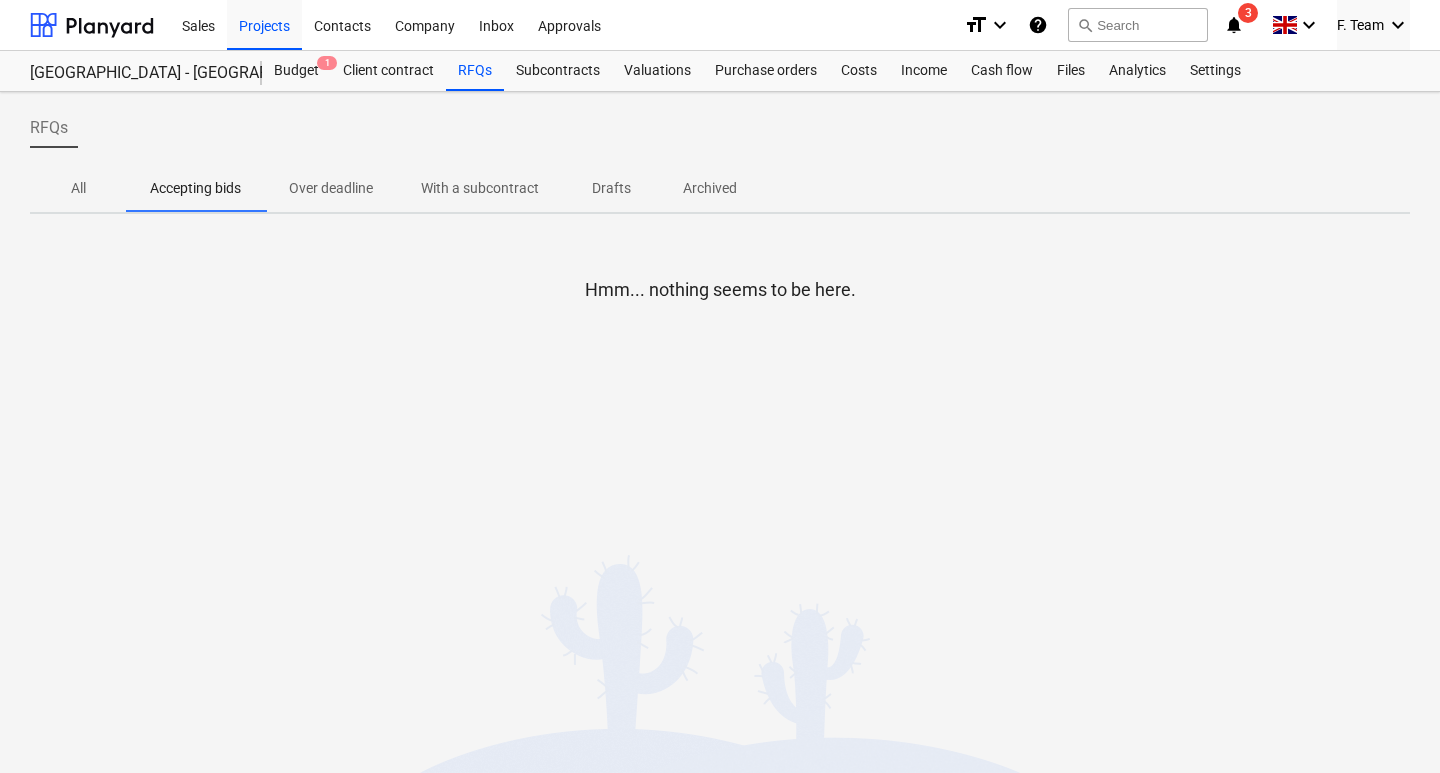 click on "Over deadline" at bounding box center (331, 188) 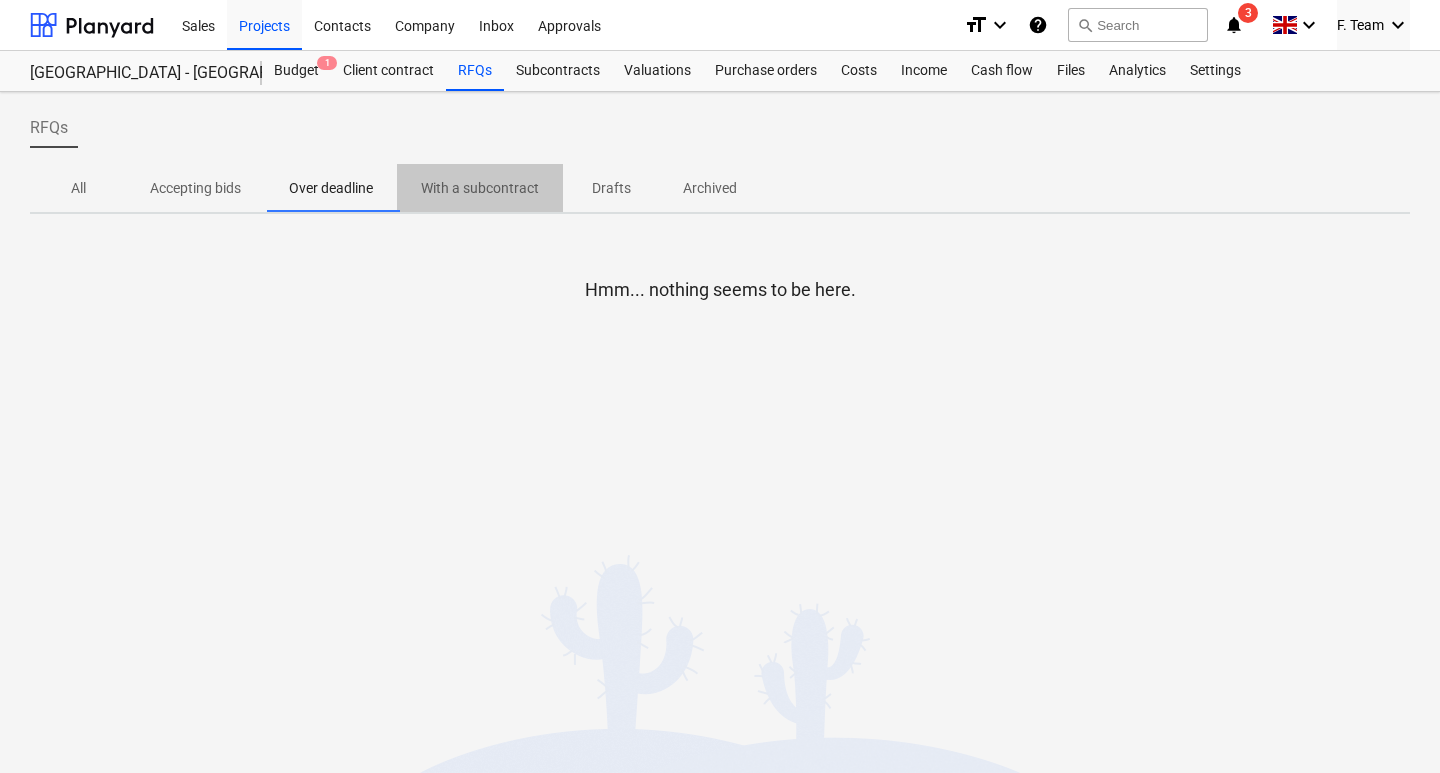 click on "With a subcontract" at bounding box center (480, 188) 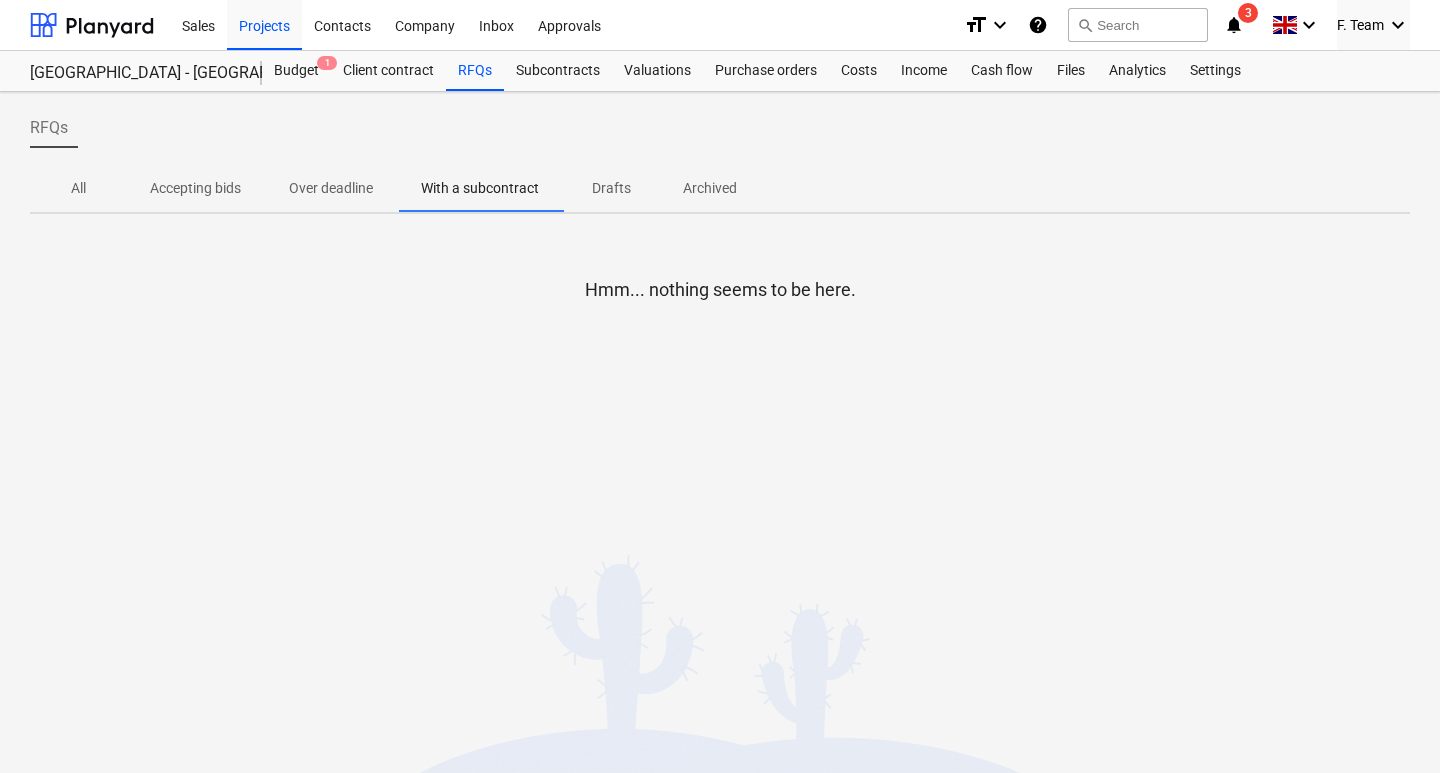 click on "Drafts" at bounding box center (611, 188) 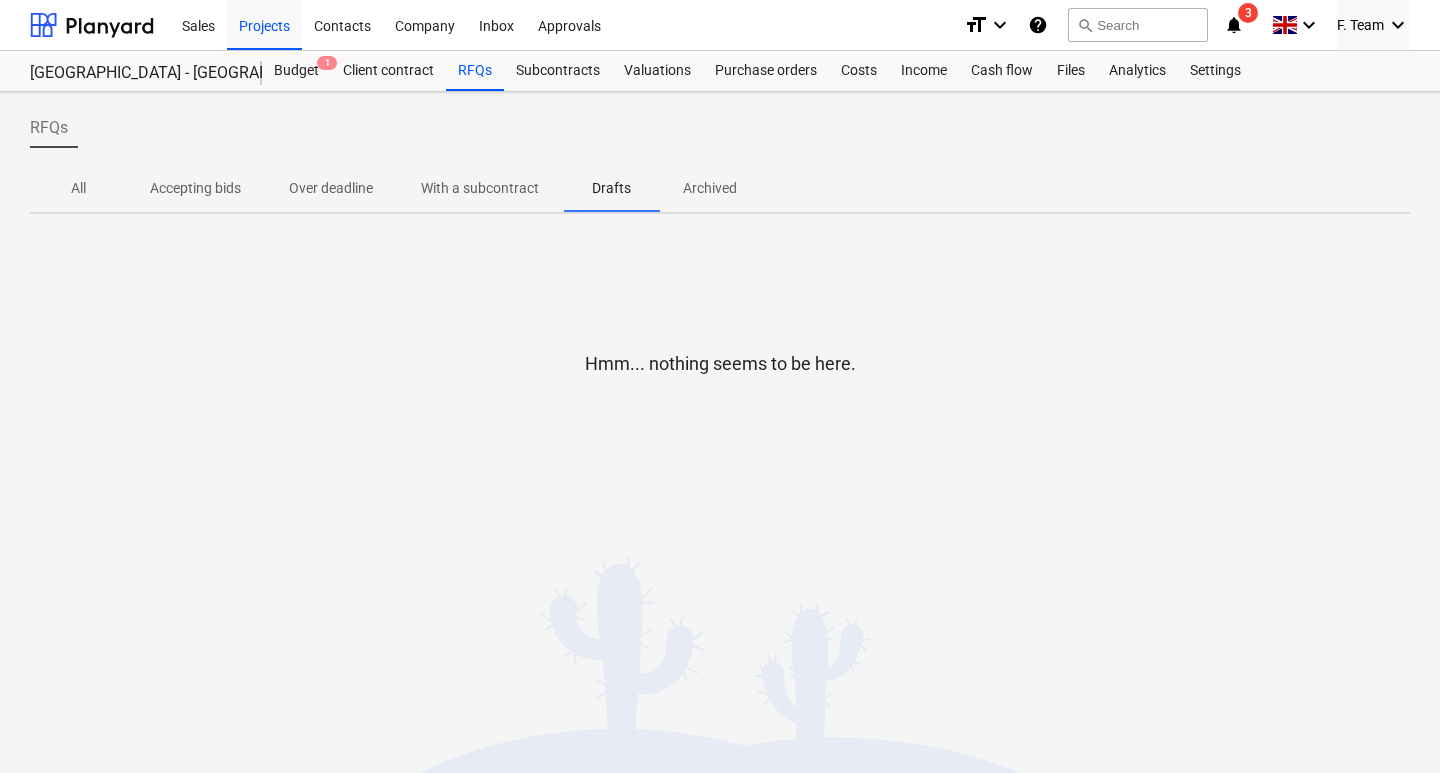 click on "Archived" at bounding box center (710, 188) 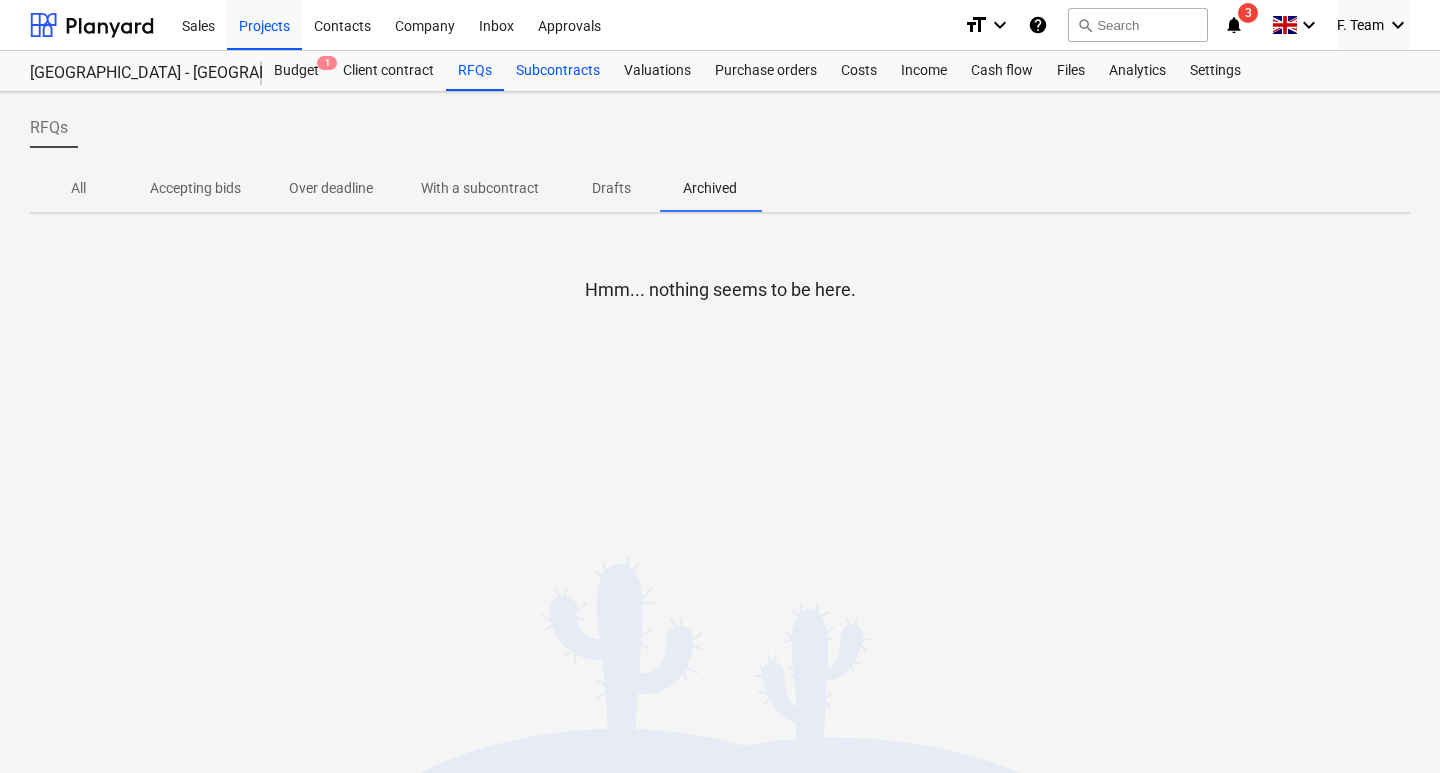 click on "Subcontracts" at bounding box center (558, 71) 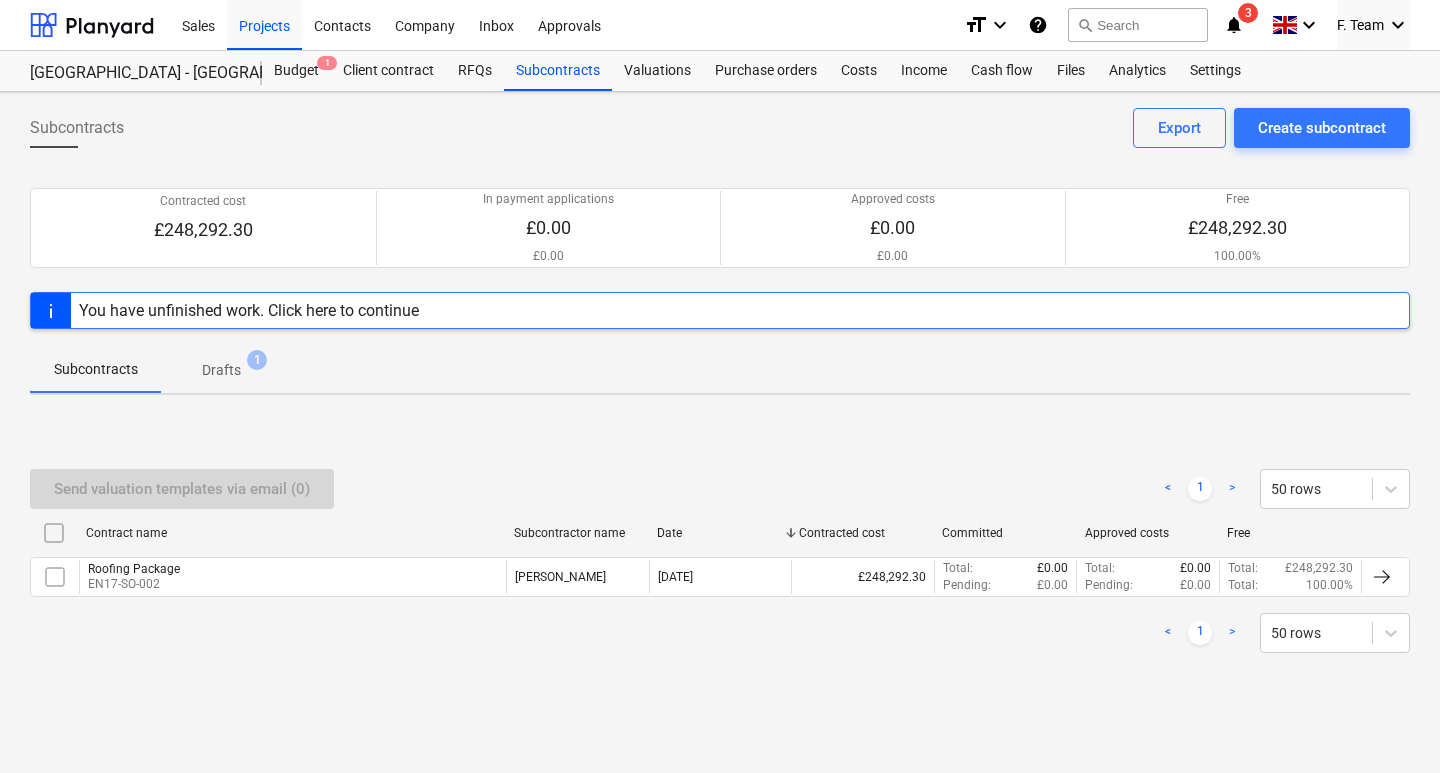 click on "Drafts" at bounding box center (221, 370) 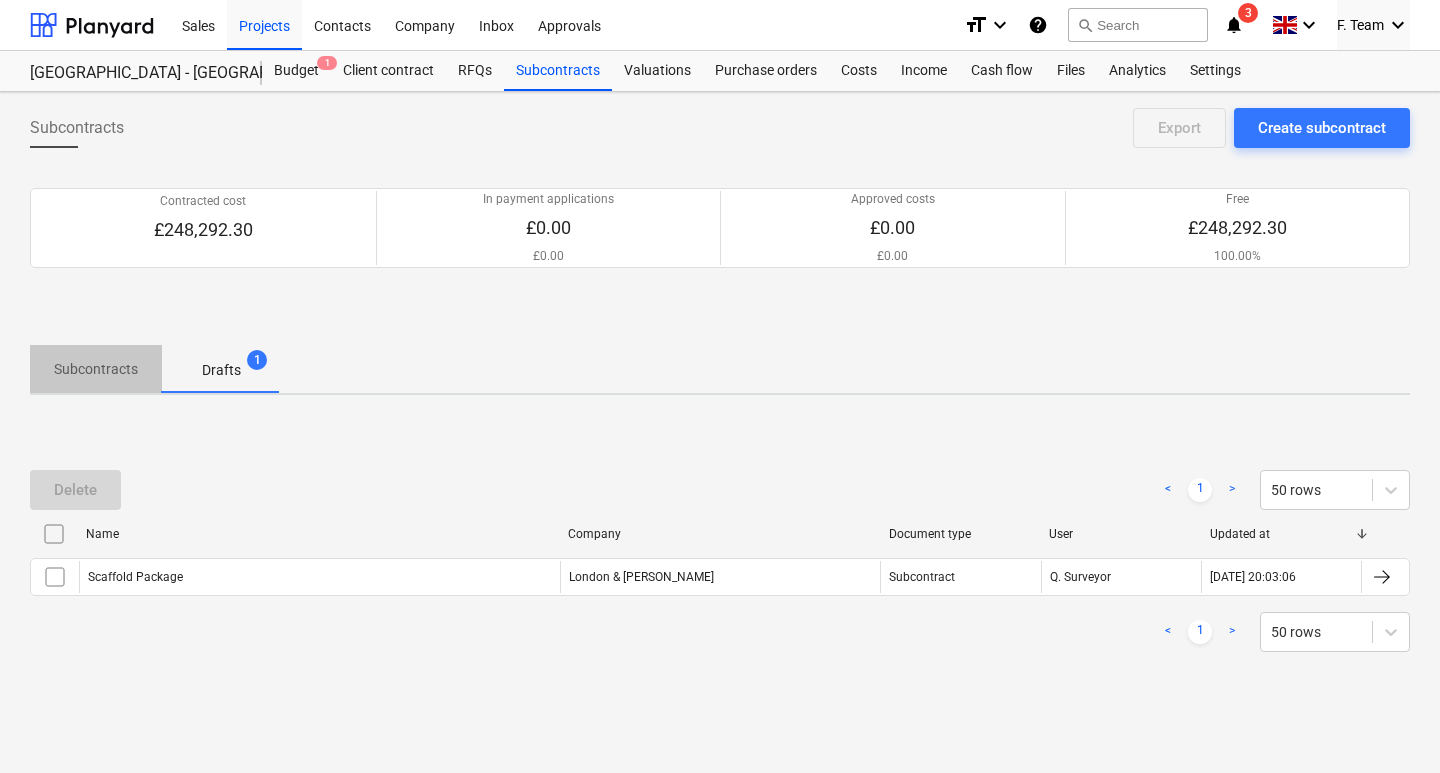 click on "Subcontracts" at bounding box center [96, 369] 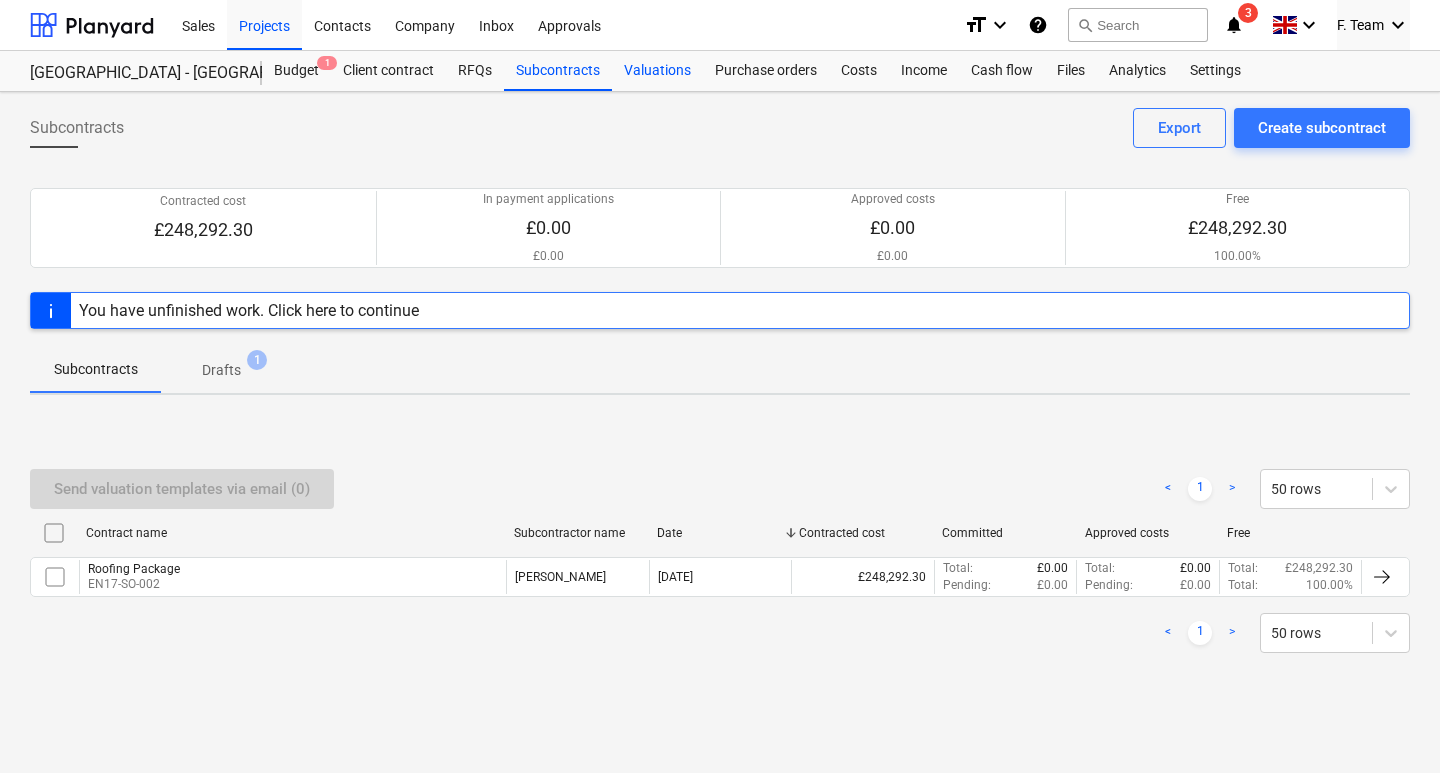 click on "Valuations" at bounding box center [657, 71] 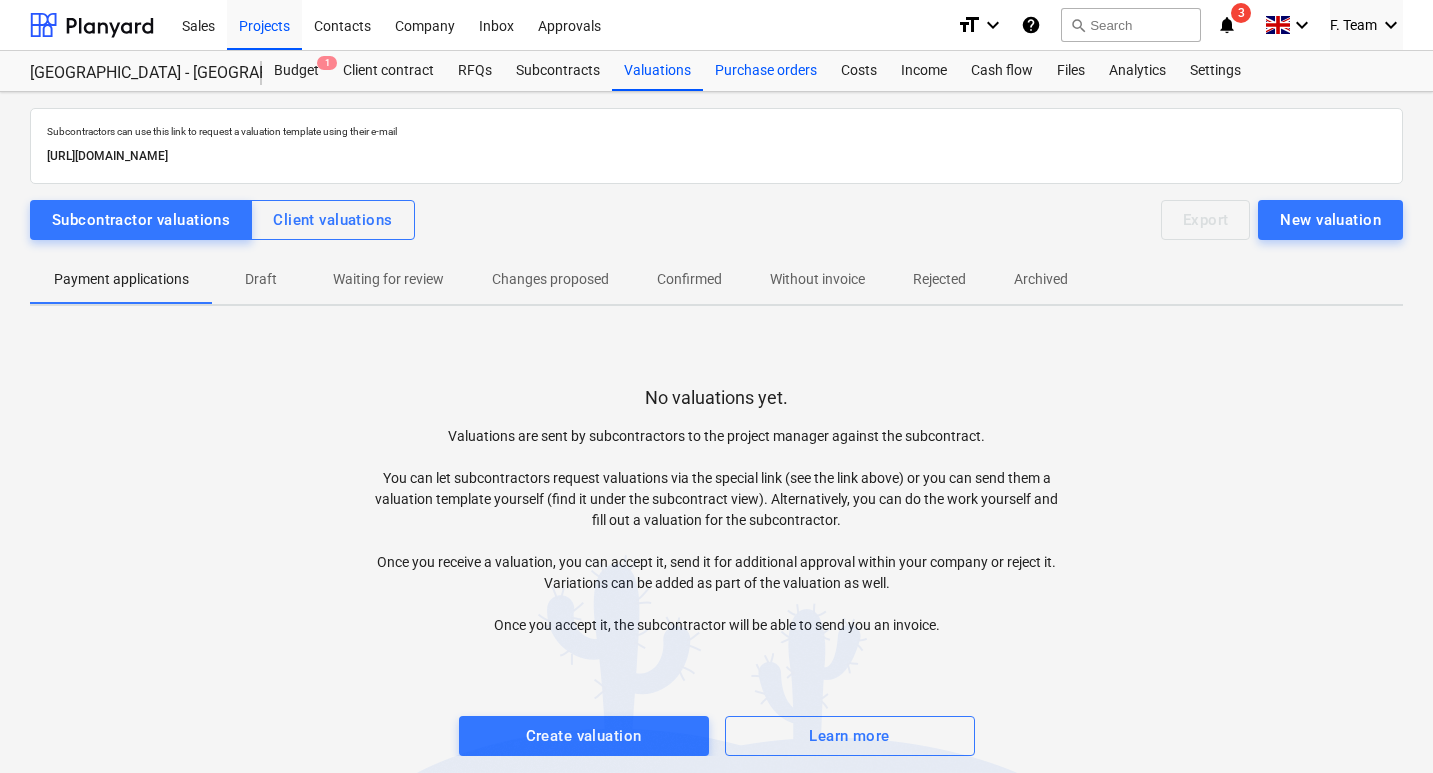 click on "Purchase orders" at bounding box center [766, 71] 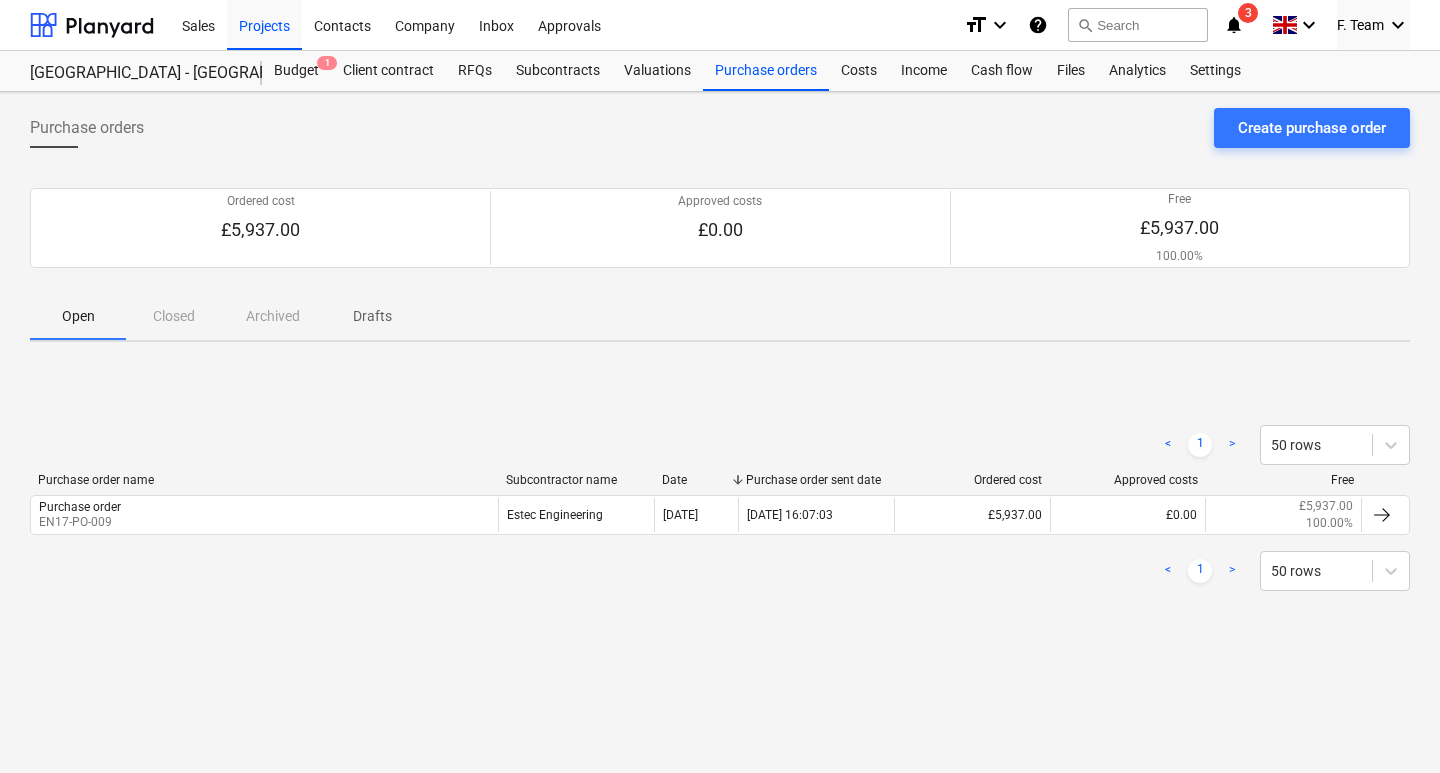 click on "Open Closed Archived Drafts" at bounding box center [720, 316] 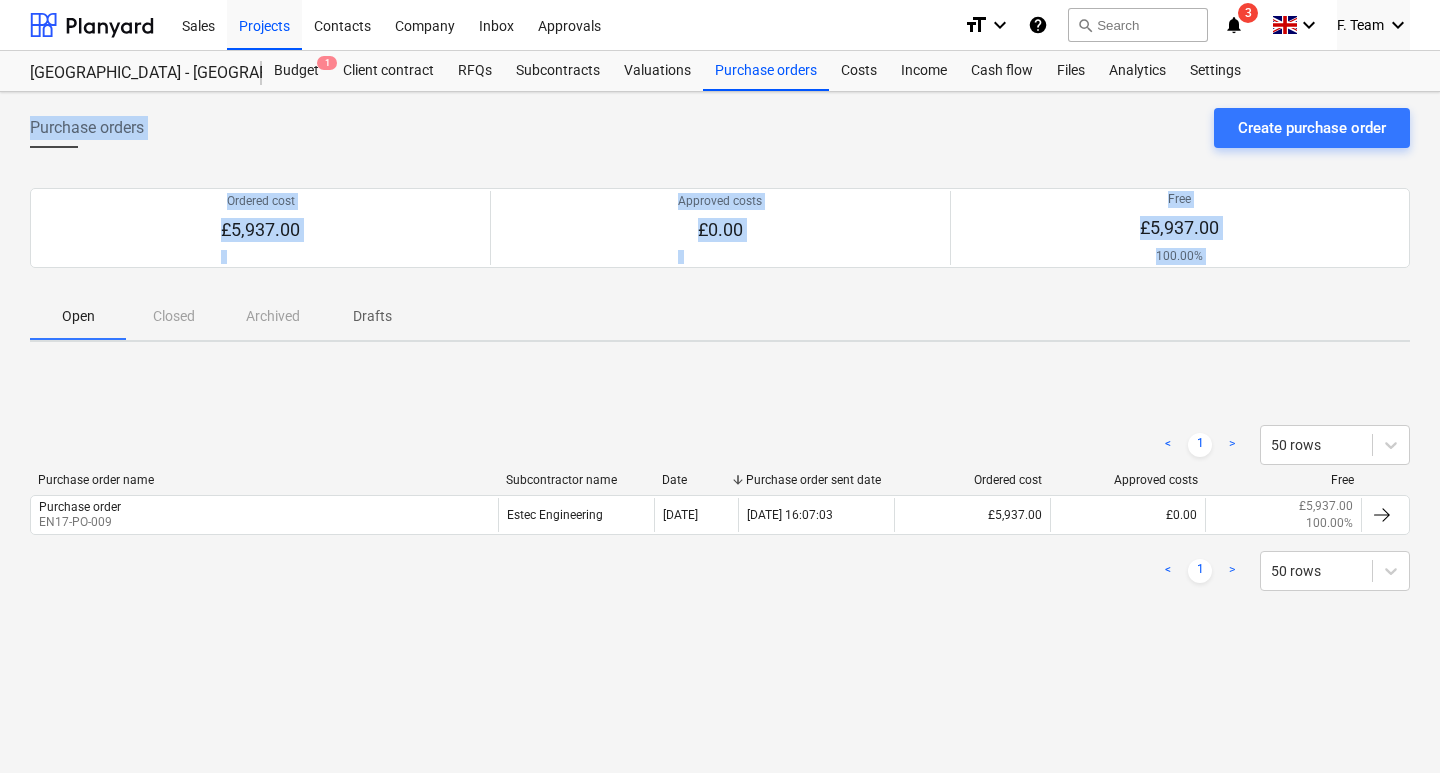 drag, startPoint x: 867, startPoint y: 70, endPoint x: 354, endPoint y: 313, distance: 567.6425 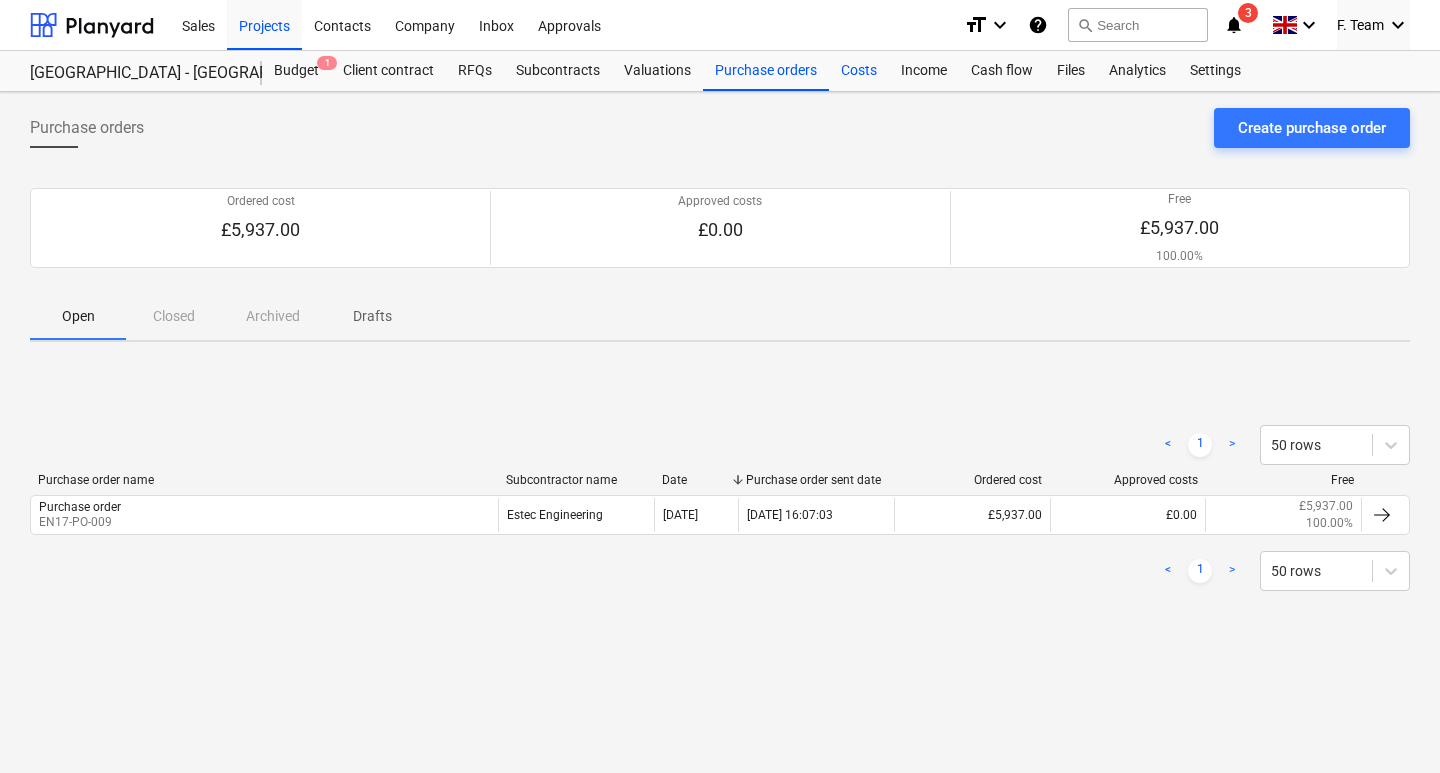 click on "Costs" at bounding box center [859, 71] 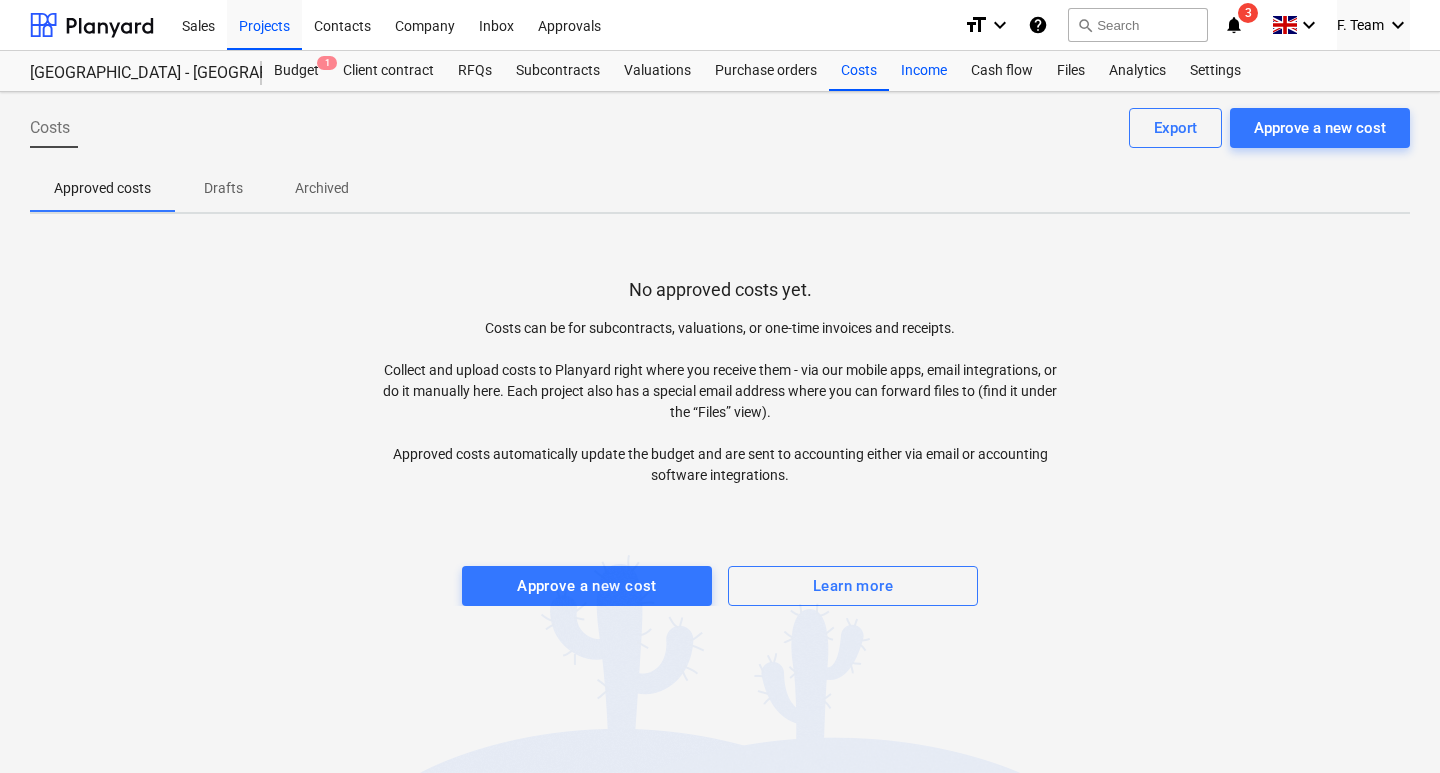 click on "Income" at bounding box center (924, 71) 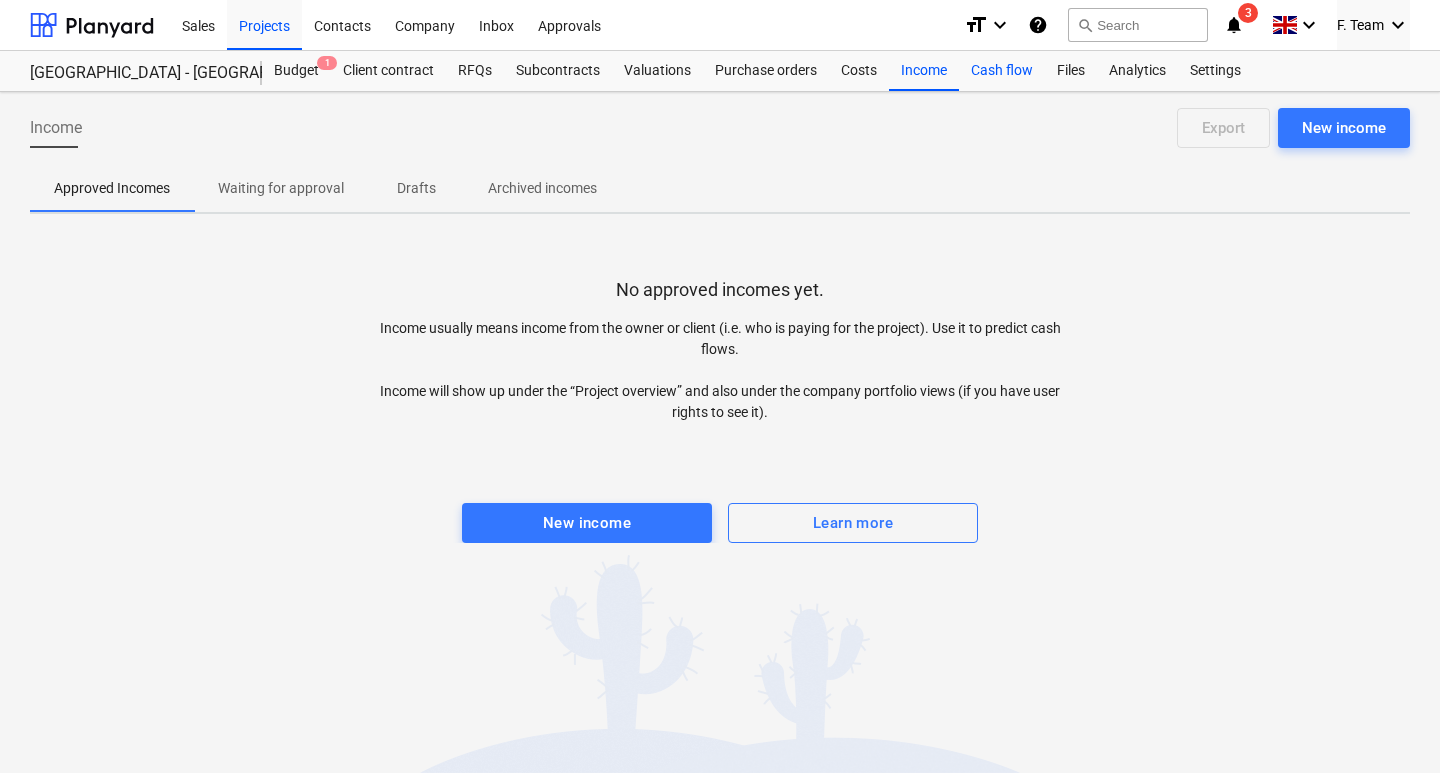 click on "Cash flow" at bounding box center (1002, 71) 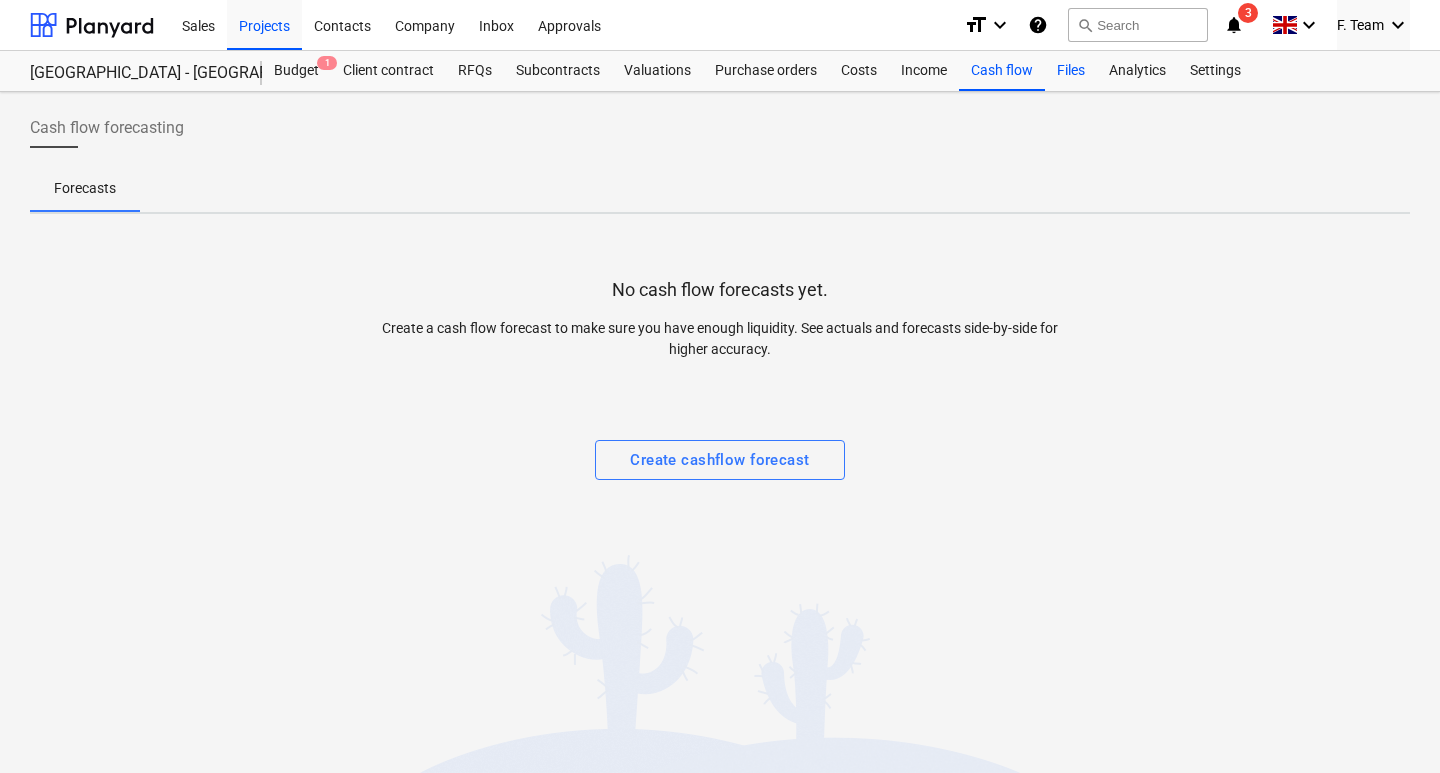 click on "Files" at bounding box center (1071, 71) 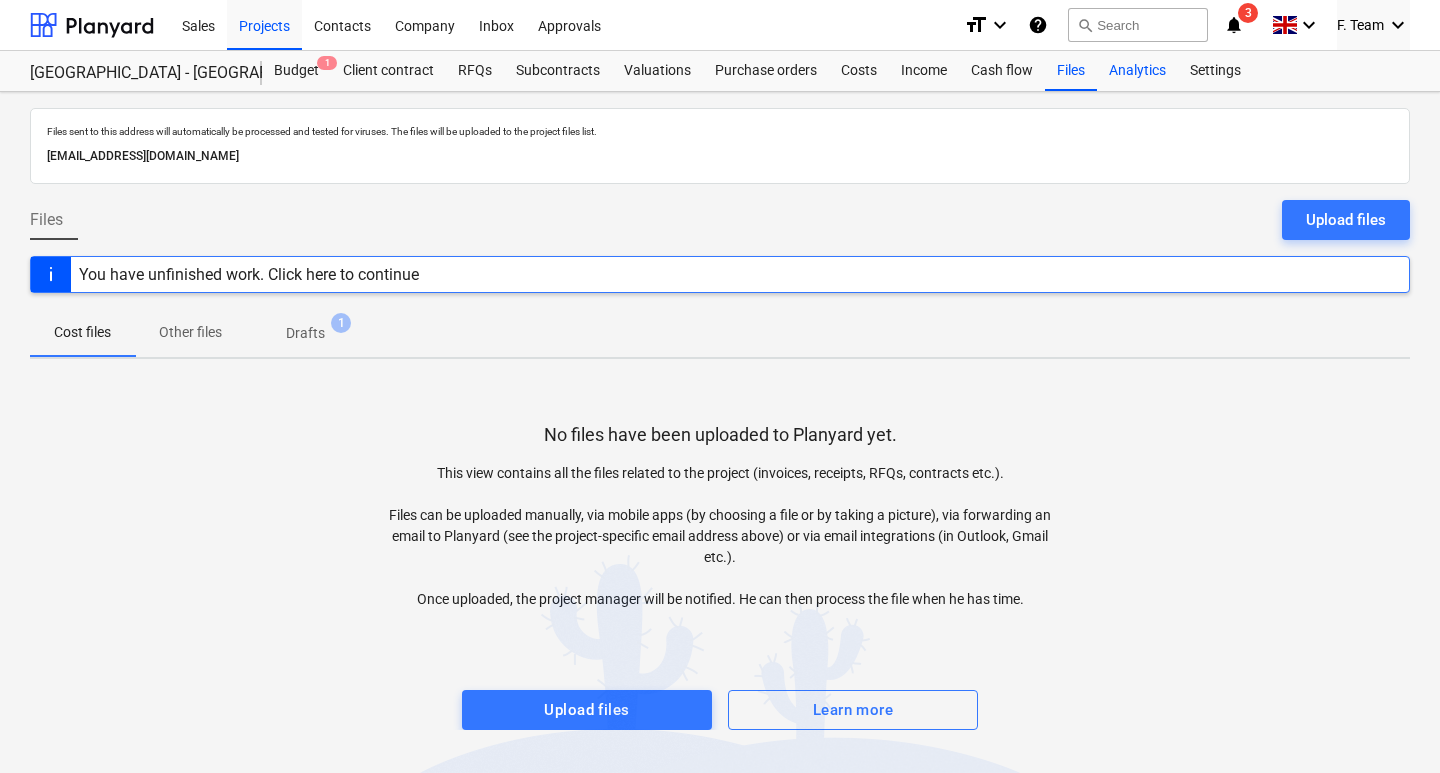 click on "Analytics" at bounding box center [1137, 71] 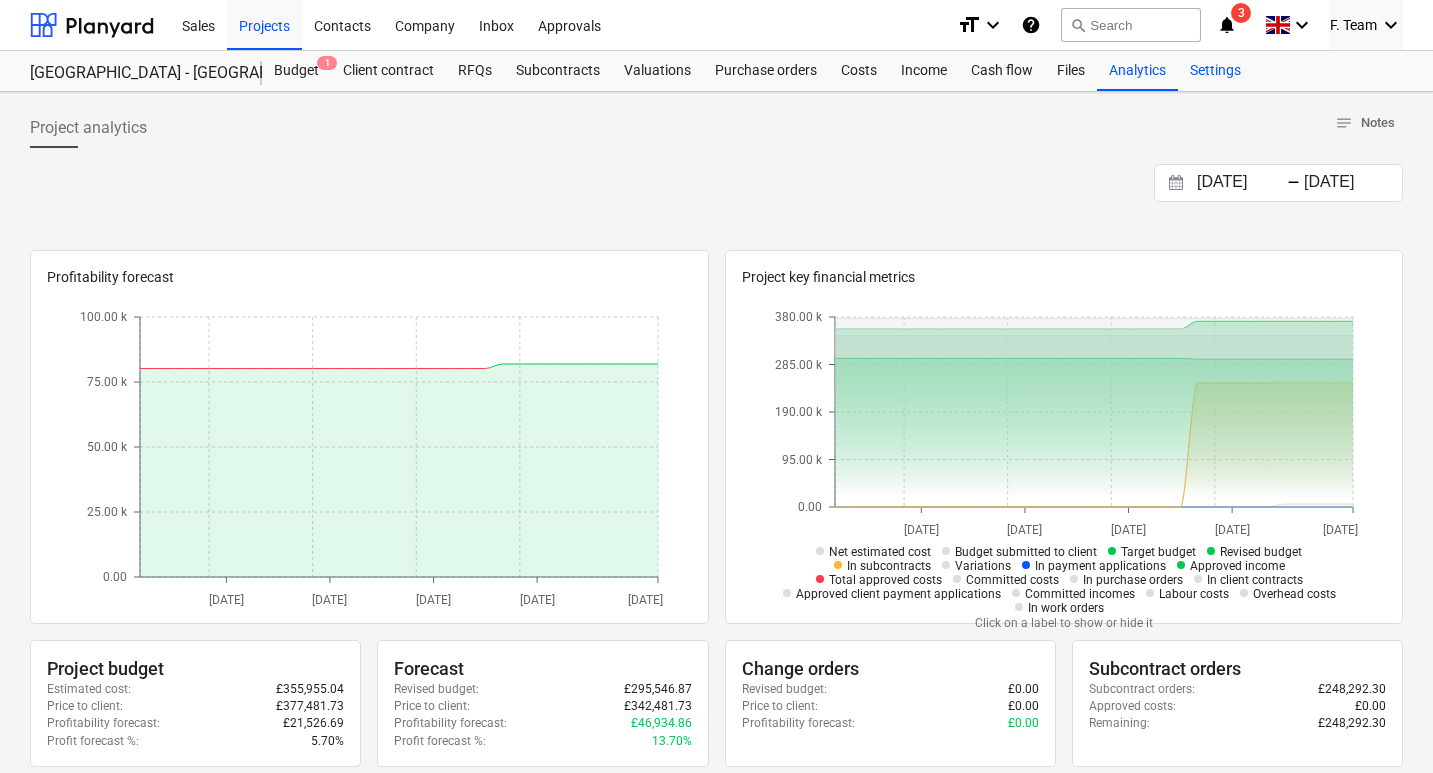 click on "Settings" at bounding box center [1215, 71] 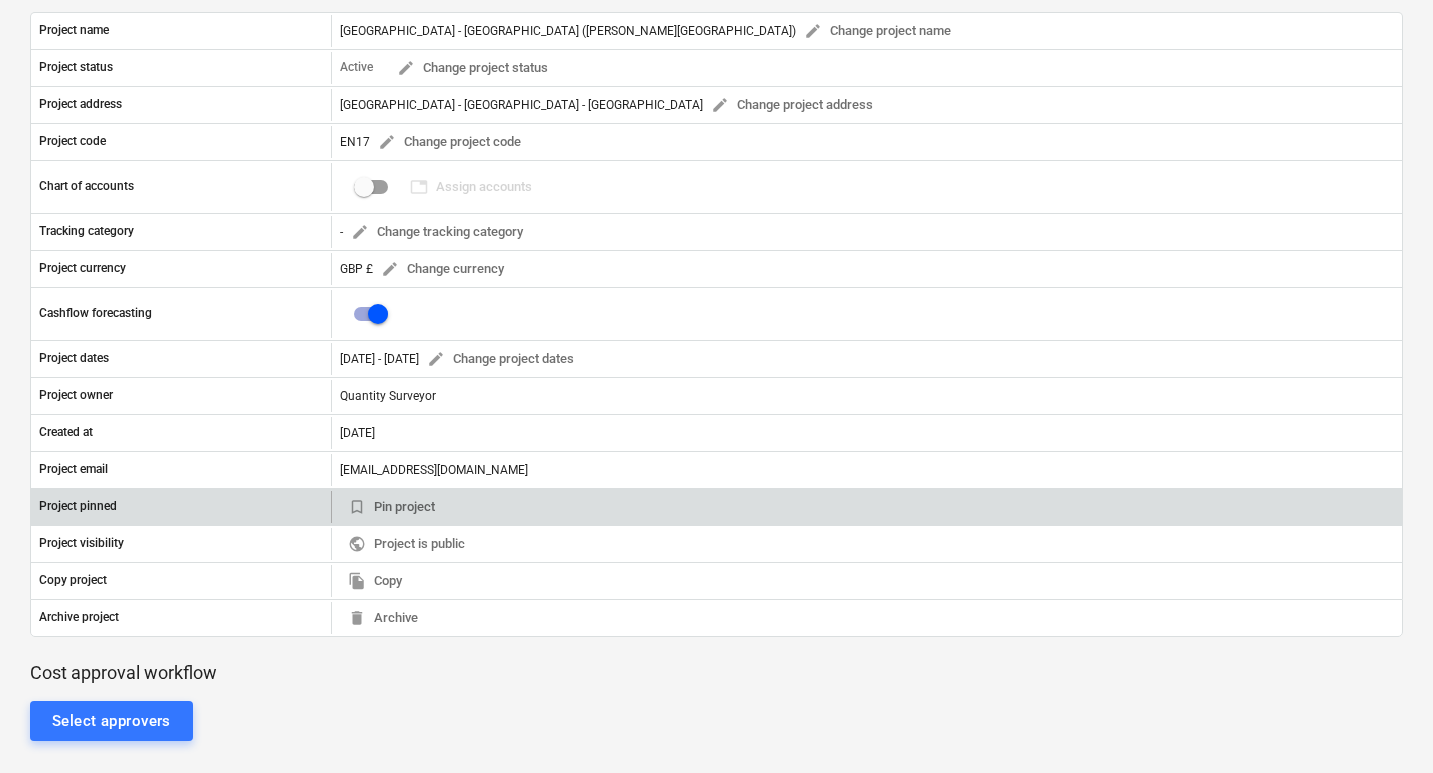 scroll, scrollTop: 0, scrollLeft: 0, axis: both 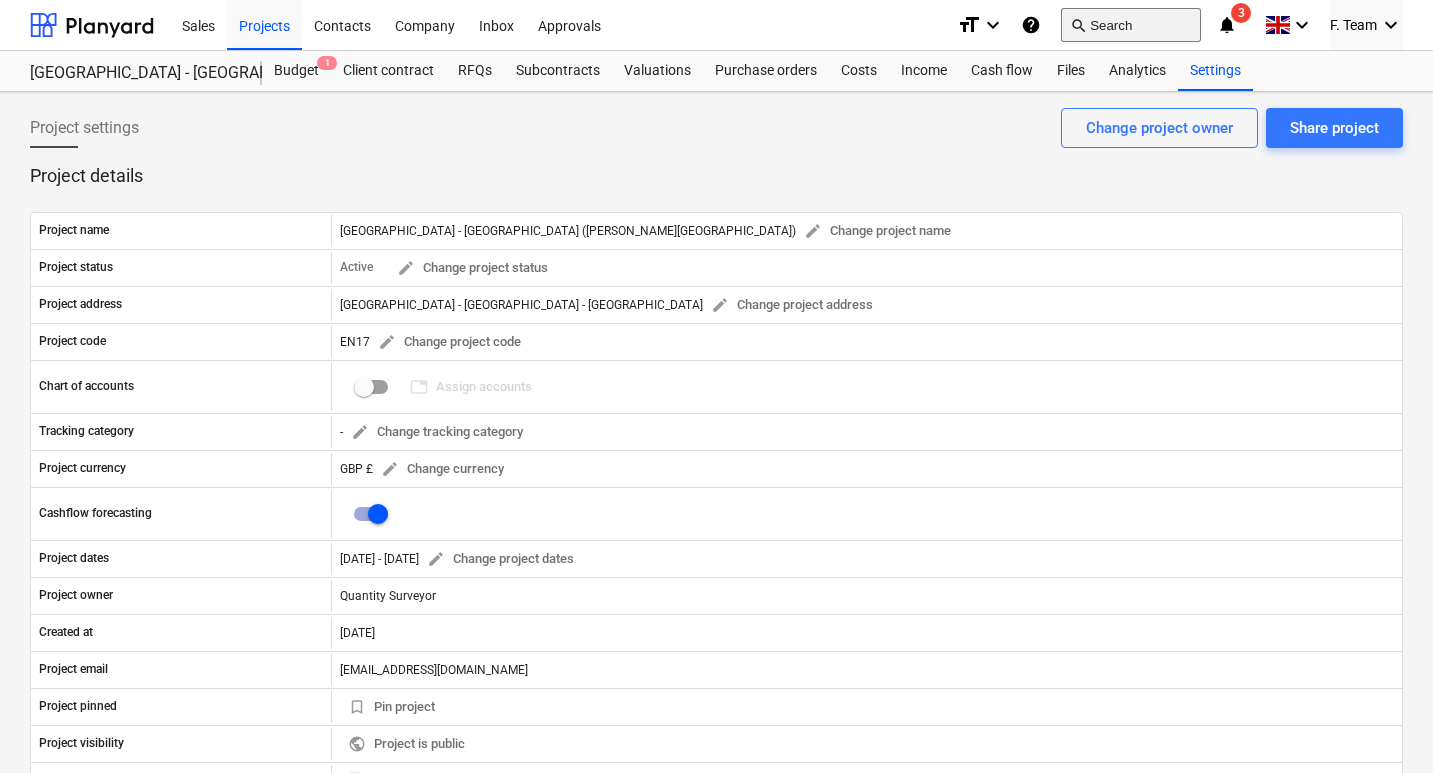 click on "search Search" at bounding box center (1131, 25) 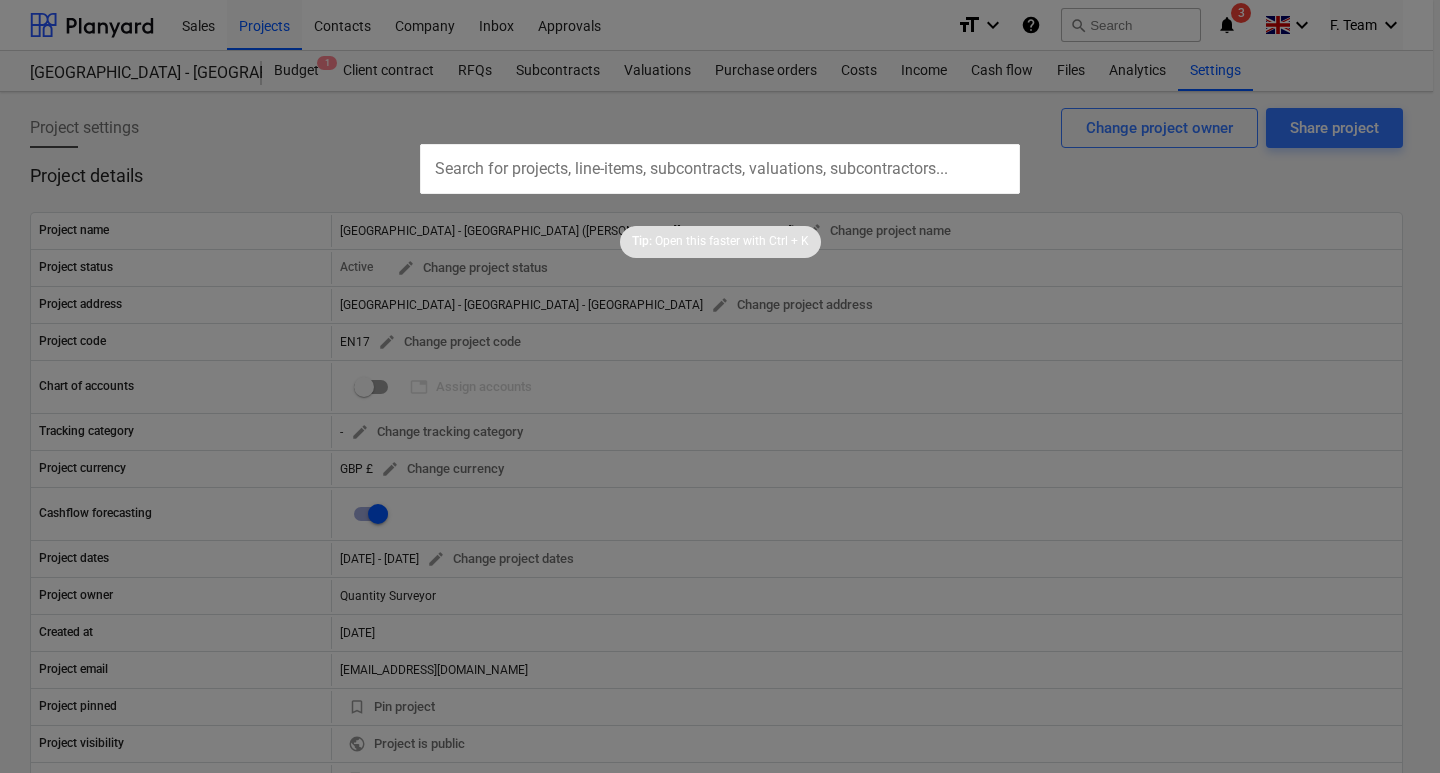 click at bounding box center [720, 386] 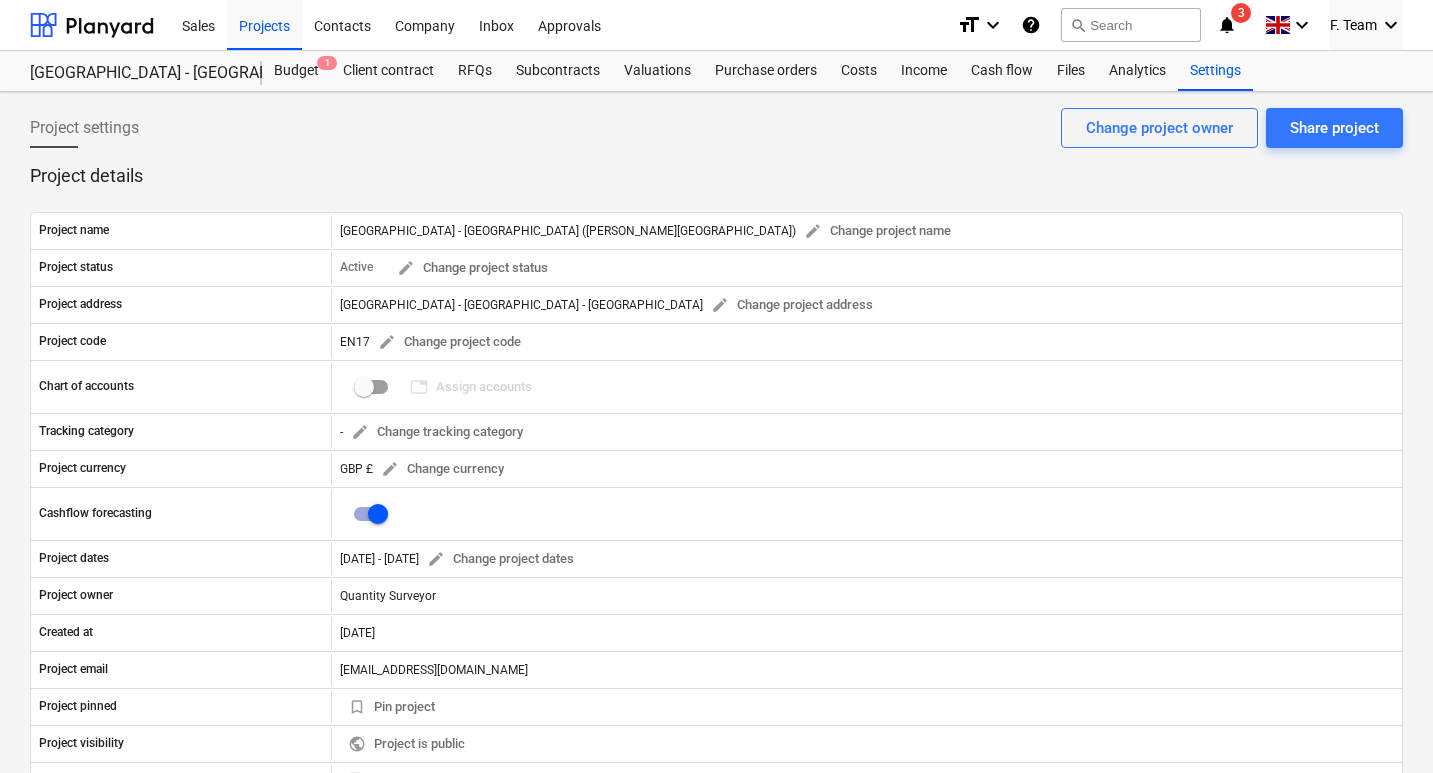 click on "[GEOGRAPHIC_DATA] - [GEOGRAPHIC_DATA] ([PERSON_NAME][GEOGRAPHIC_DATA])" at bounding box center (134, 73) 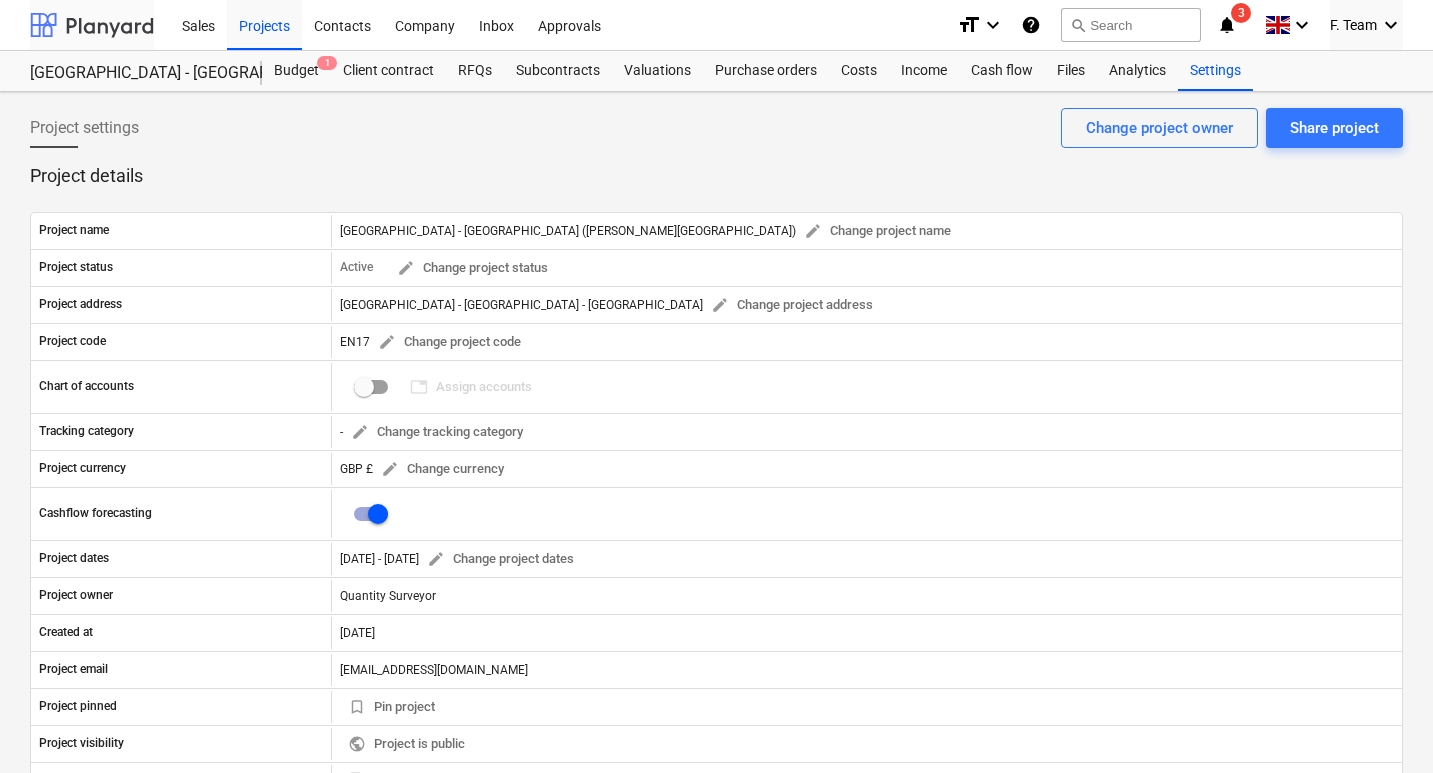 click at bounding box center [92, 25] 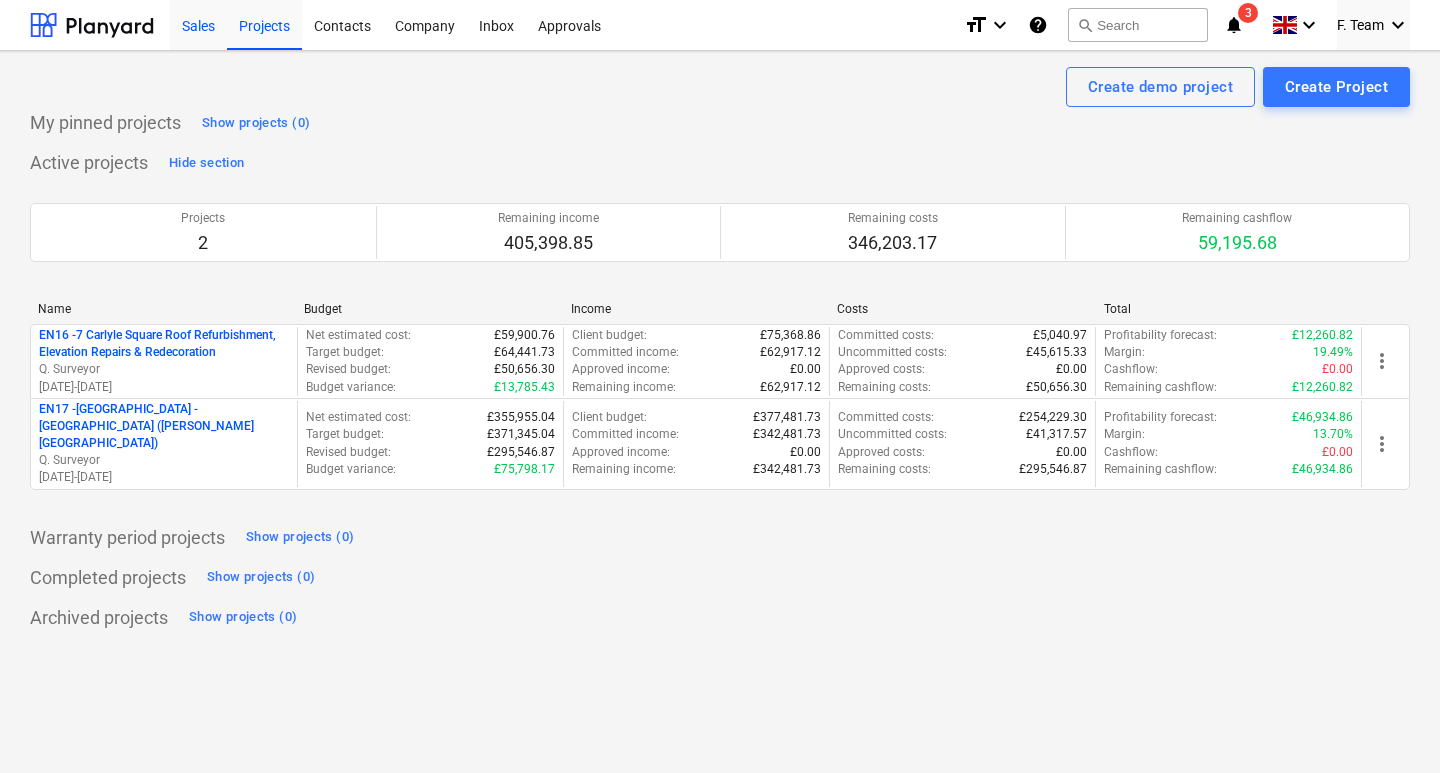 click on "Sales" at bounding box center [198, 24] 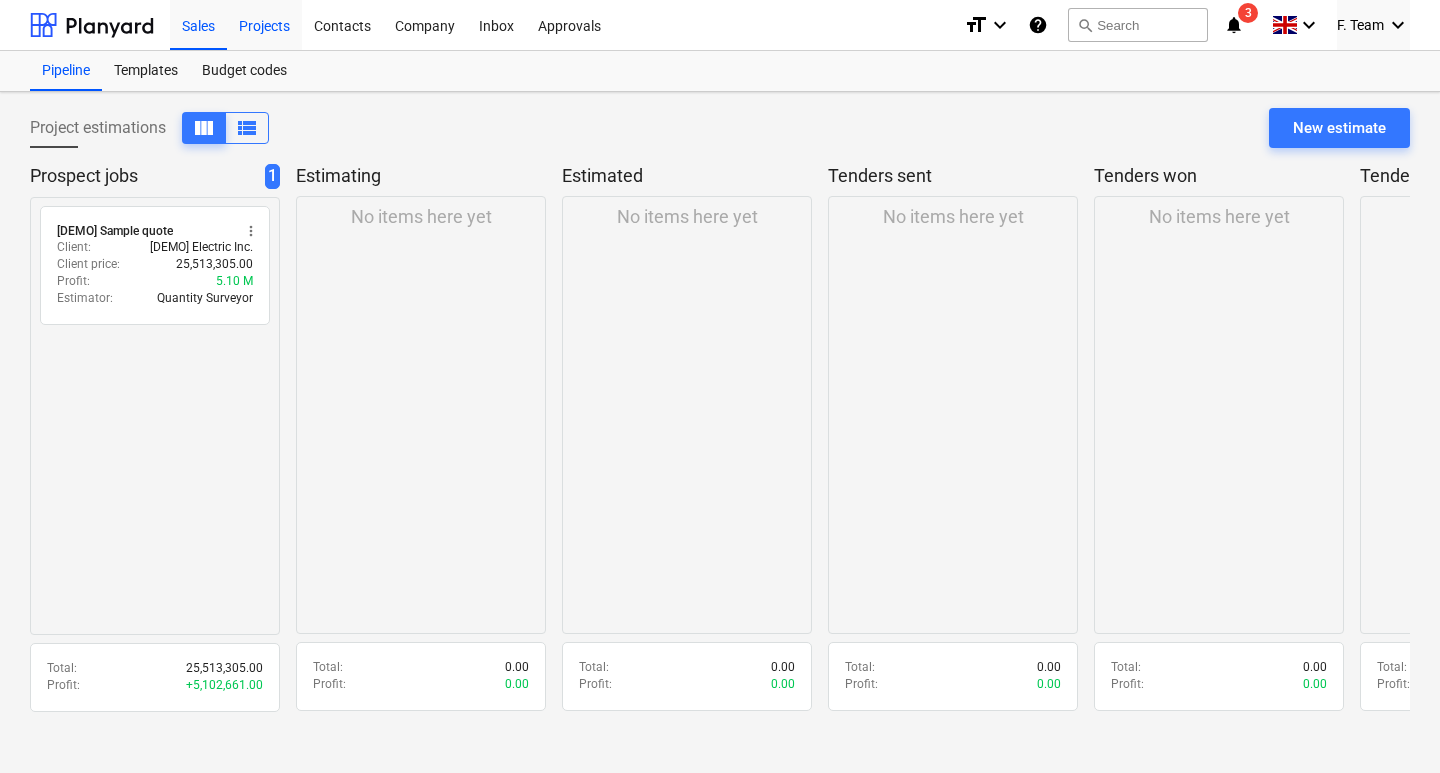 click on "Projects" at bounding box center [264, 24] 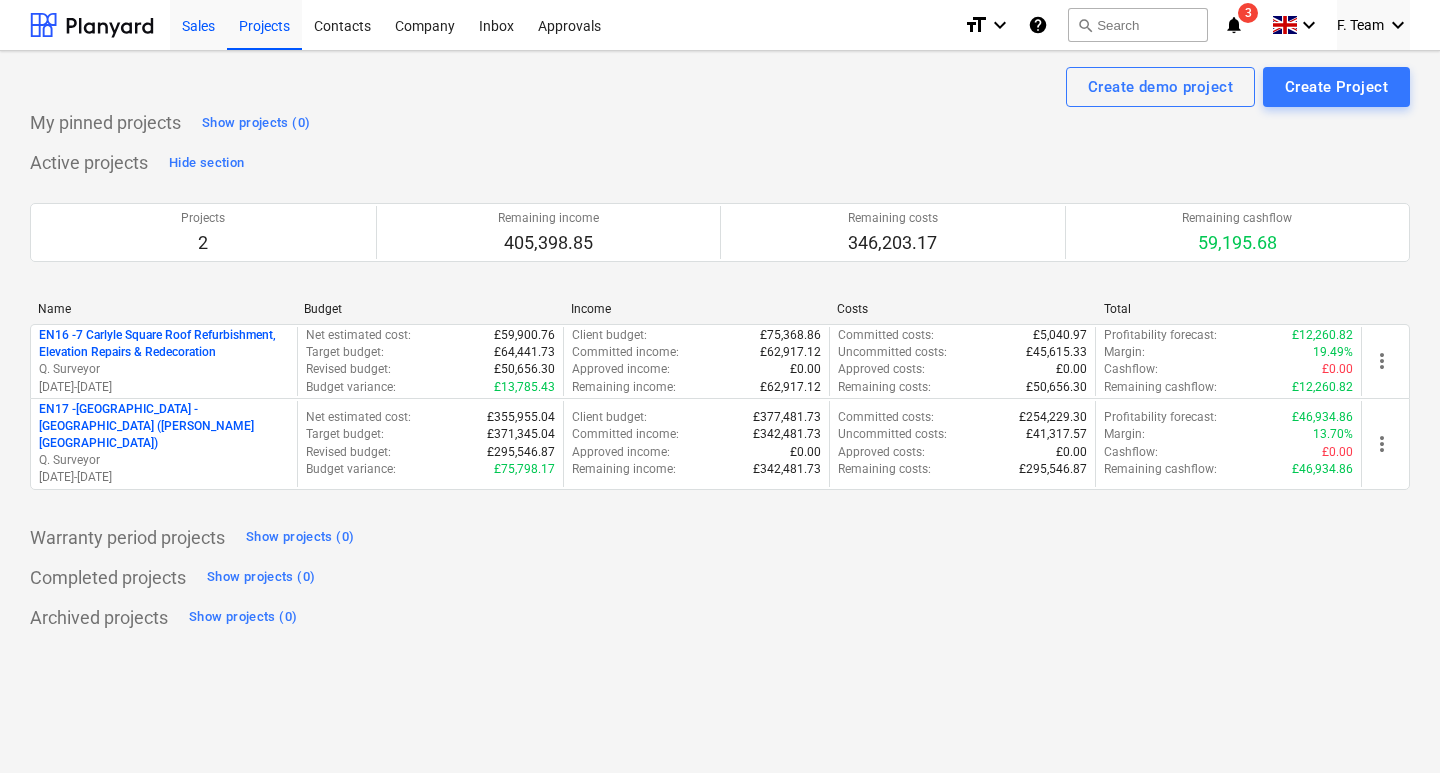 click on "Sales" at bounding box center (198, 24) 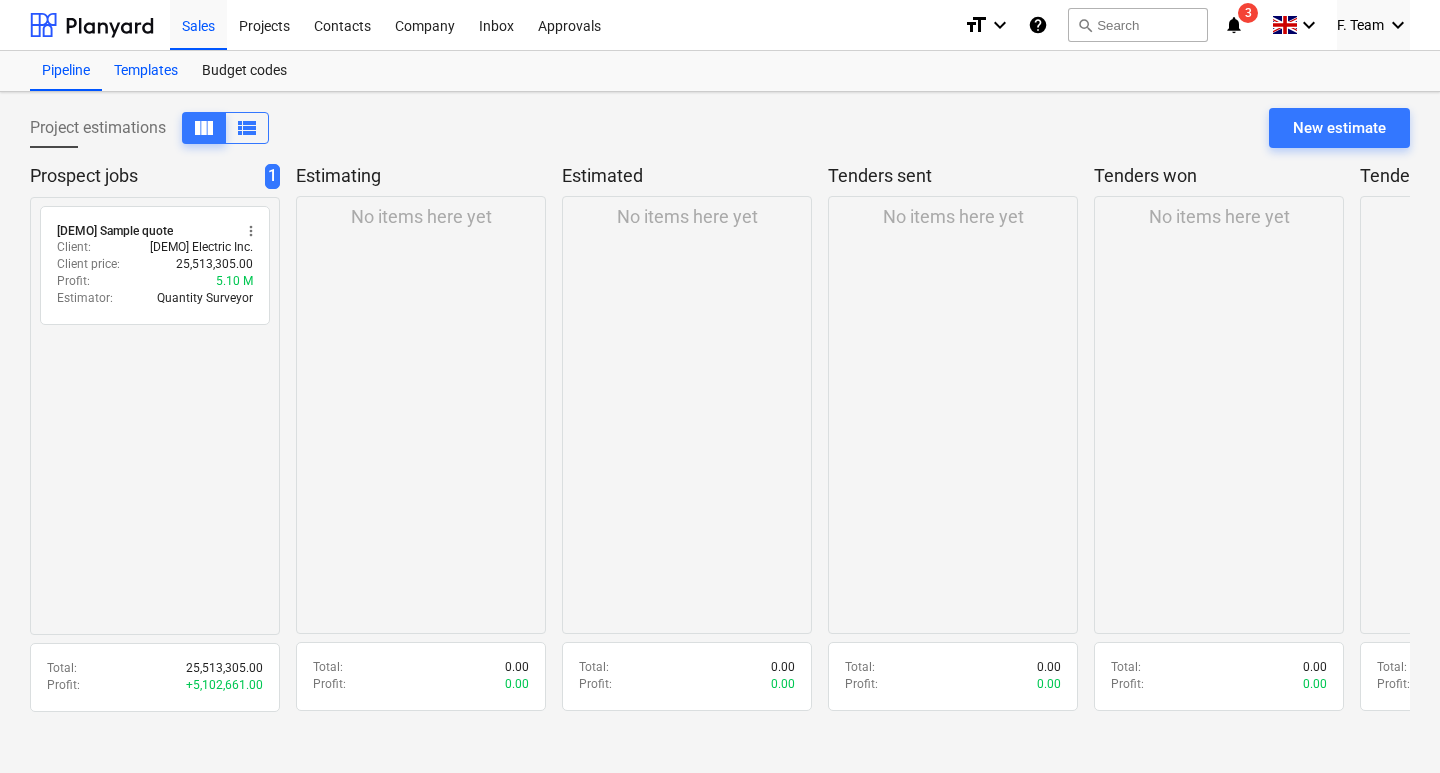 click on "Templates" at bounding box center (146, 71) 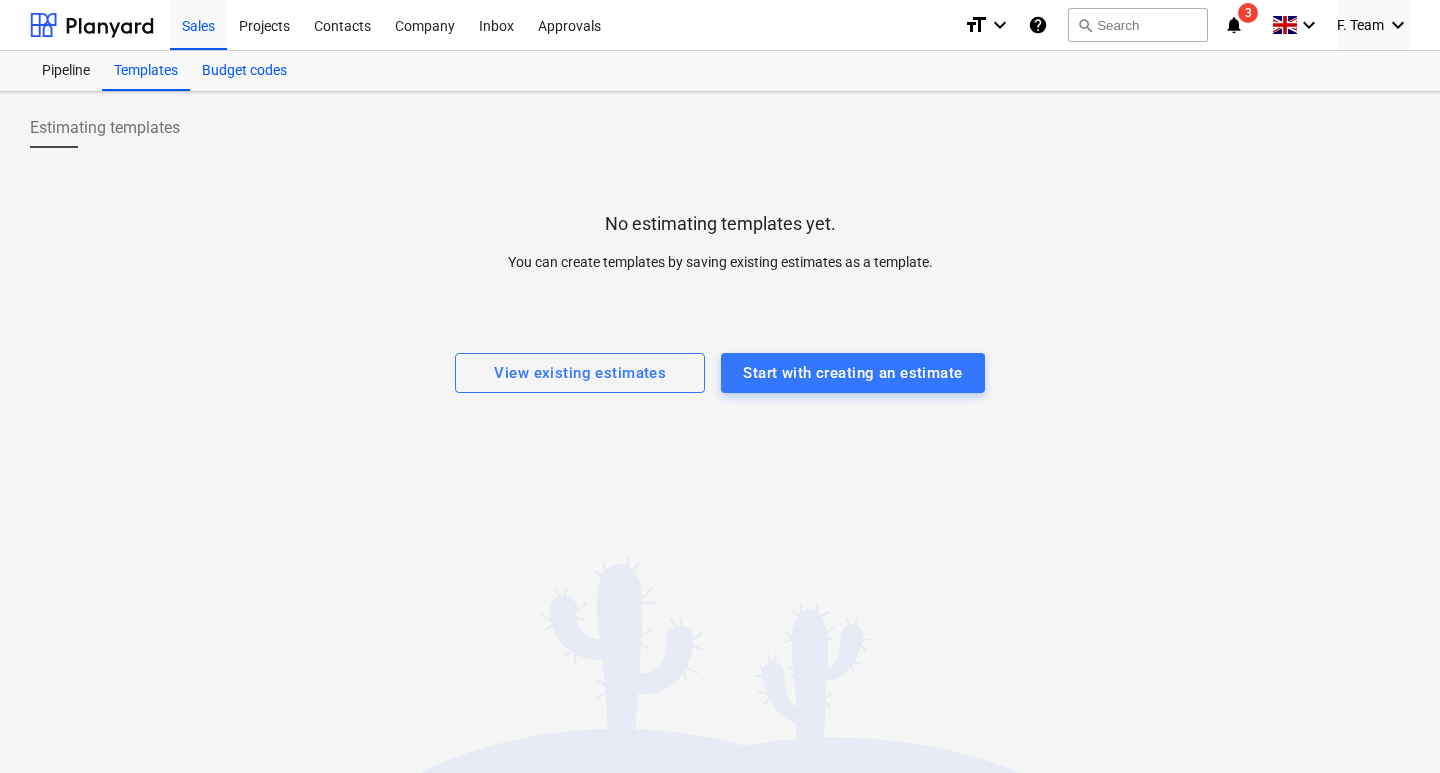 click on "Budget codes" at bounding box center [244, 71] 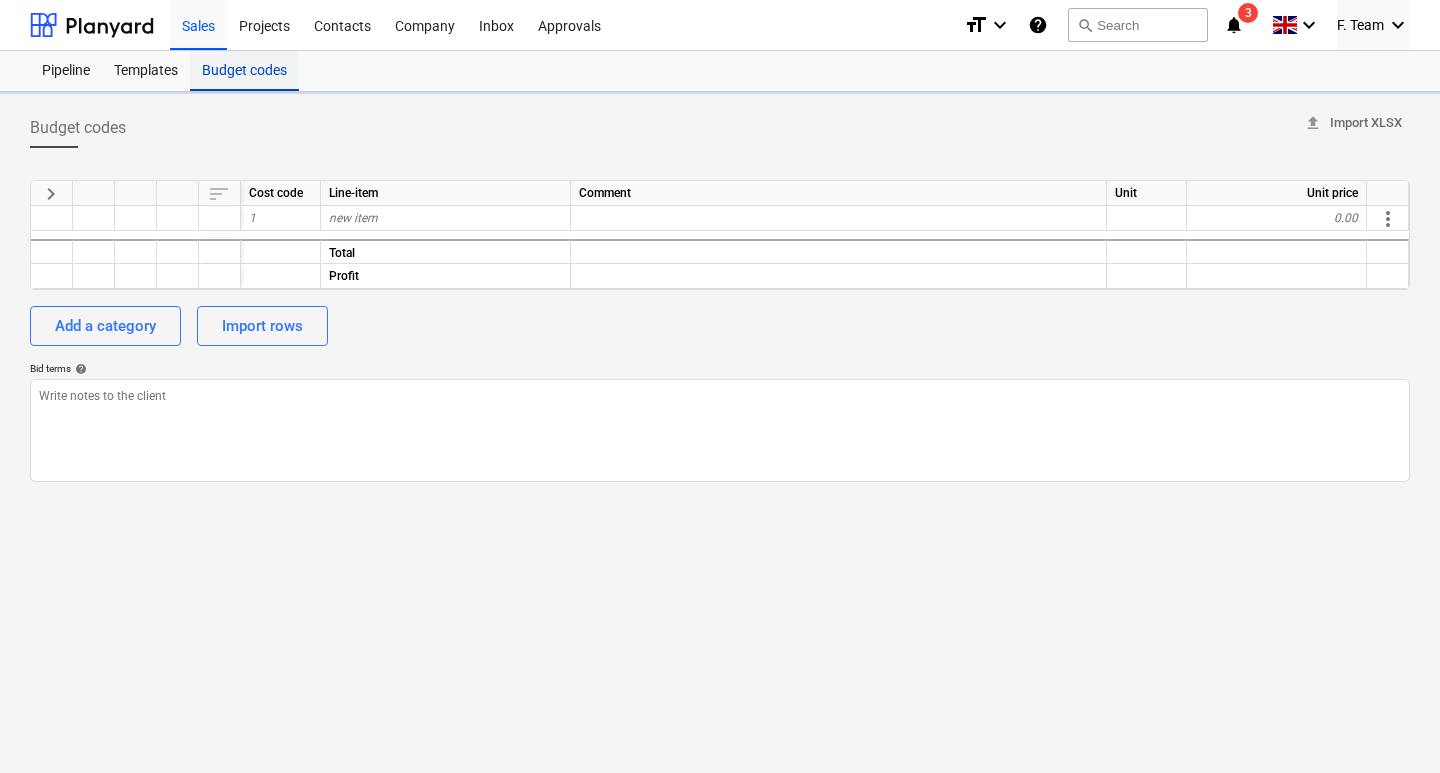 type on "x" 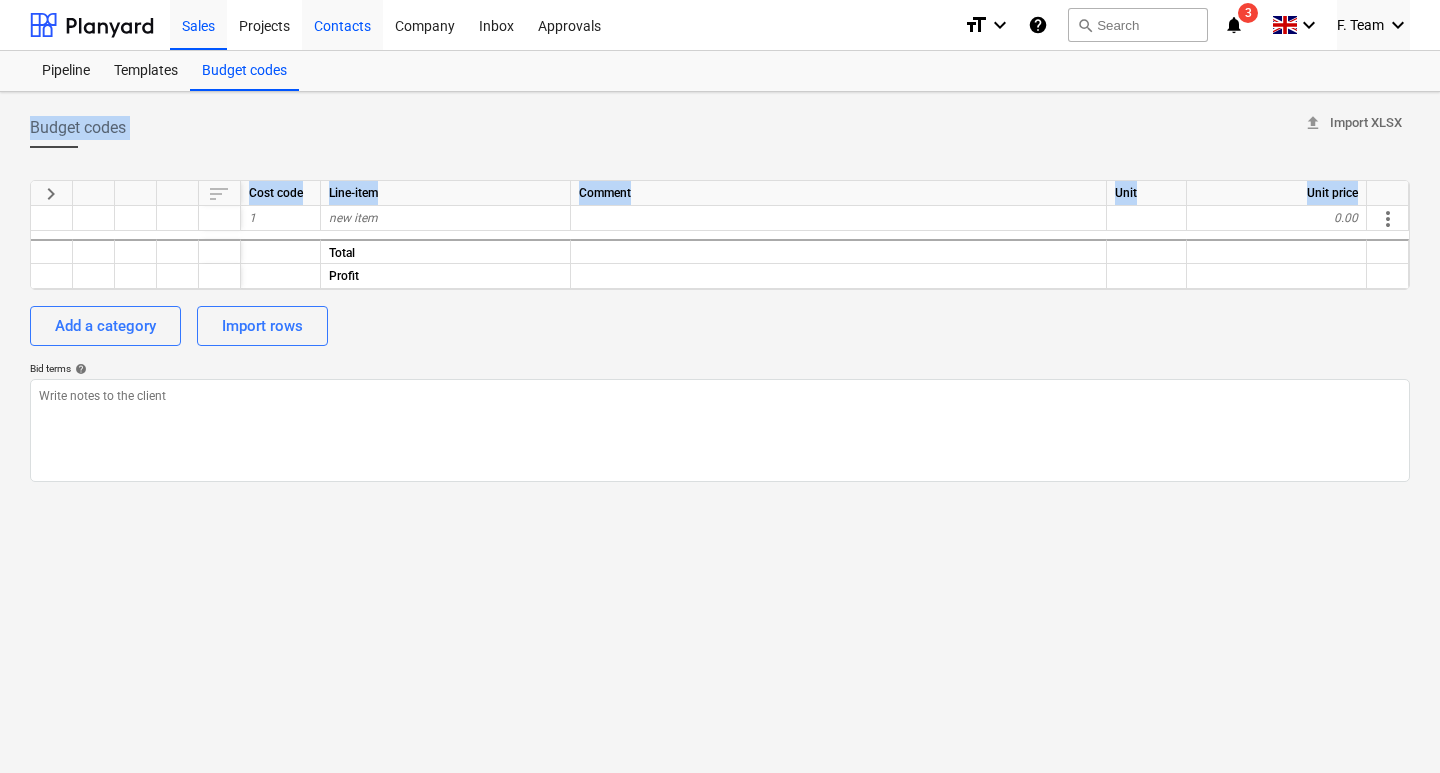 drag, startPoint x: 56, startPoint y: 220, endPoint x: 363, endPoint y: 28, distance: 362.0953 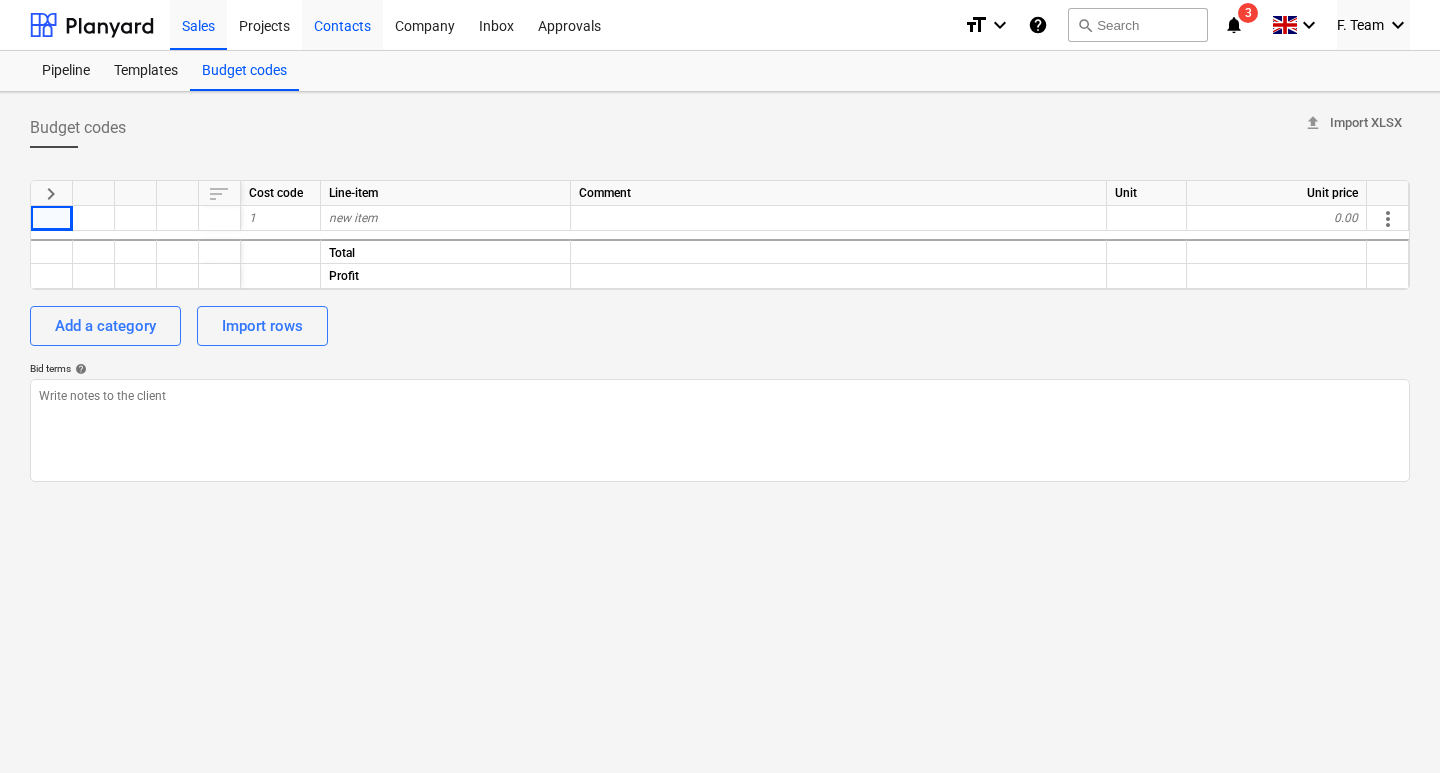 click on "Contacts" at bounding box center [342, 24] 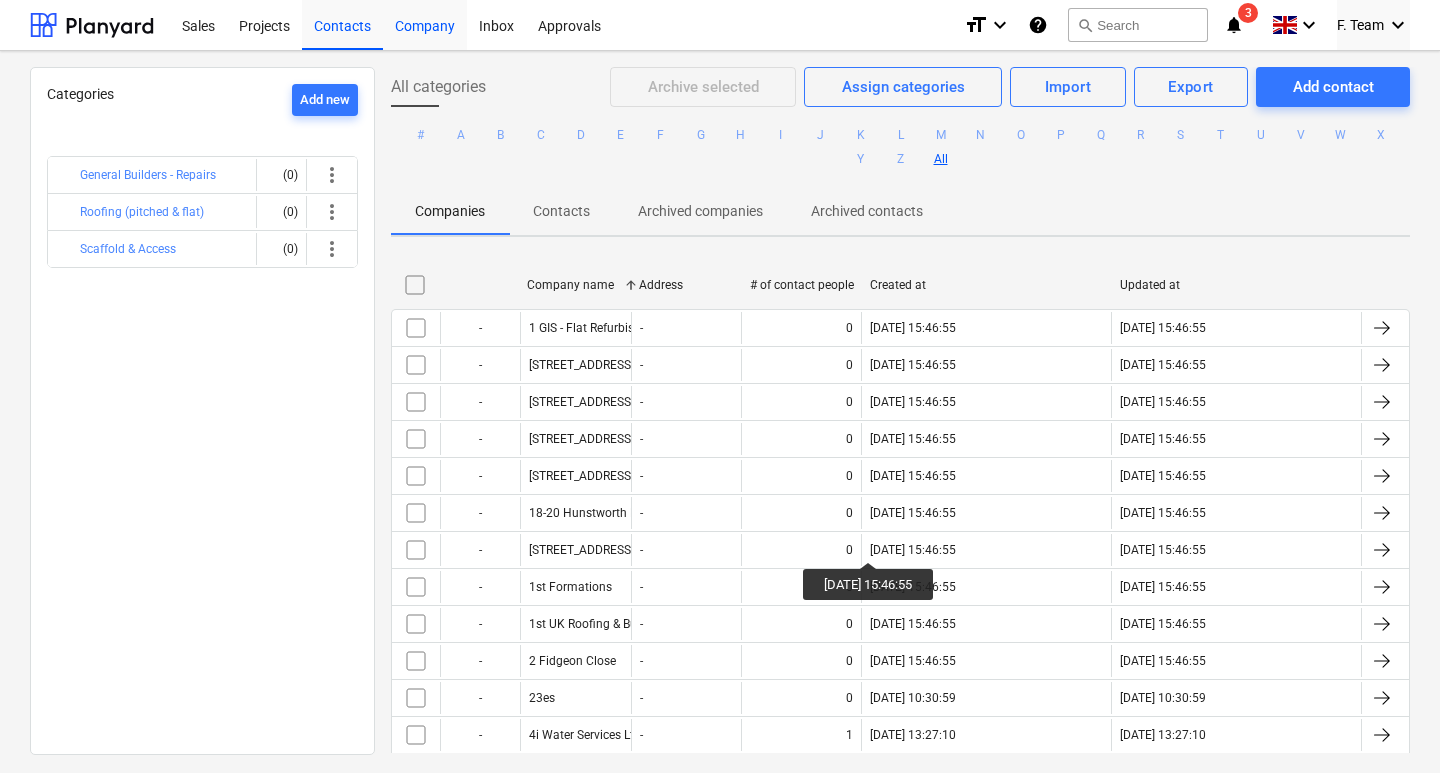 drag, startPoint x: 417, startPoint y: 27, endPoint x: 462, endPoint y: 37, distance: 46.09772 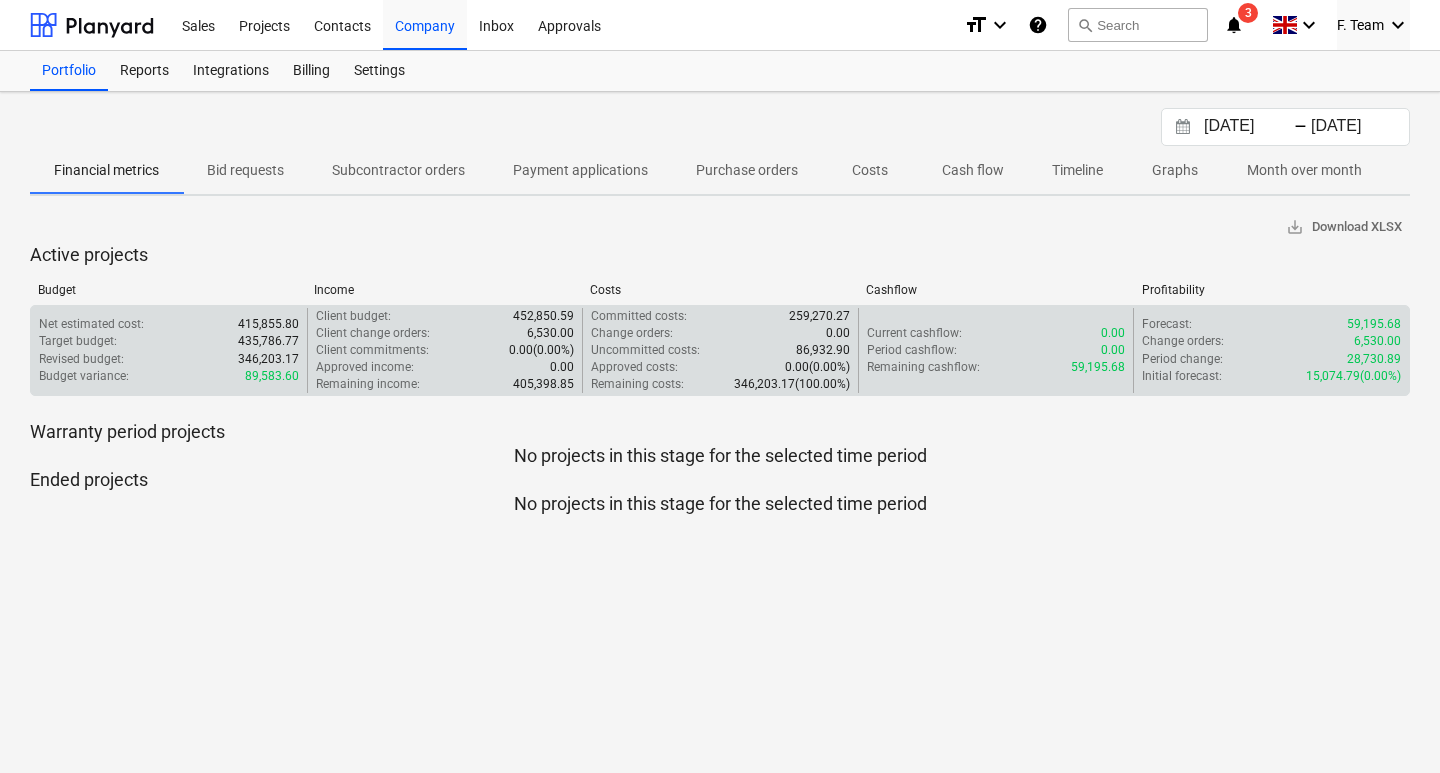 click on "59,195.68" at bounding box center (1374, 324) 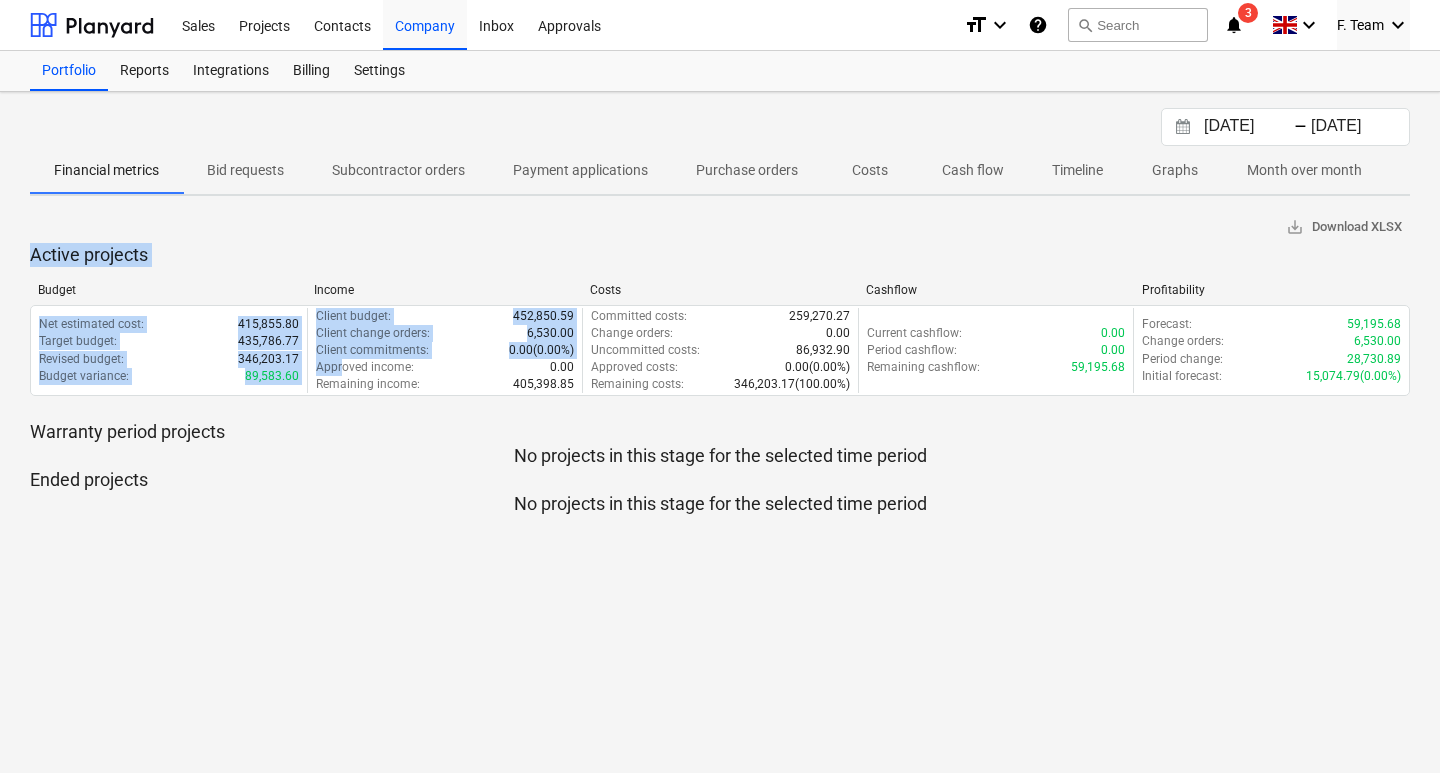 click on "Approved income :" at bounding box center (365, 367) 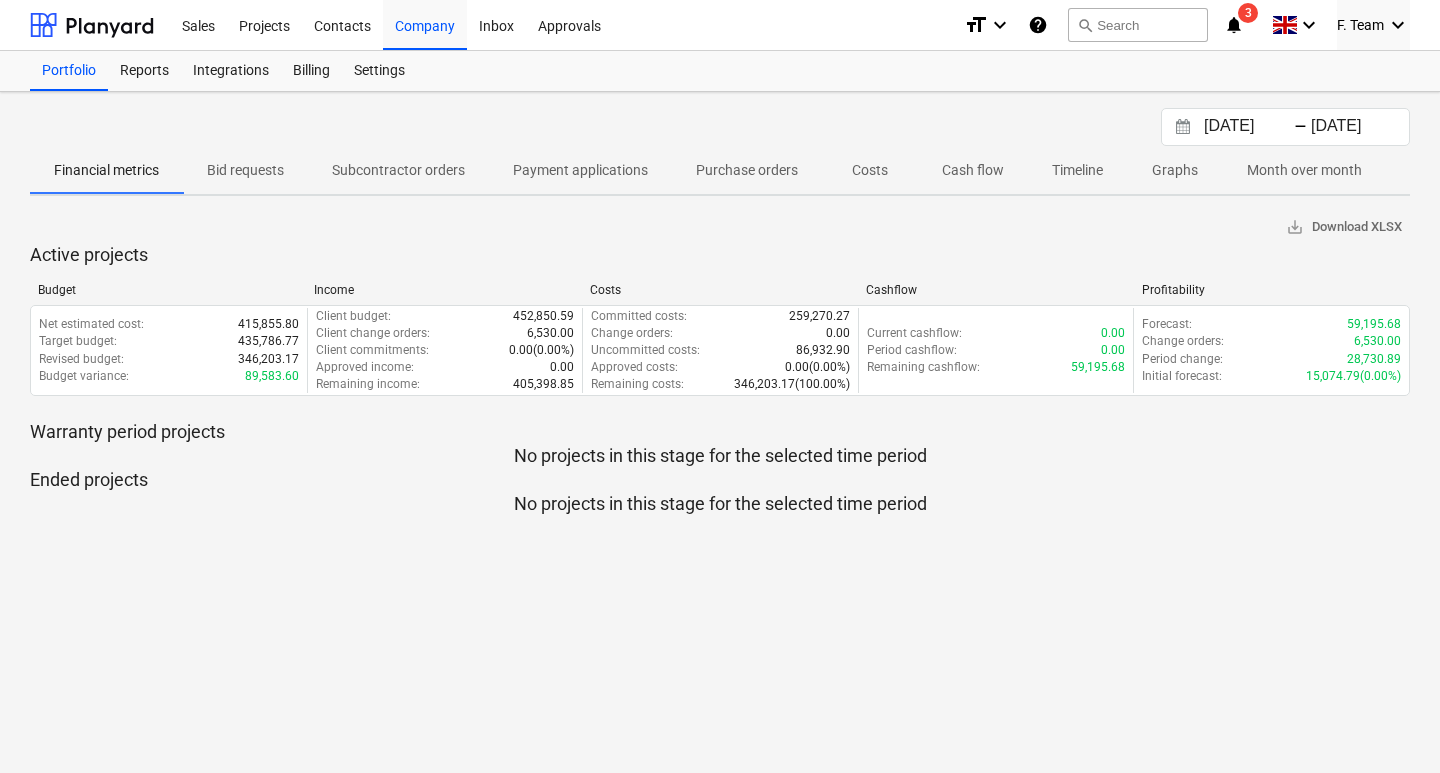 click on "Purchase orders" at bounding box center [747, 170] 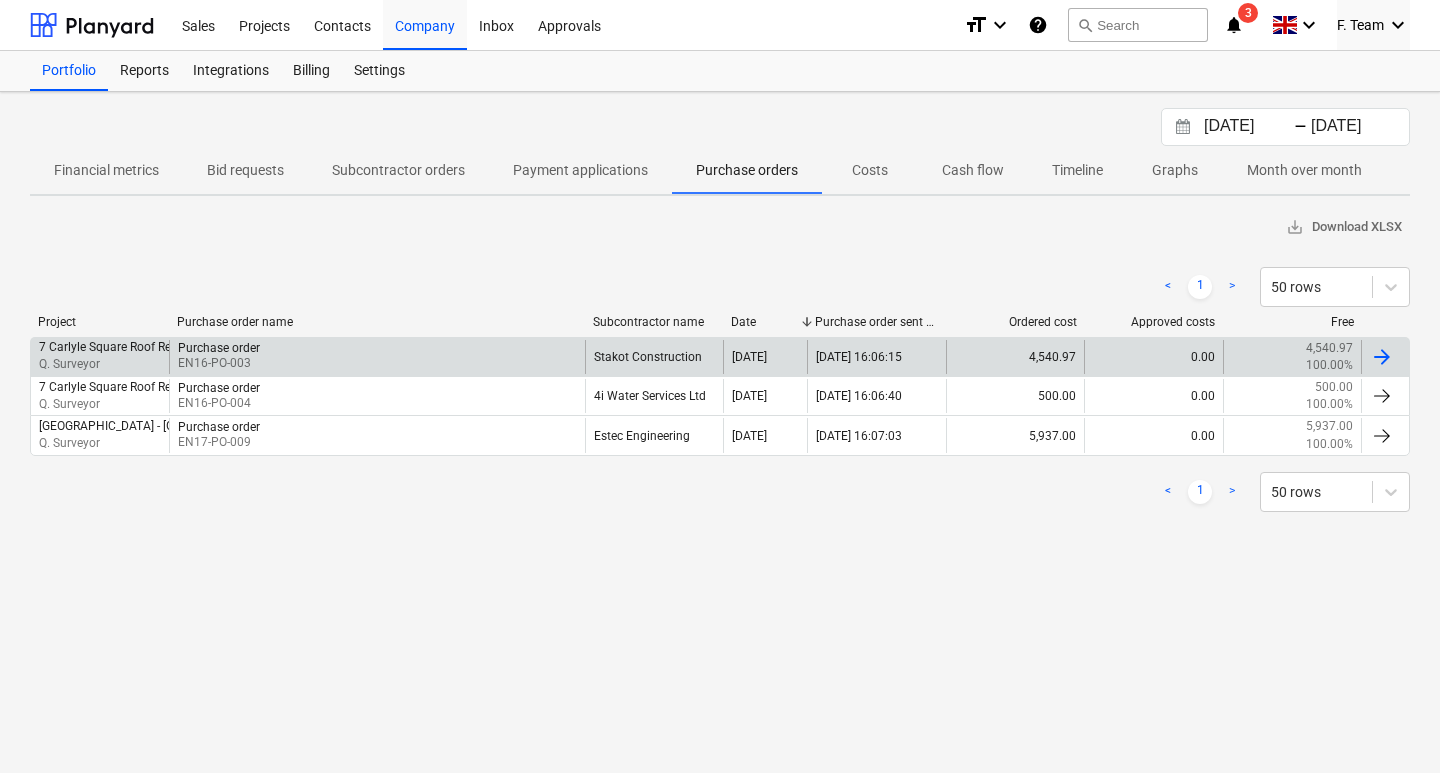 click on "Q. Surveyor" at bounding box center (229, 364) 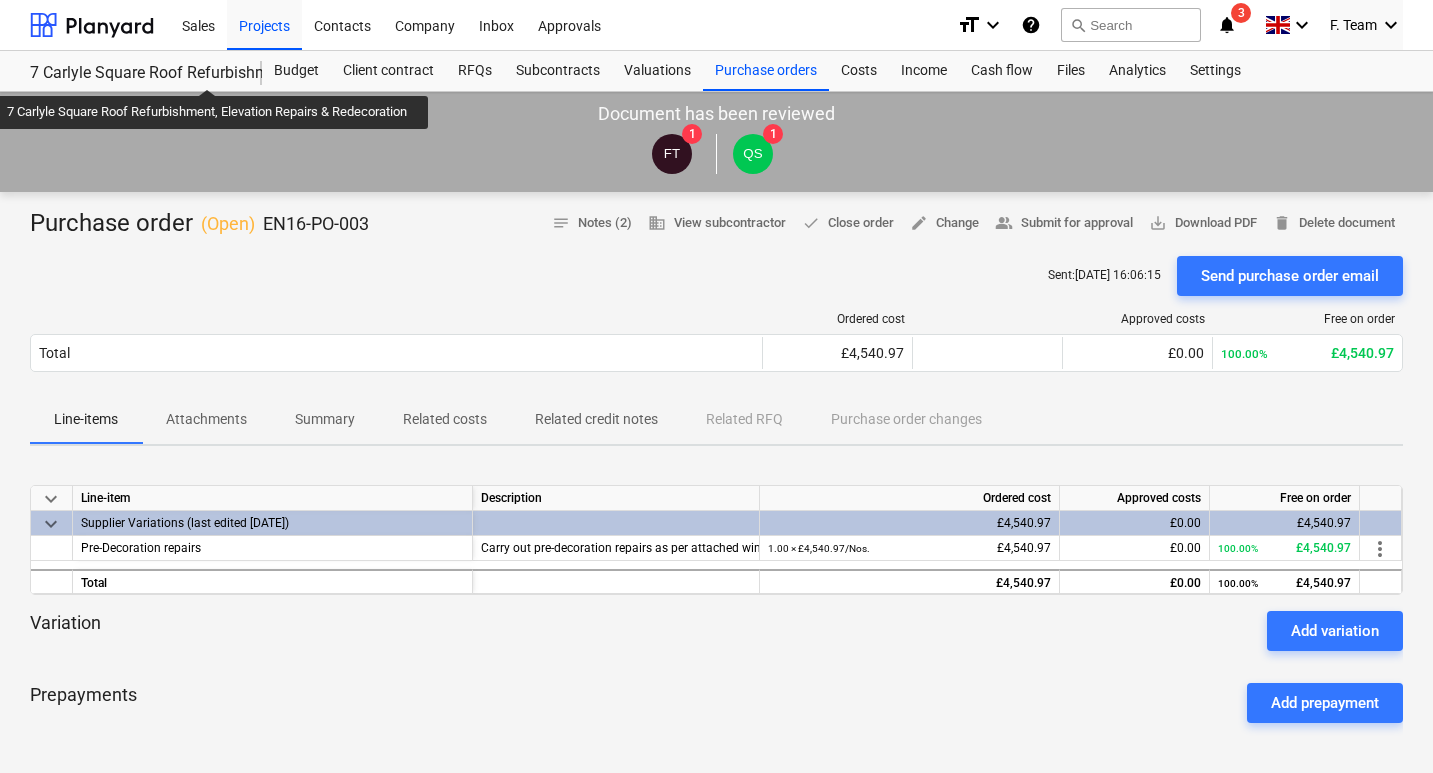 click on "7 Carlyle Square Roof Refurbishment, Elevation Repairs & Redecoration" at bounding box center [134, 73] 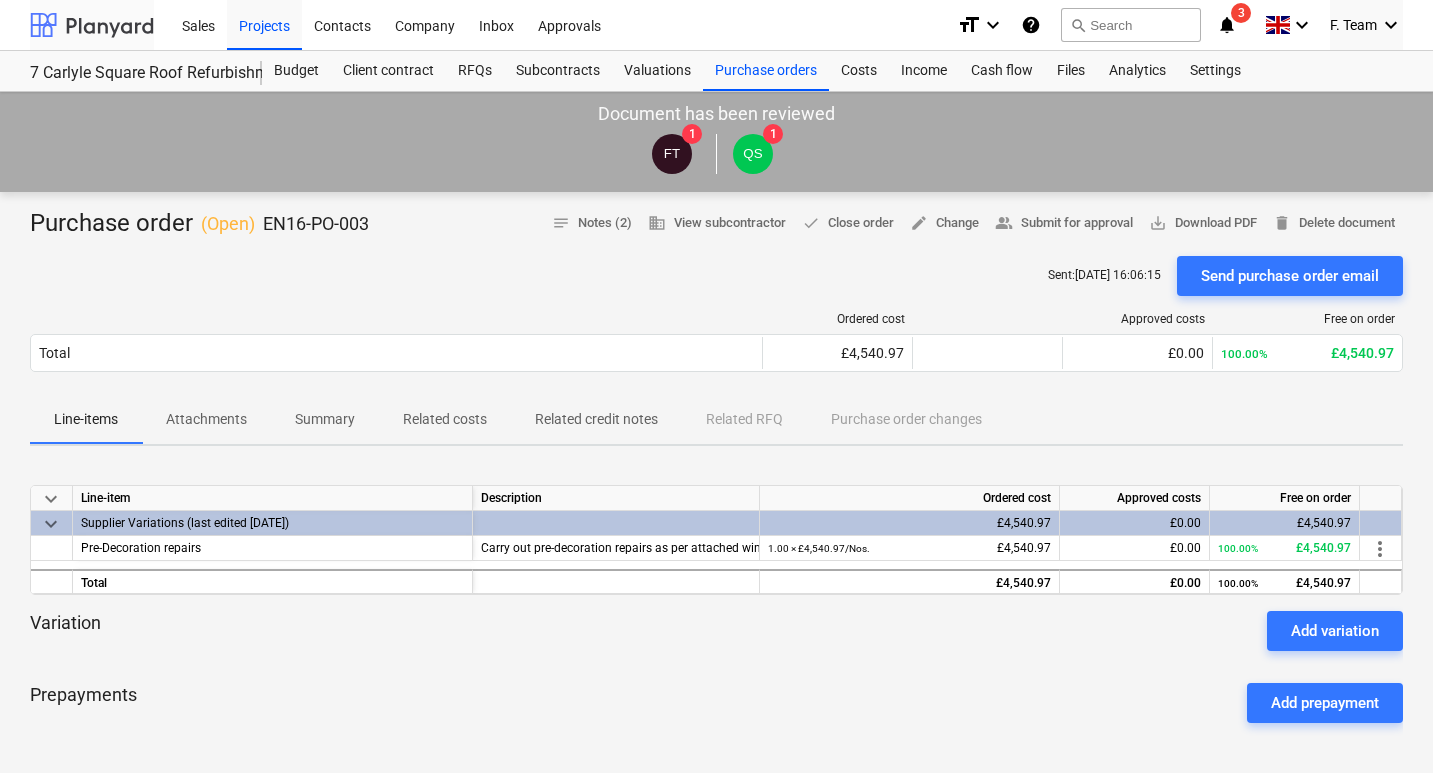 click at bounding box center (92, 25) 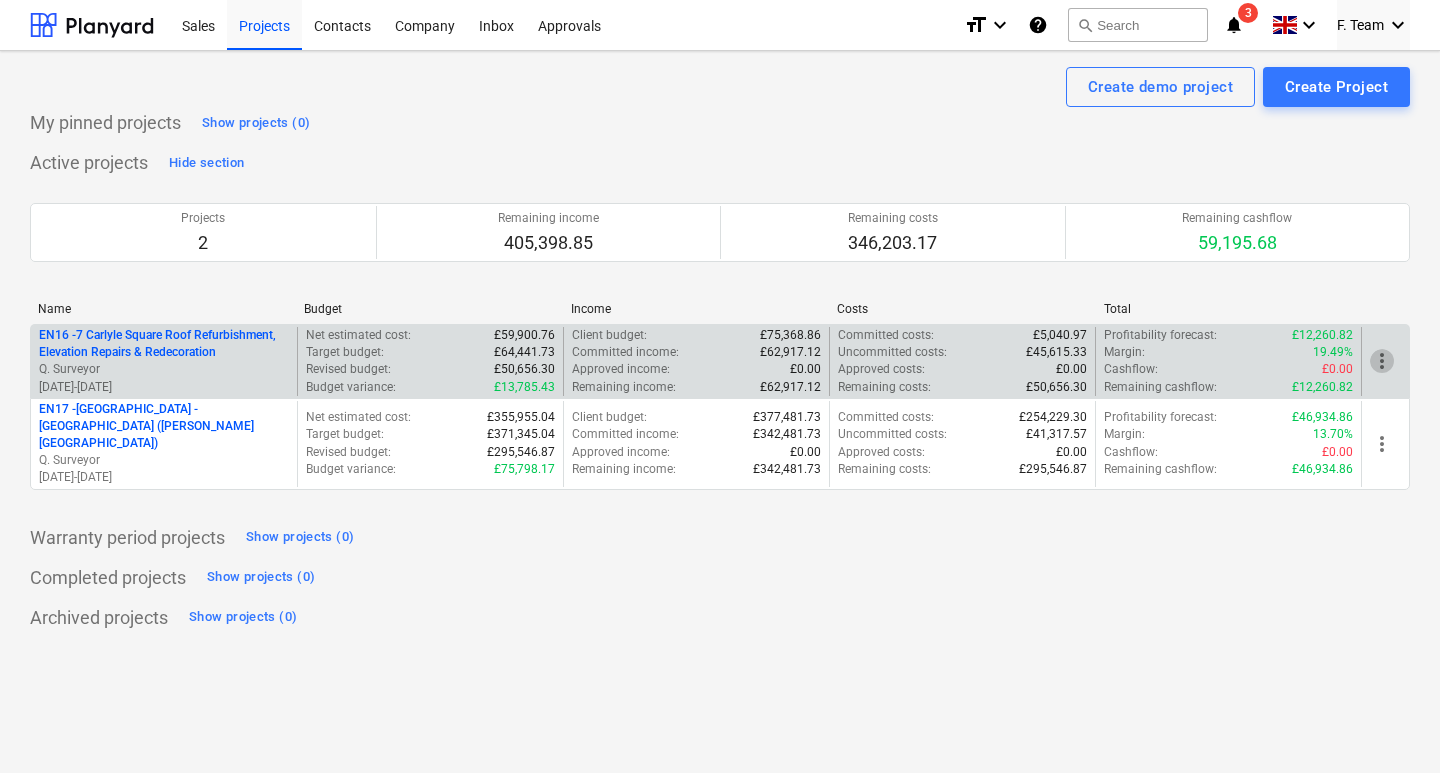 click on "more_vert" at bounding box center [1382, 361] 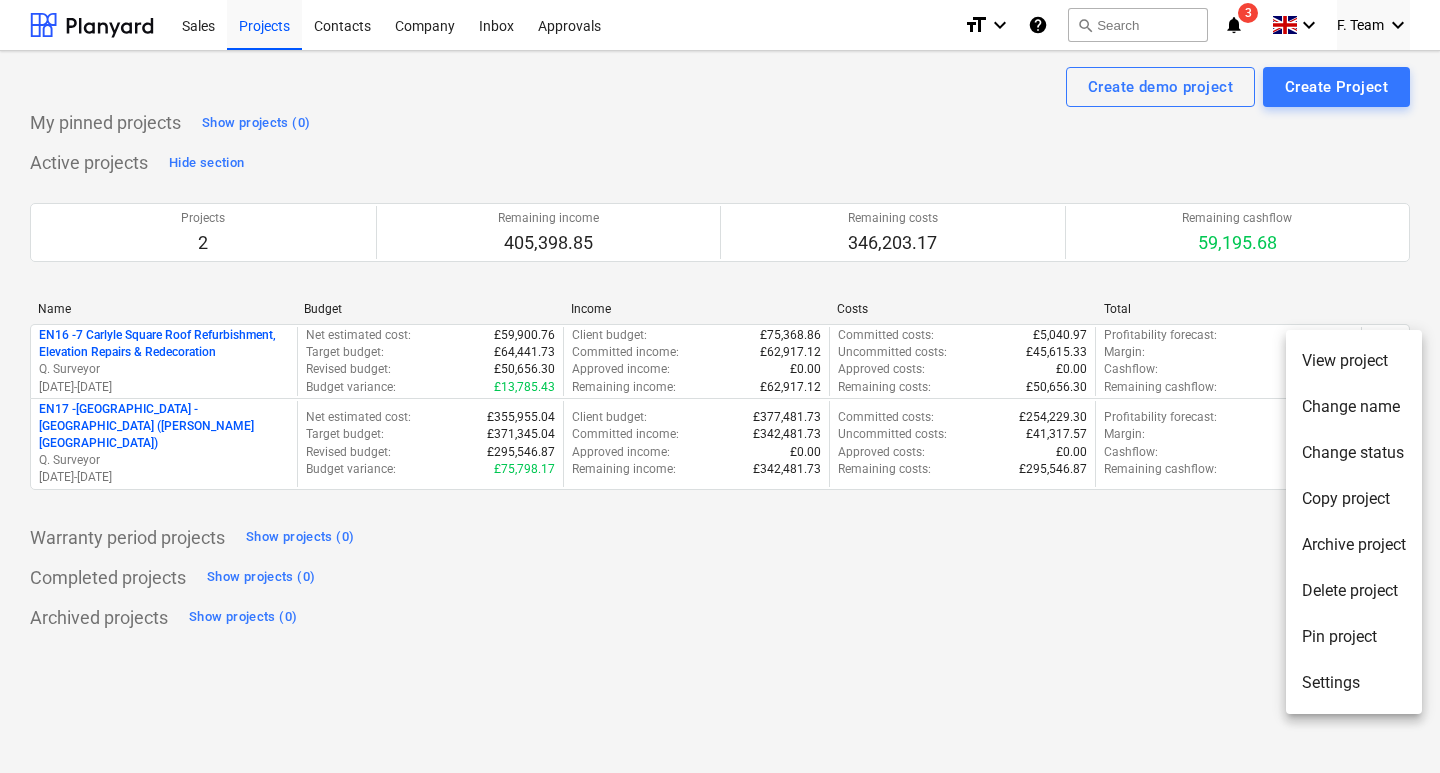 click on "Settings" at bounding box center [1354, 683] 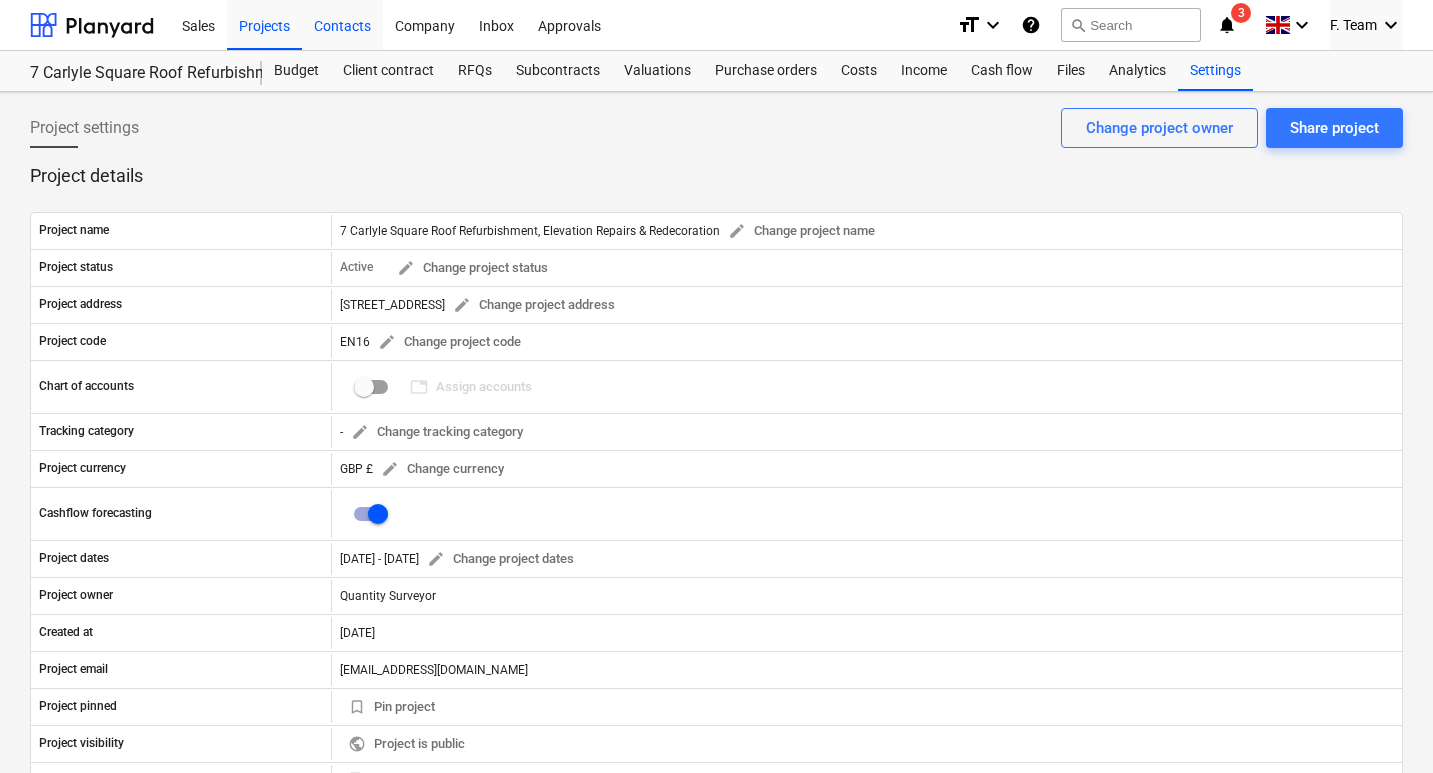 click on "Contacts" at bounding box center [342, 24] 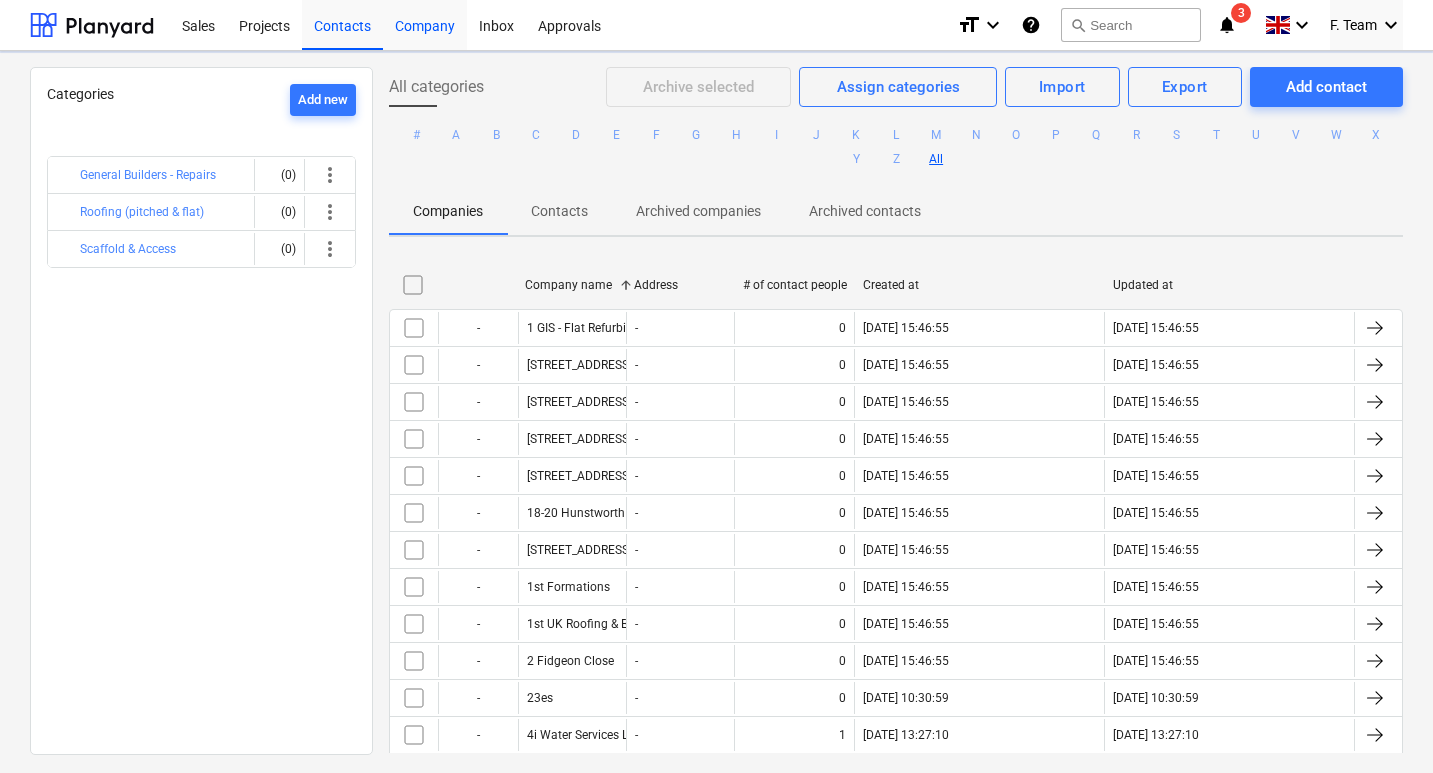 click on "Company" at bounding box center [425, 24] 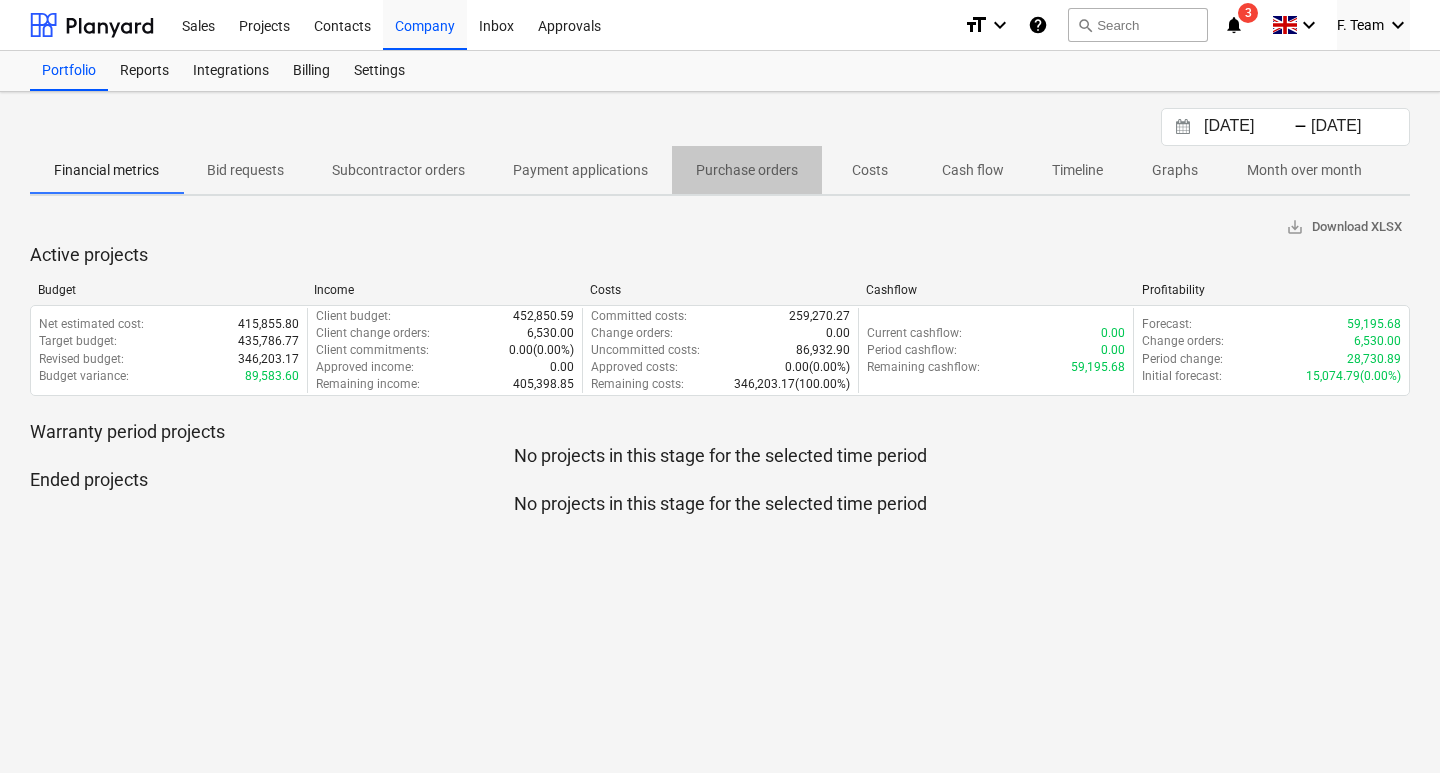 click on "Purchase orders" at bounding box center (747, 170) 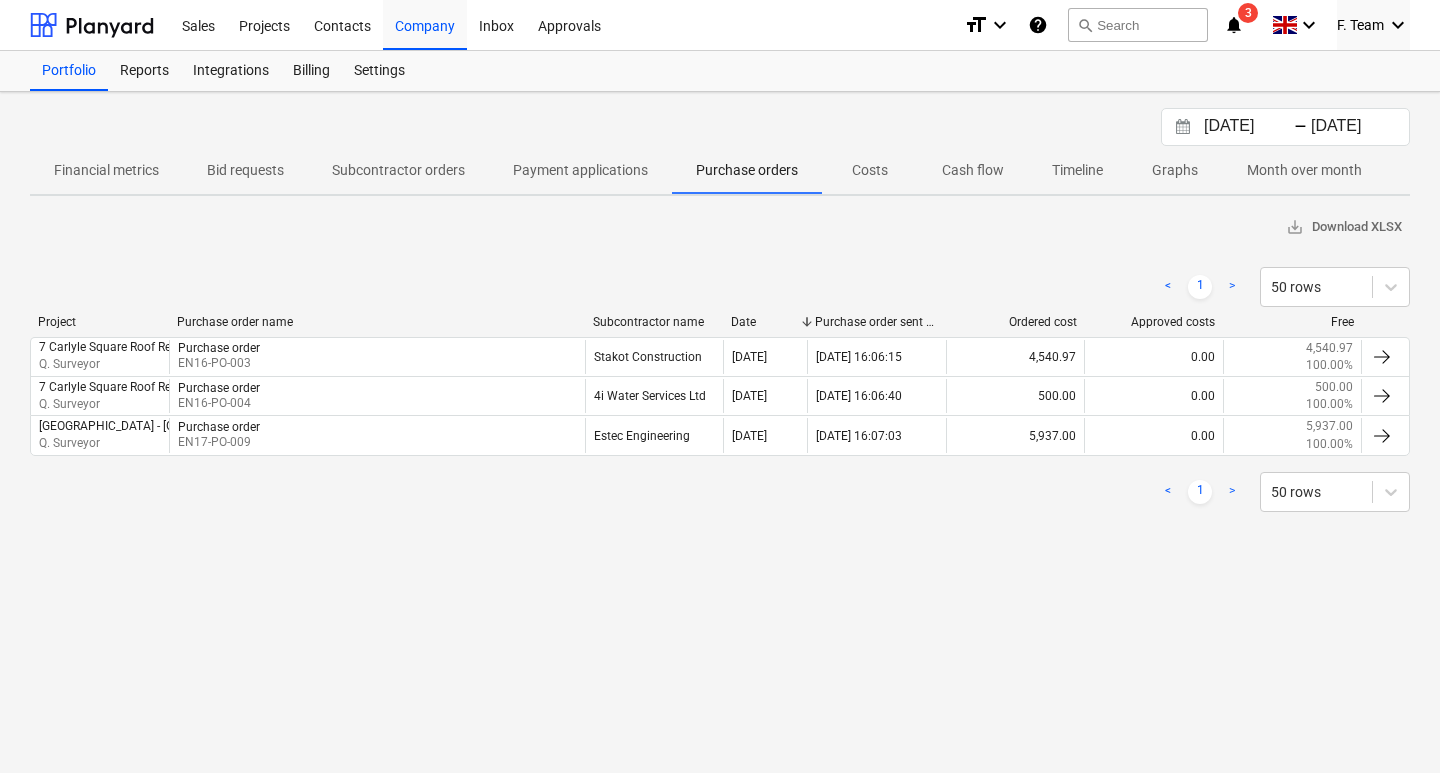 click on "Subcontractor orders" at bounding box center [398, 170] 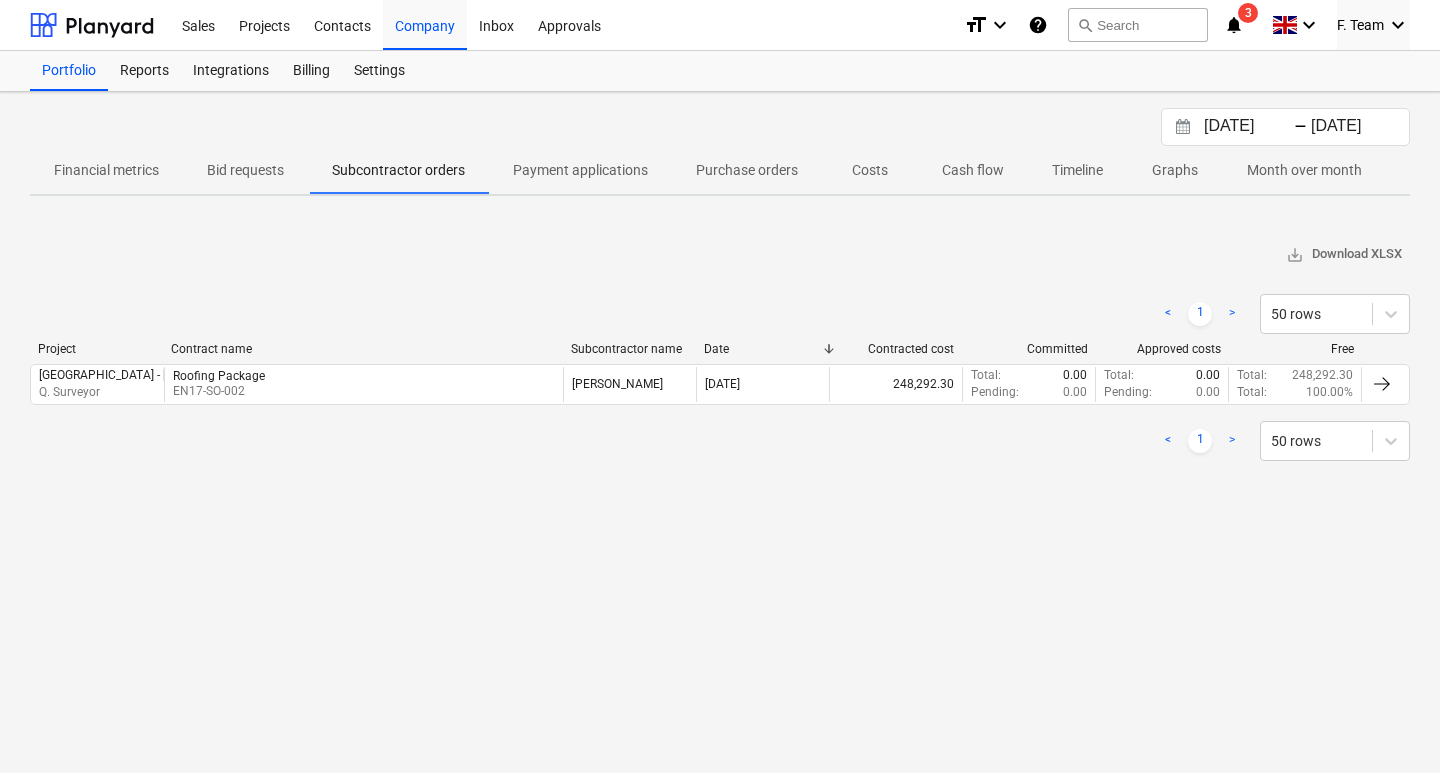 drag, startPoint x: 339, startPoint y: 120, endPoint x: 357, endPoint y: 146, distance: 31.622776 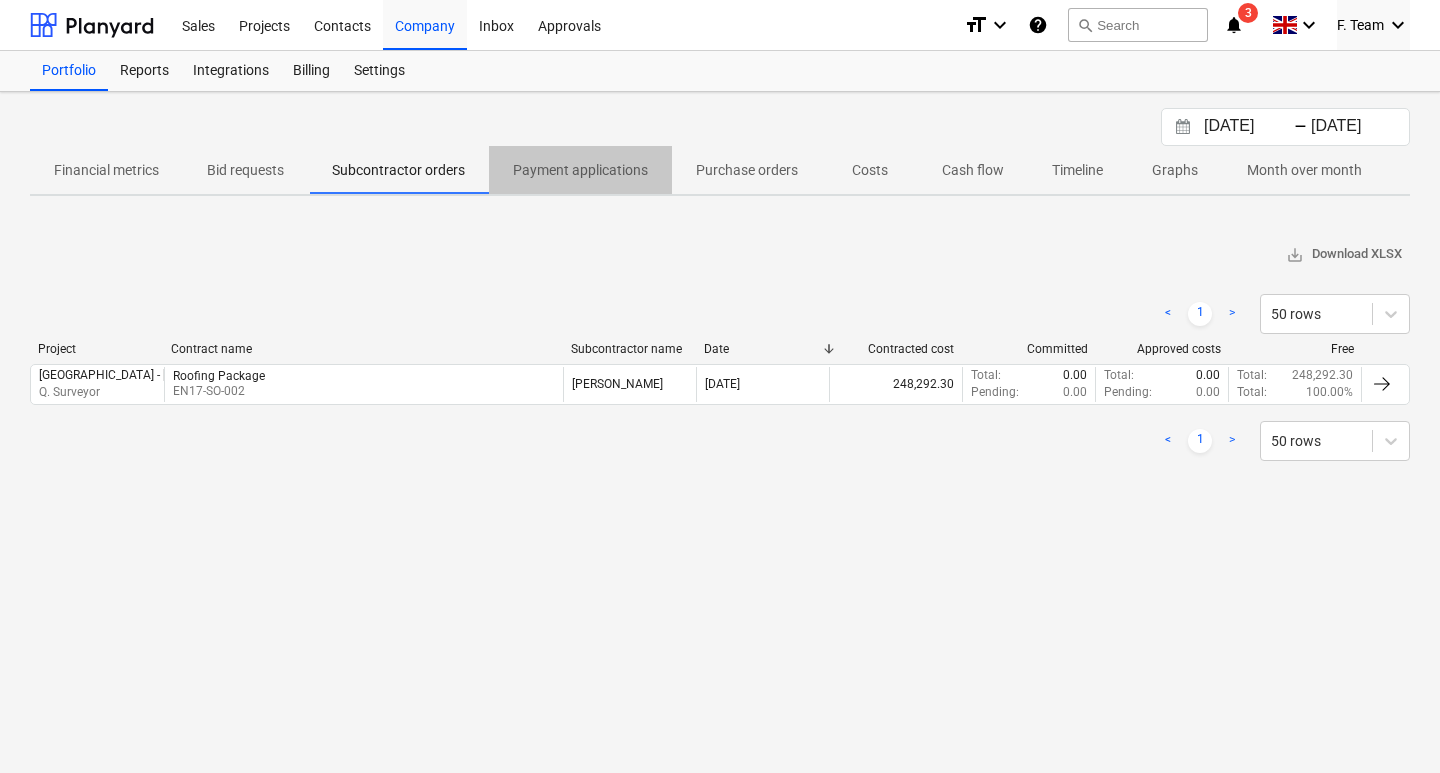 click on "Payment applications" at bounding box center [580, 170] 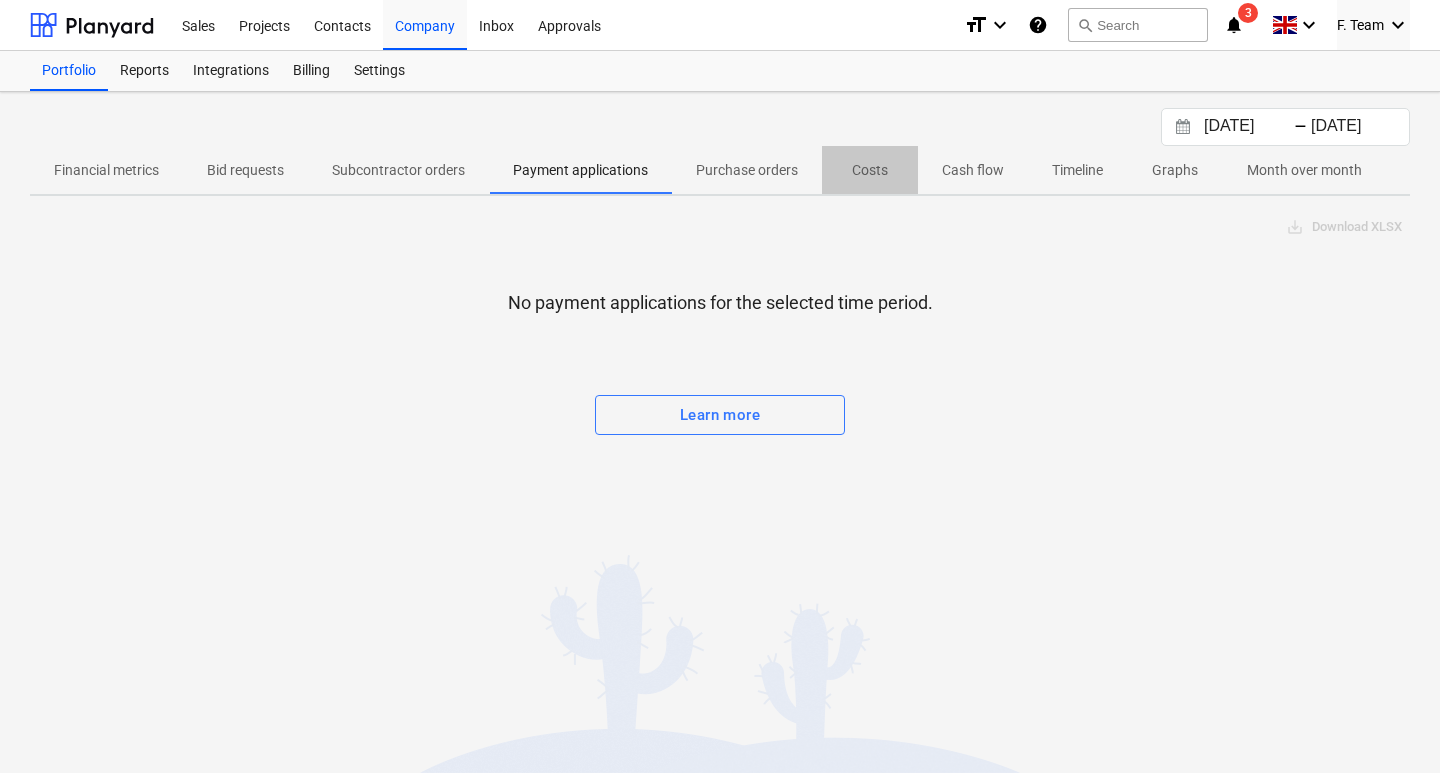click on "Costs" at bounding box center [870, 170] 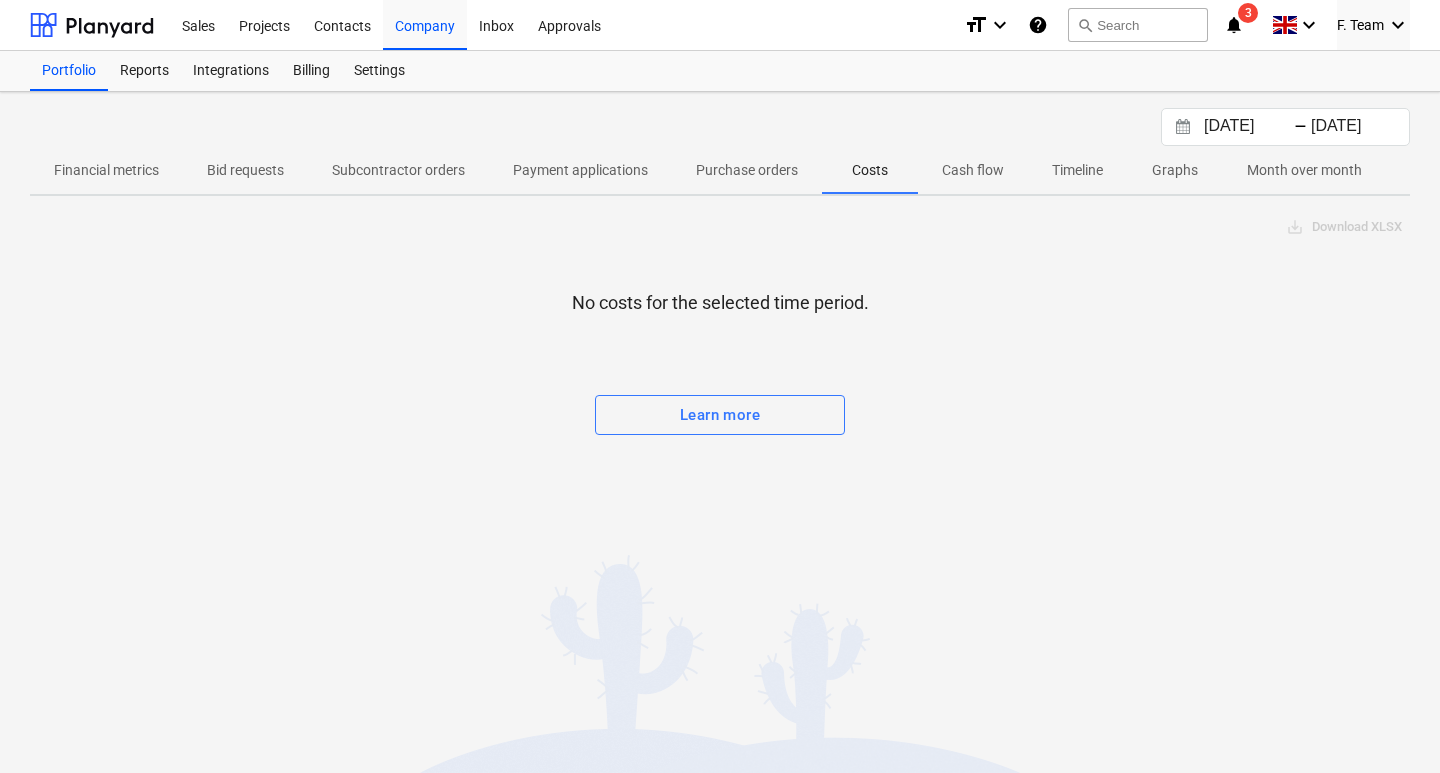 click on "Cash flow" at bounding box center (973, 170) 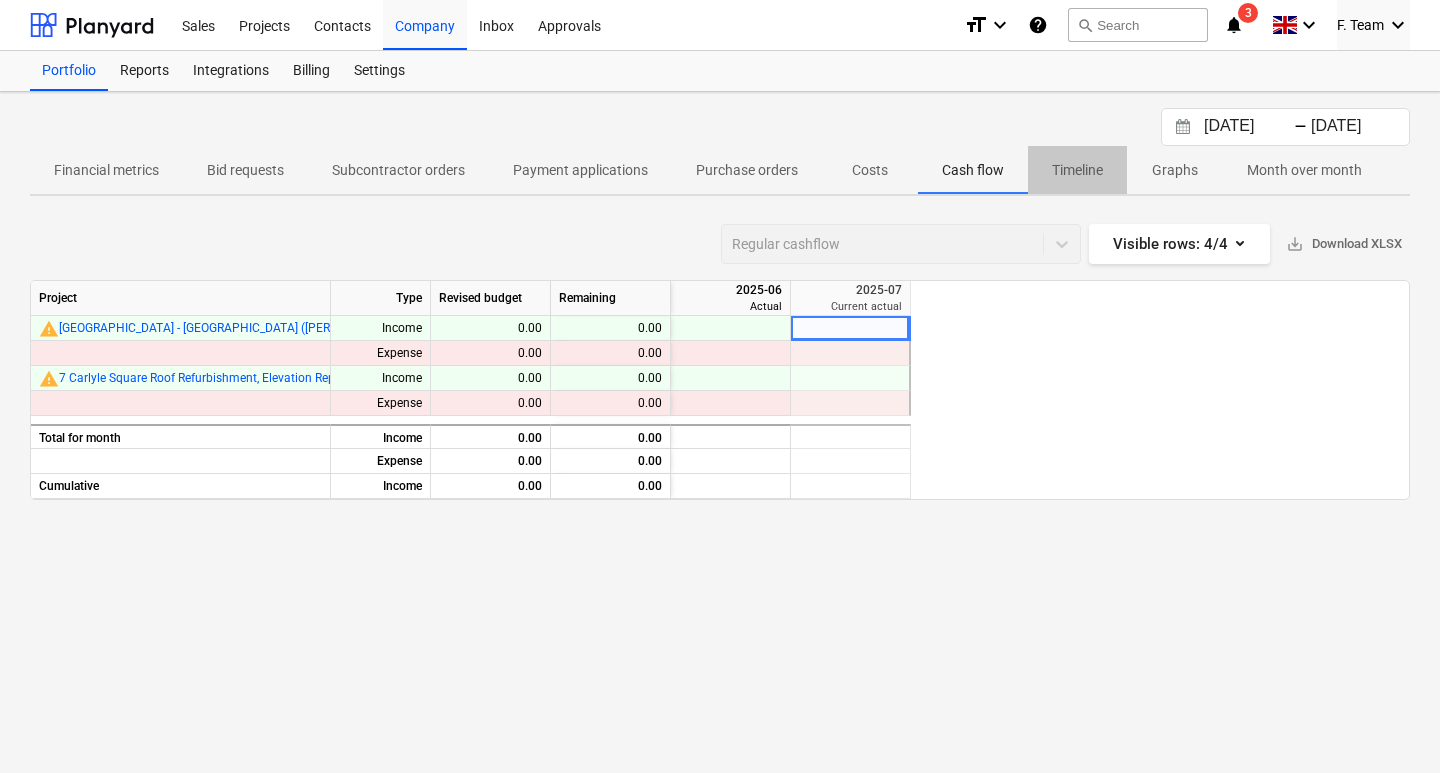 click on "Timeline" at bounding box center (1077, 170) 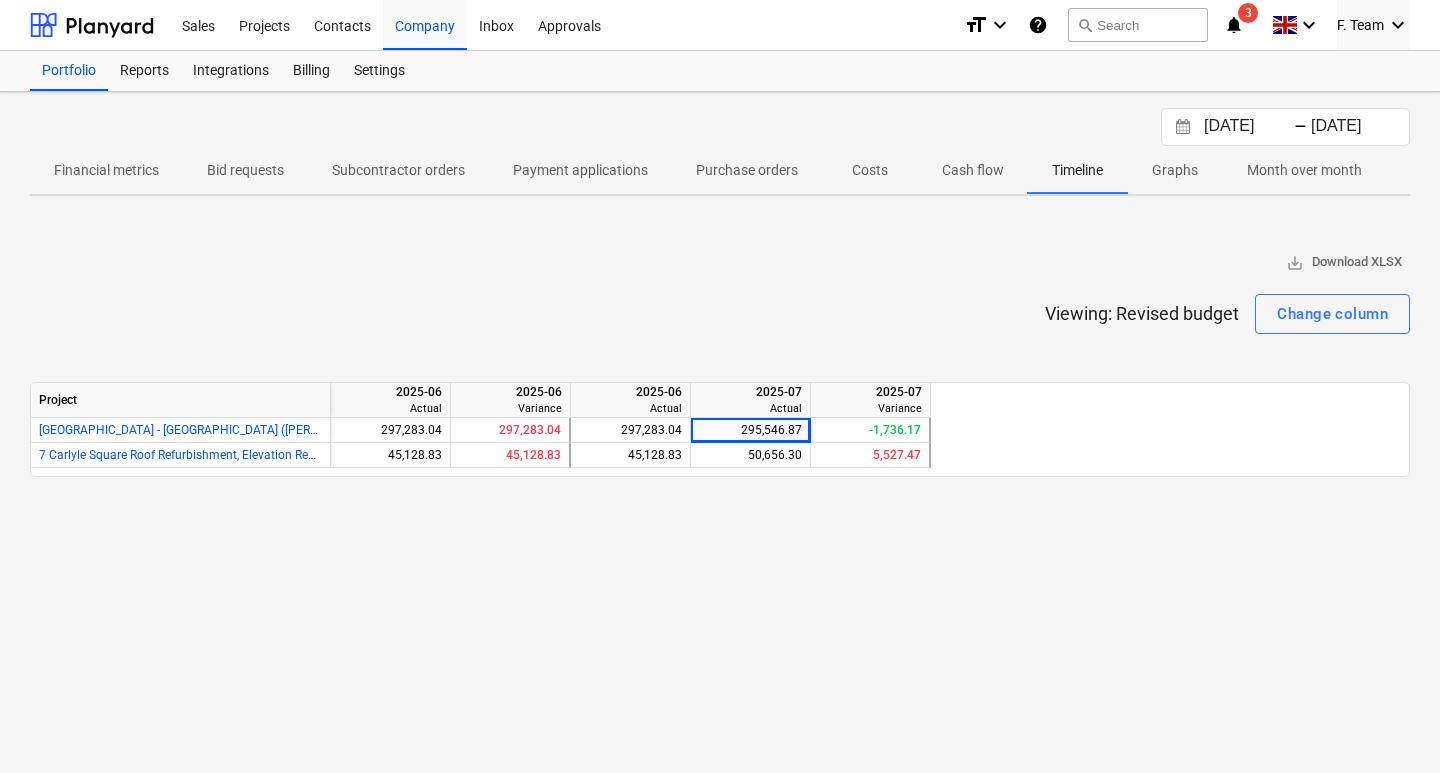 click on "Graphs" at bounding box center (1175, 170) 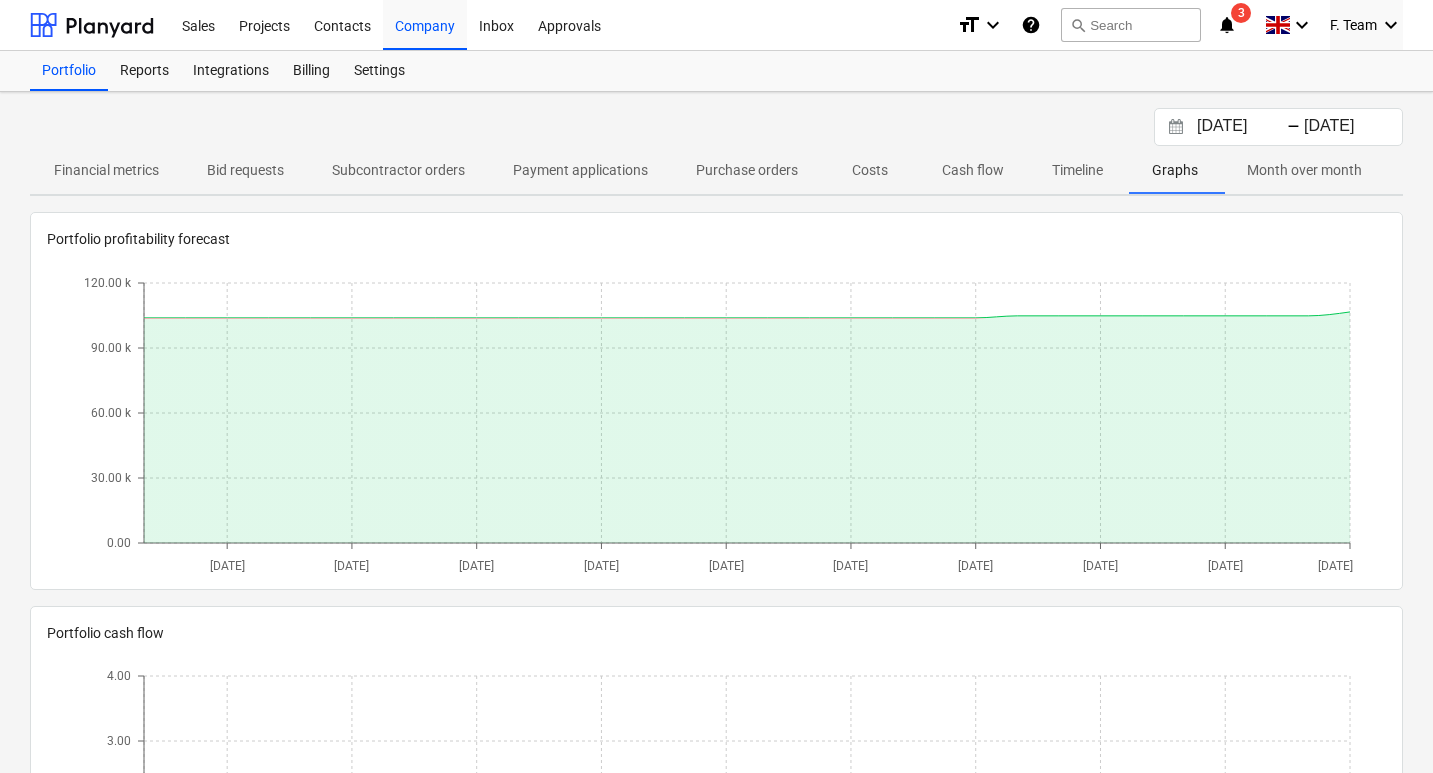 click on "Bid requests" at bounding box center [245, 170] 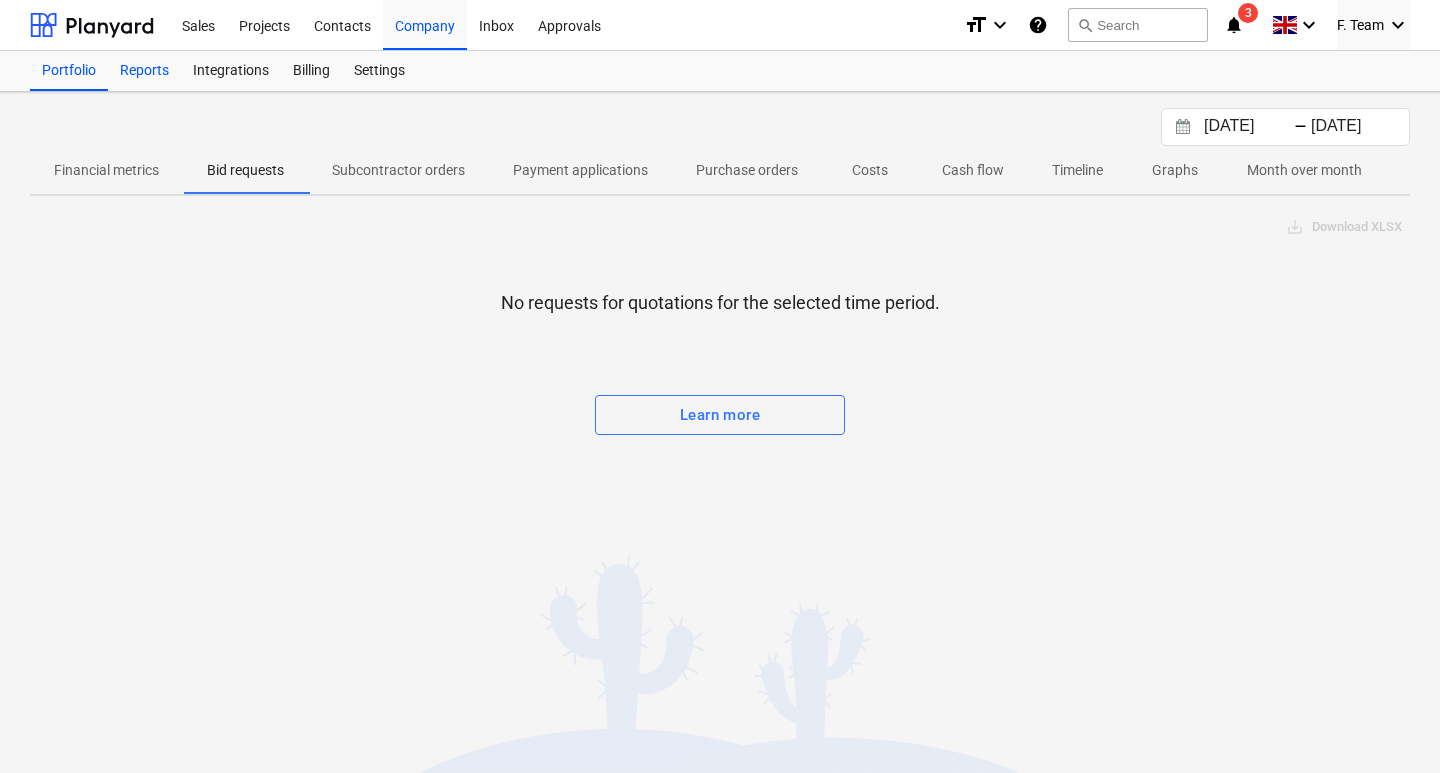 click on "Financial metrics" at bounding box center (106, 170) 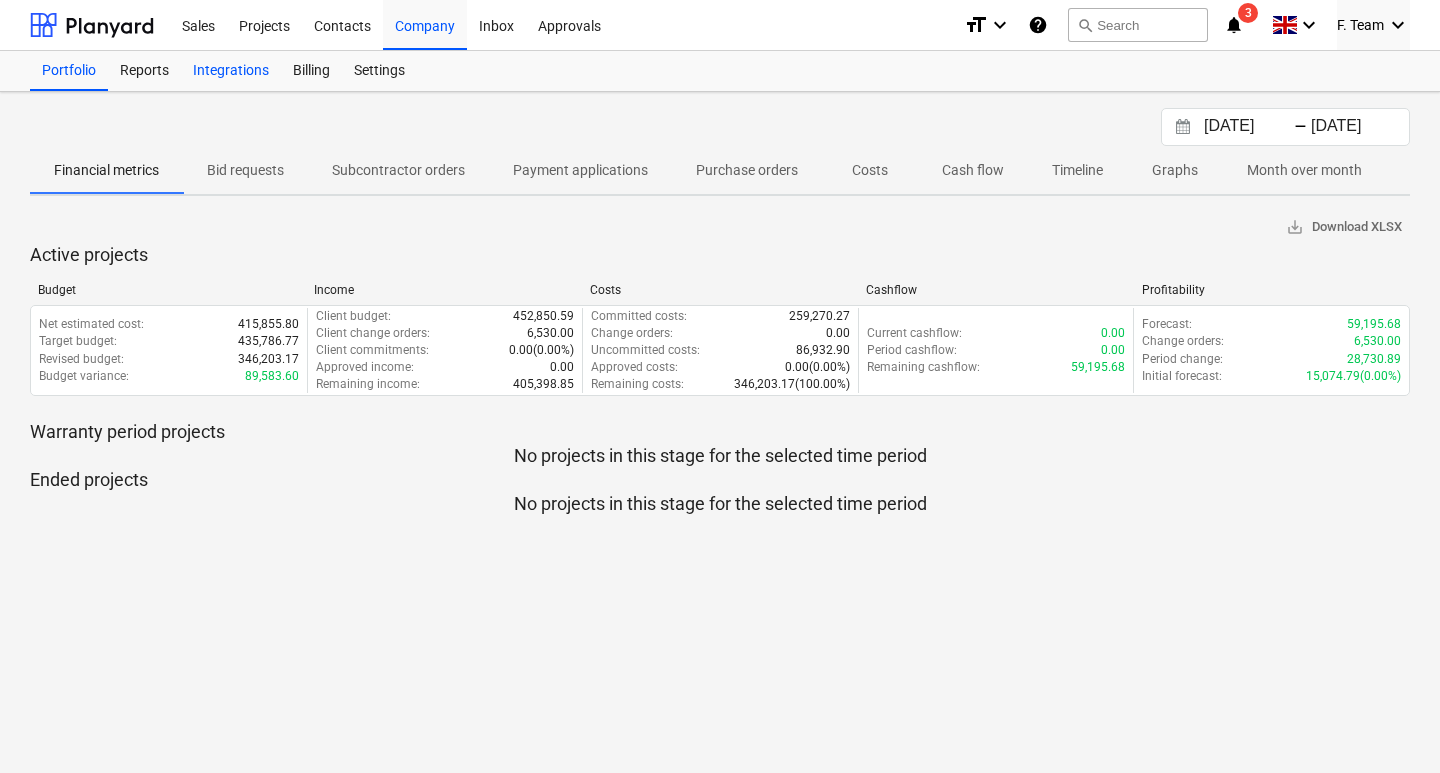 click on "Integrations" at bounding box center [231, 71] 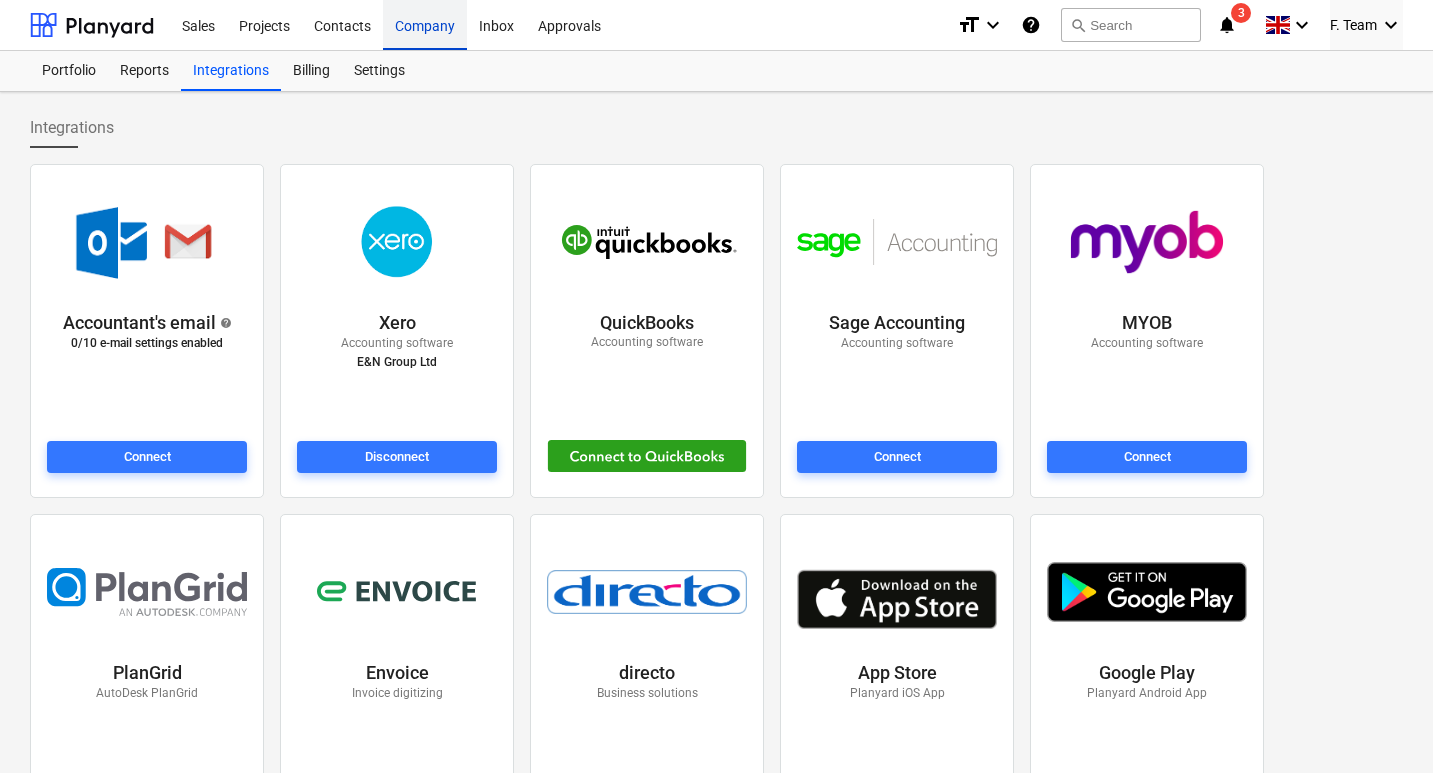 click on "Company" at bounding box center (425, 24) 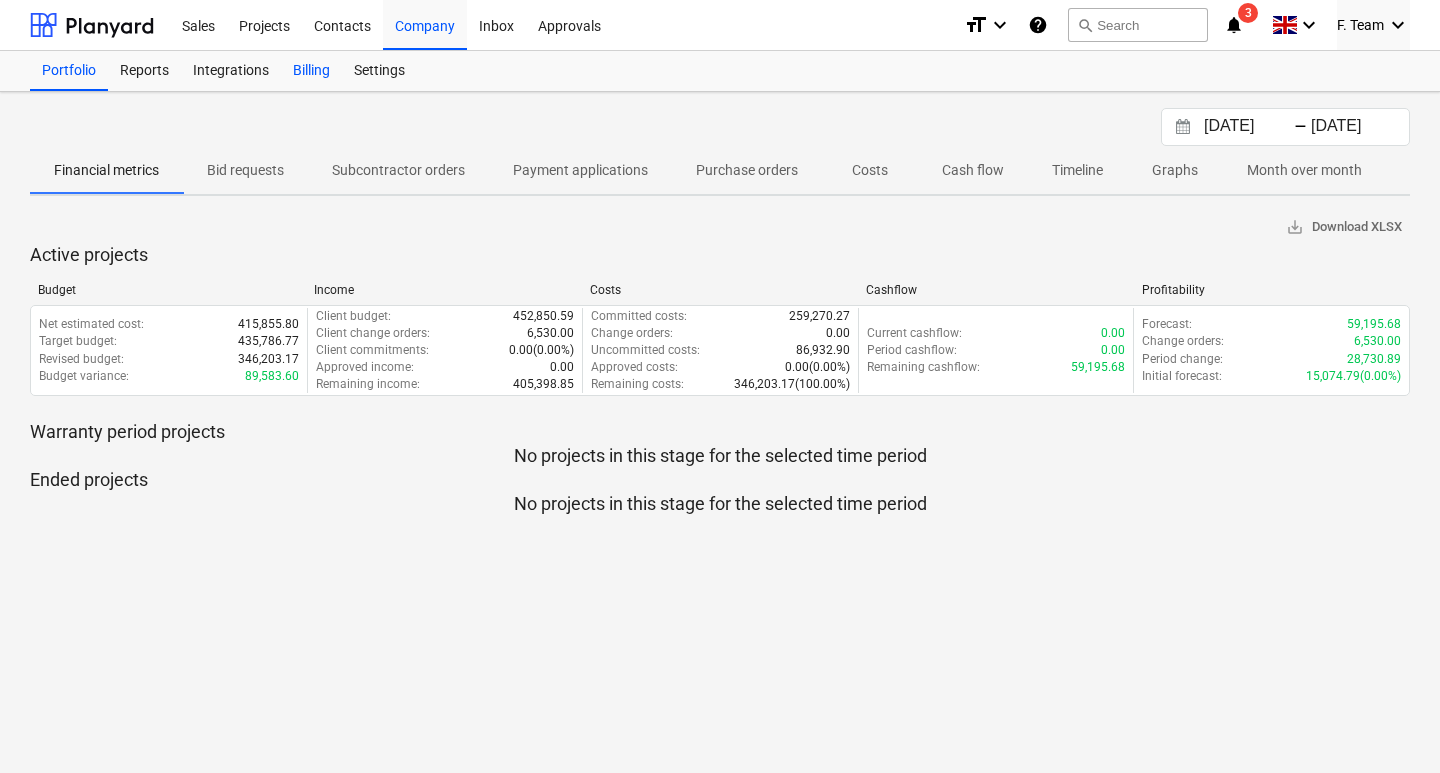 click on "Billing" at bounding box center (311, 71) 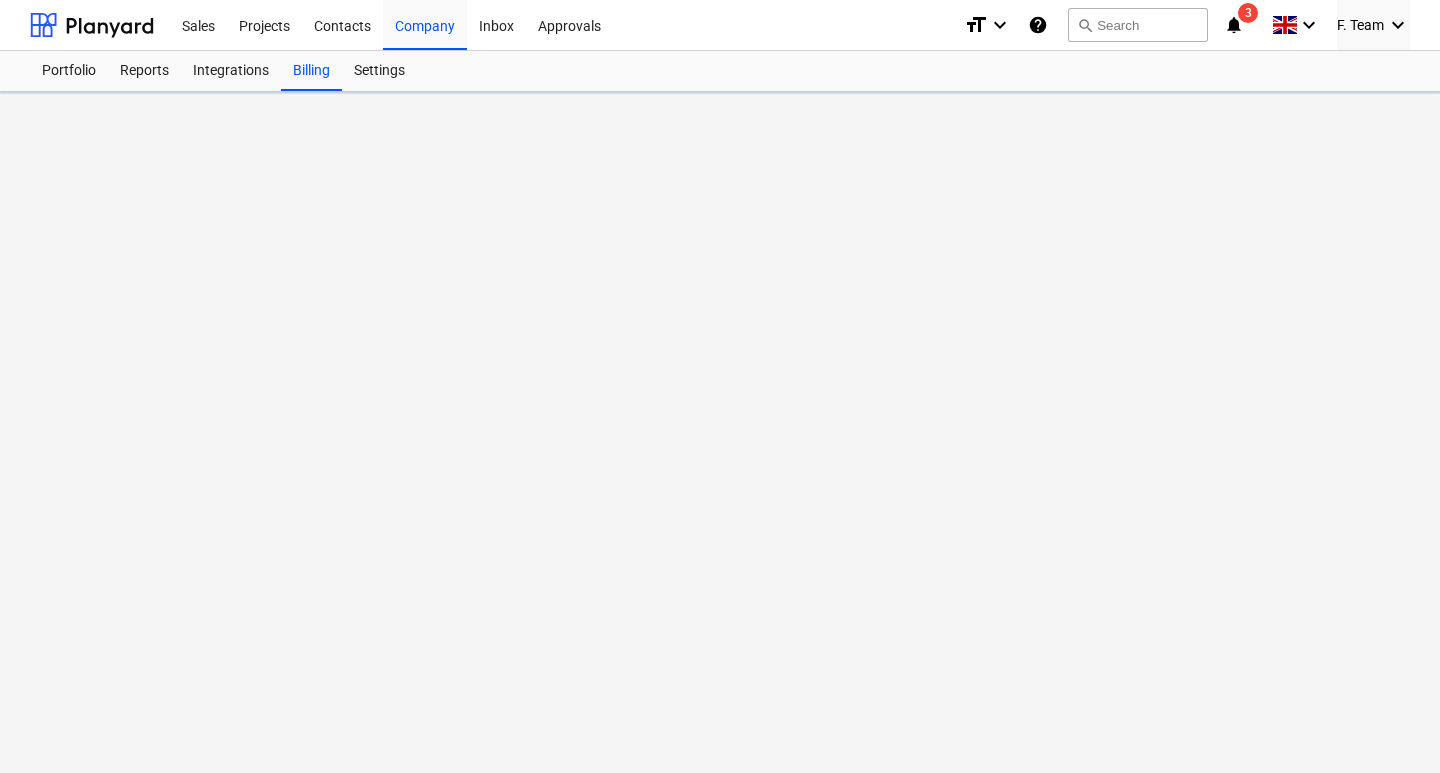 click at bounding box center [720, 432] 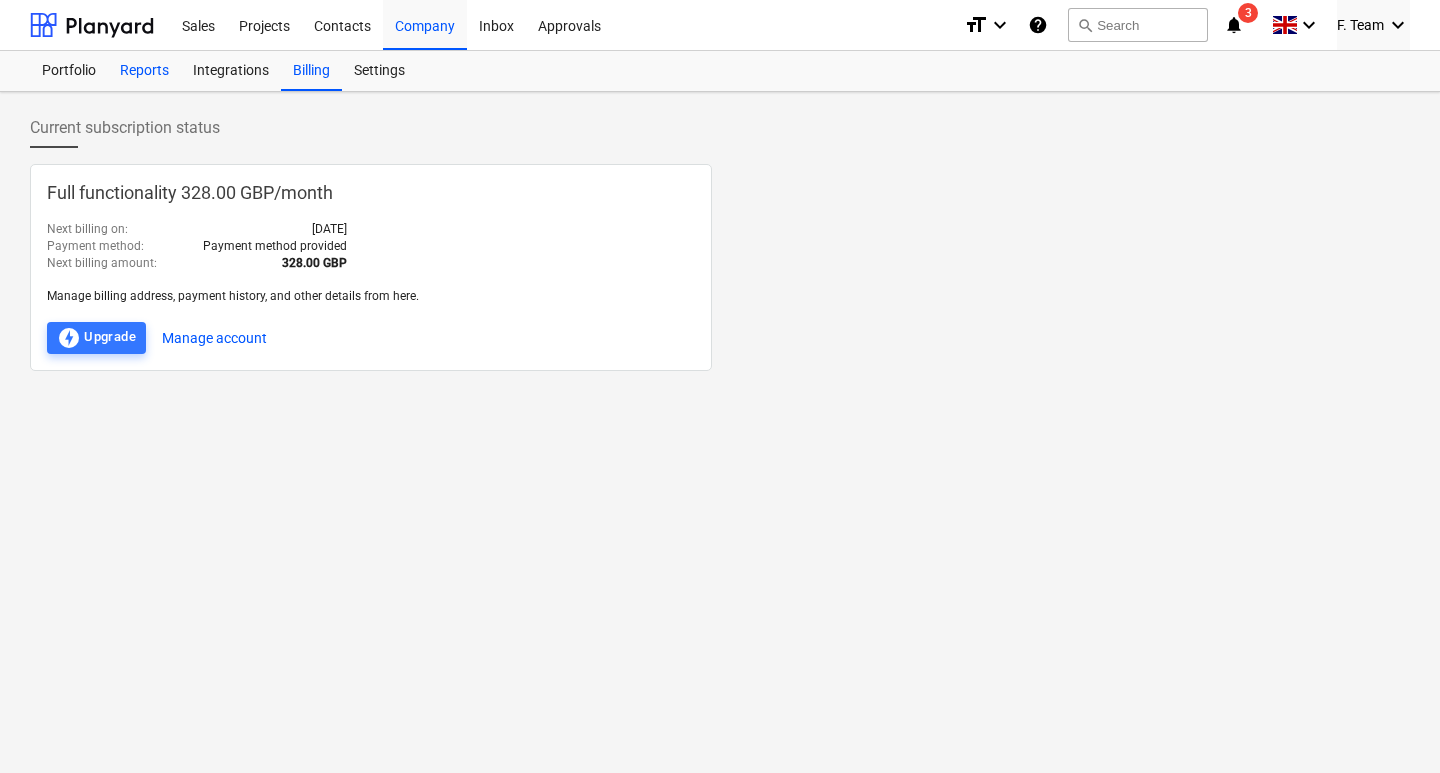 click on "Reports" at bounding box center (144, 71) 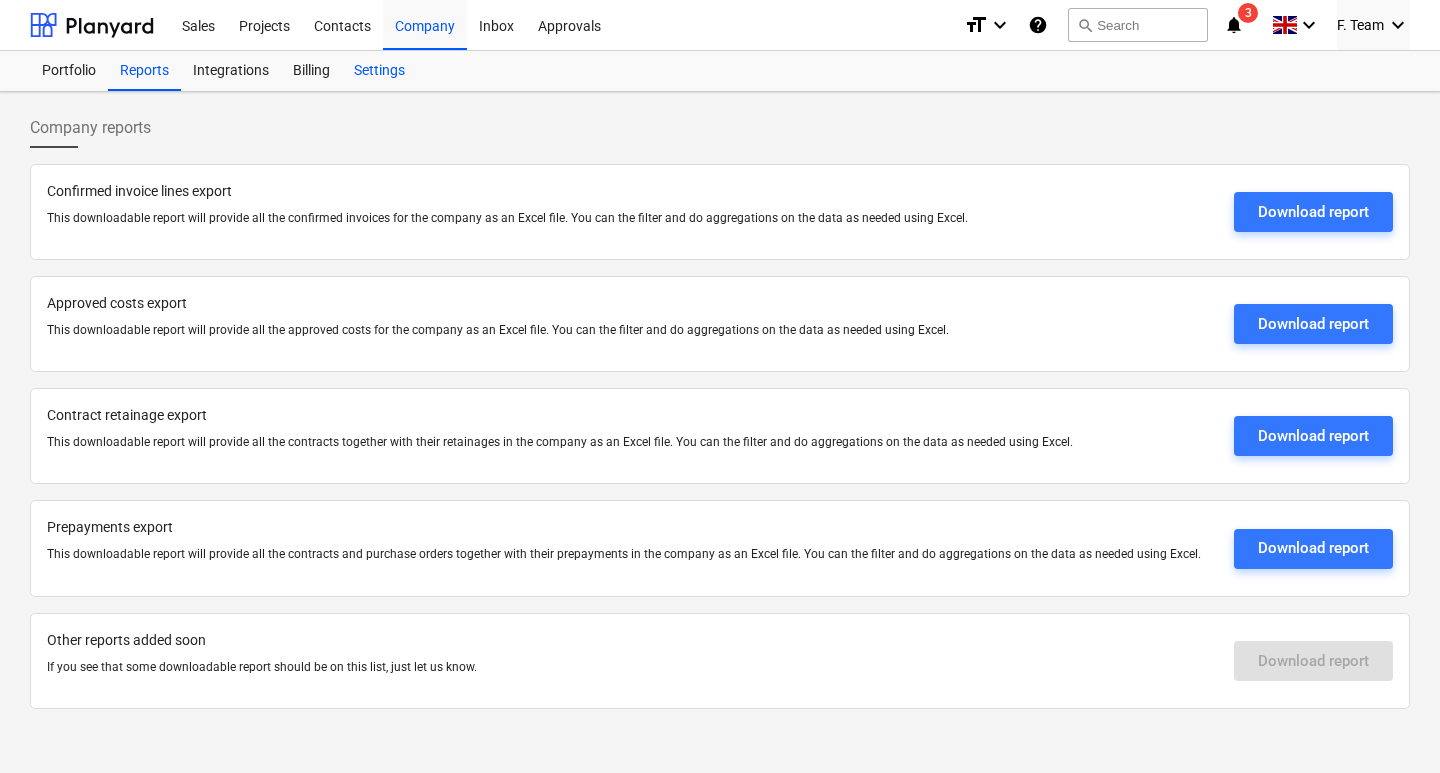 click on "Settings" at bounding box center (379, 71) 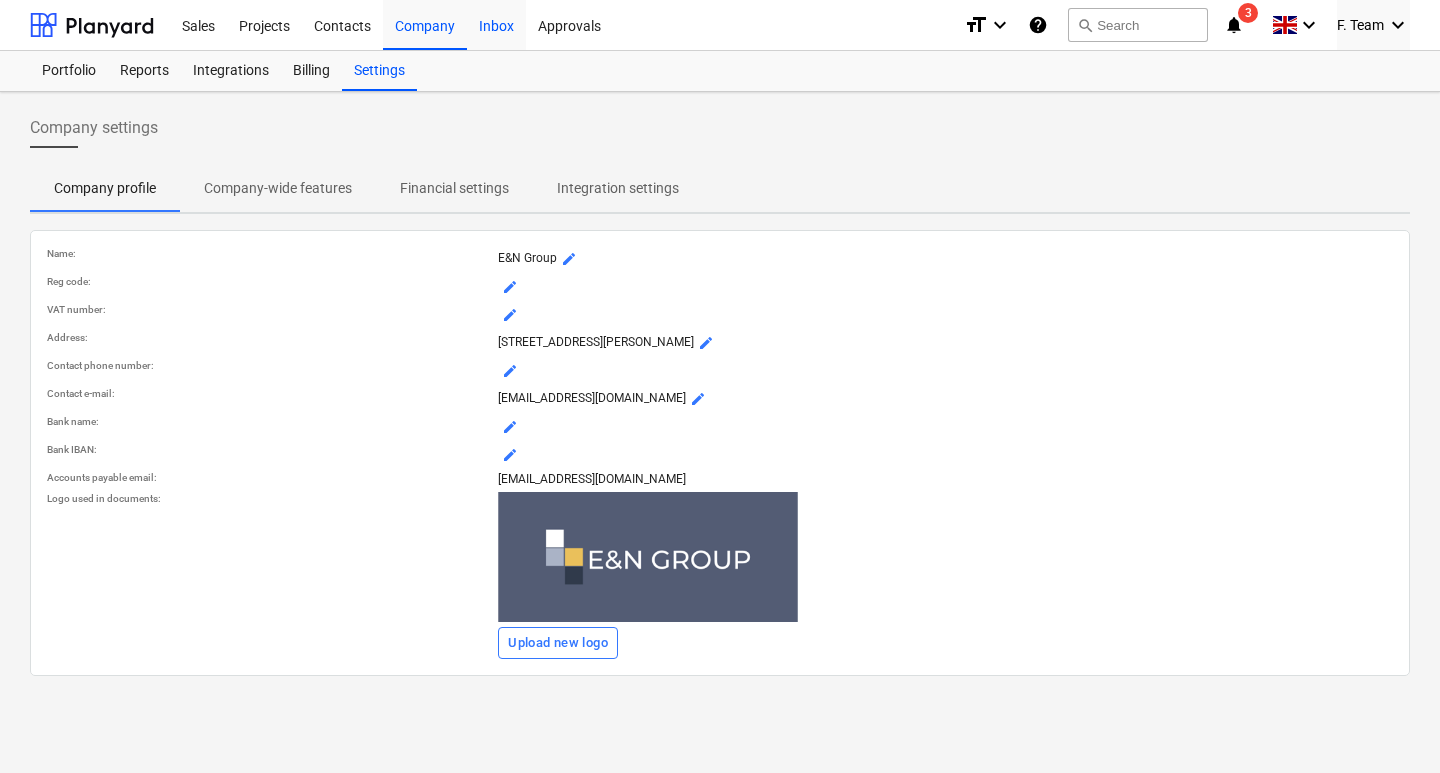click on "Inbox" at bounding box center (496, 24) 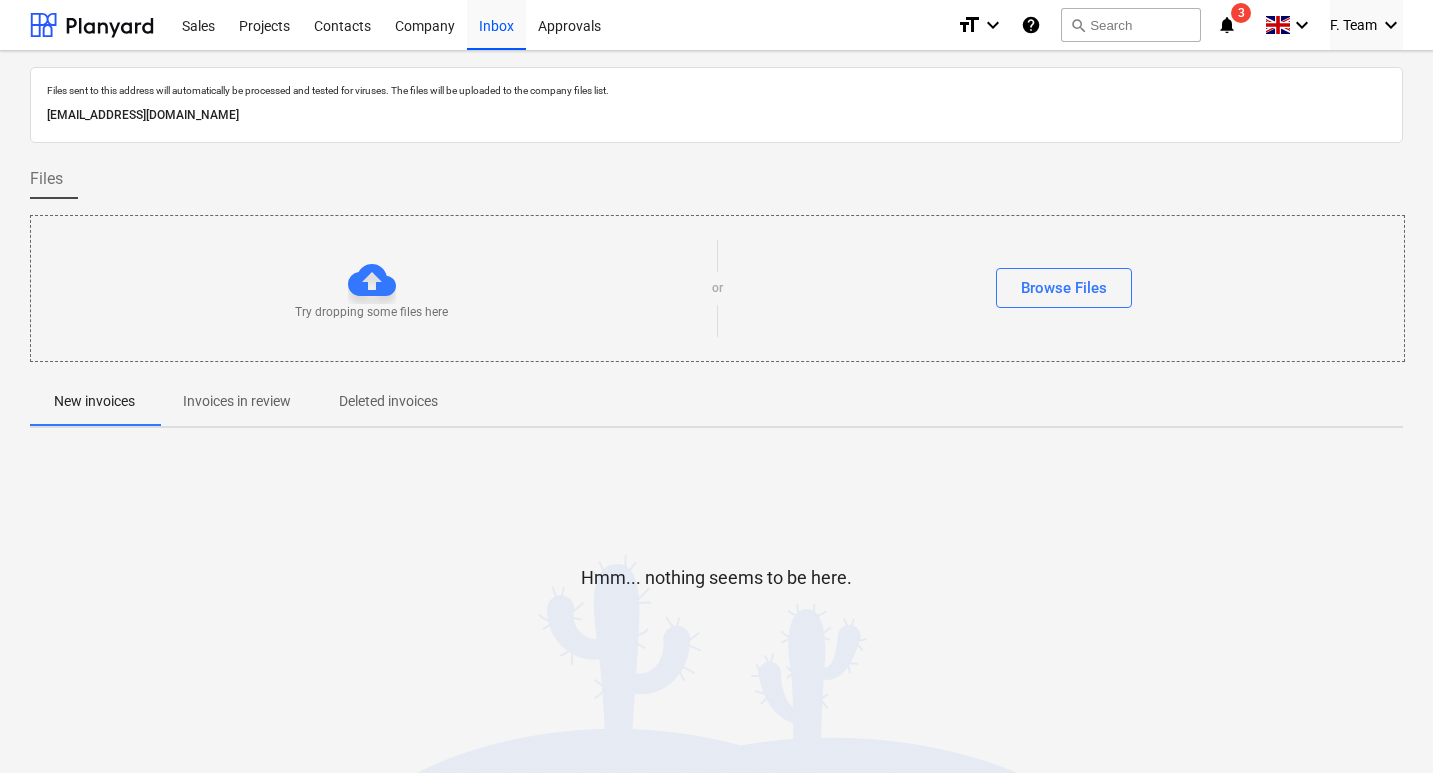 click on "[EMAIL_ADDRESS][DOMAIN_NAME]" at bounding box center [716, 115] 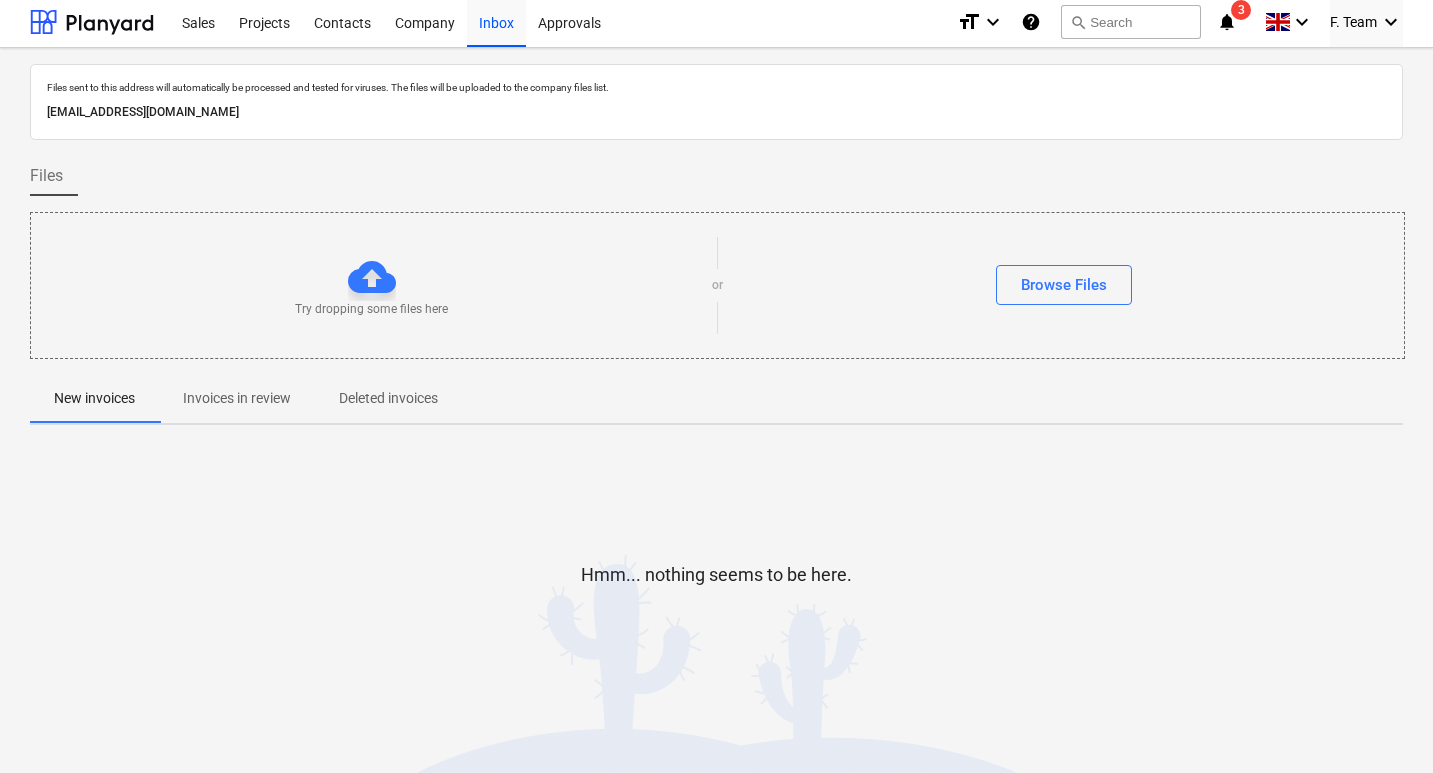 scroll, scrollTop: 0, scrollLeft: 0, axis: both 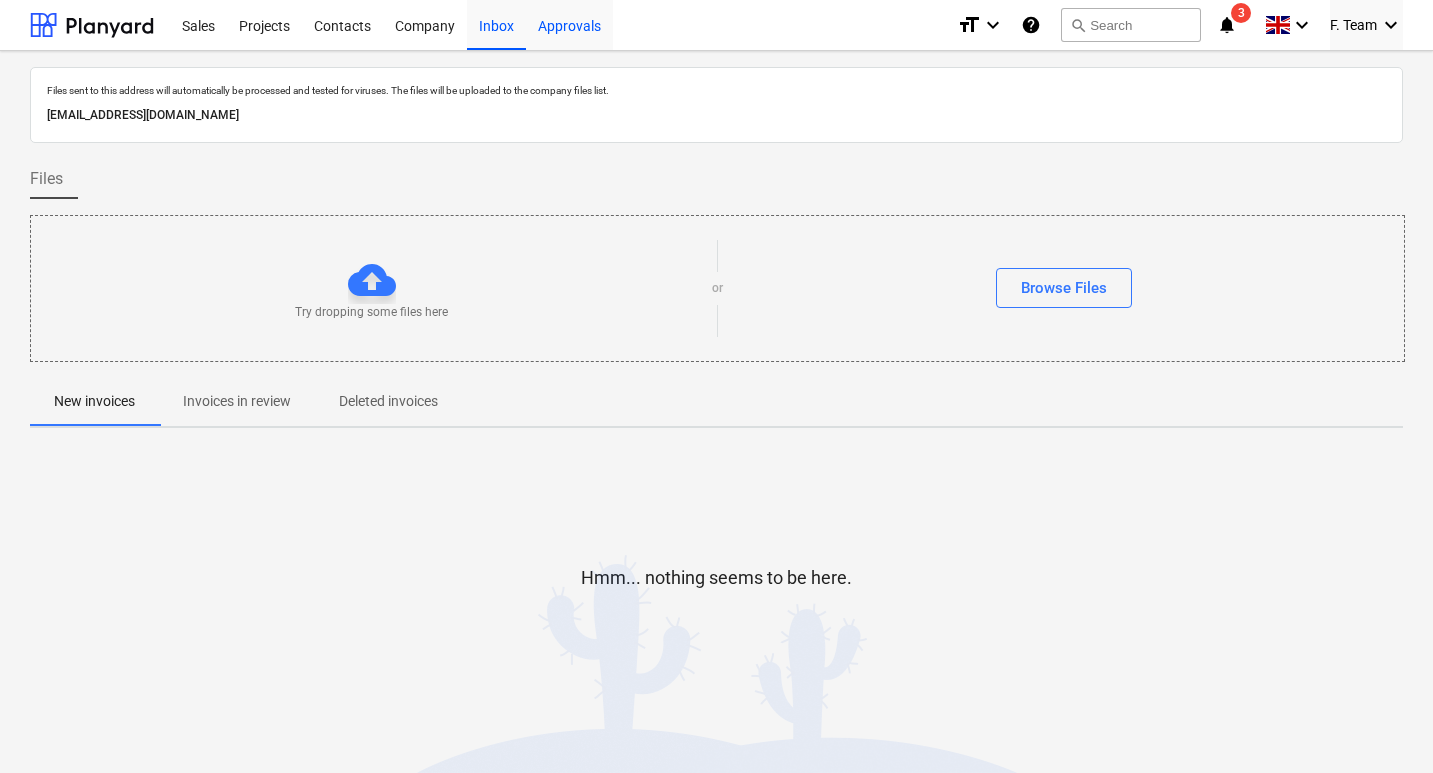 click on "Approvals" at bounding box center (569, 24) 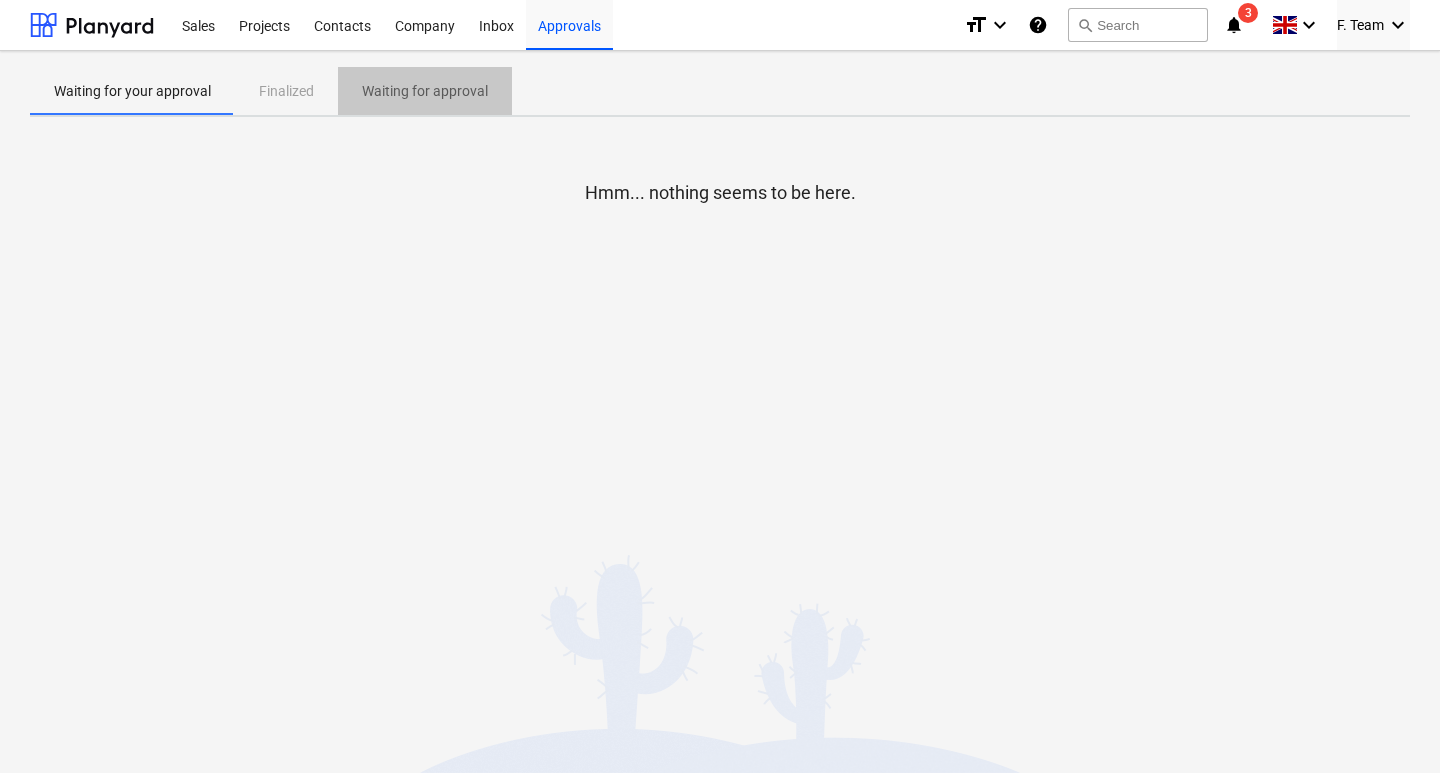 click on "Waiting for approval" at bounding box center [425, 91] 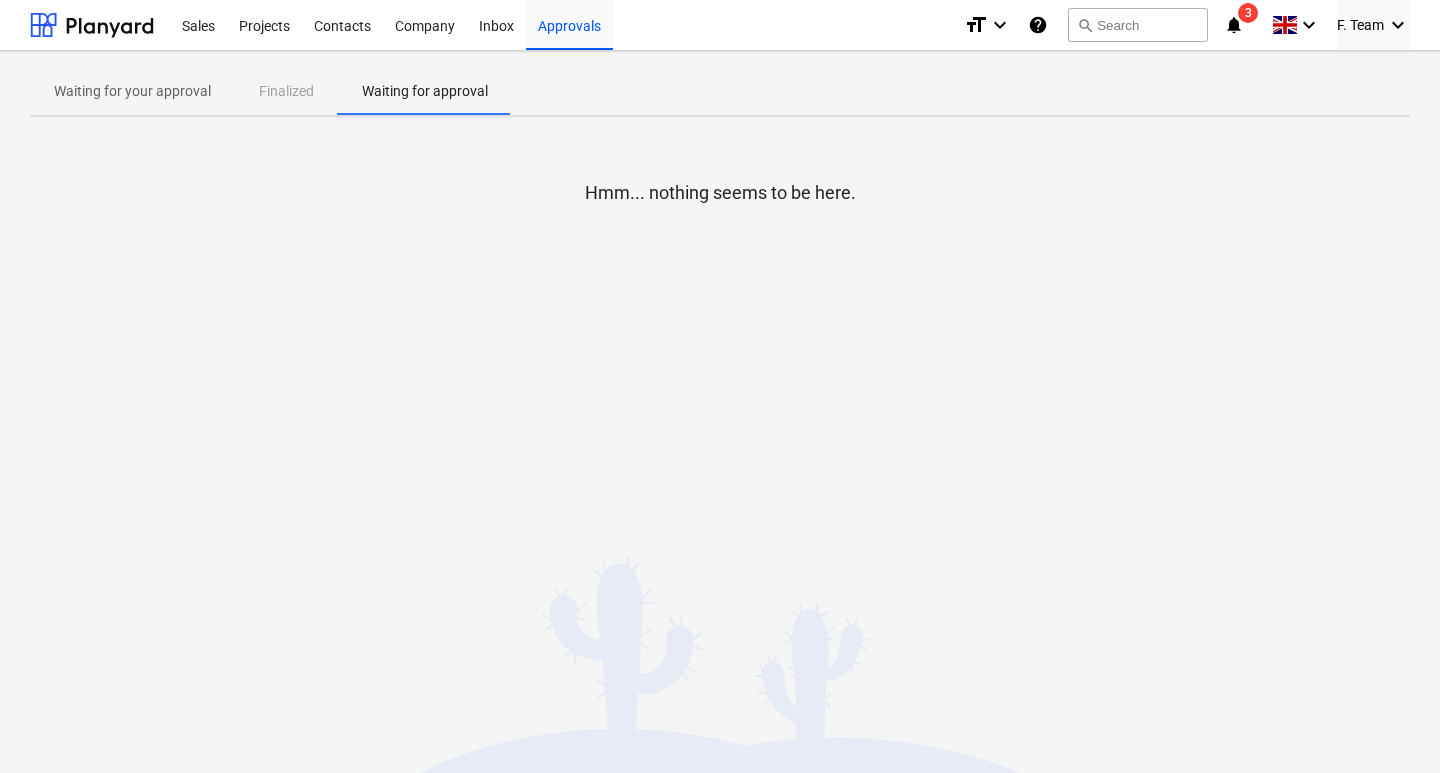 click on "Waiting for your approval Finalized Waiting for approval" at bounding box center [720, 91] 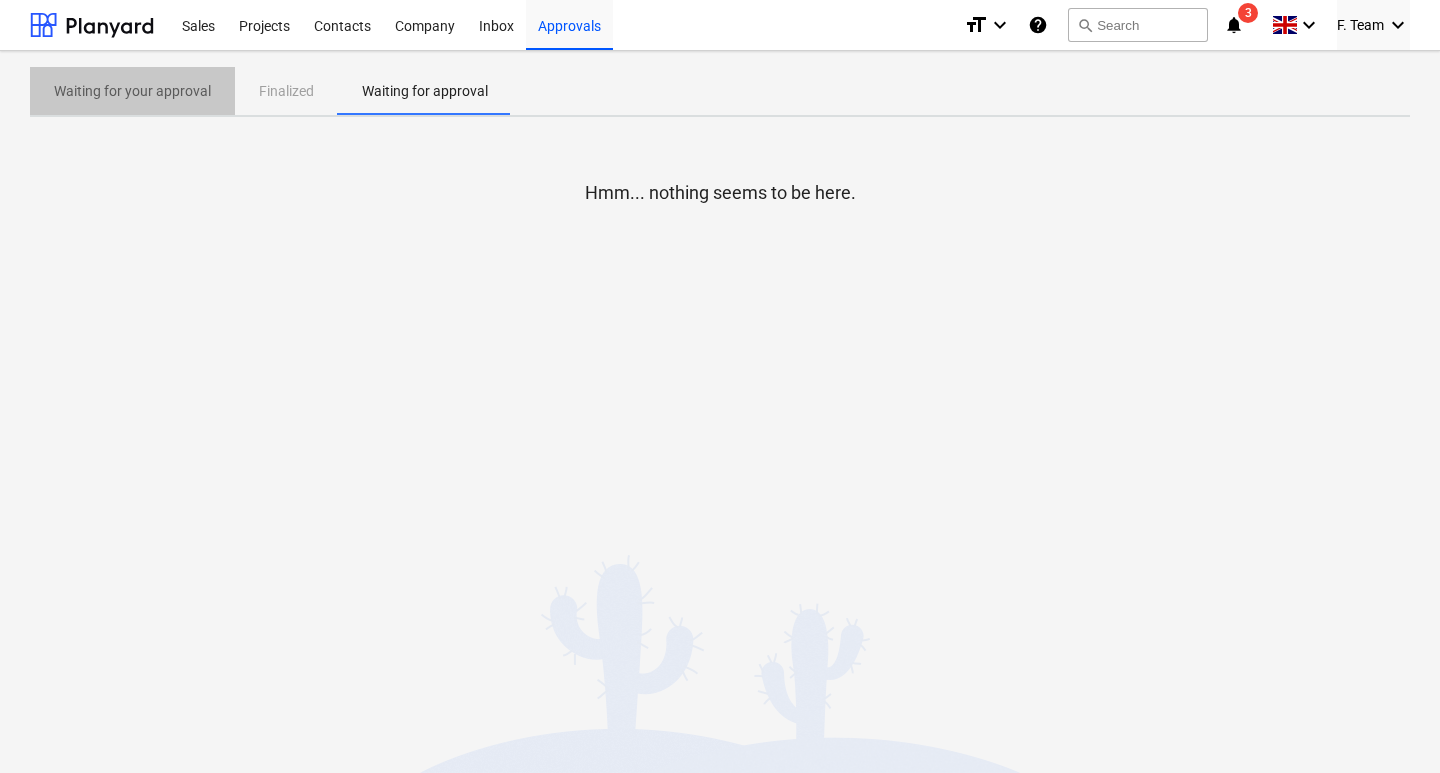 click on "Waiting for your approval" at bounding box center (132, 91) 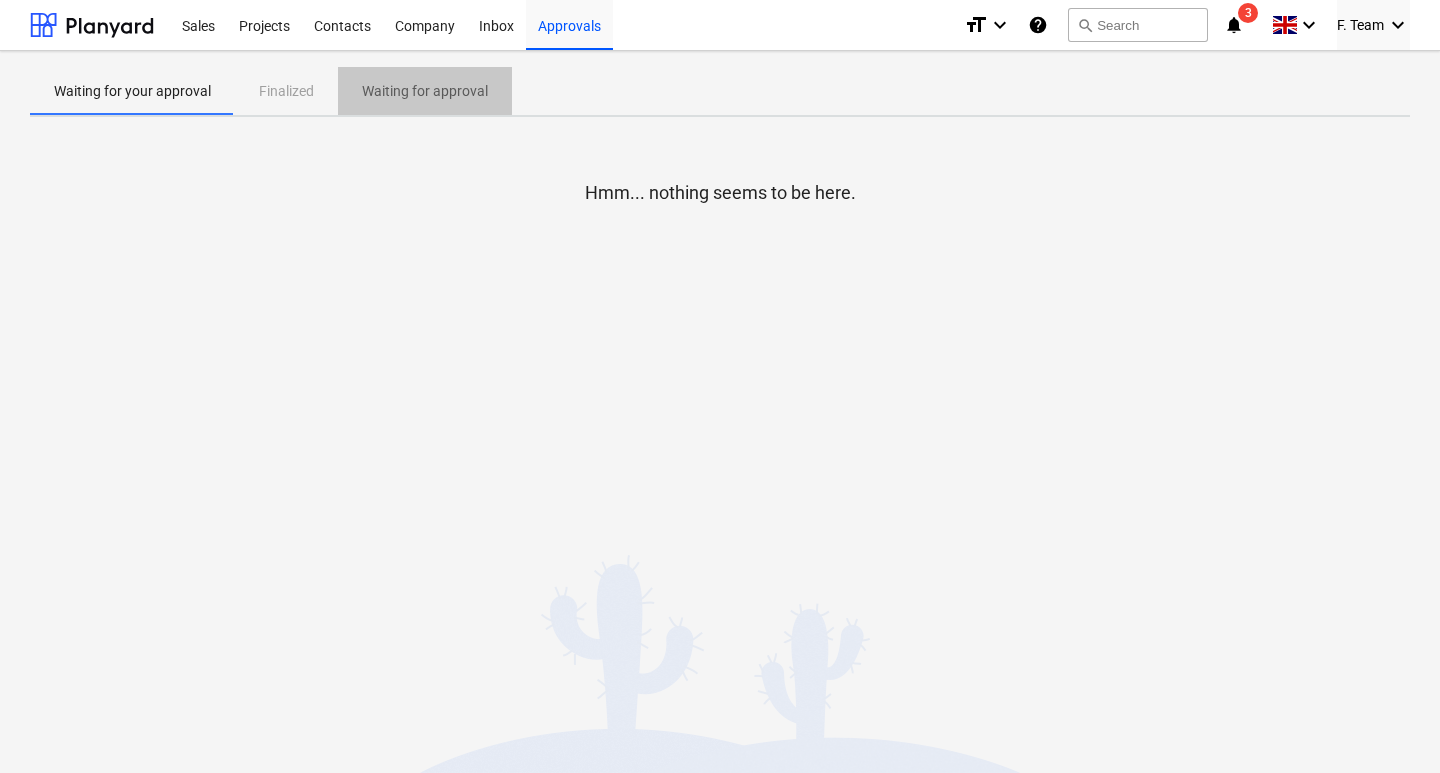 click on "Waiting for approval" at bounding box center [425, 91] 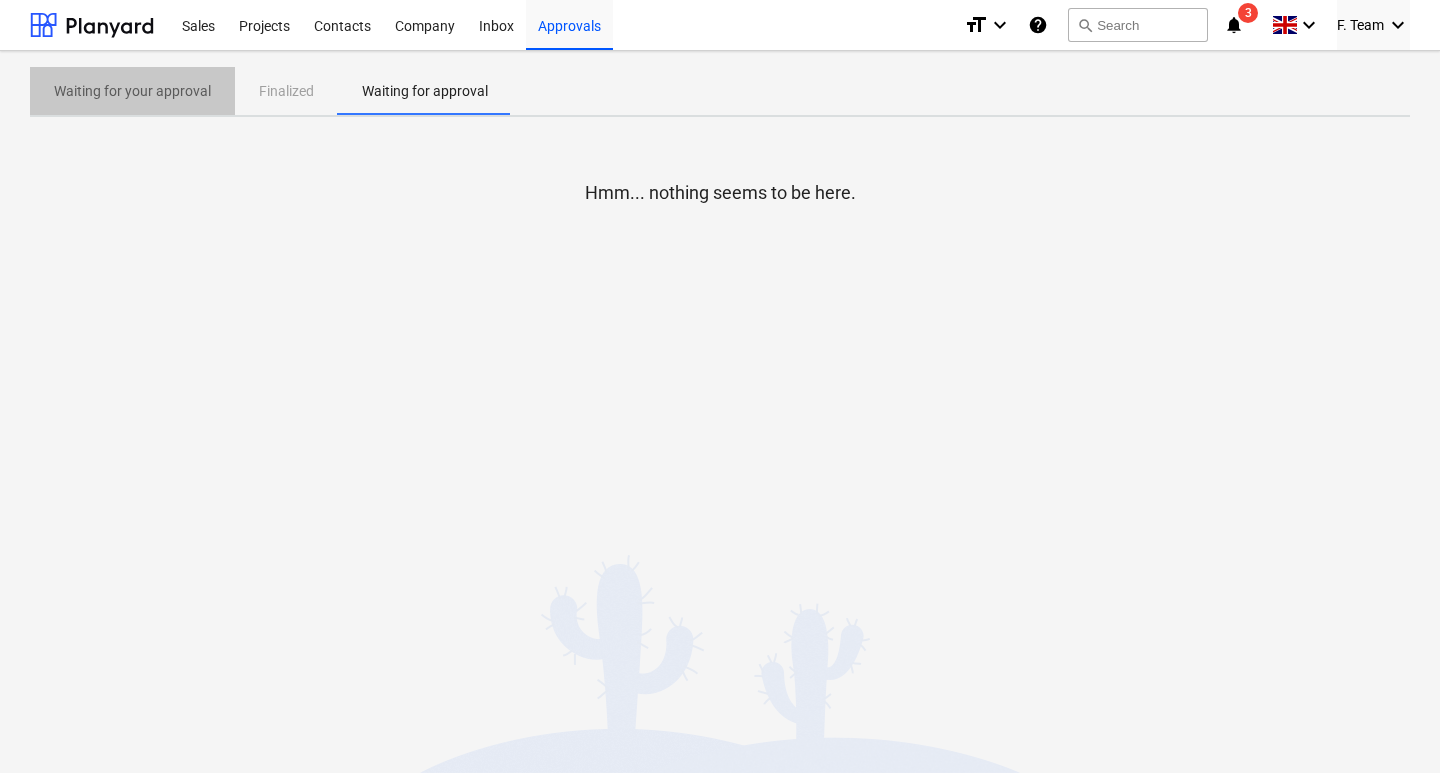 click on "Waiting for your approval" at bounding box center [132, 91] 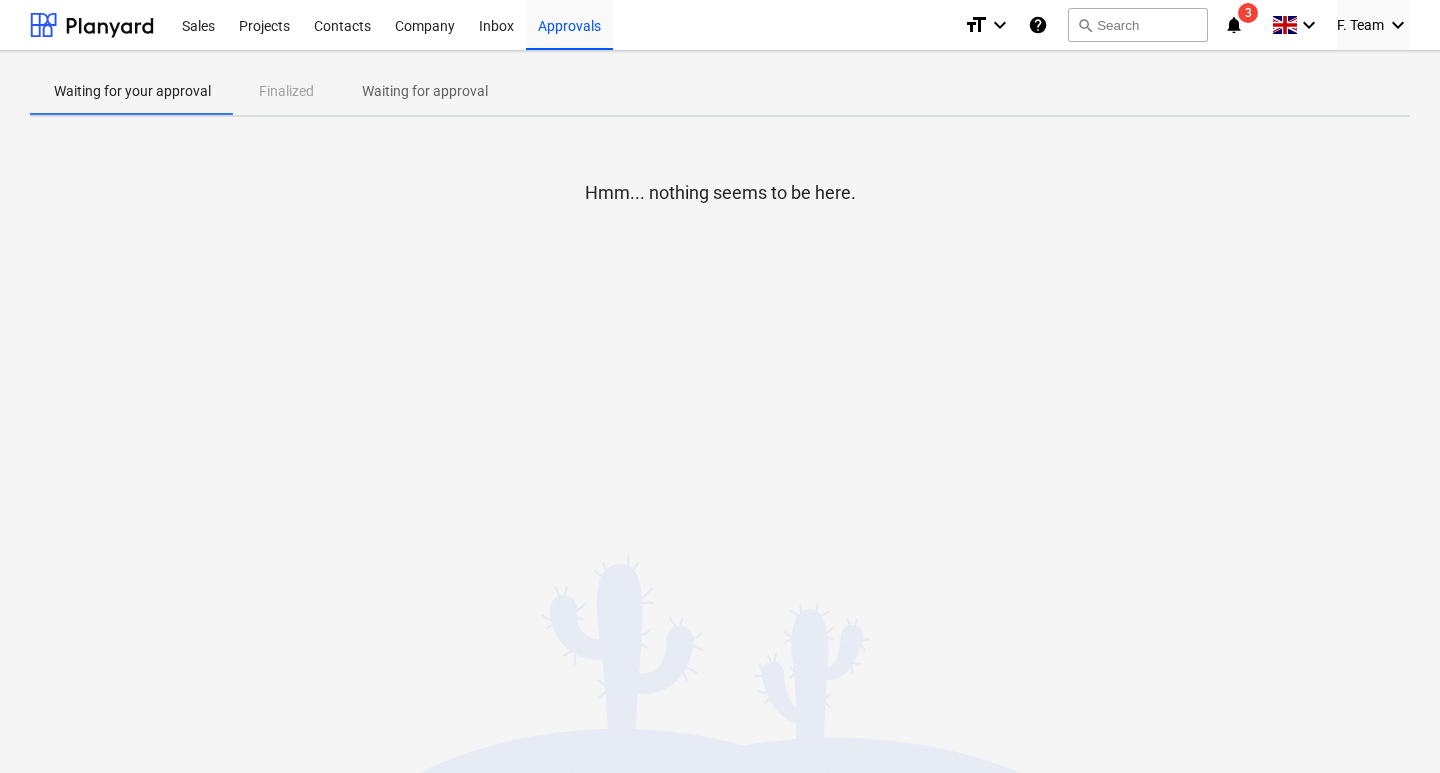 click on "Waiting for approval" at bounding box center [425, 91] 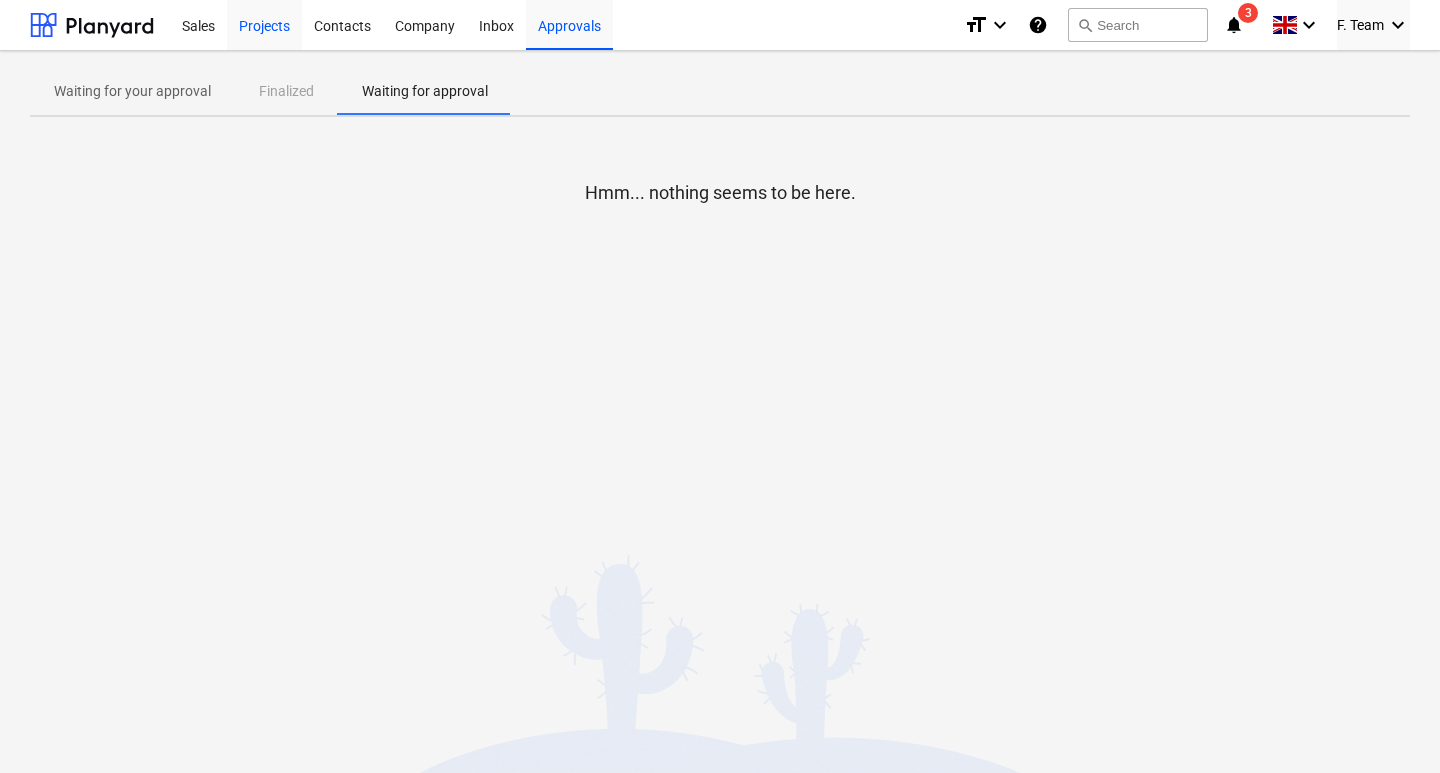 click on "Projects" at bounding box center [264, 24] 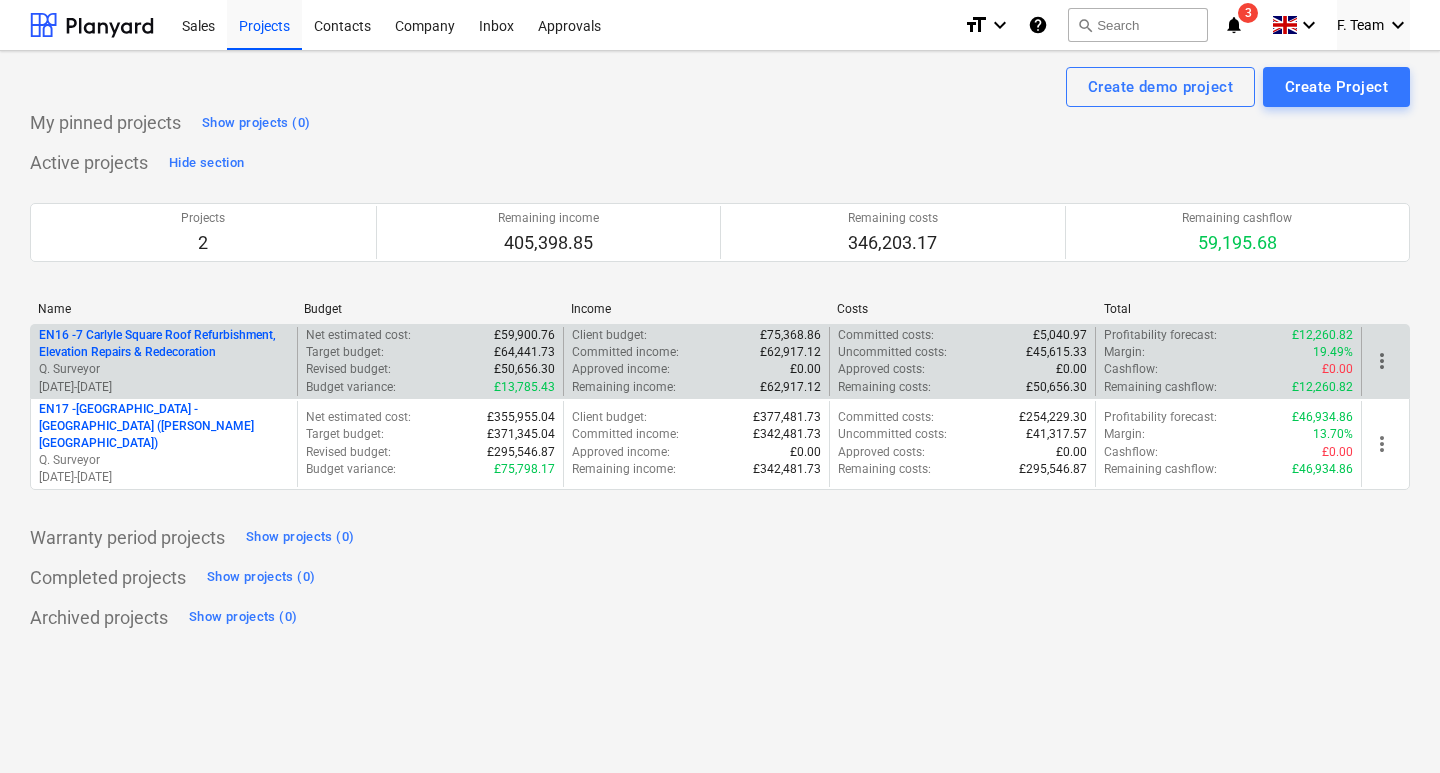 click on "EN16 -  7 Carlyle Square Roof Refurbishment, Elevation Repairs & Redecoration" at bounding box center (164, 344) 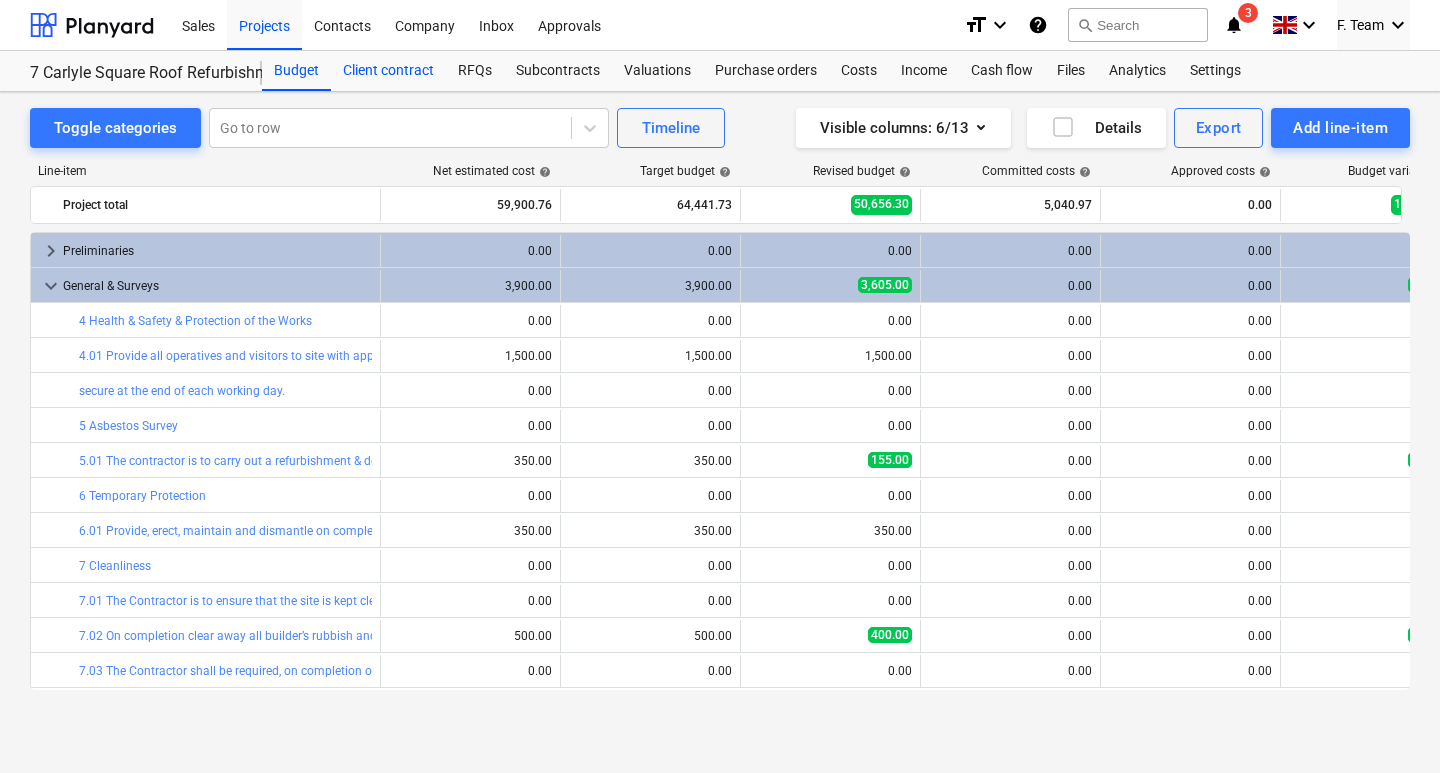 click on "Client contract" at bounding box center [388, 71] 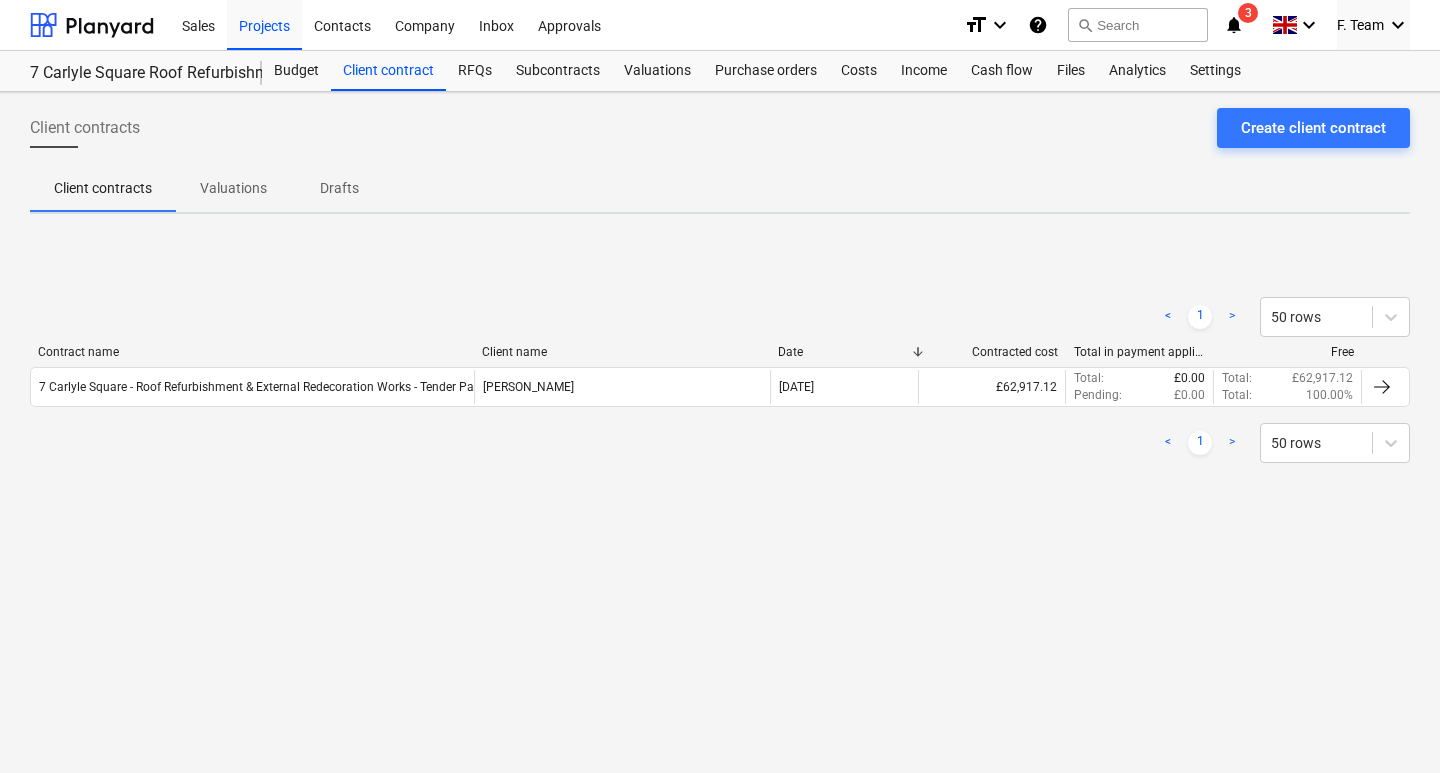 click on "Valuations" at bounding box center (233, 188) 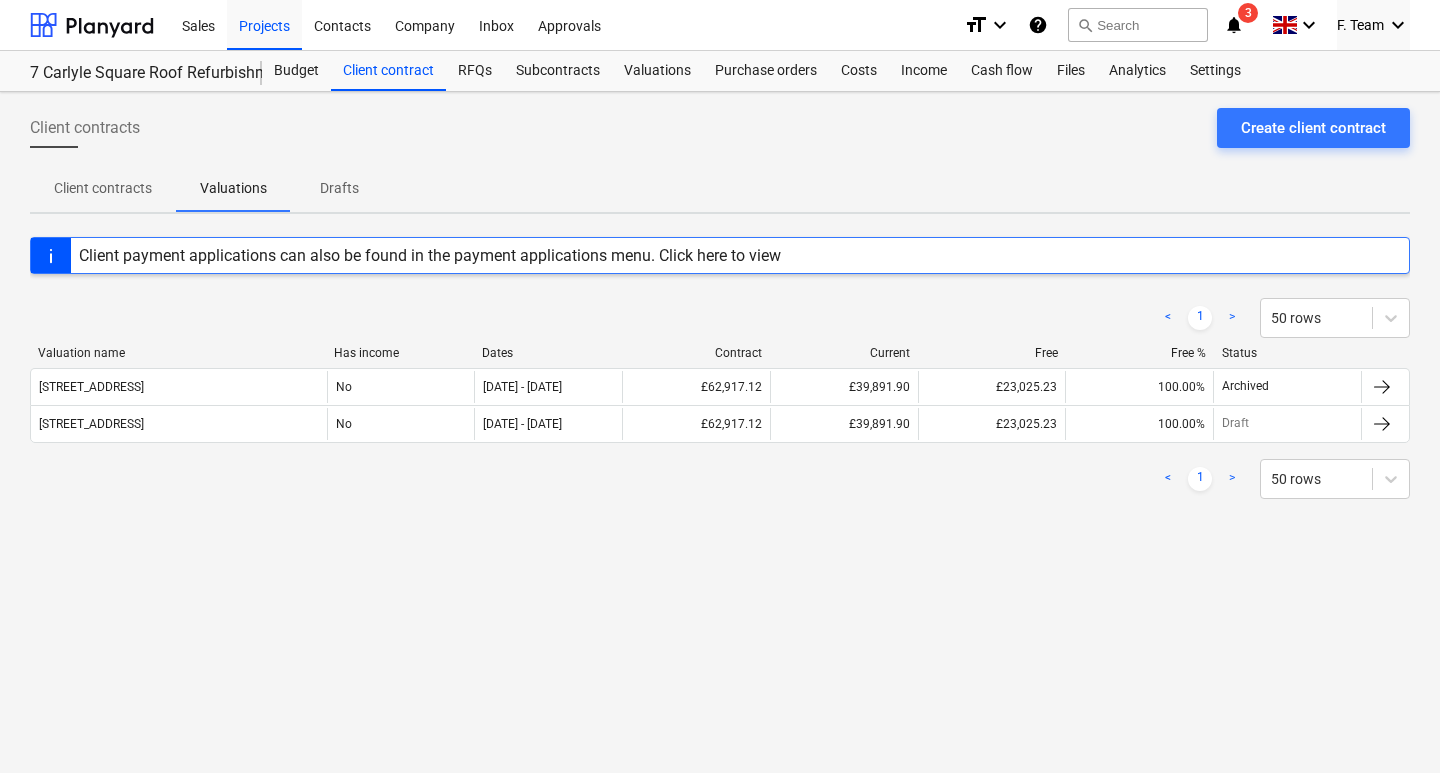 click on "Drafts" at bounding box center (339, 188) 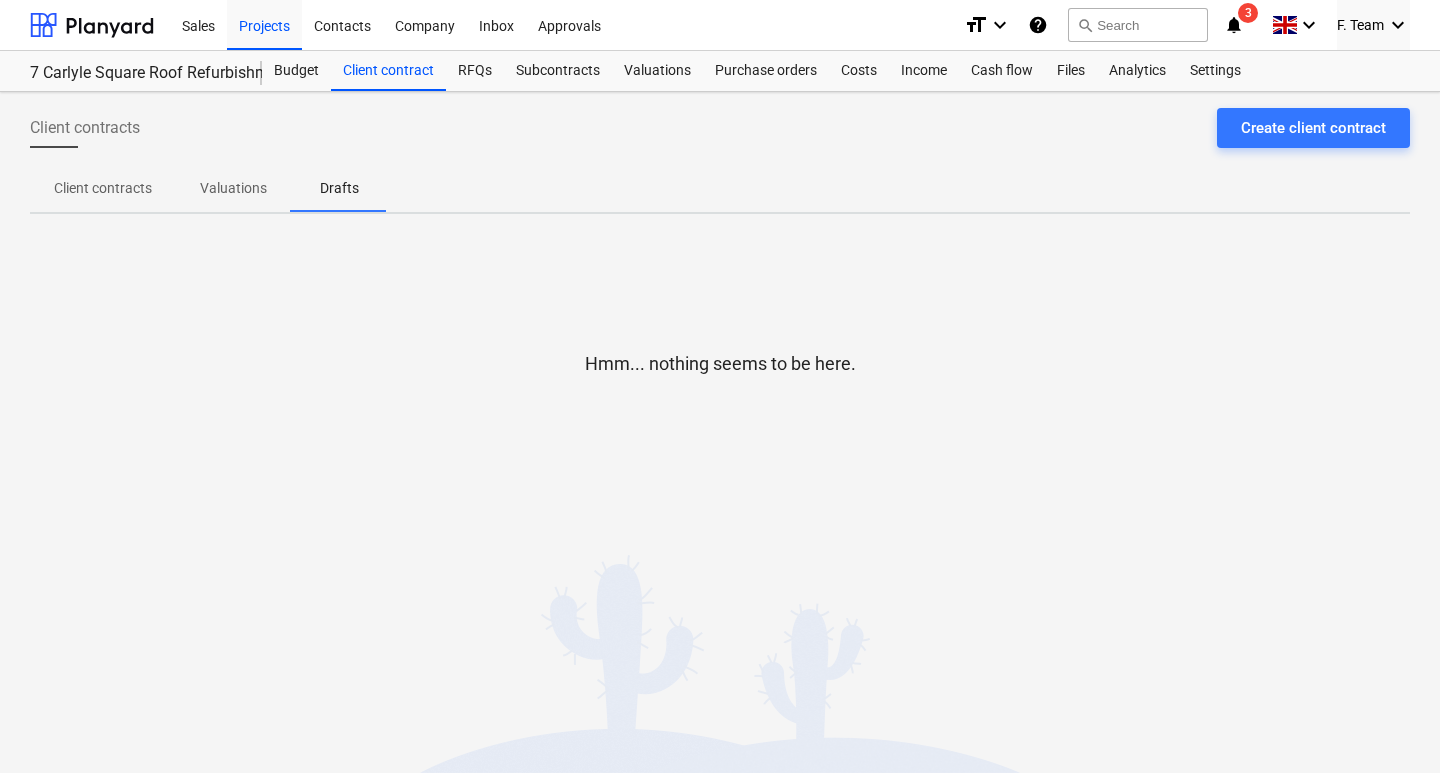 click on "Client contracts" at bounding box center [103, 188] 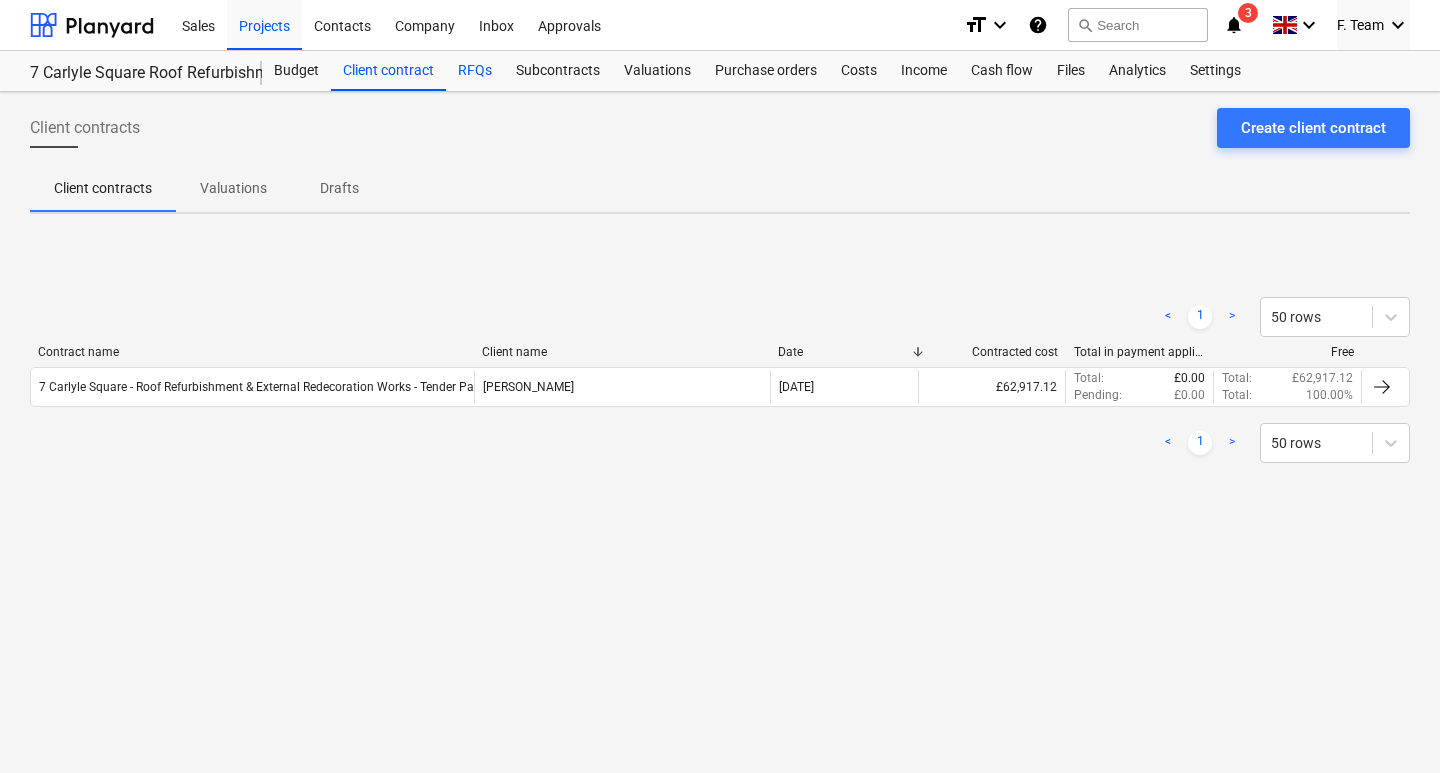 click on "RFQs" at bounding box center [475, 71] 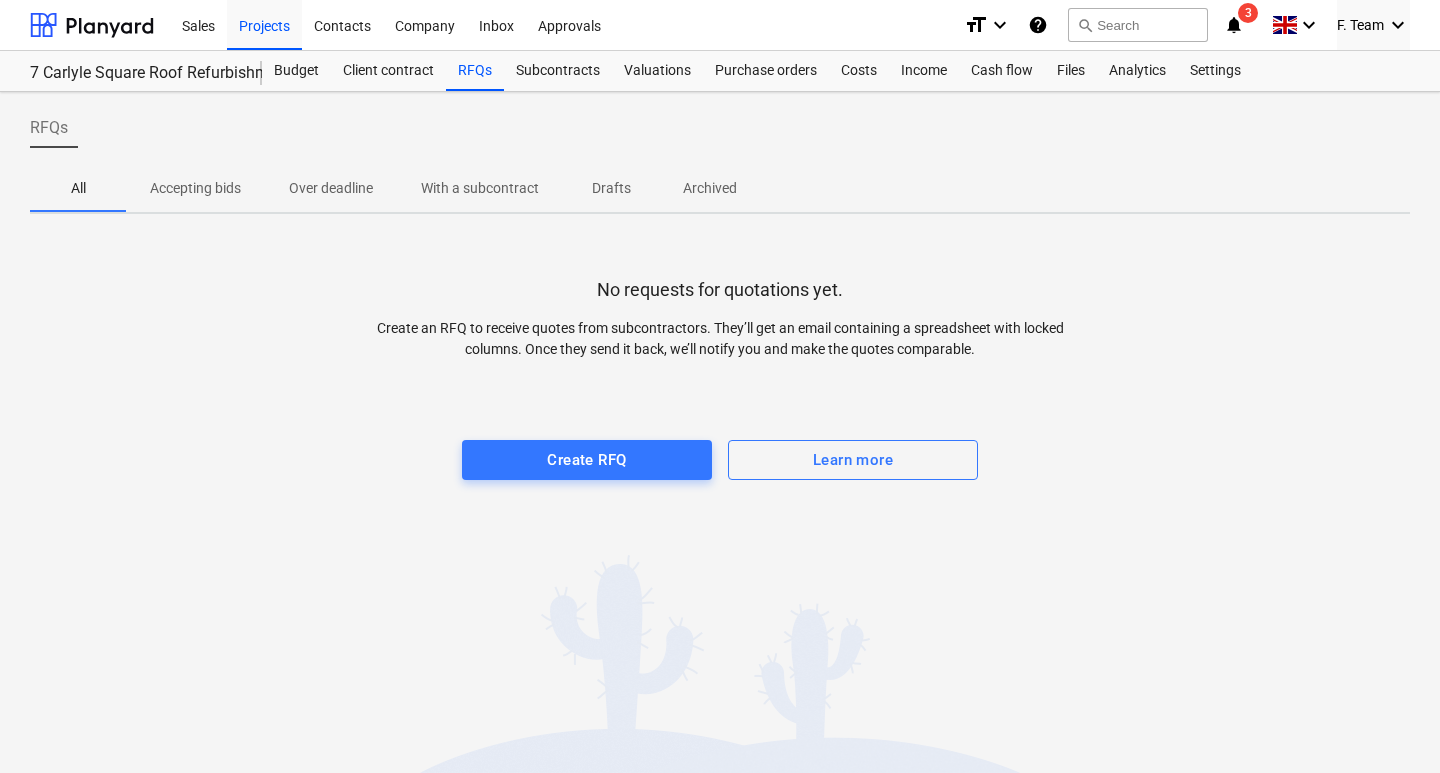 click on "Accepting bids" at bounding box center [195, 188] 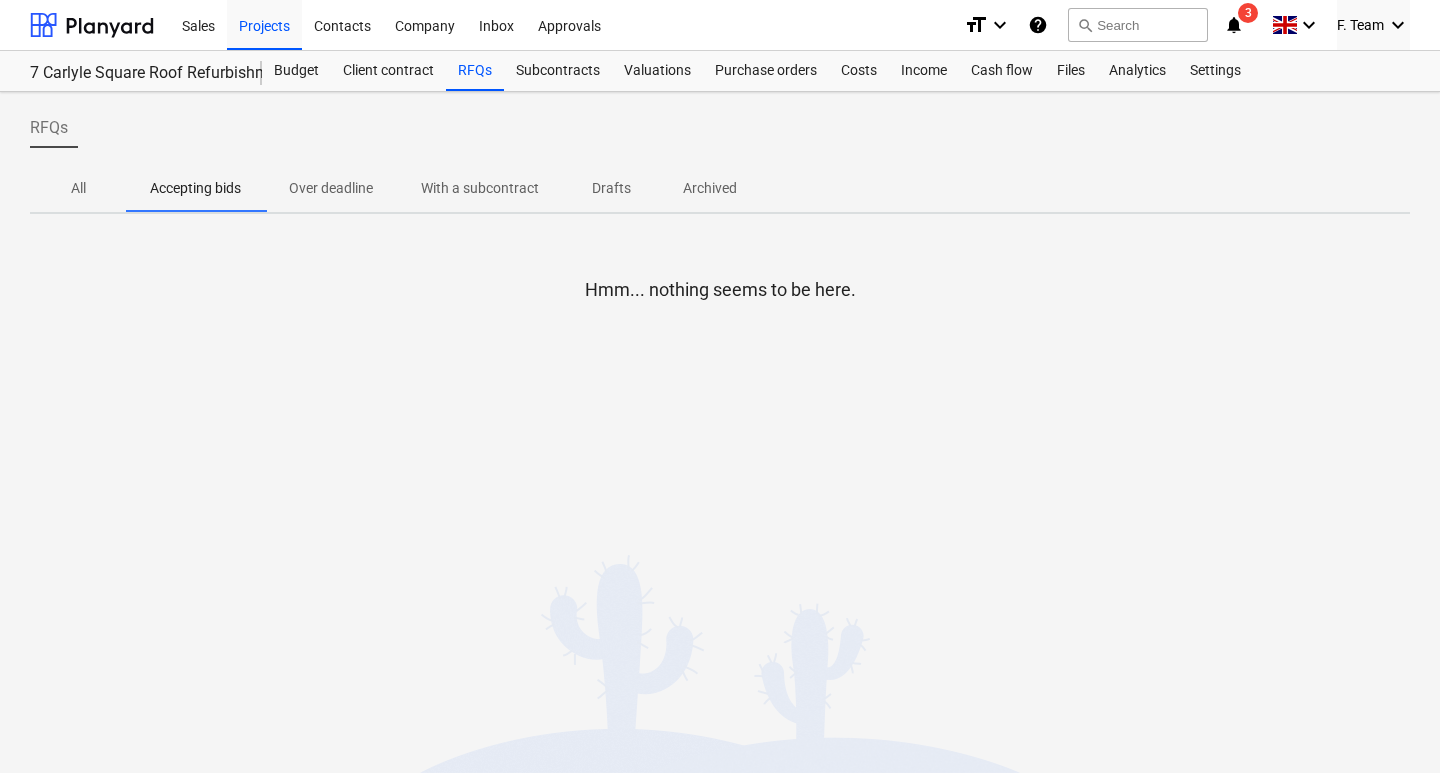 click on "Over deadline" at bounding box center (331, 188) 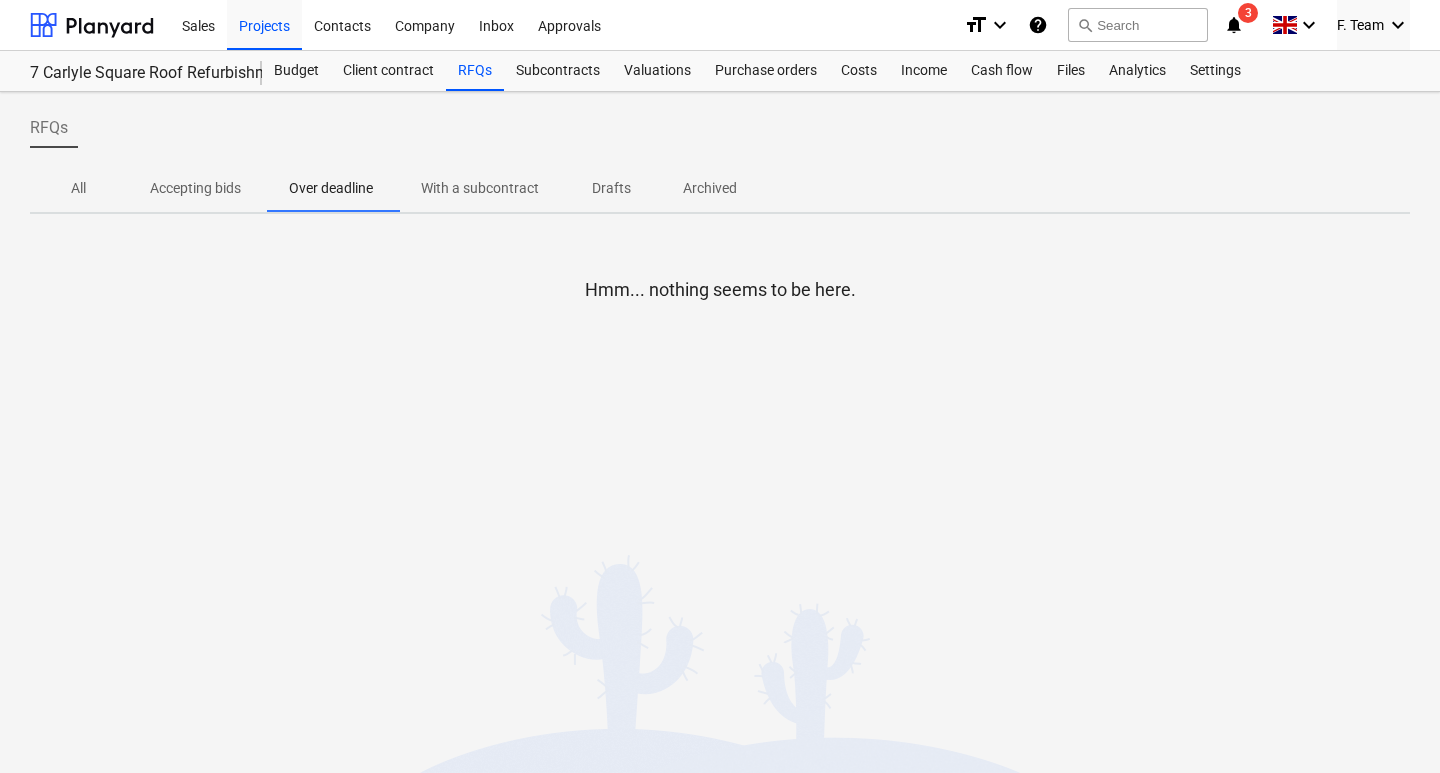click on "With a subcontract" at bounding box center (480, 188) 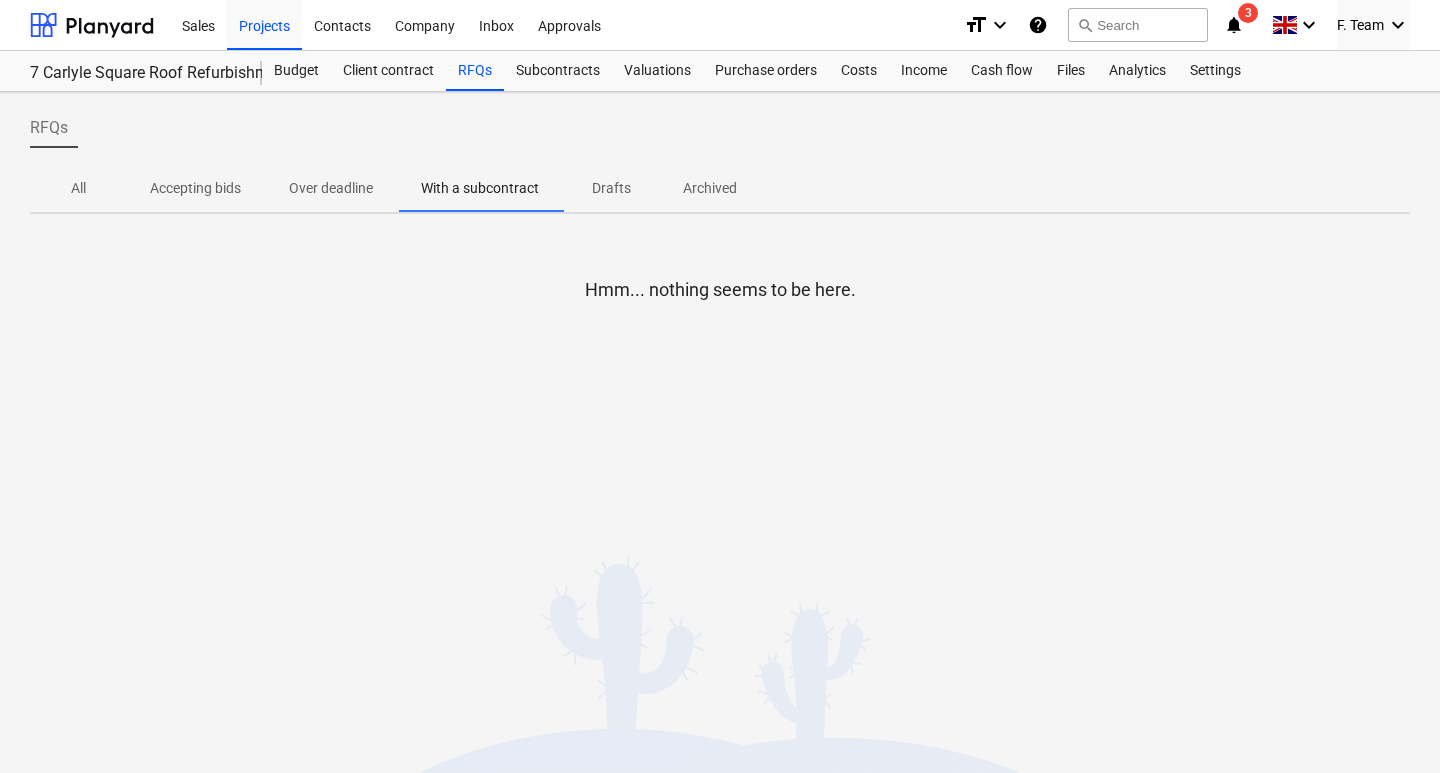 click on "Drafts" at bounding box center [611, 188] 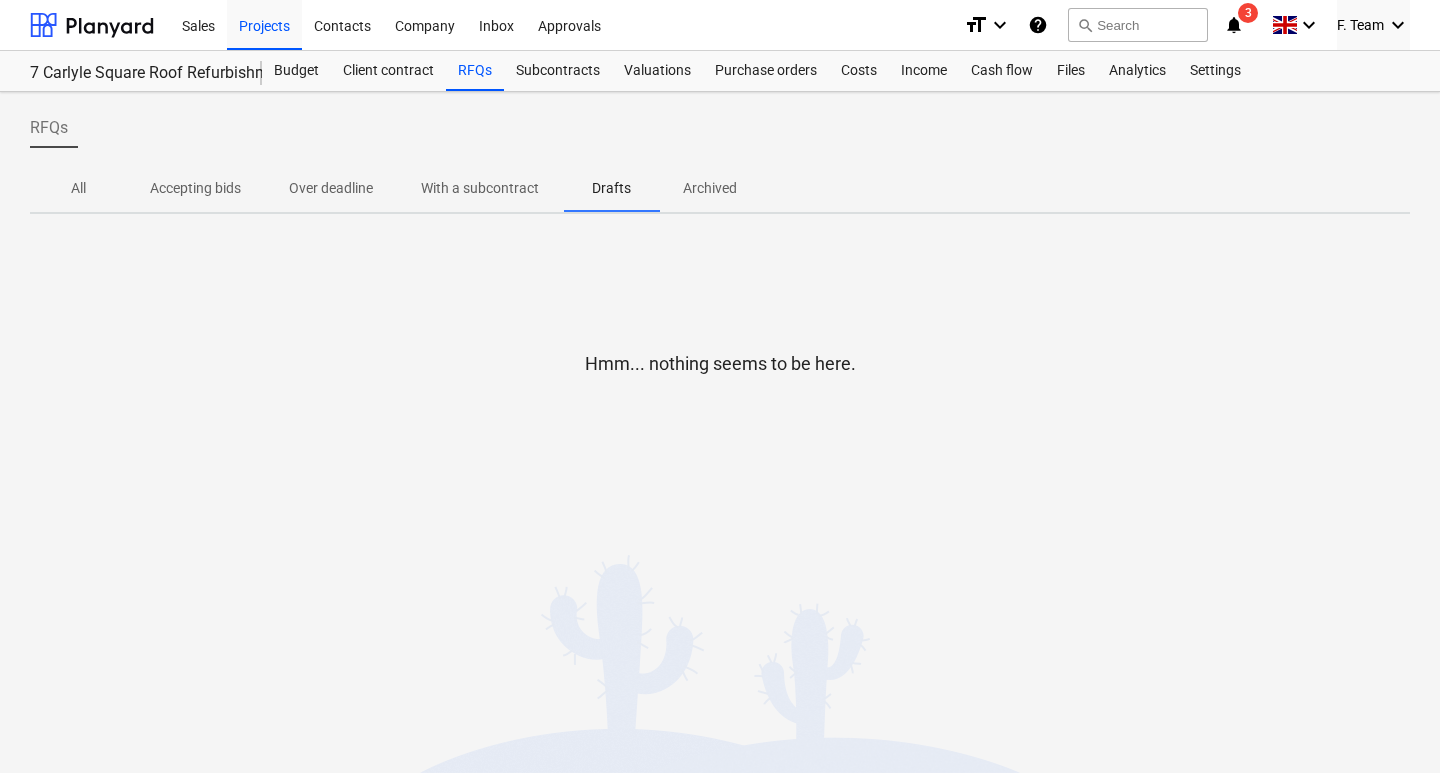 click on "Archived" at bounding box center (710, 188) 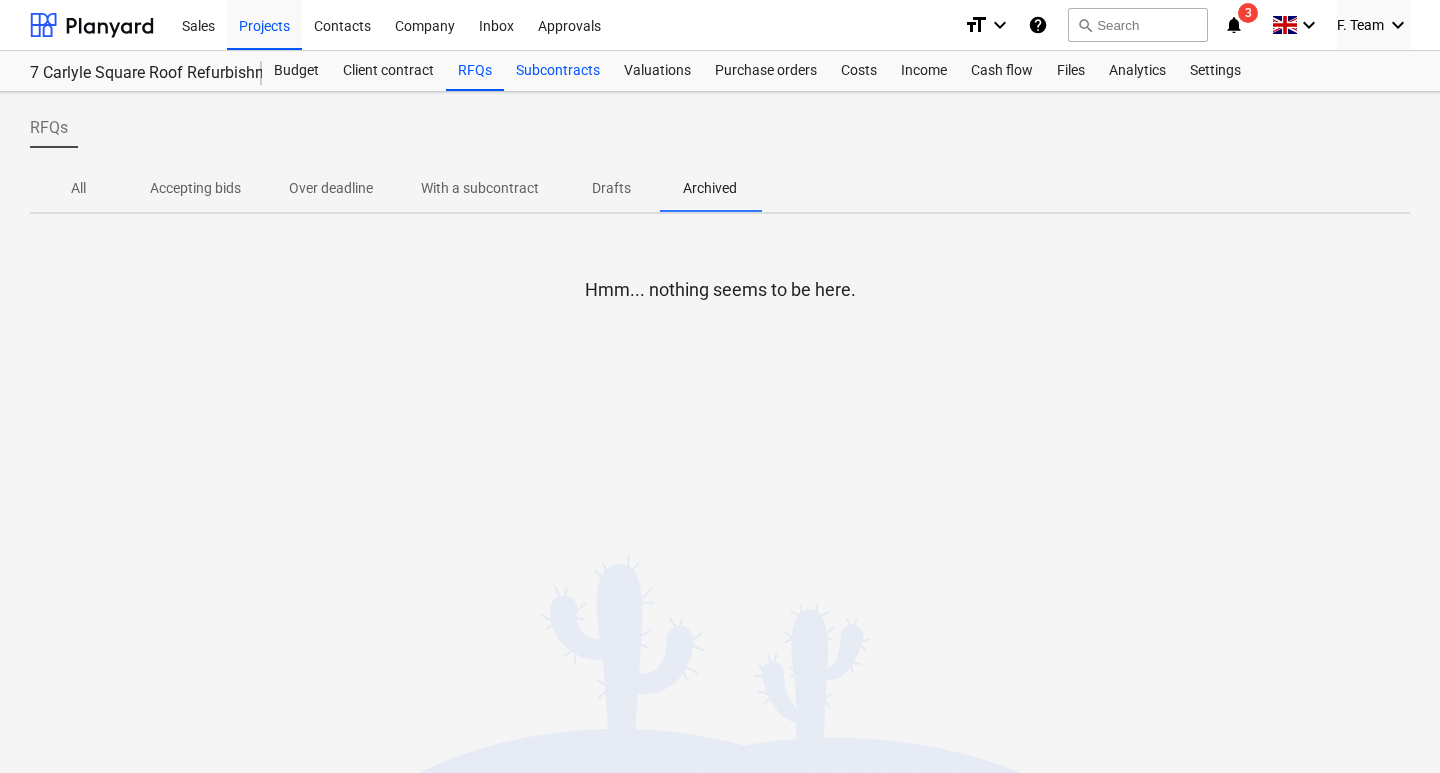 click on "Subcontracts" at bounding box center (558, 71) 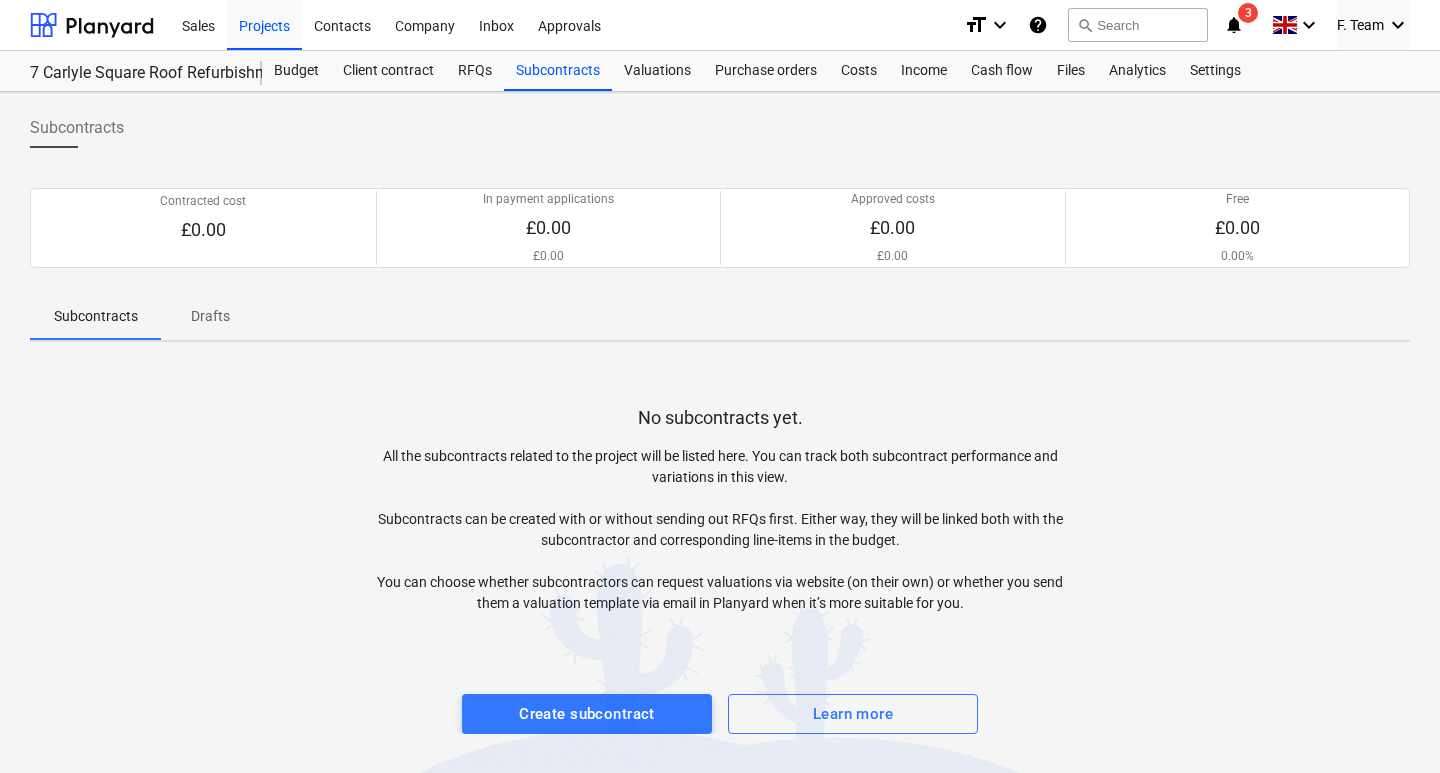 click on "Drafts" at bounding box center [210, 316] 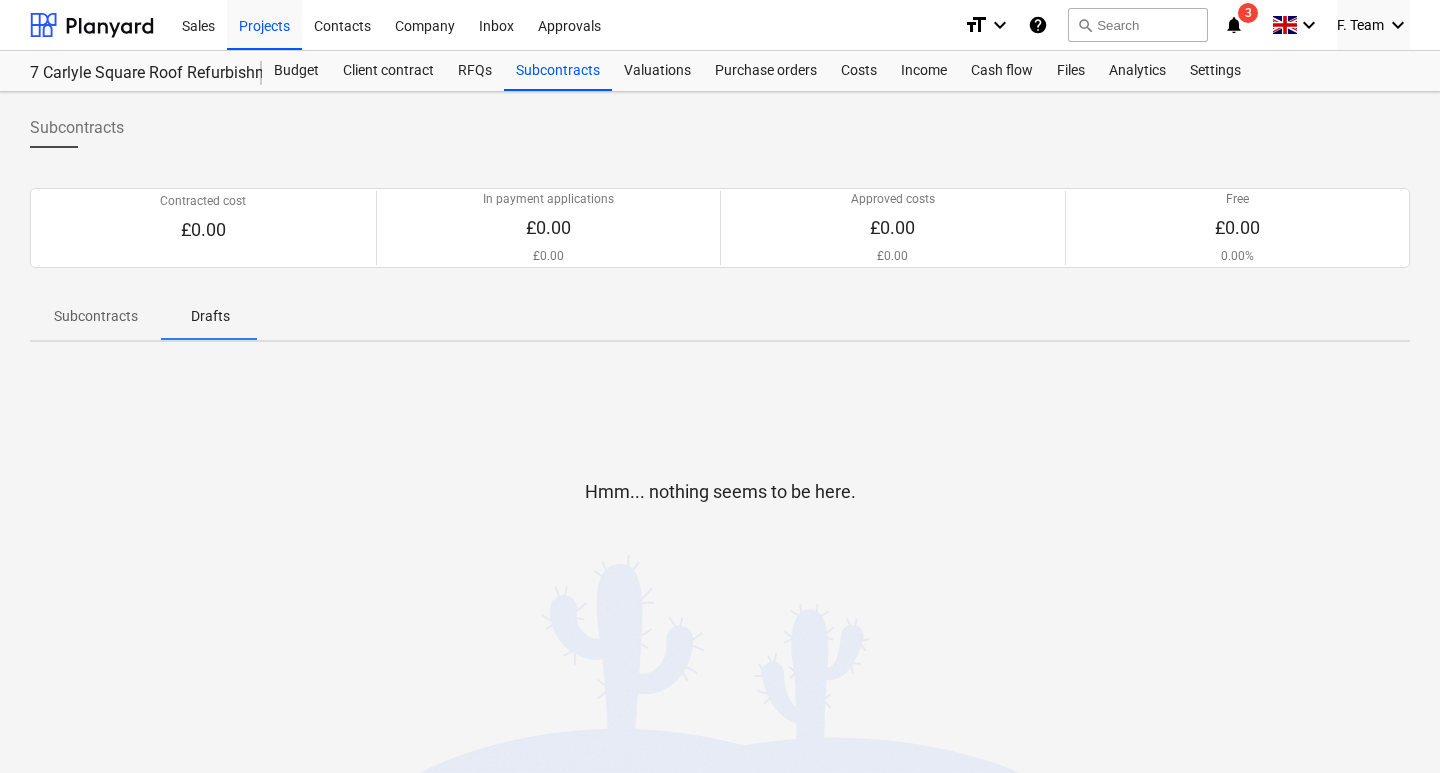 click on "Subcontracts" at bounding box center [96, 316] 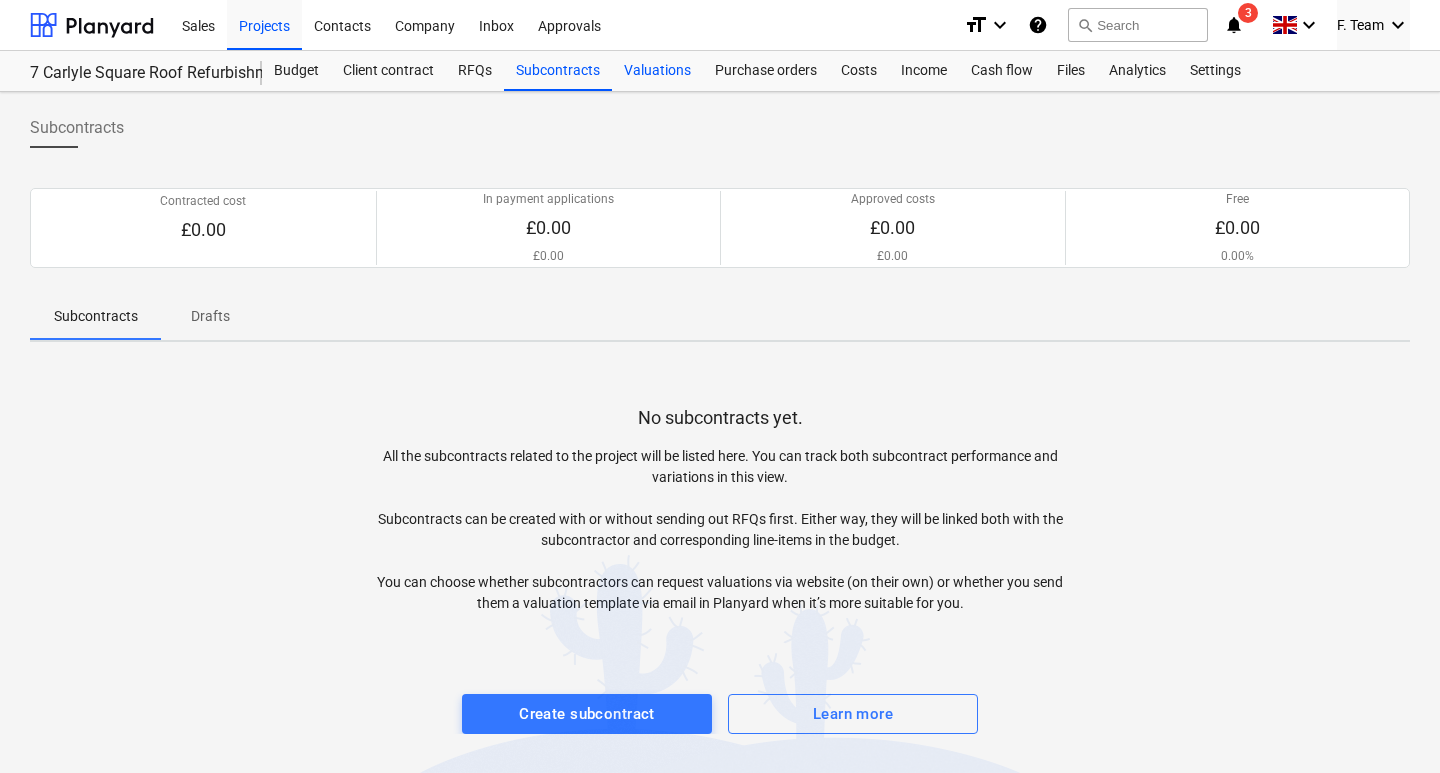 click on "Valuations" at bounding box center (657, 71) 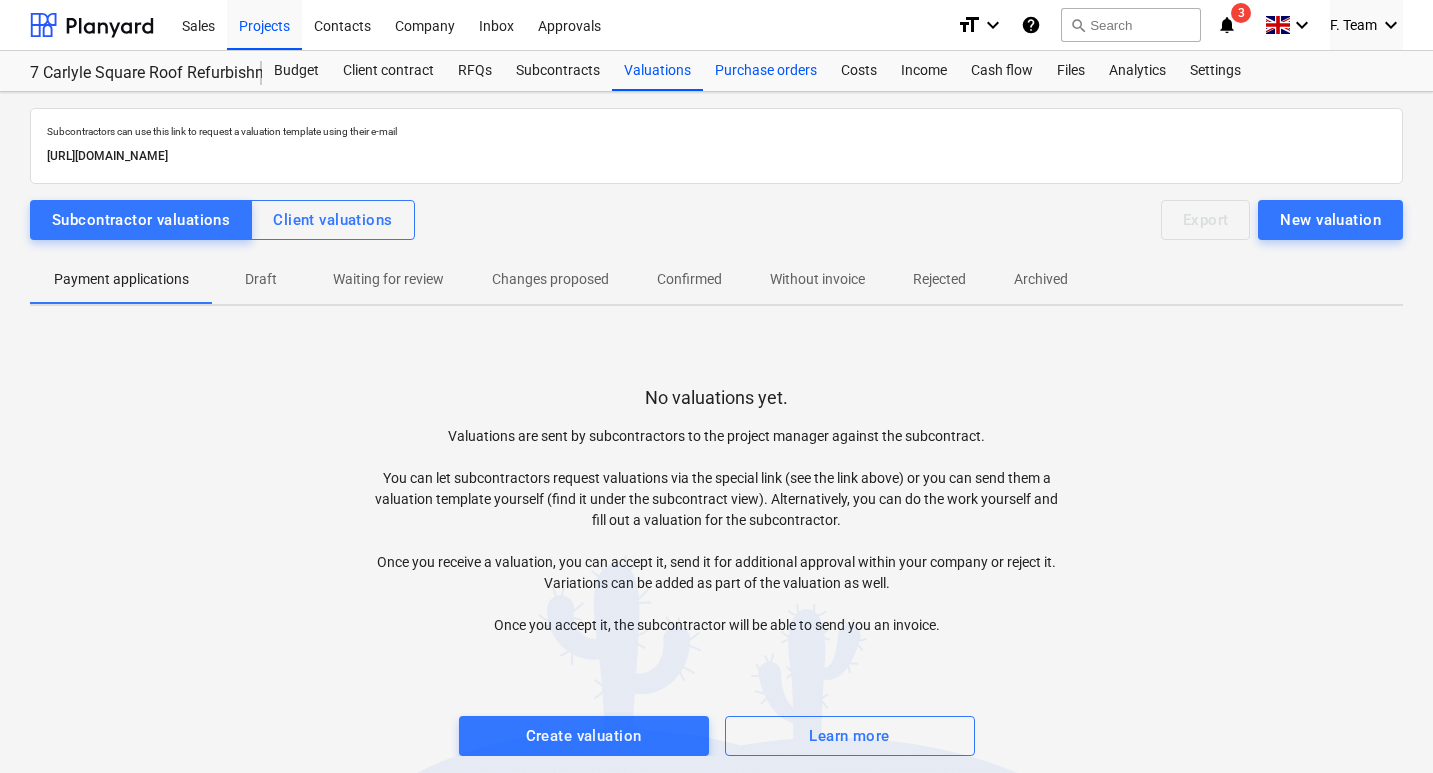 click on "Purchase orders" at bounding box center (766, 71) 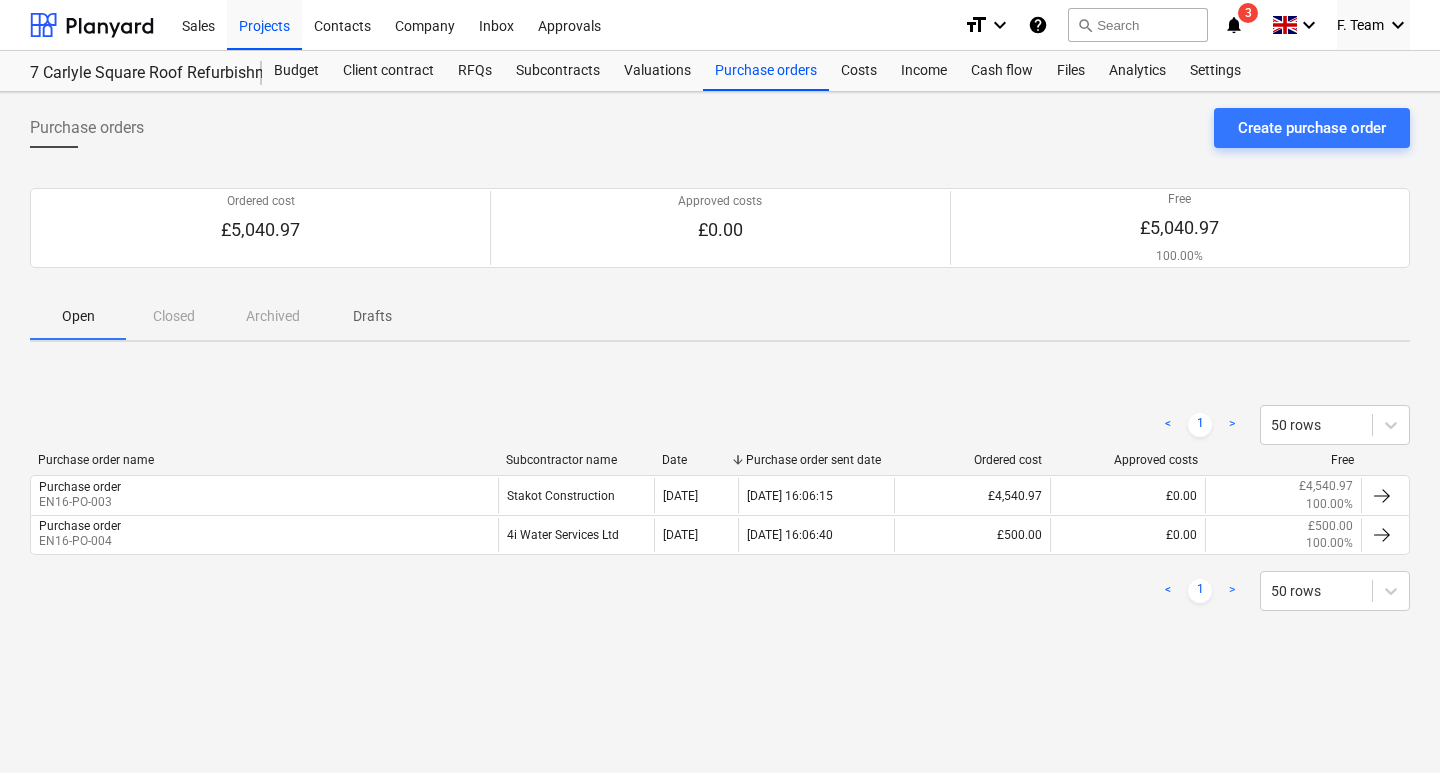 click on "Open Closed Archived Drafts" at bounding box center (720, 316) 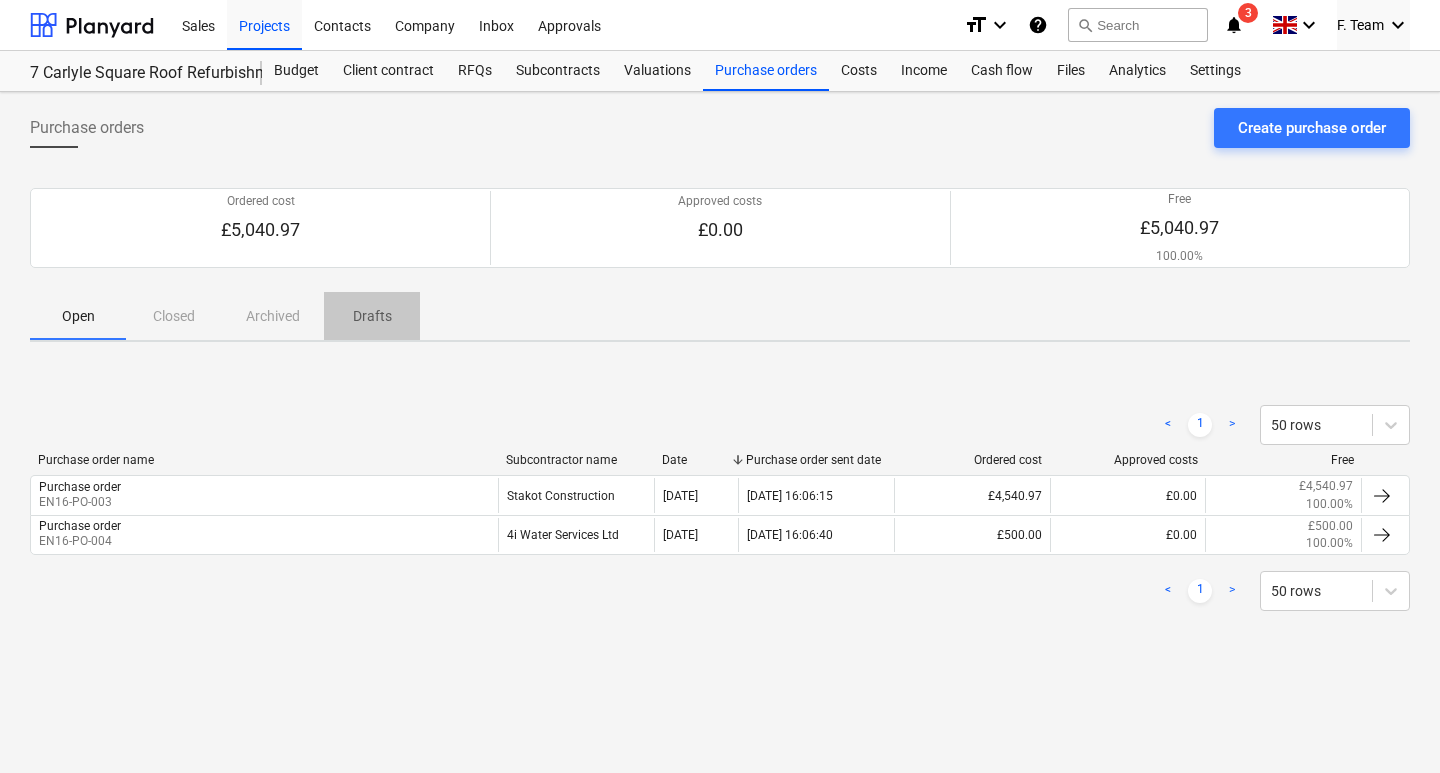 click on "Drafts" at bounding box center [372, 316] 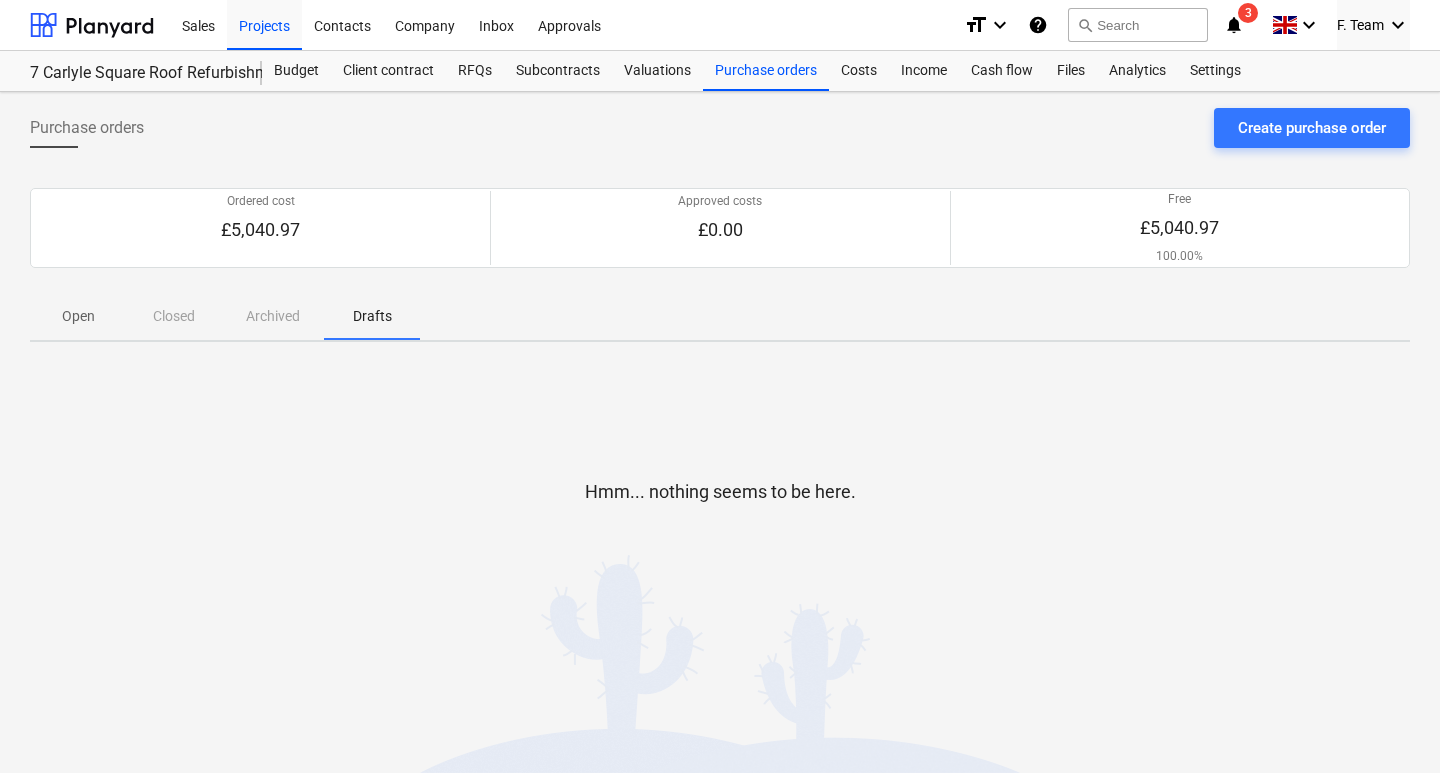 click on "Drafts" at bounding box center (372, 316) 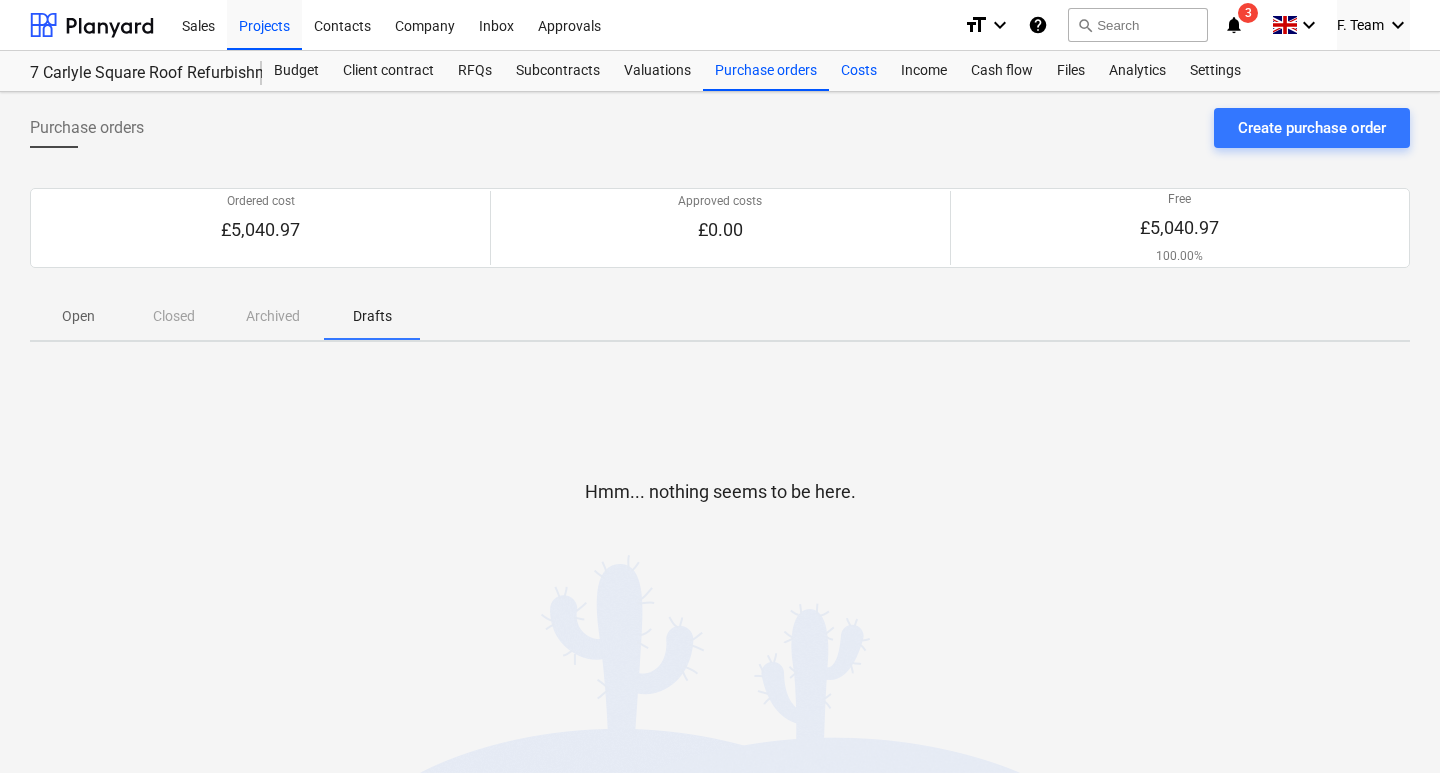 click on "Costs" at bounding box center [859, 71] 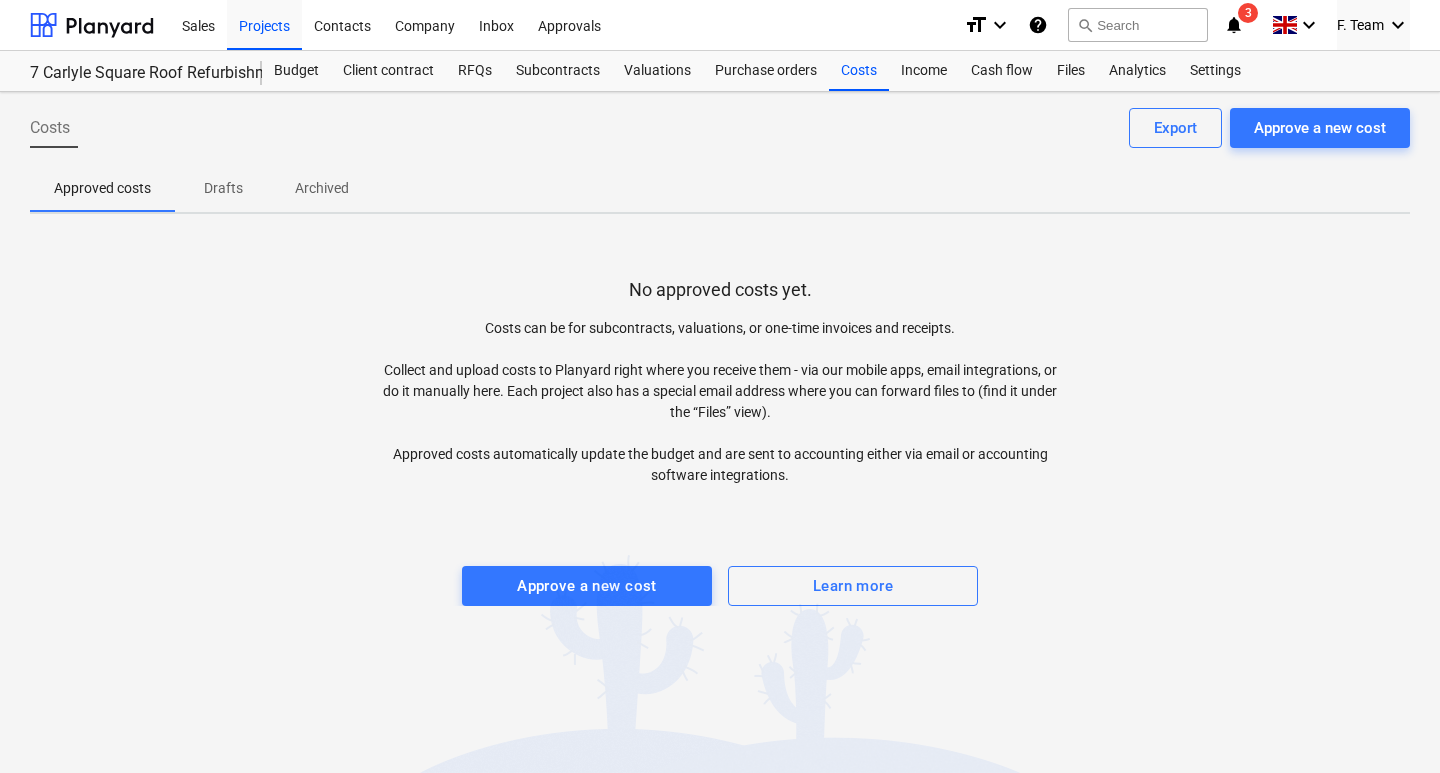 click on "Drafts" at bounding box center (223, 188) 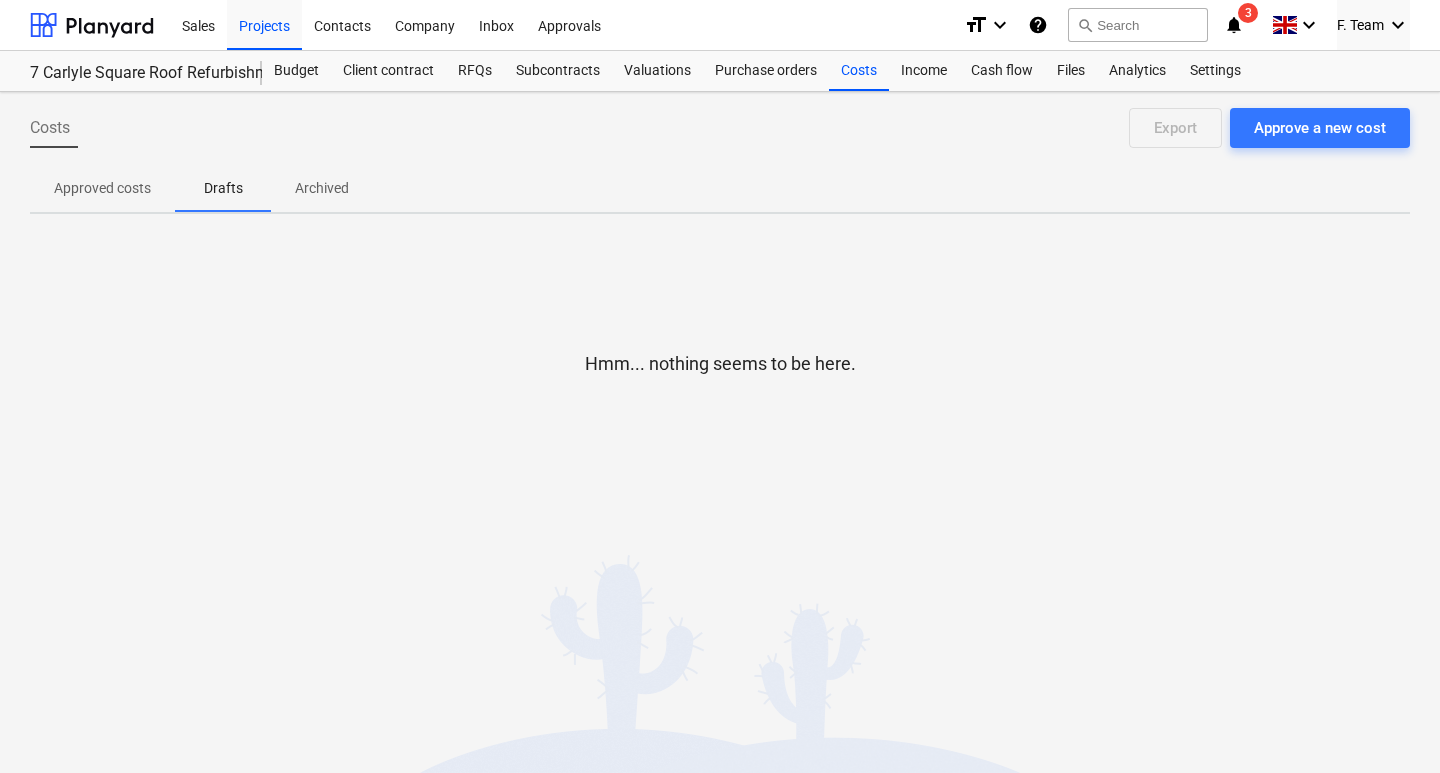 click on "Archived" at bounding box center [322, 188] 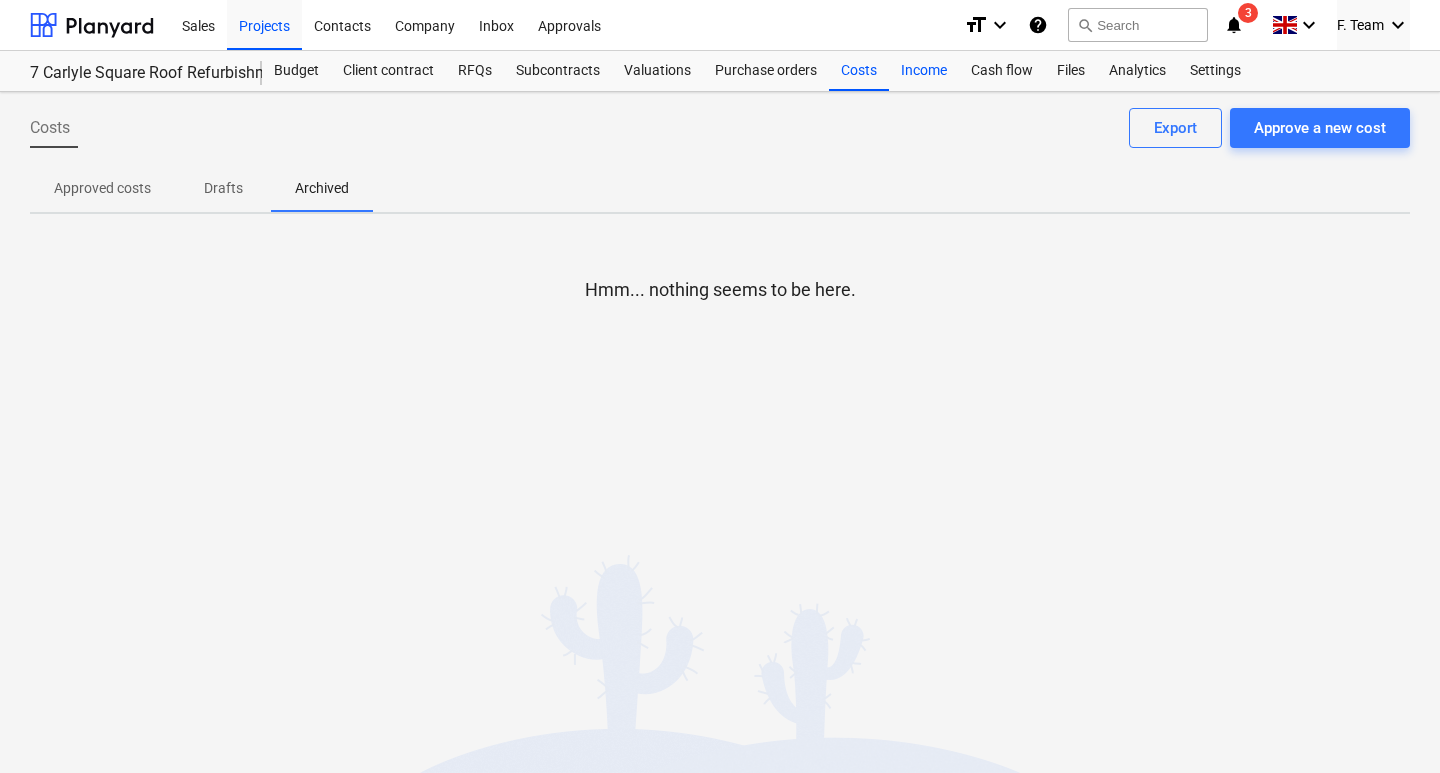 click on "Income" at bounding box center (924, 71) 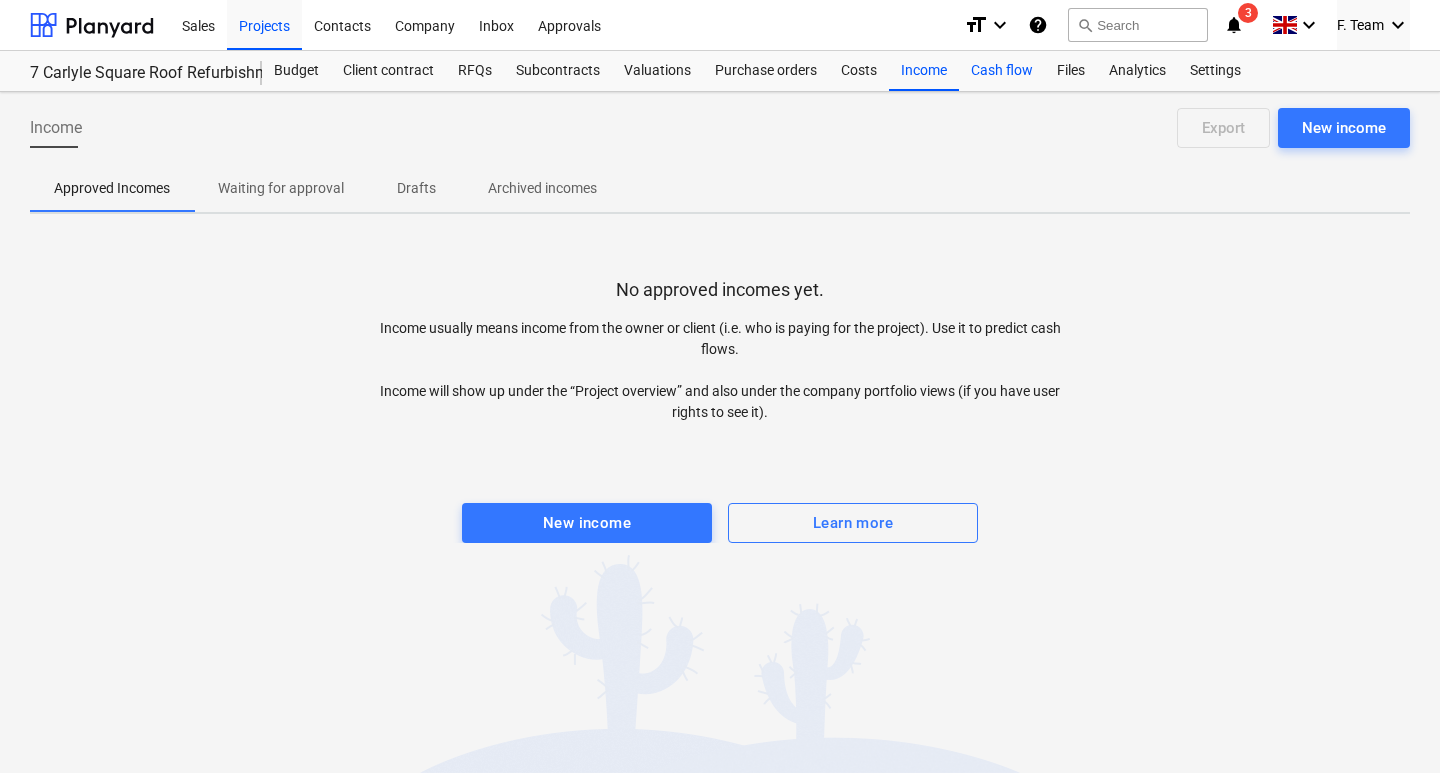 click on "Cash flow" at bounding box center [1002, 71] 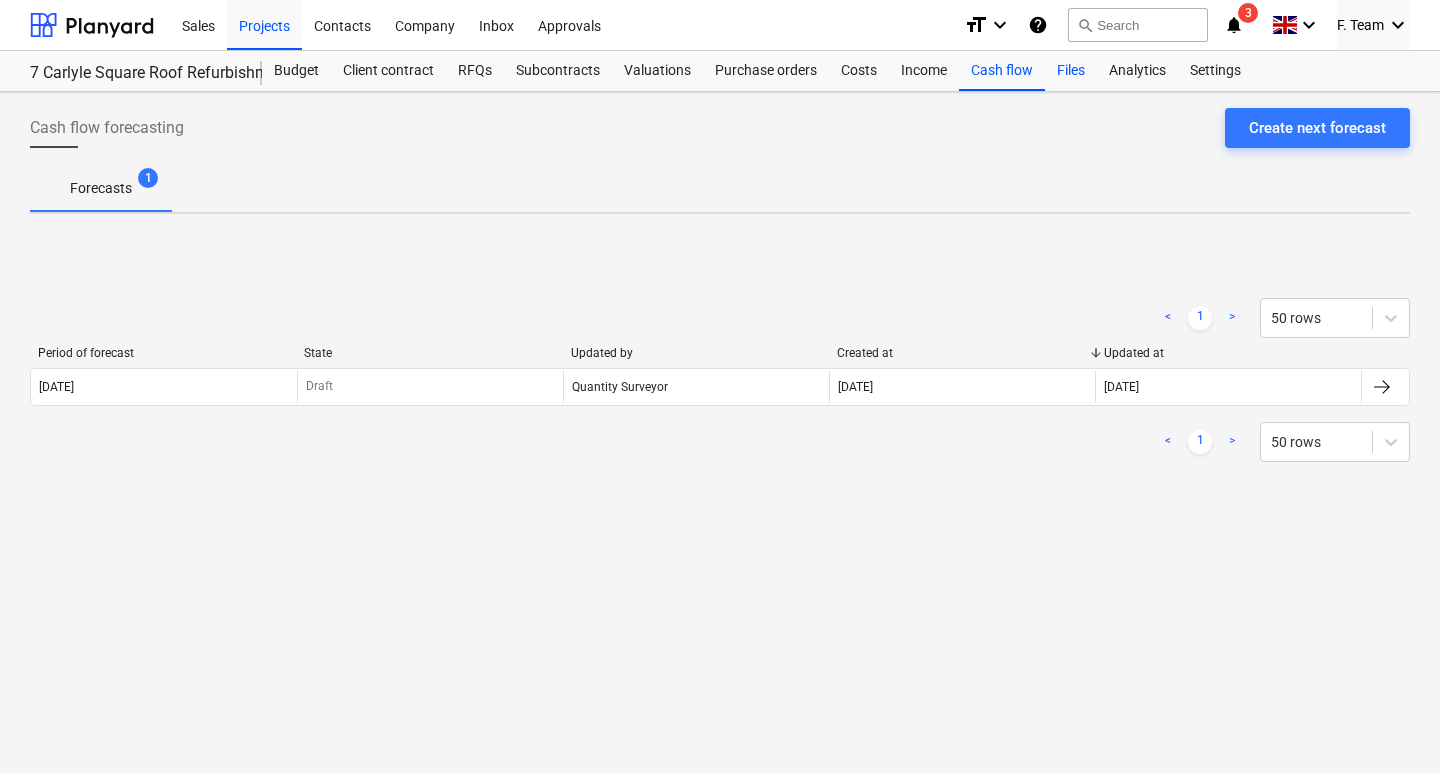 click on "Files" at bounding box center (1071, 71) 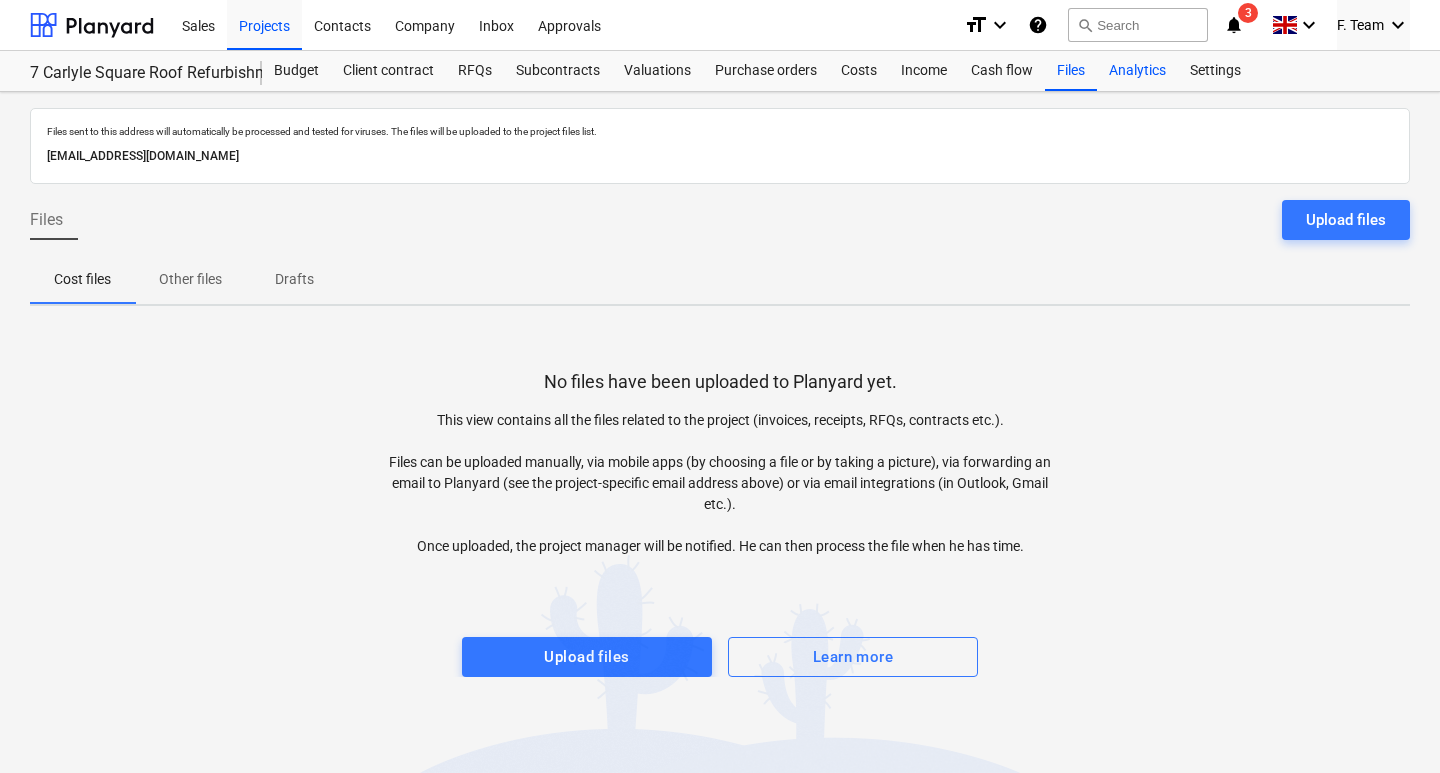 click on "Analytics" at bounding box center (1137, 71) 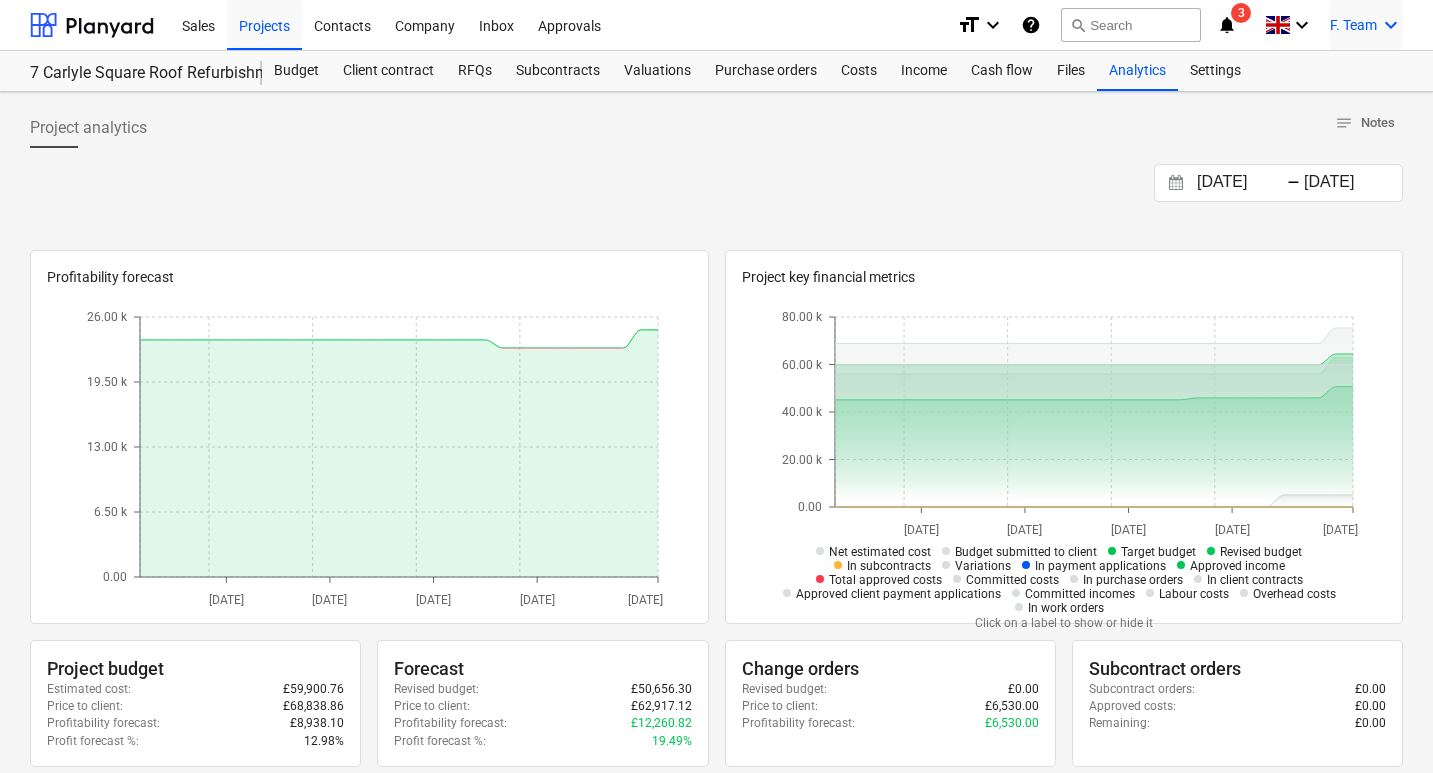 click on "F. Team" at bounding box center (1353, 25) 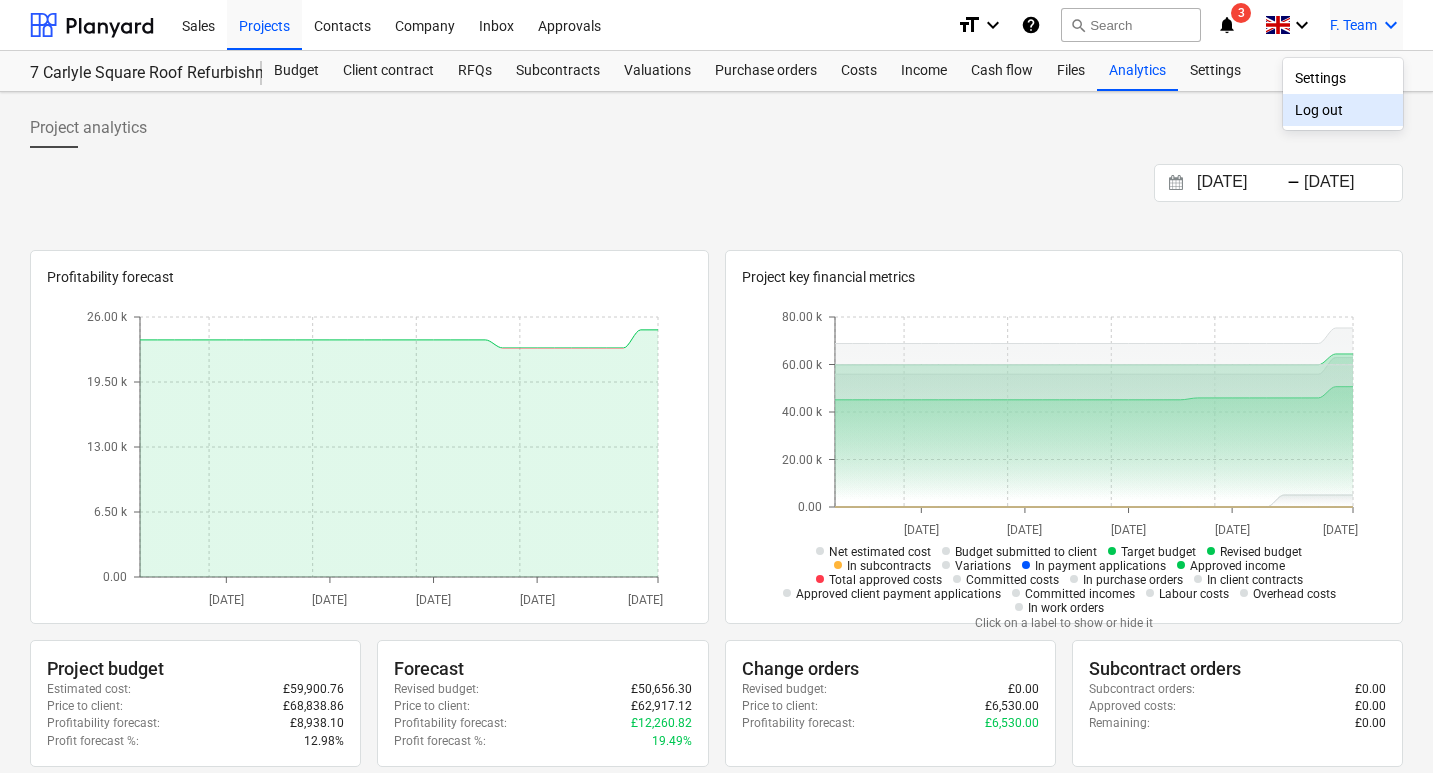 click on "Log out" at bounding box center [1343, 110] 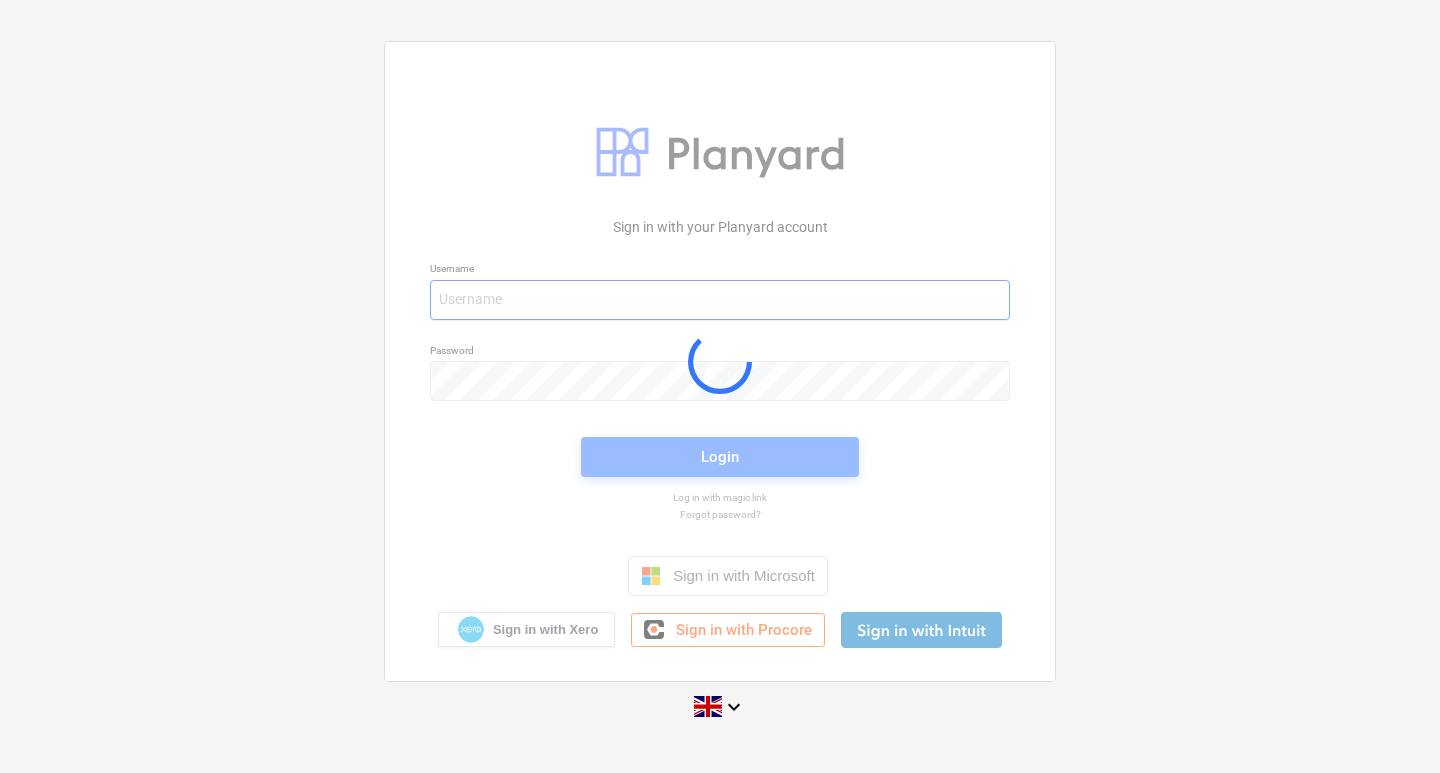 type on "[EMAIL_ADDRESS][DOMAIN_NAME]" 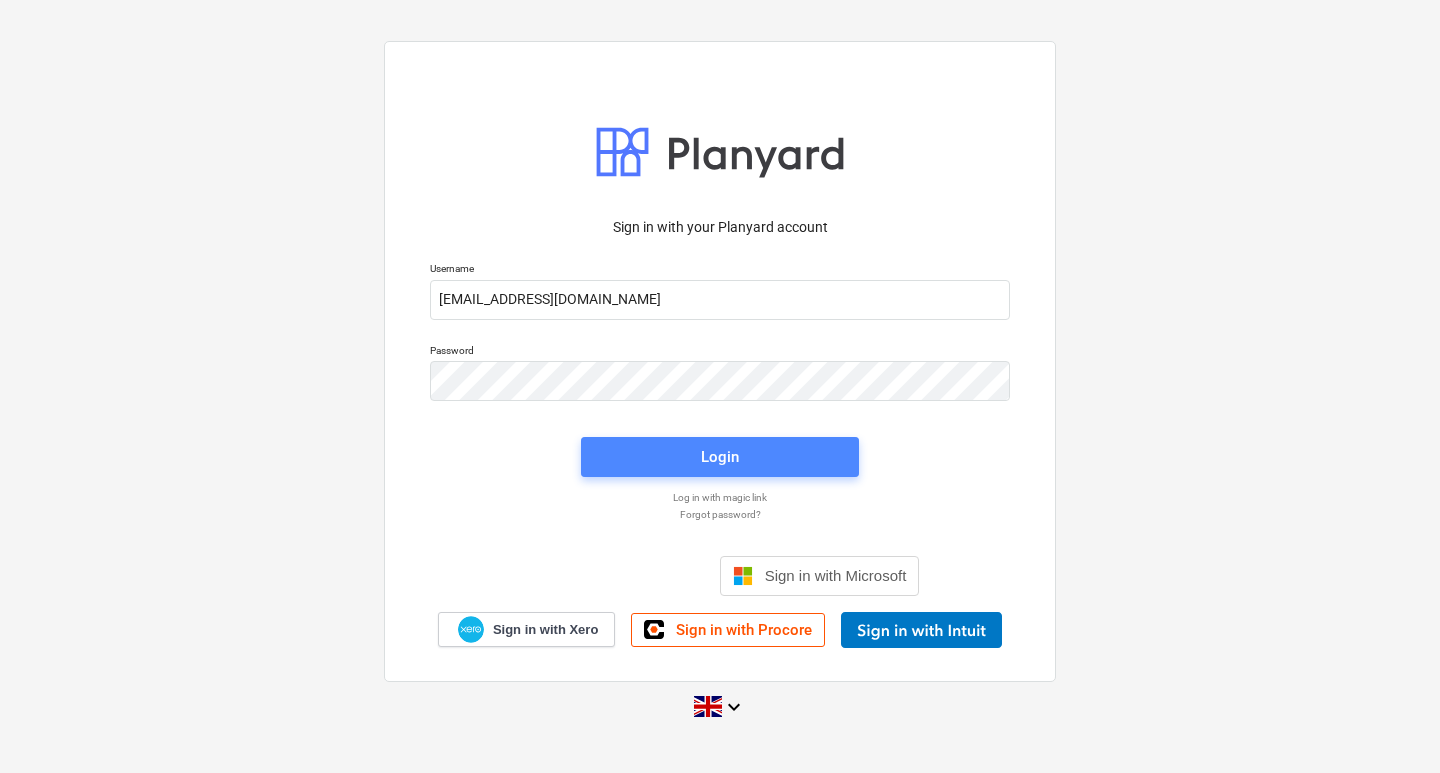 click on "Login" at bounding box center [720, 457] 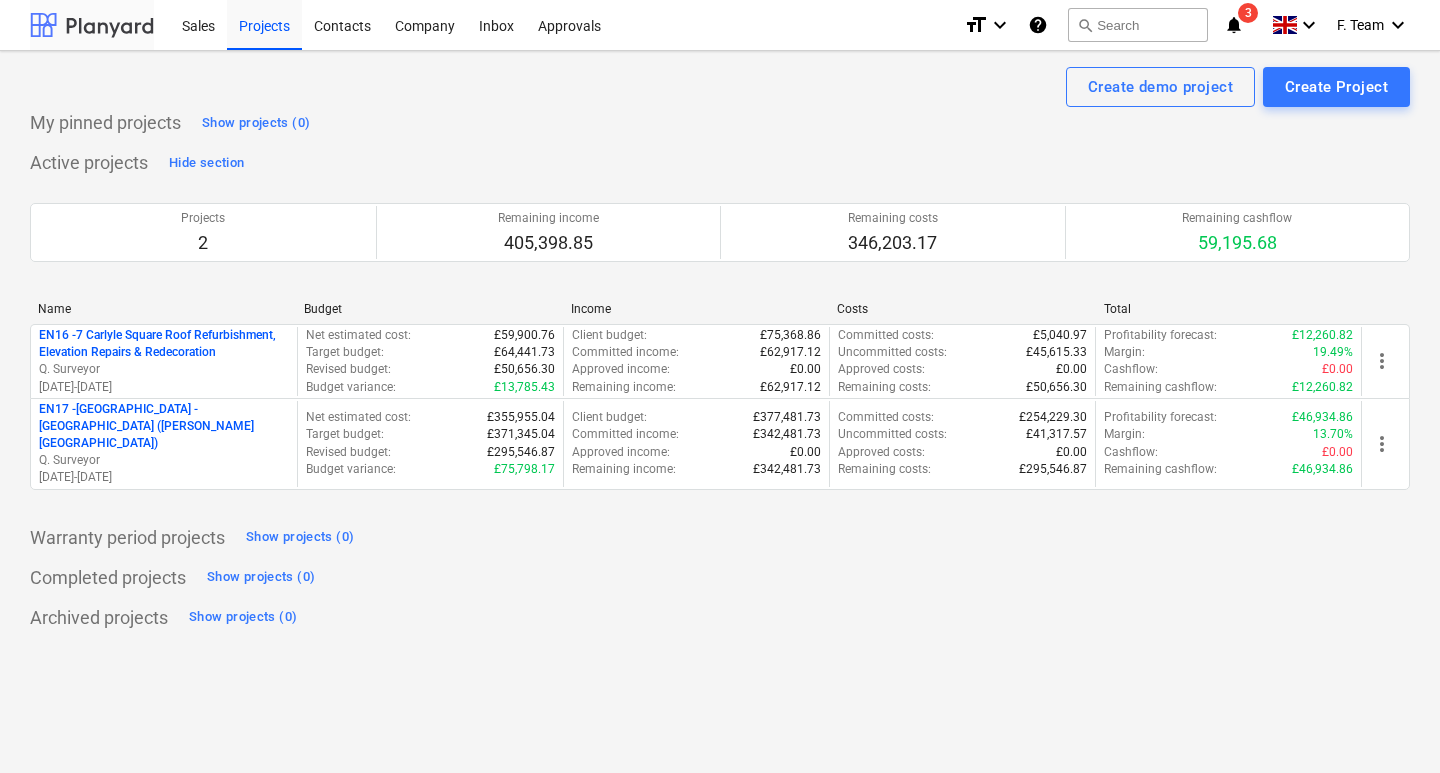 click at bounding box center (92, 25) 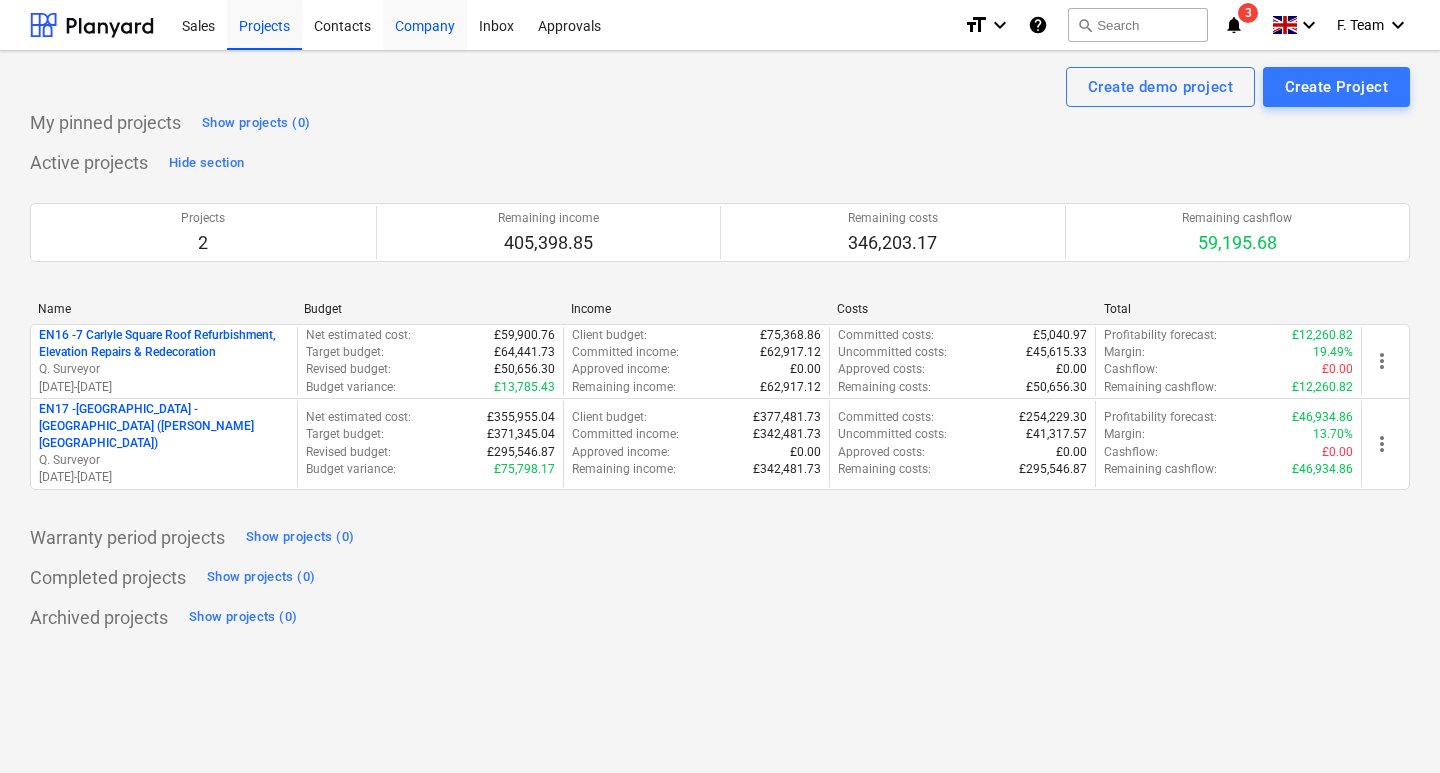 click on "Company" at bounding box center [425, 24] 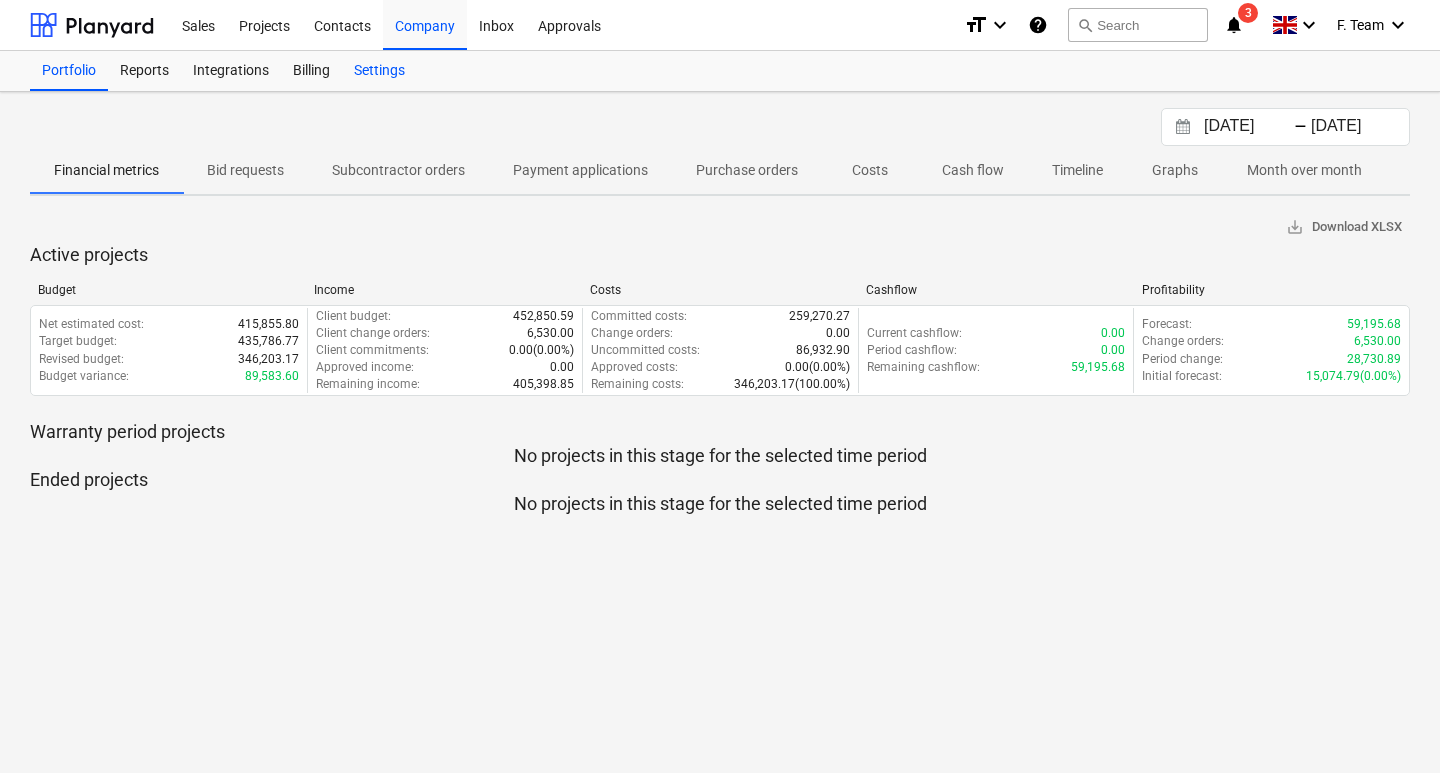 click on "Settings" at bounding box center (379, 71) 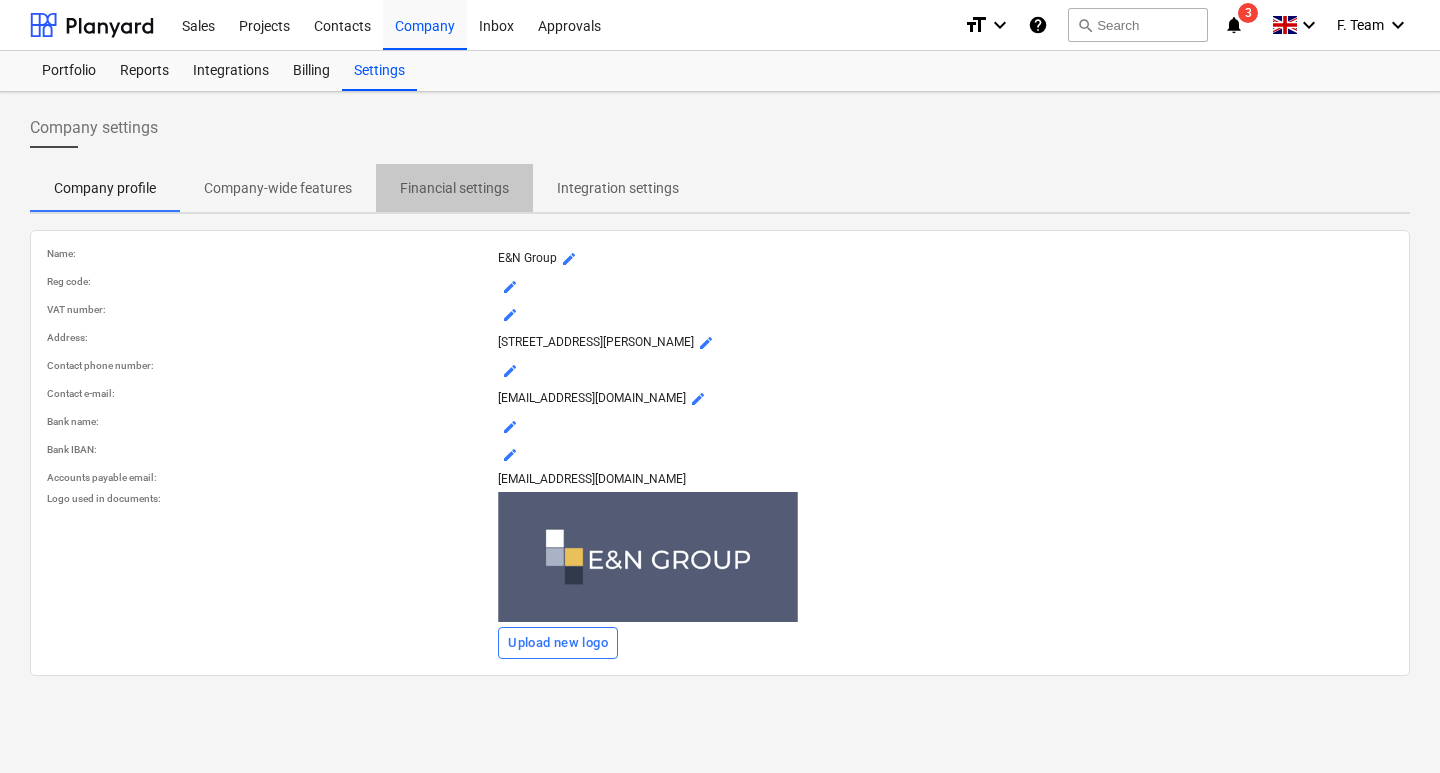 click on "Financial settings" at bounding box center [454, 188] 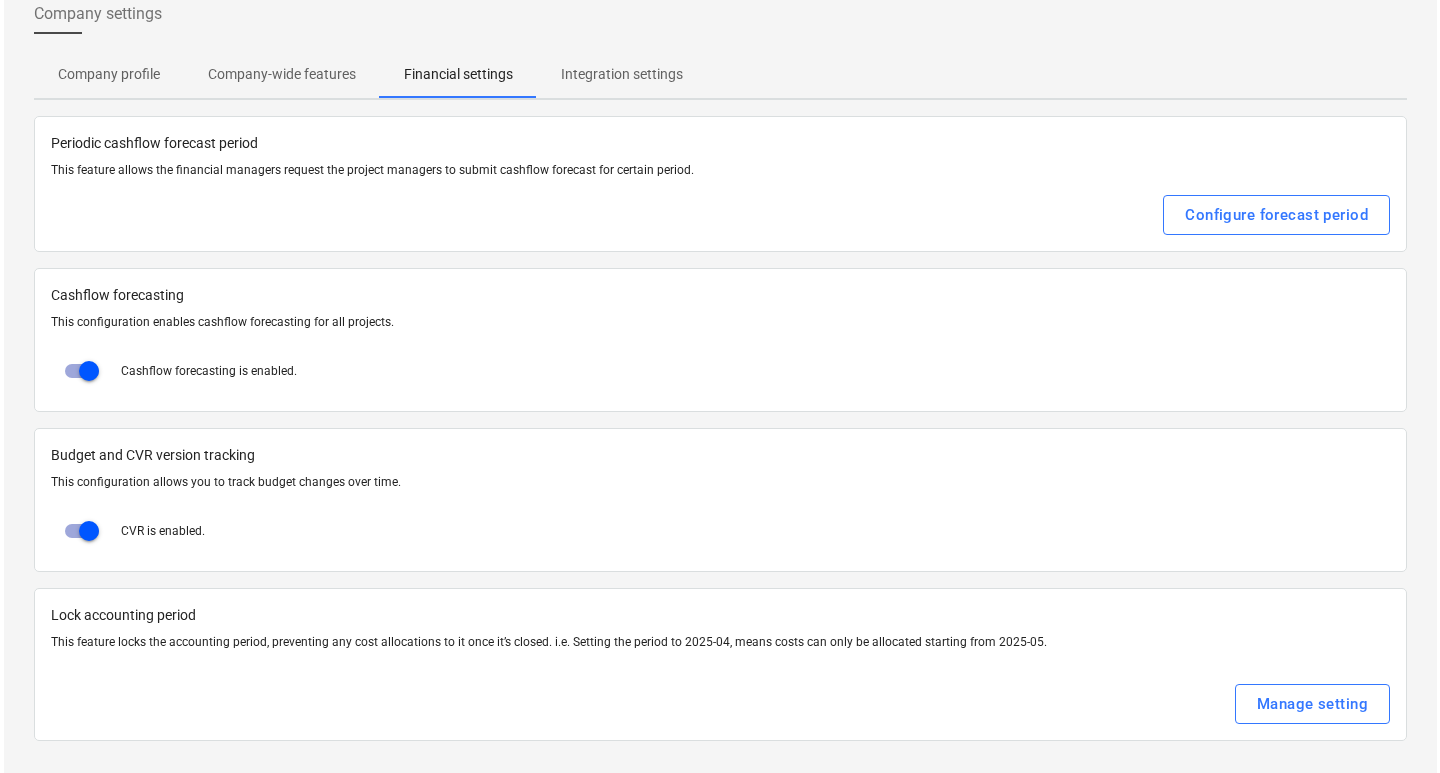 scroll, scrollTop: 0, scrollLeft: 0, axis: both 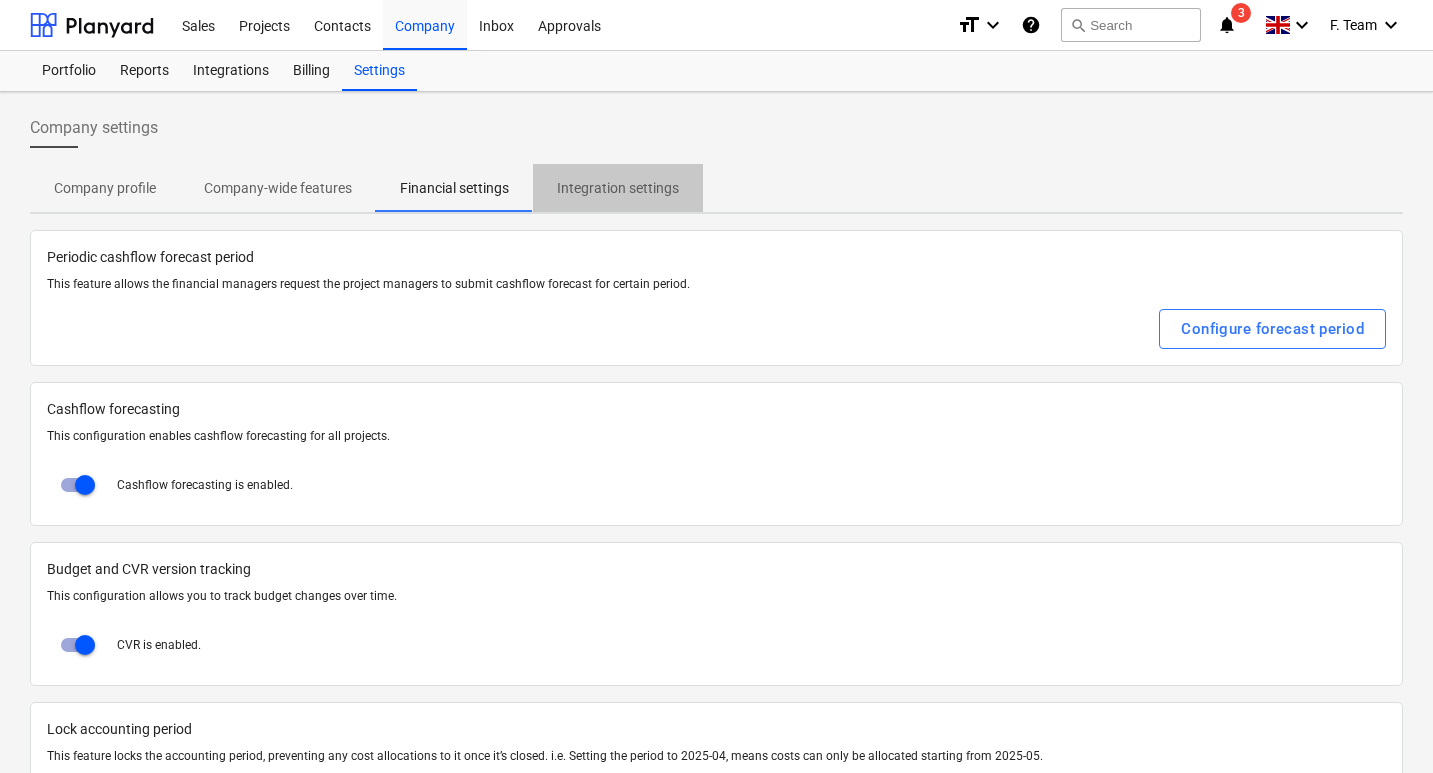 click on "Integration settings" at bounding box center (618, 188) 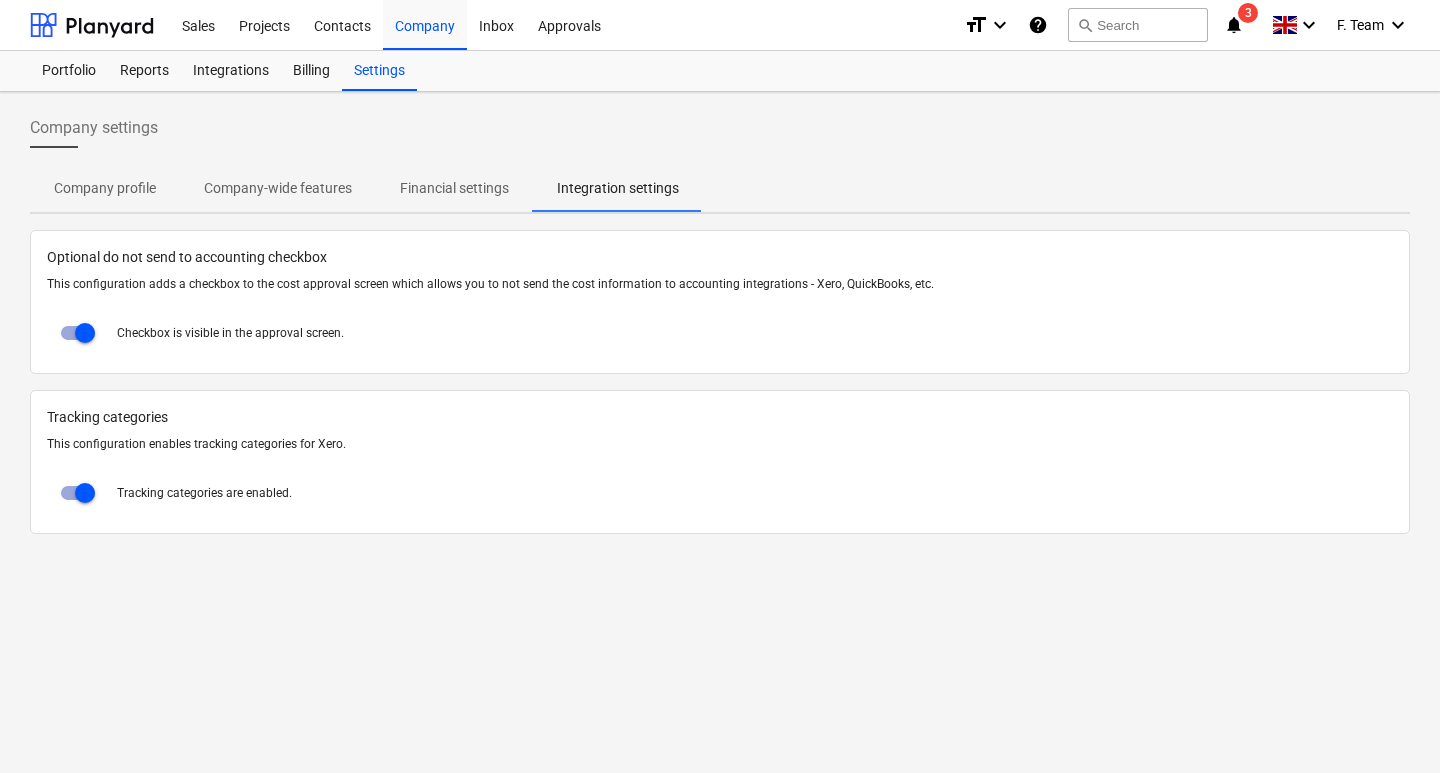 click on "Company profile" at bounding box center [105, 188] 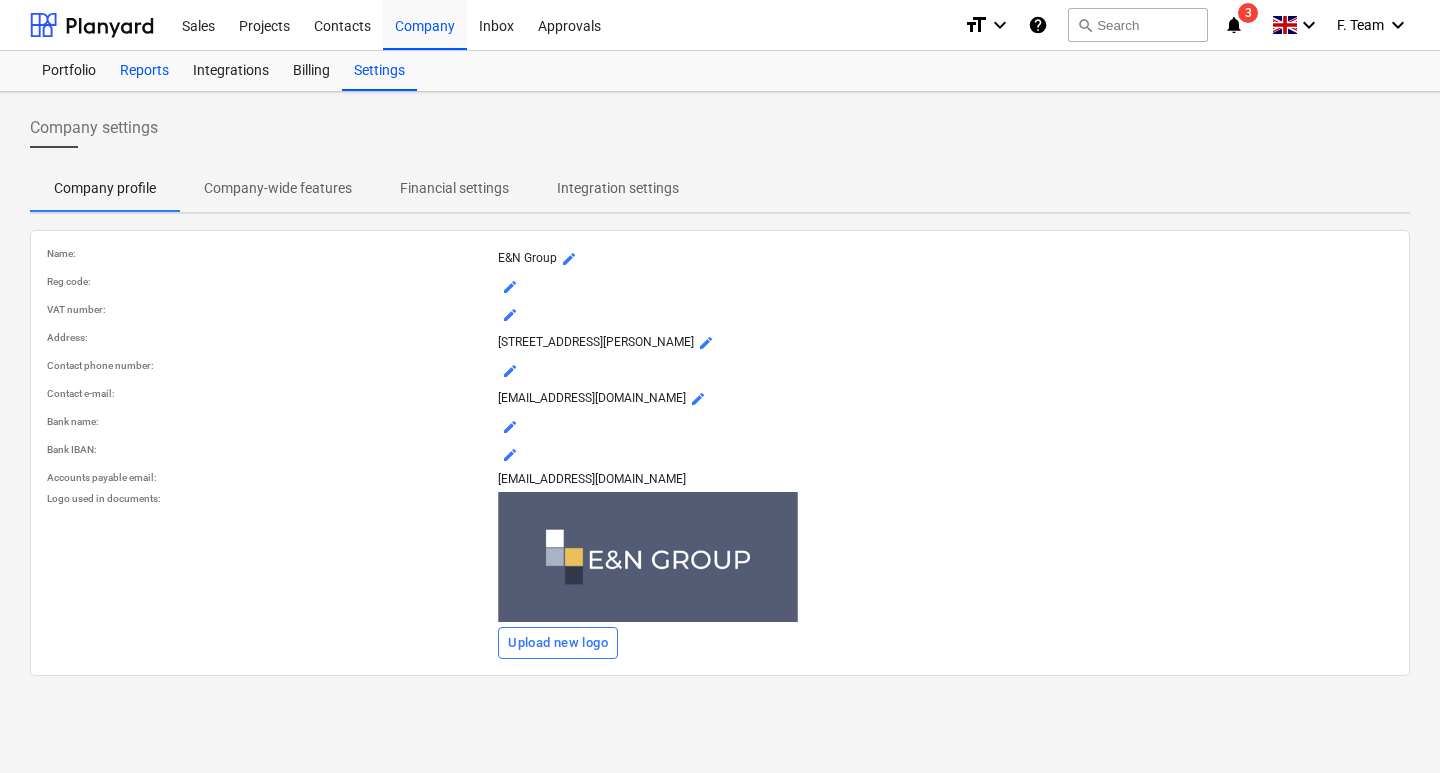 click on "Reports" at bounding box center (144, 71) 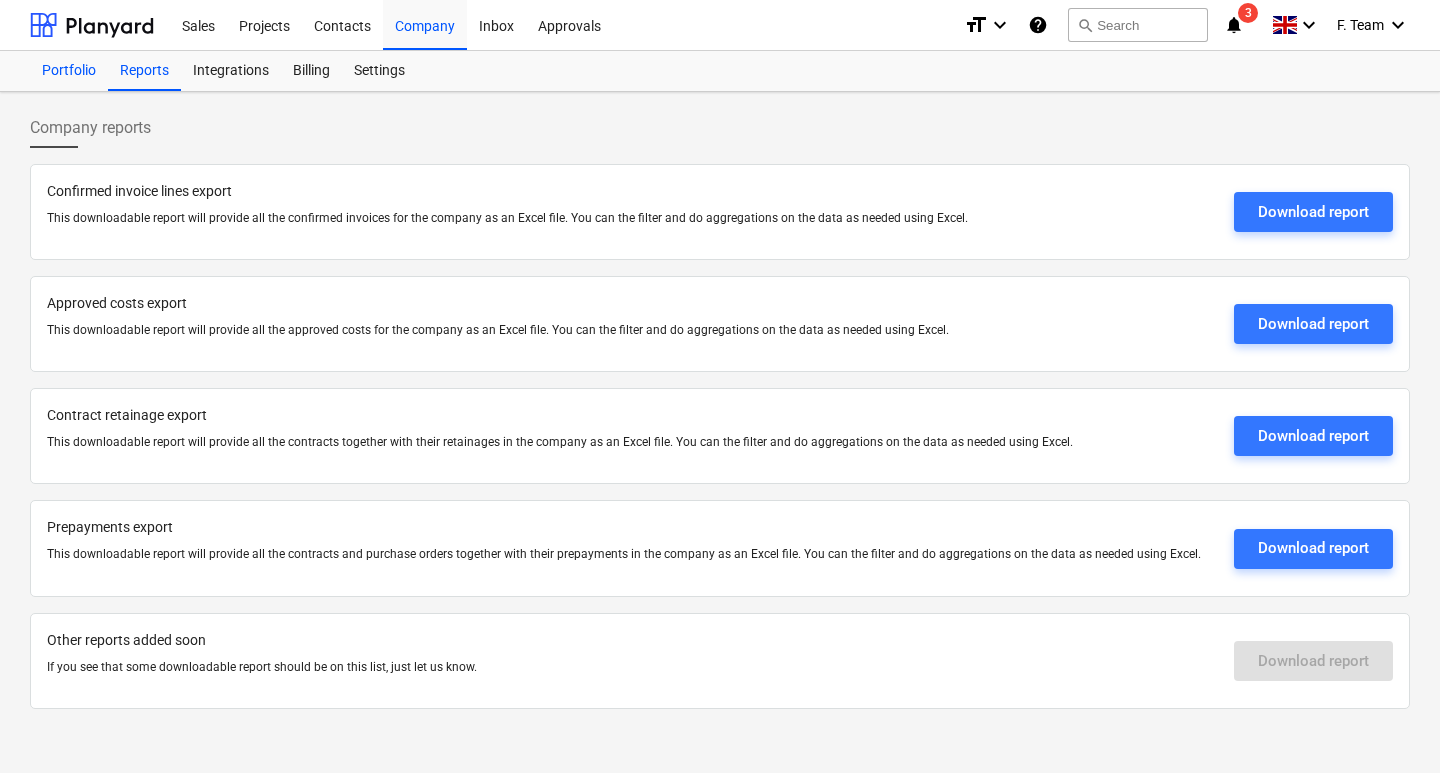 click on "Portfolio" at bounding box center (69, 71) 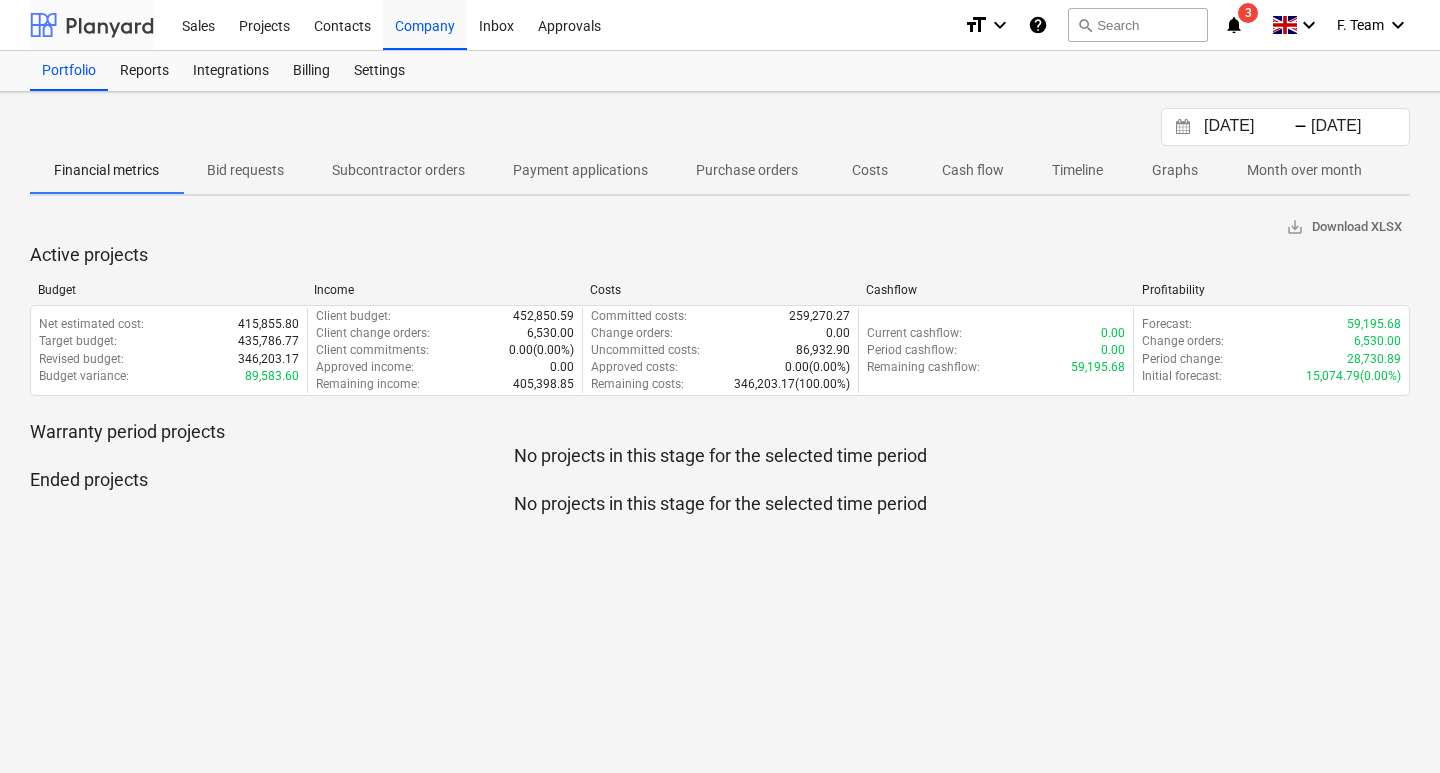click at bounding box center (92, 25) 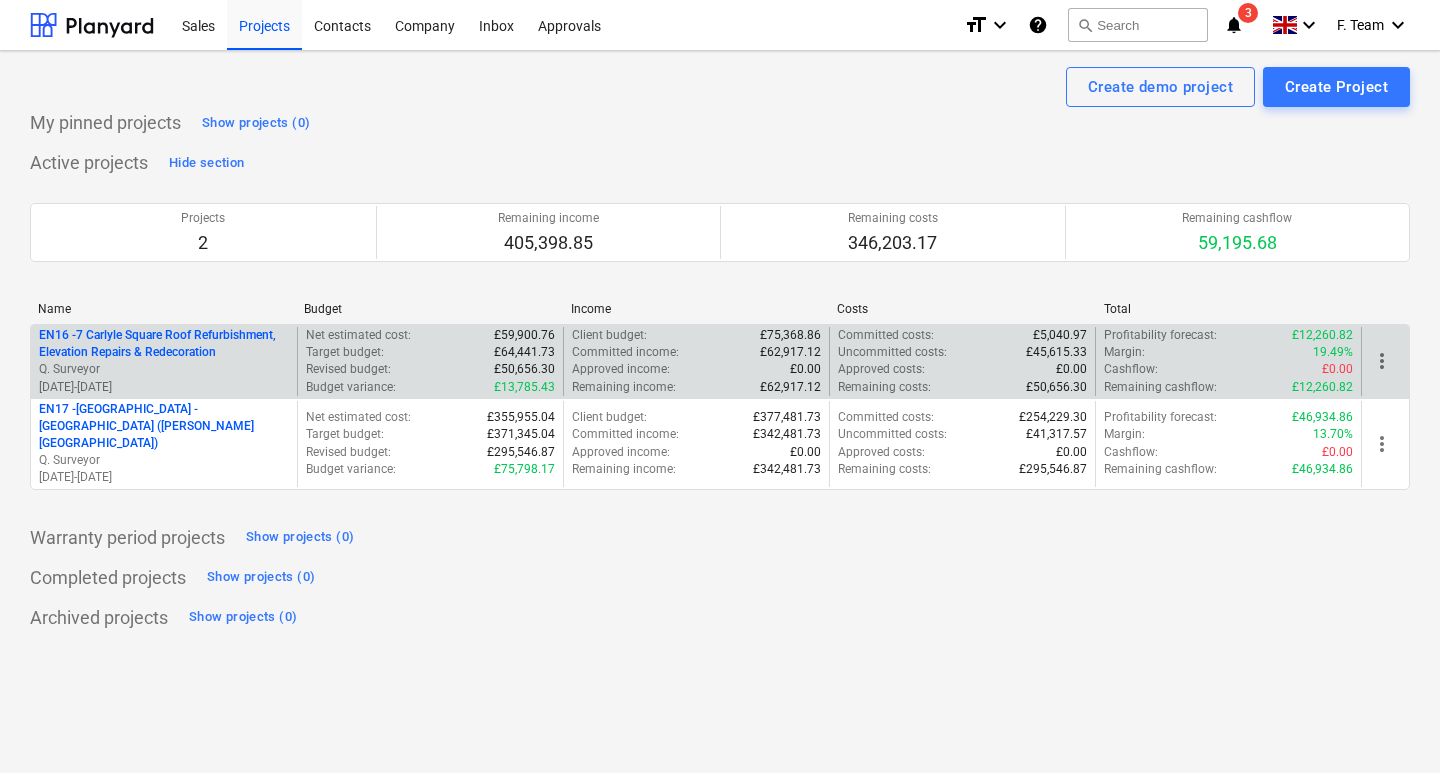 click on "Q. Surveyor" at bounding box center [164, 369] 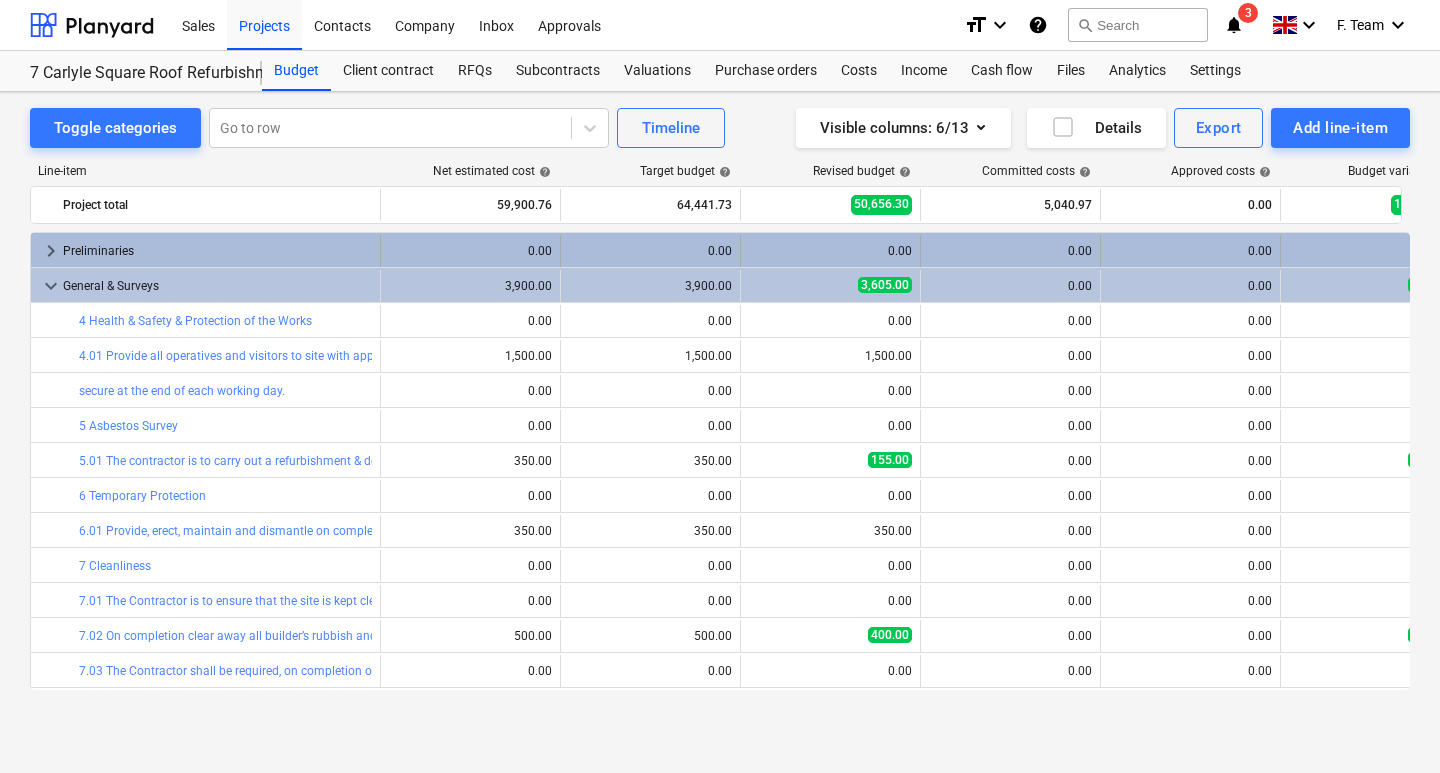 click on "keyboard_arrow_right" at bounding box center (51, 251) 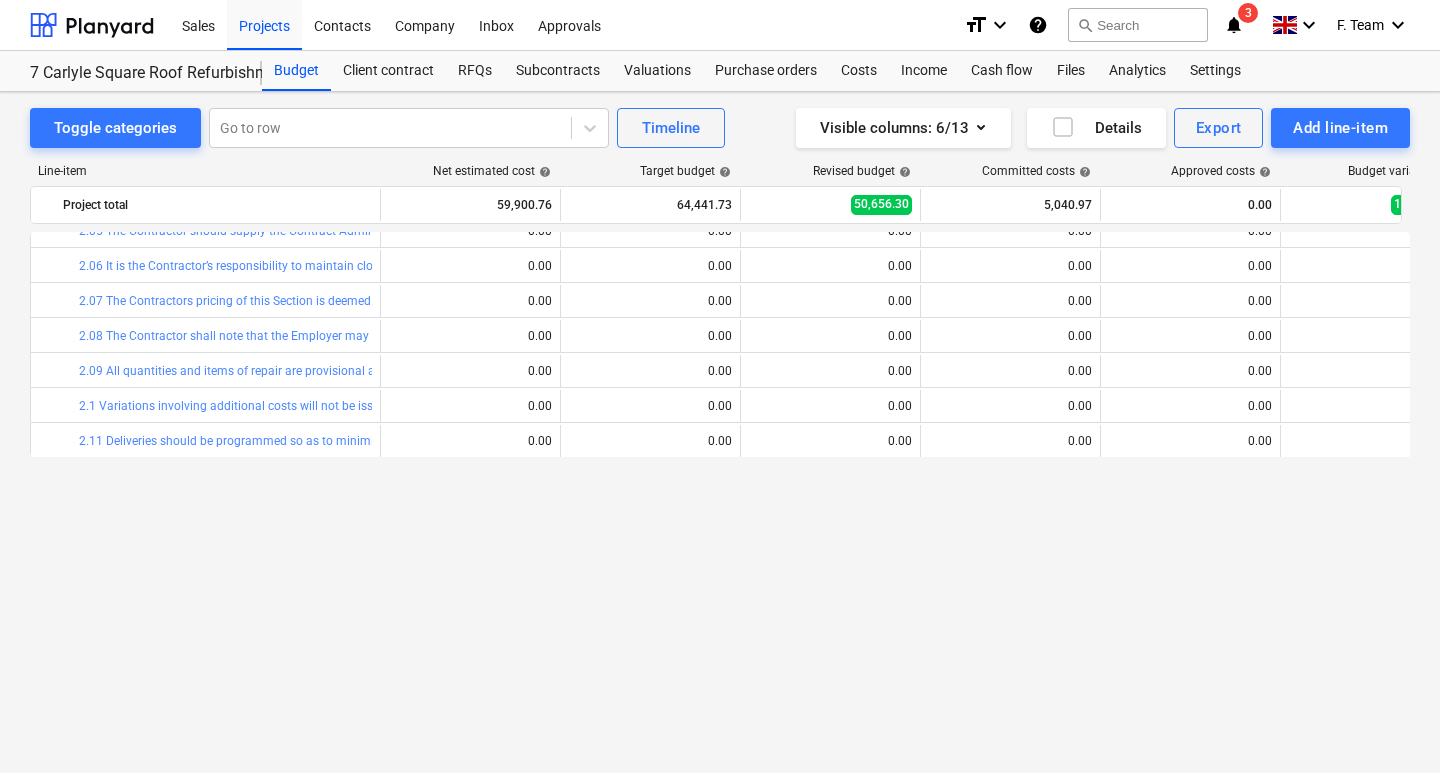 scroll, scrollTop: 0, scrollLeft: 0, axis: both 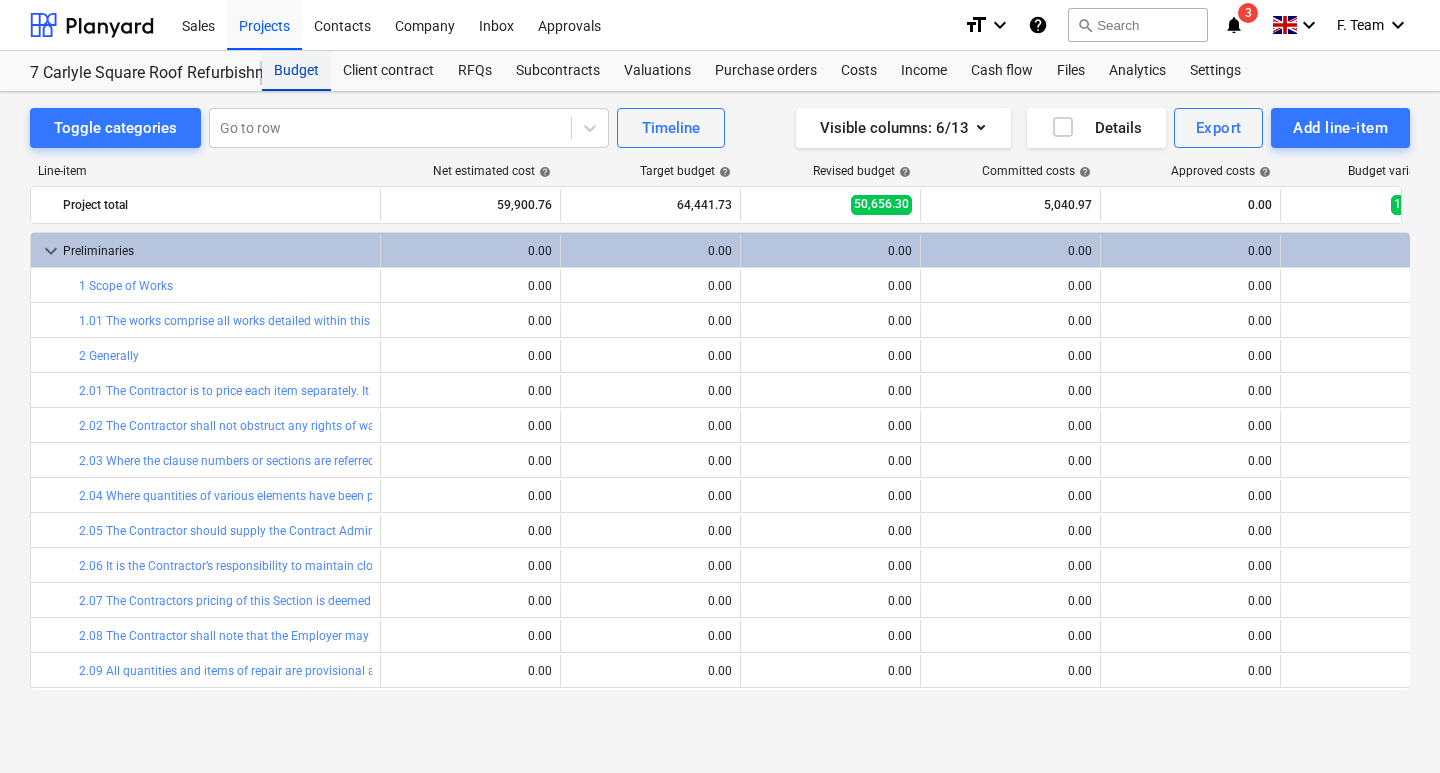 click on "Budget" at bounding box center [296, 71] 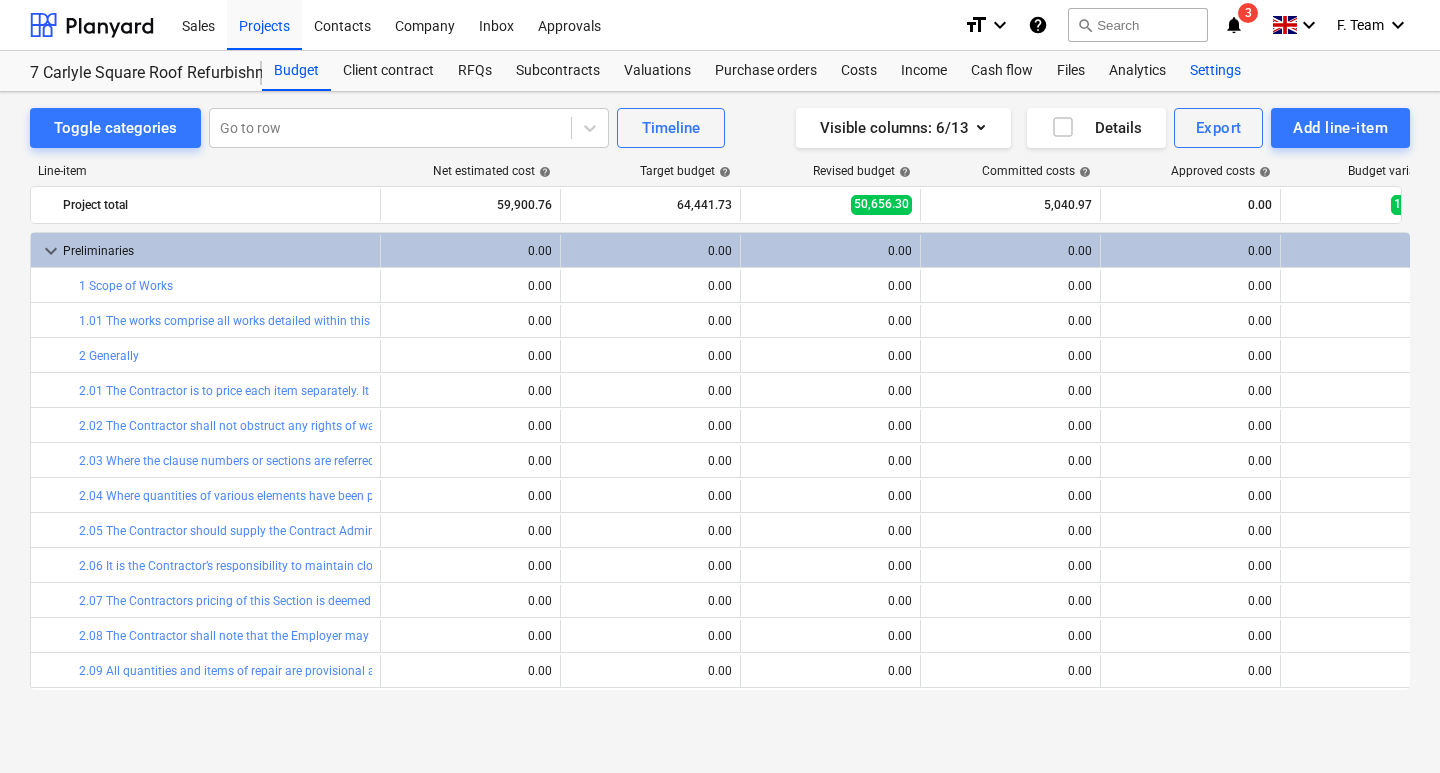click on "Settings" at bounding box center [1215, 71] 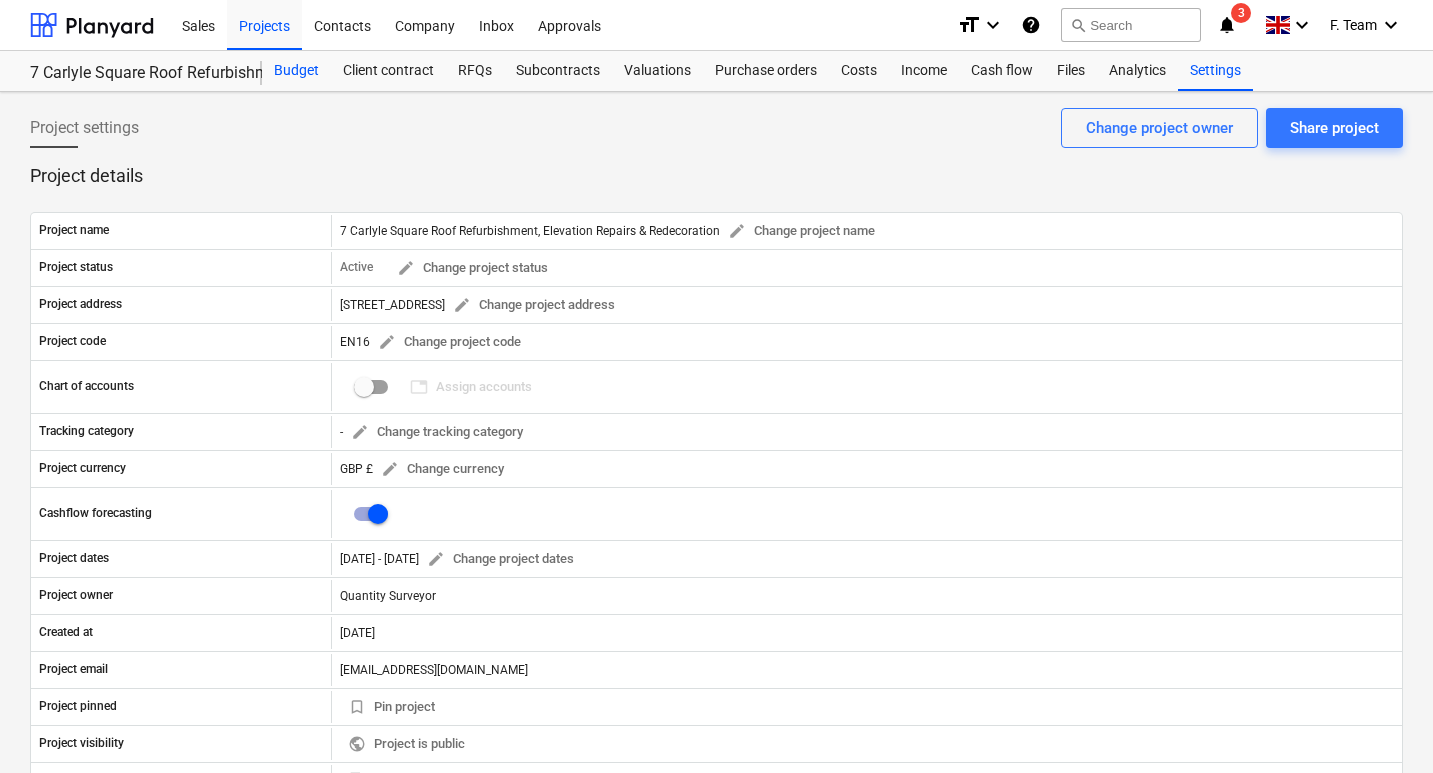 click on "Budget" at bounding box center (296, 71) 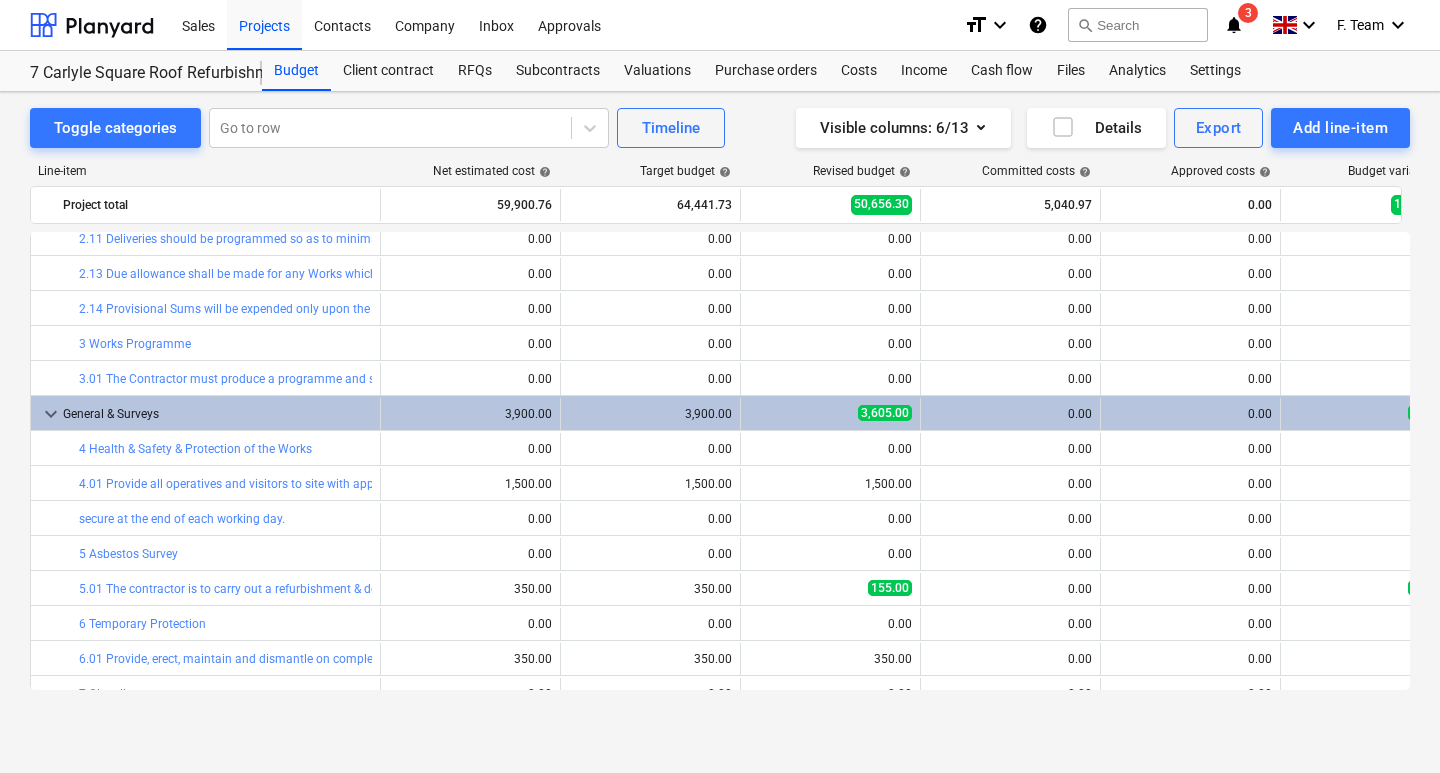 scroll, scrollTop: 0, scrollLeft: 0, axis: both 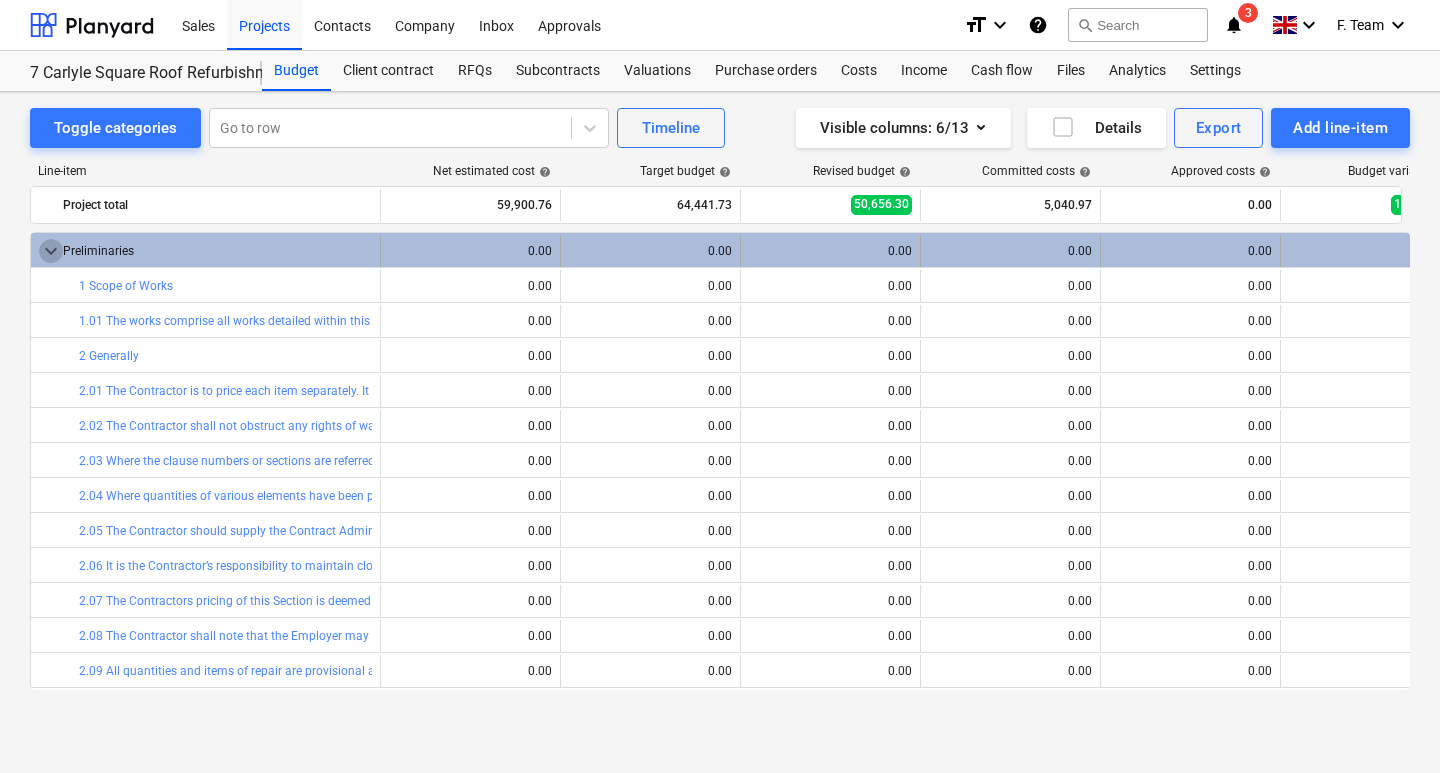 click on "keyboard_arrow_down" at bounding box center [51, 251] 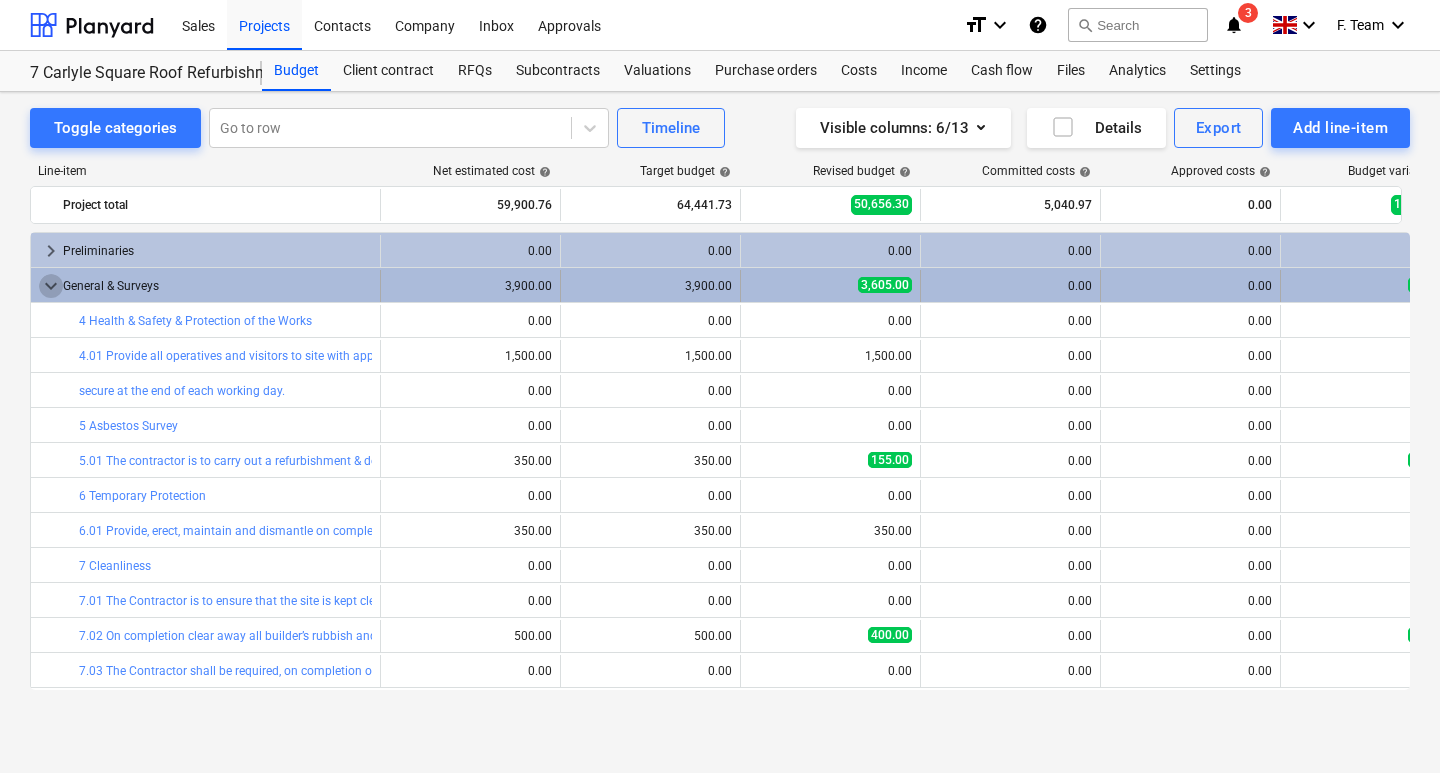 click on "keyboard_arrow_down" at bounding box center (51, 286) 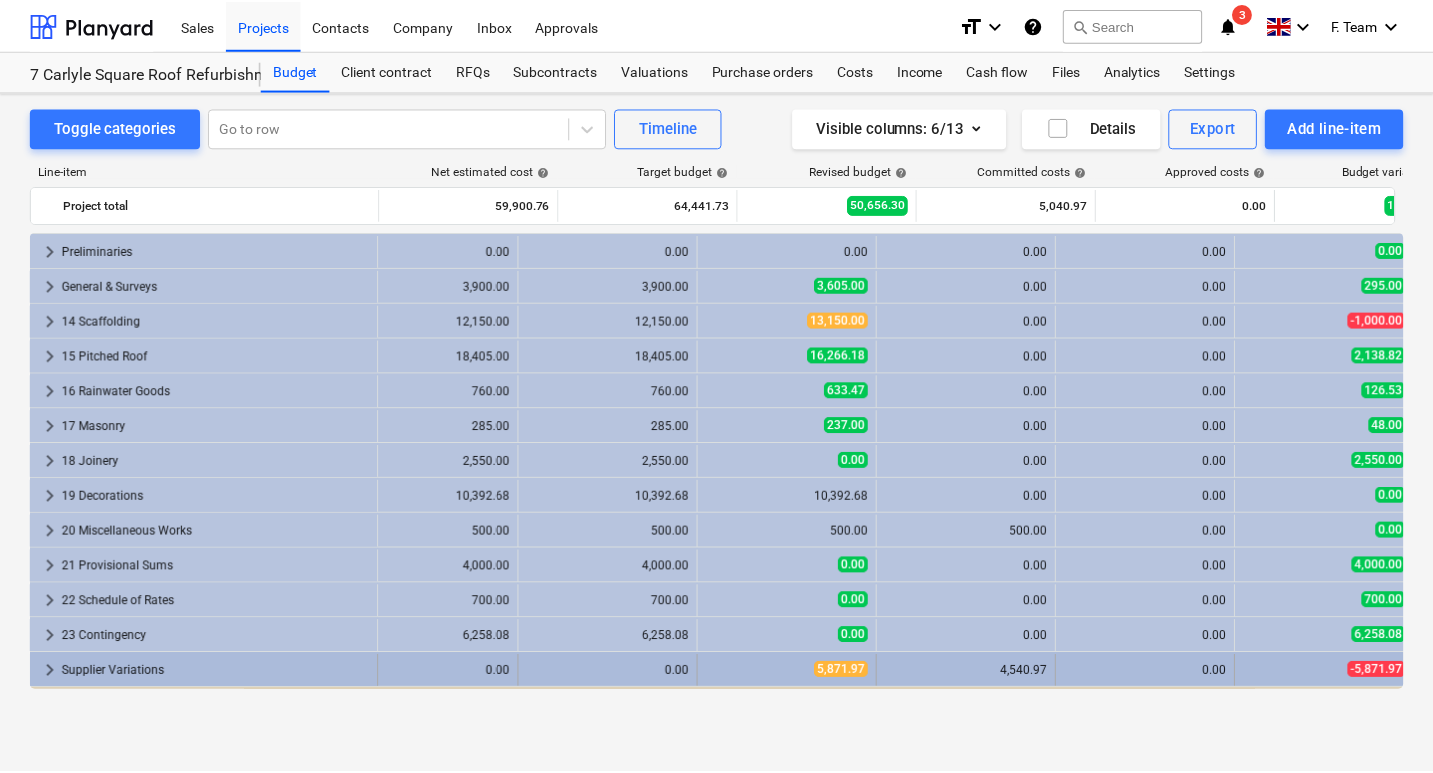 scroll, scrollTop: 0, scrollLeft: 109, axis: horizontal 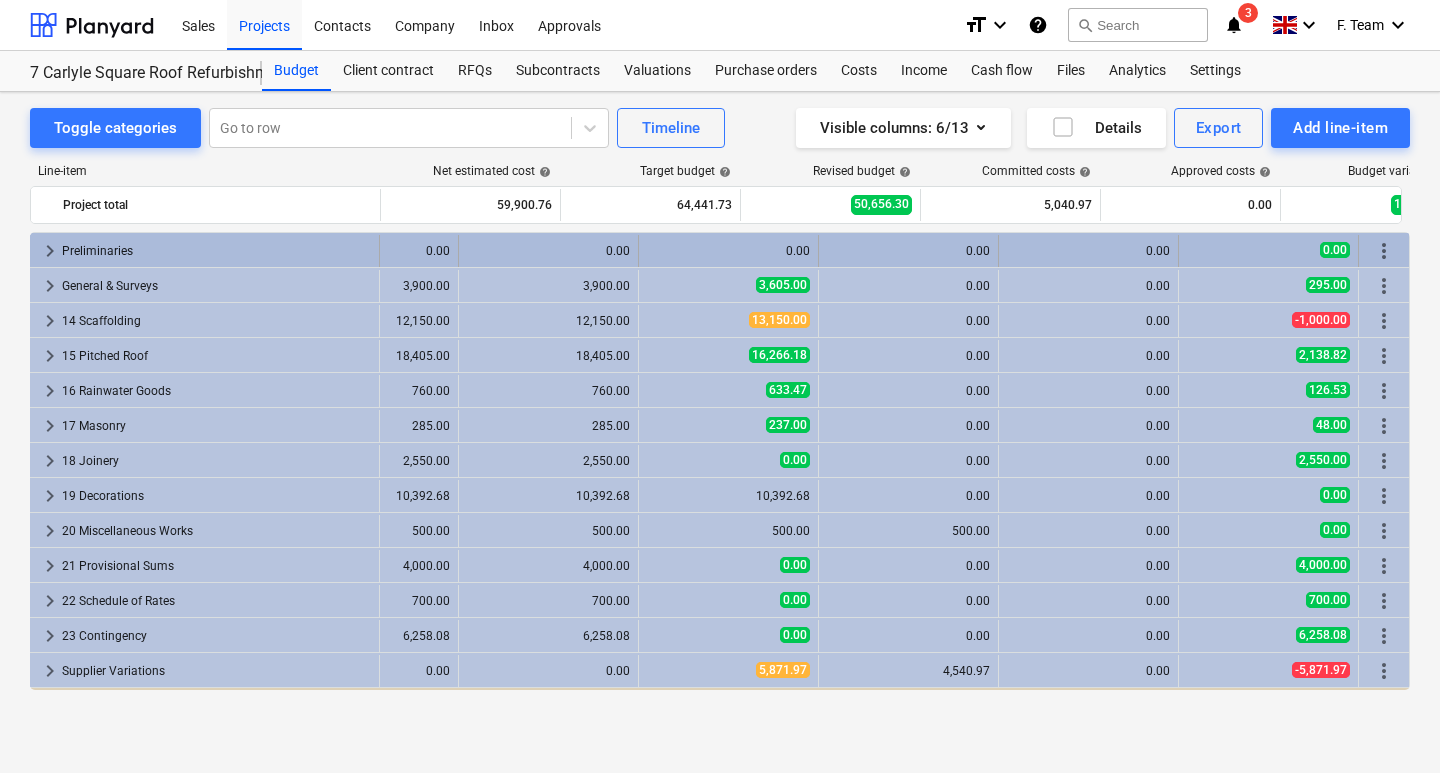 click on "more_vert" at bounding box center [1384, 251] 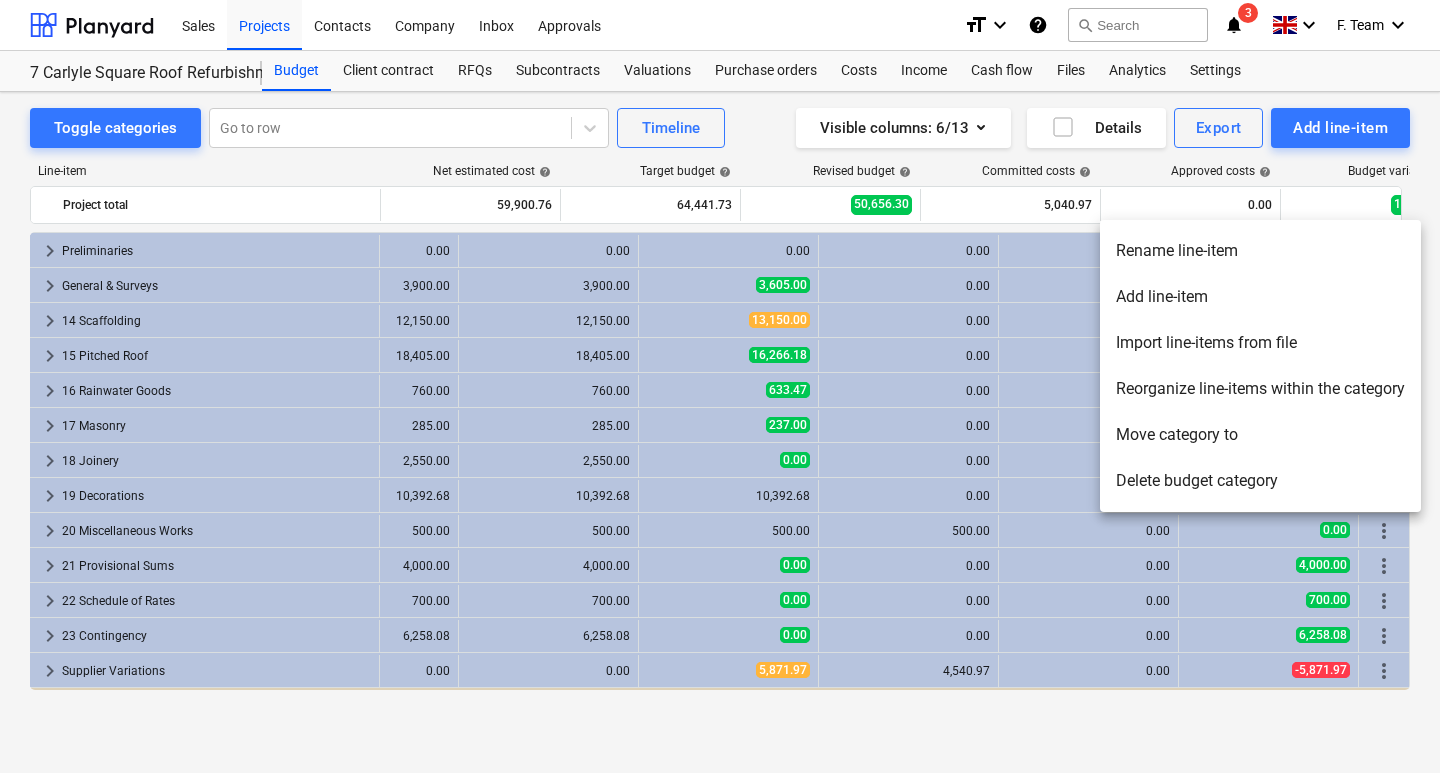 click at bounding box center (720, 386) 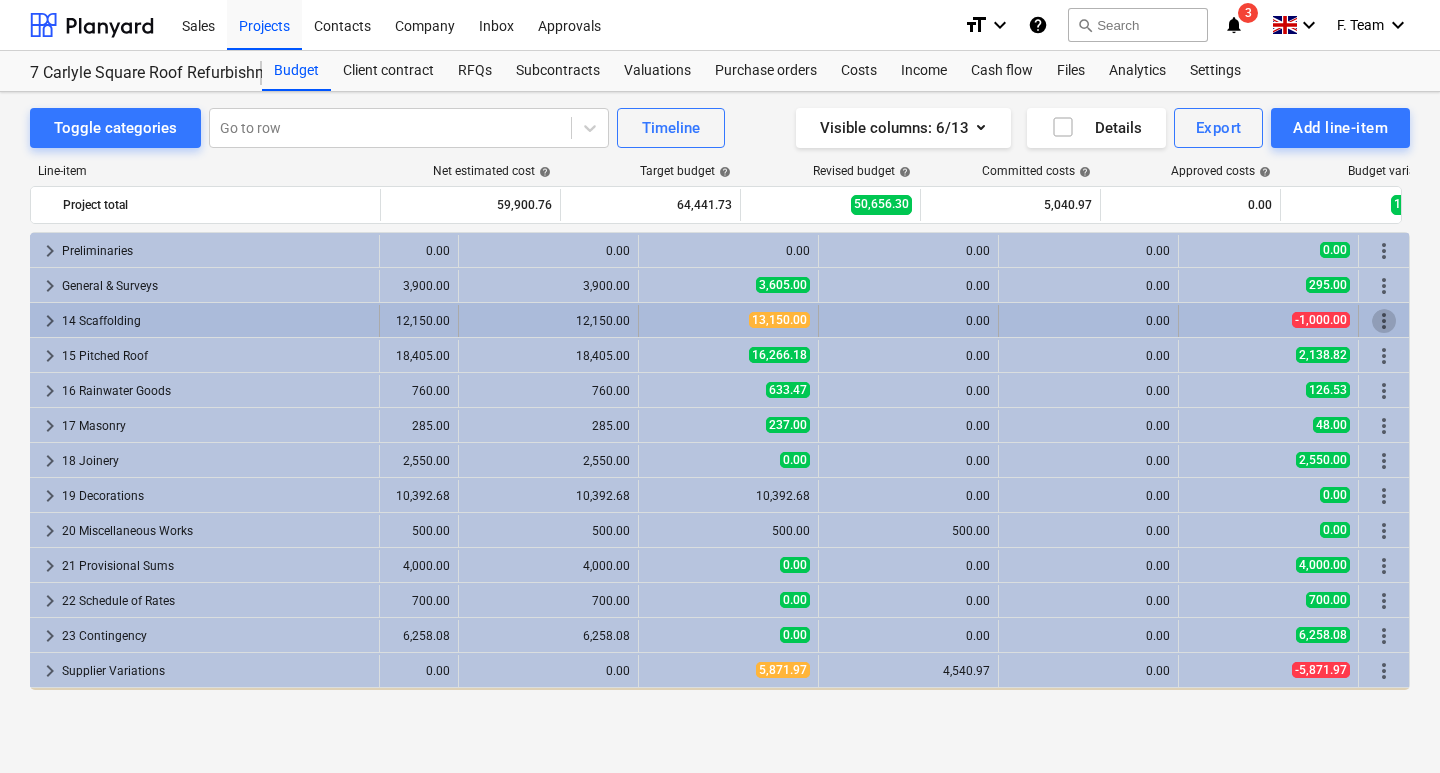 click on "more_vert" at bounding box center (1384, 321) 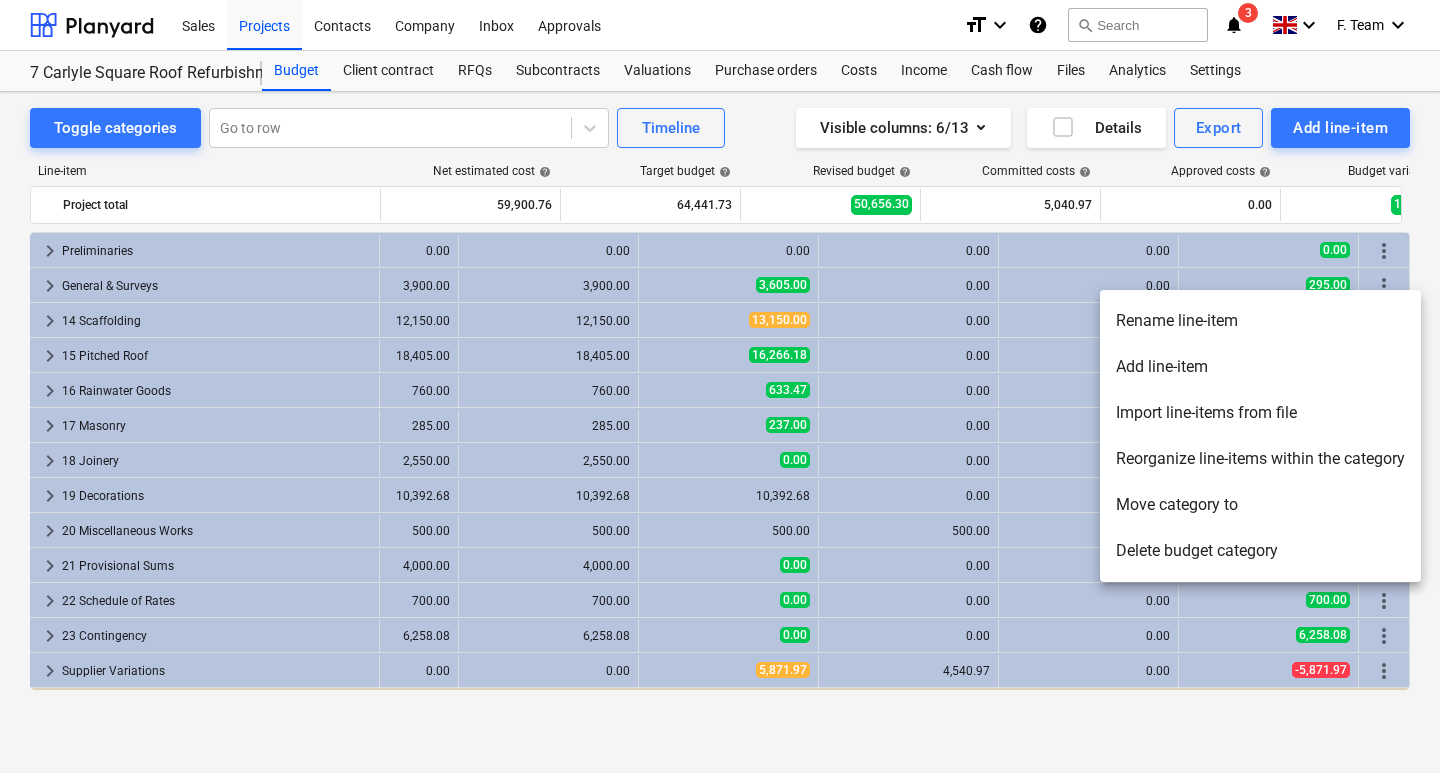 click at bounding box center [720, 386] 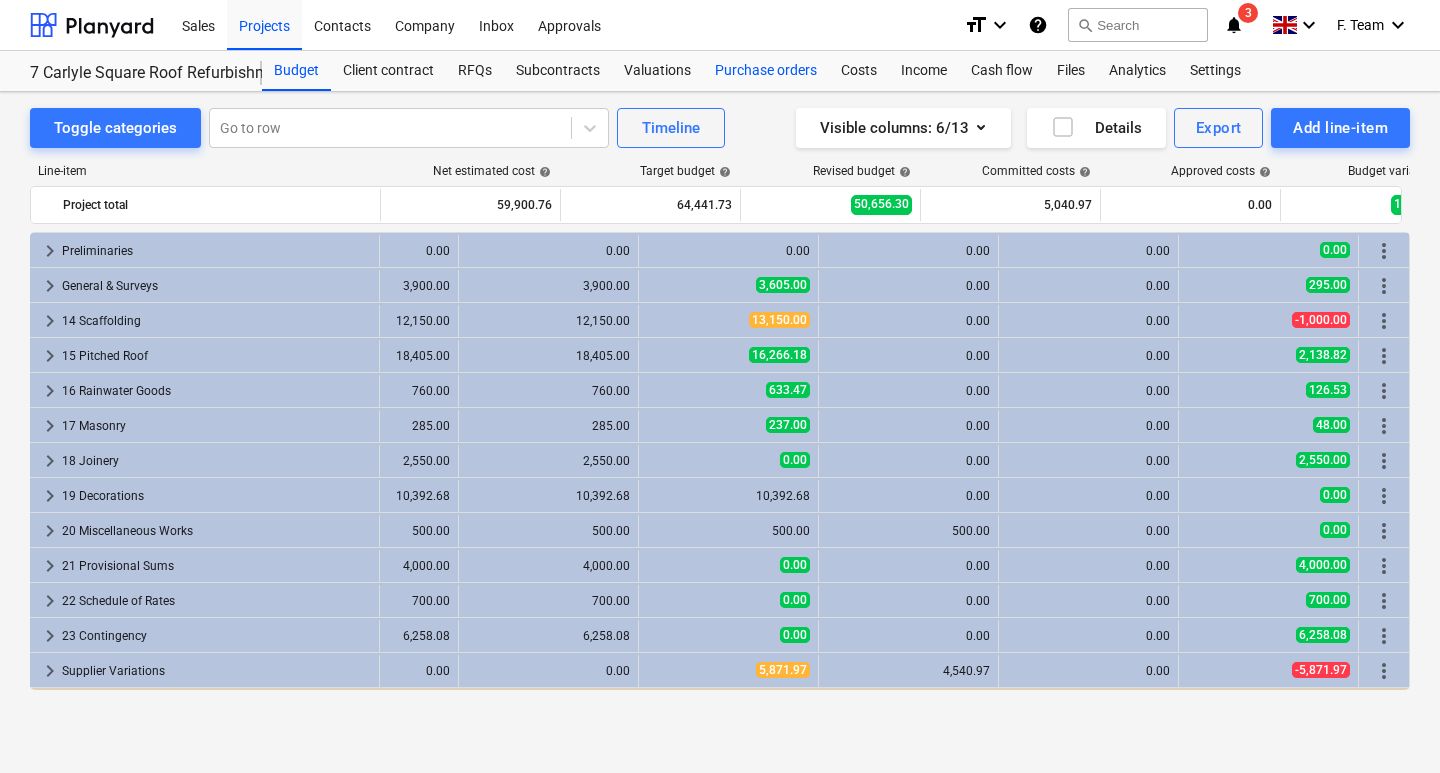 click on "Purchase orders" at bounding box center (766, 71) 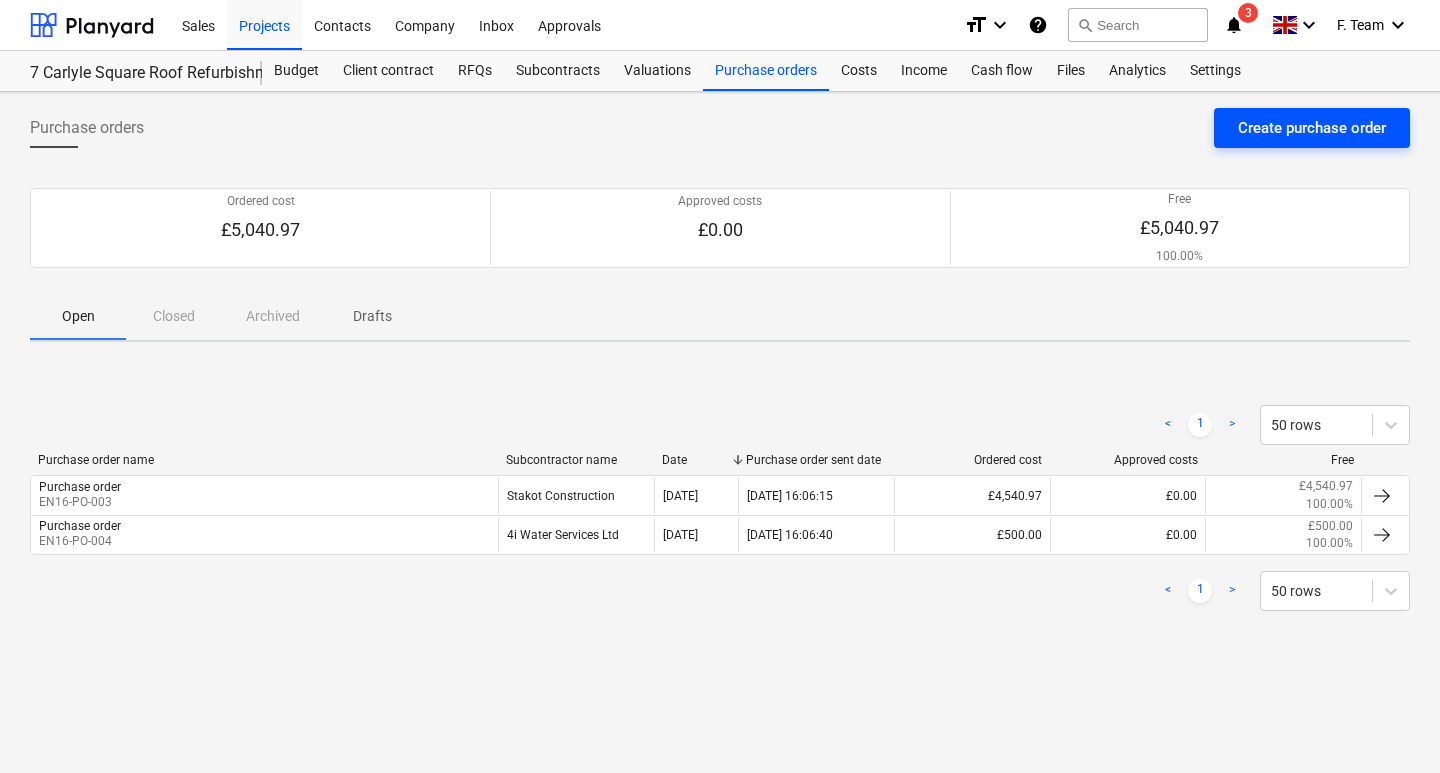 click on "Create purchase order" at bounding box center [1312, 128] 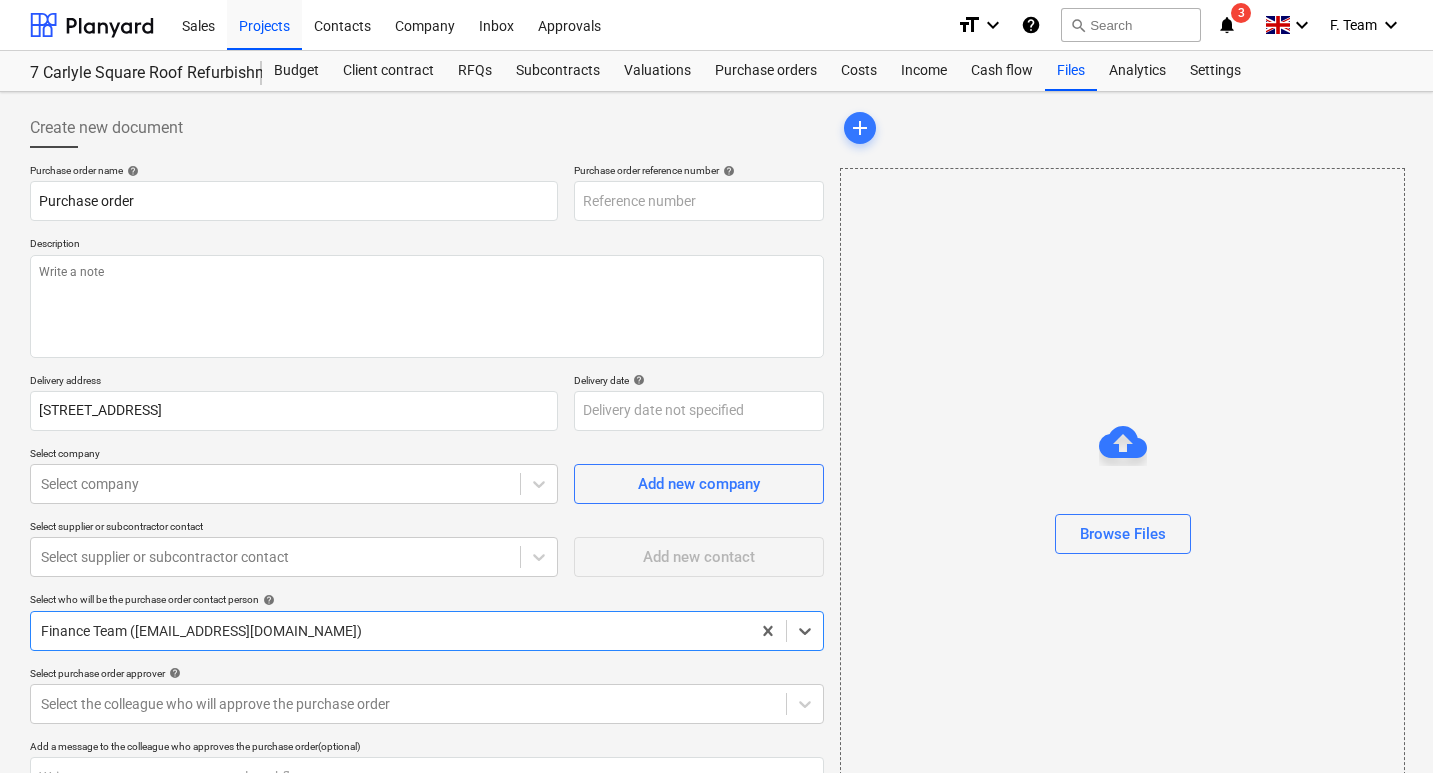 type on "x" 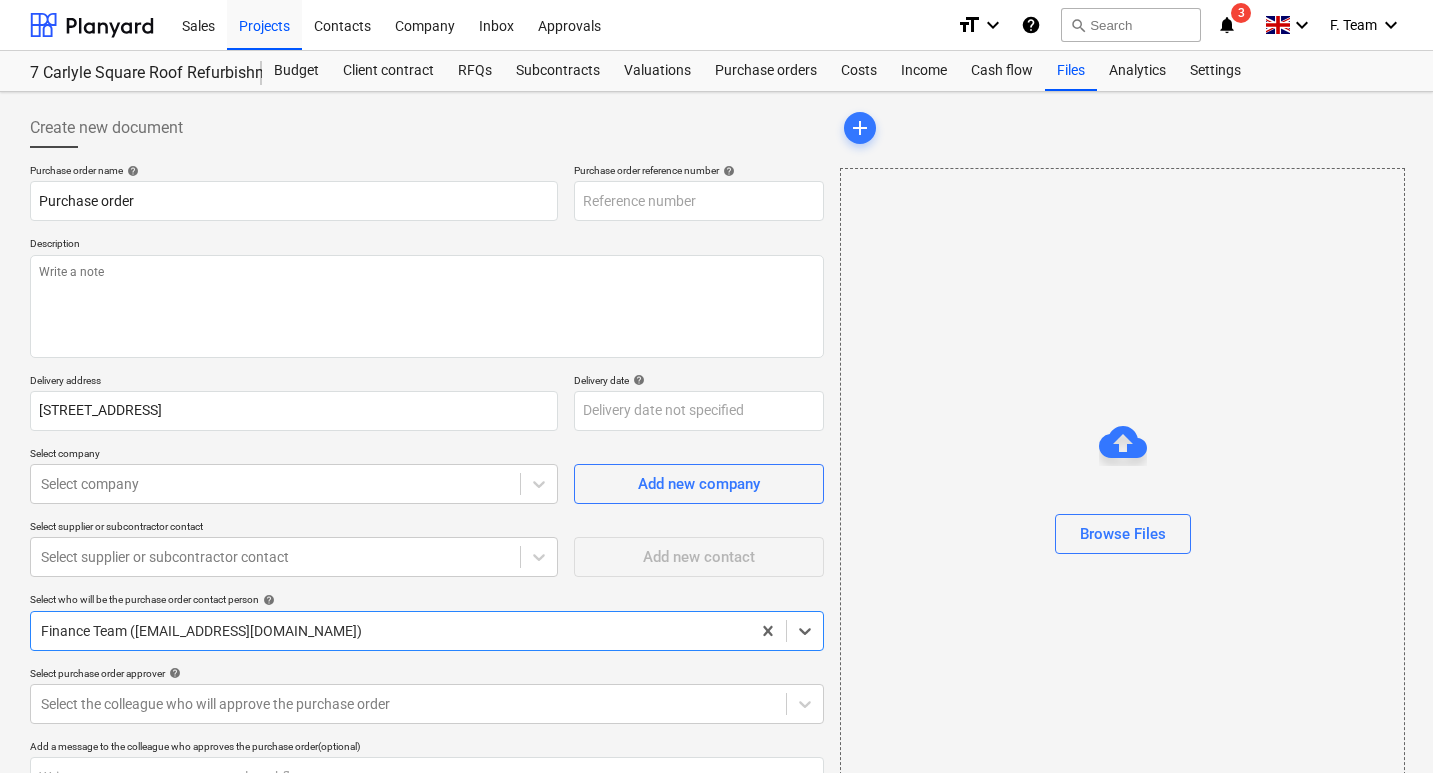 type on "EN16-PO-009" 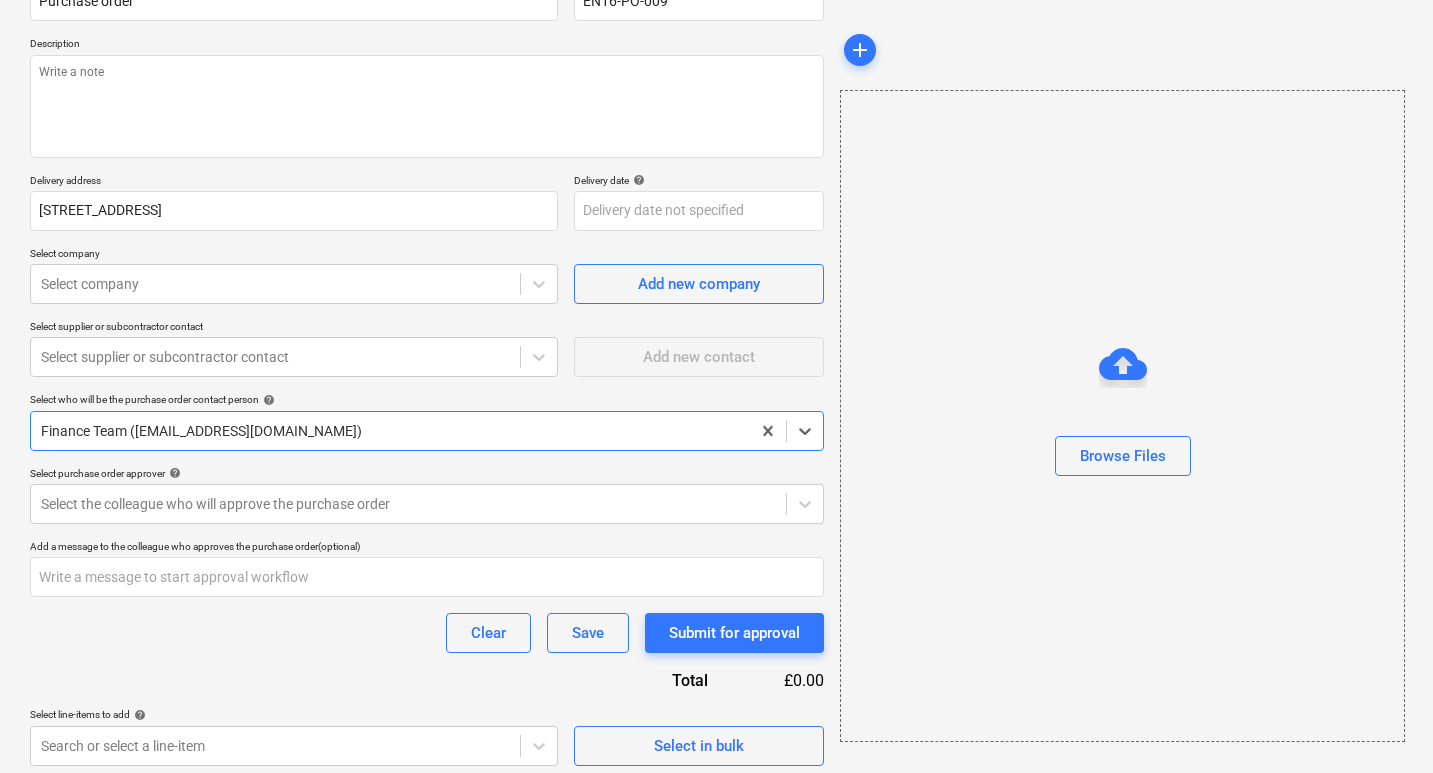 scroll, scrollTop: 209, scrollLeft: 0, axis: vertical 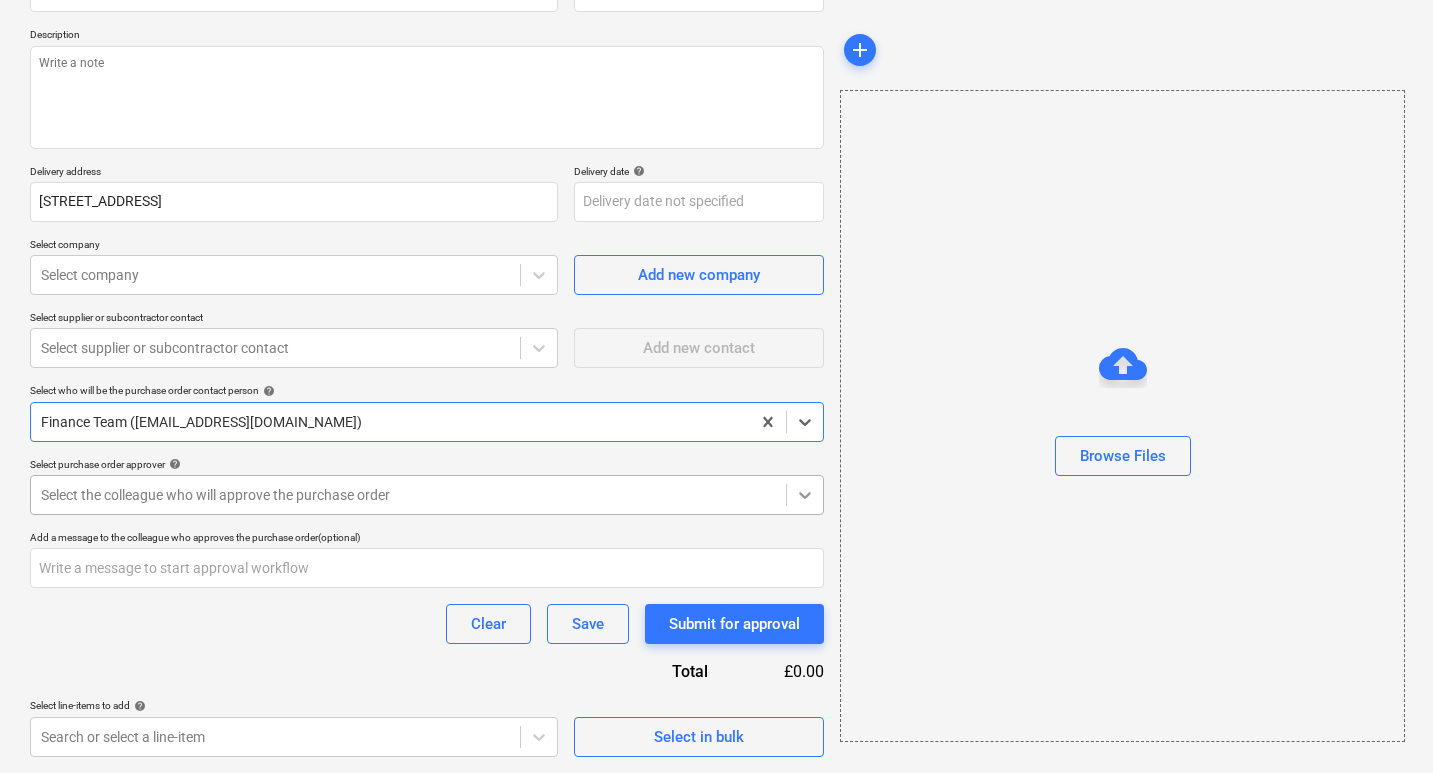 click 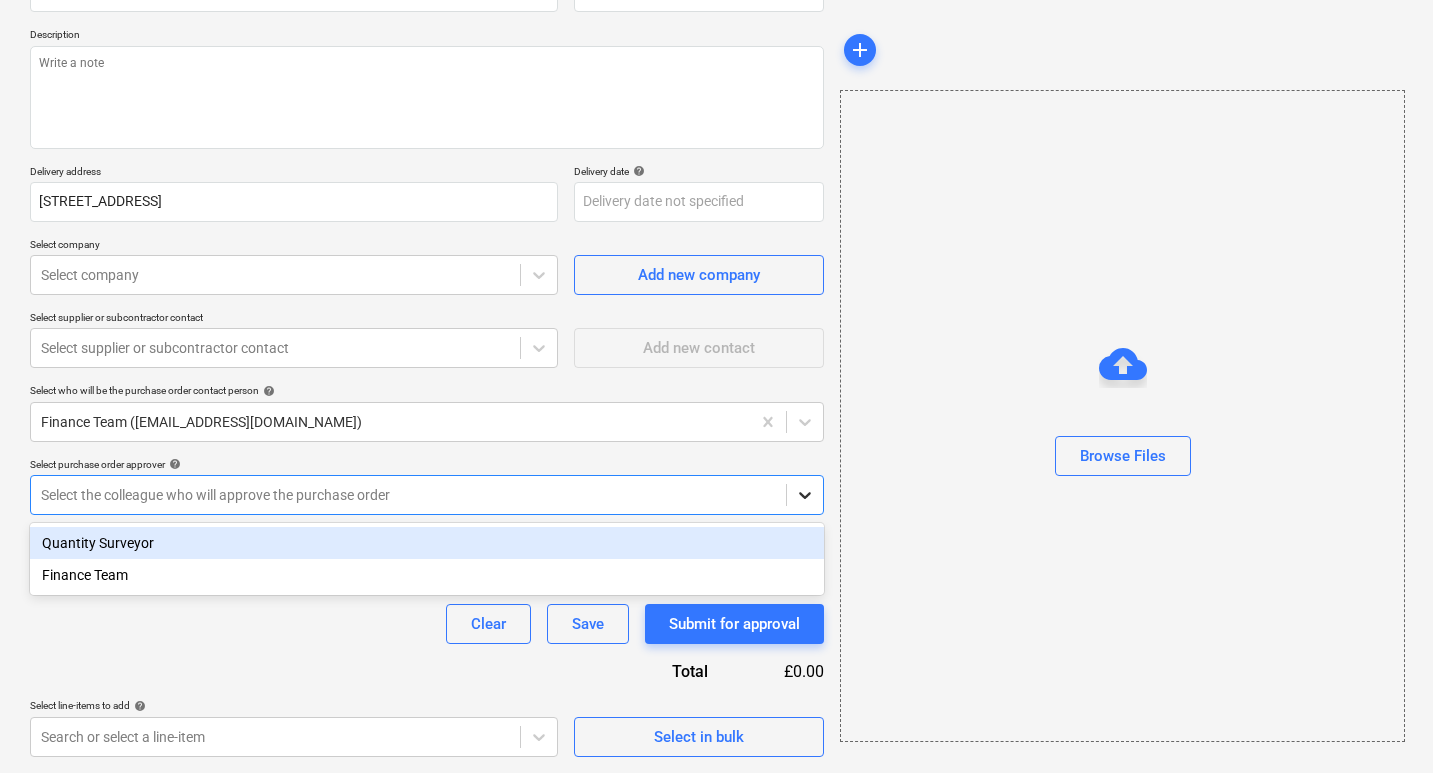 click 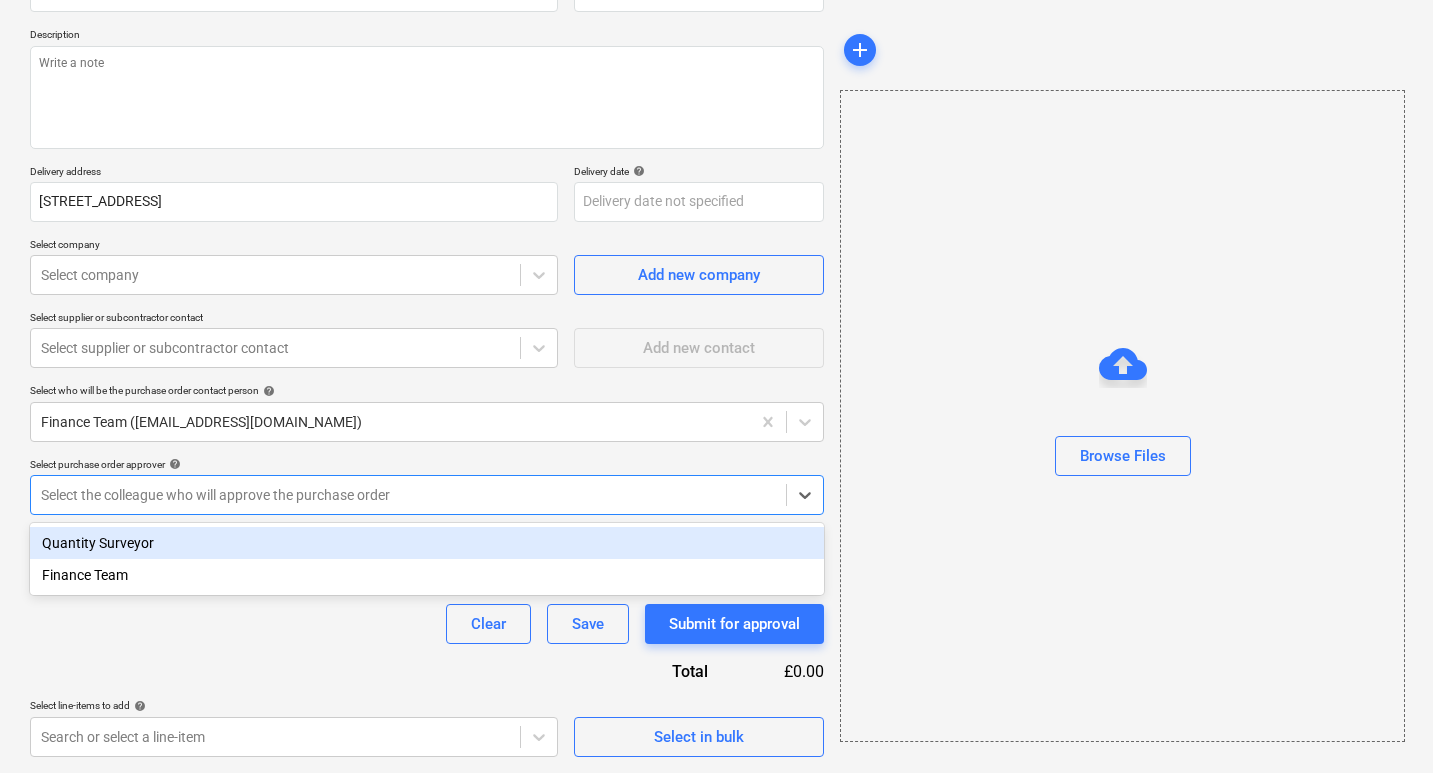 click on "Quantity Surveyor" at bounding box center (427, 543) 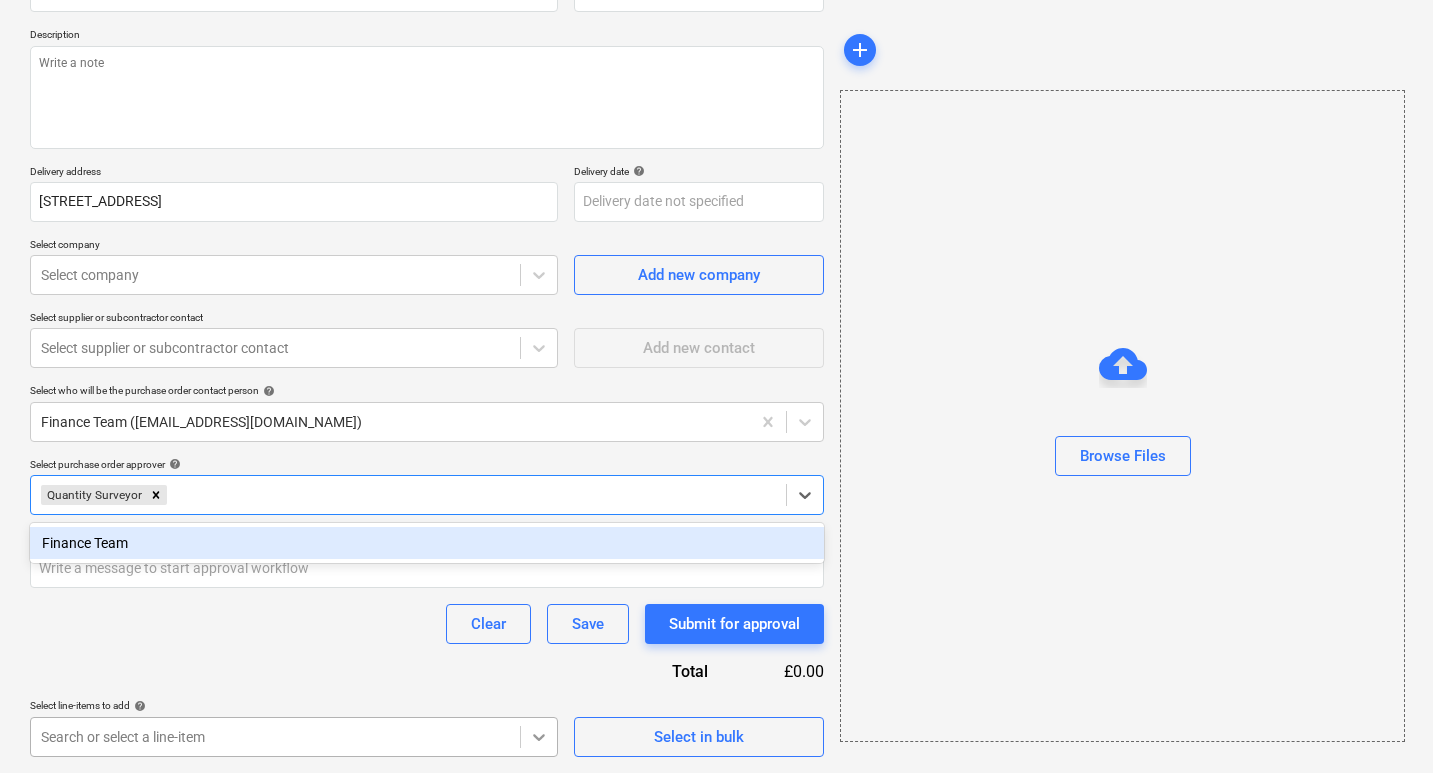 click on "Sales Projects Contacts Company Inbox Approvals format_size keyboard_arrow_down help search Search notifications 3 keyboard_arrow_down F. Team keyboard_arrow_down 7 Carlyle Square Roof Refurbishment, Elevation Repairs & Redecoration Budget Client contract RFQs Subcontracts Valuations Purchase orders Costs Income Cash flow Files Analytics Settings Create new document Purchase order name help Purchase order Purchase order reference number help EN16-PO-009 Description Delivery address [STREET_ADDRESS] Delivery date help Press the down arrow key to interact with the calendar and
select a date. Press the question mark key to get the keyboard shortcuts for changing dates. Select company Select company Add new company Select supplier or subcontractor contact Select supplier or subcontractor contact Add new contact Select who will be the purchase order contact person help Finance Team ([EMAIL_ADDRESS][DOMAIN_NAME]) Select purchase order approver help option Quantity Surveyor, selected. Quantity Surveyor x" at bounding box center (716, 177) 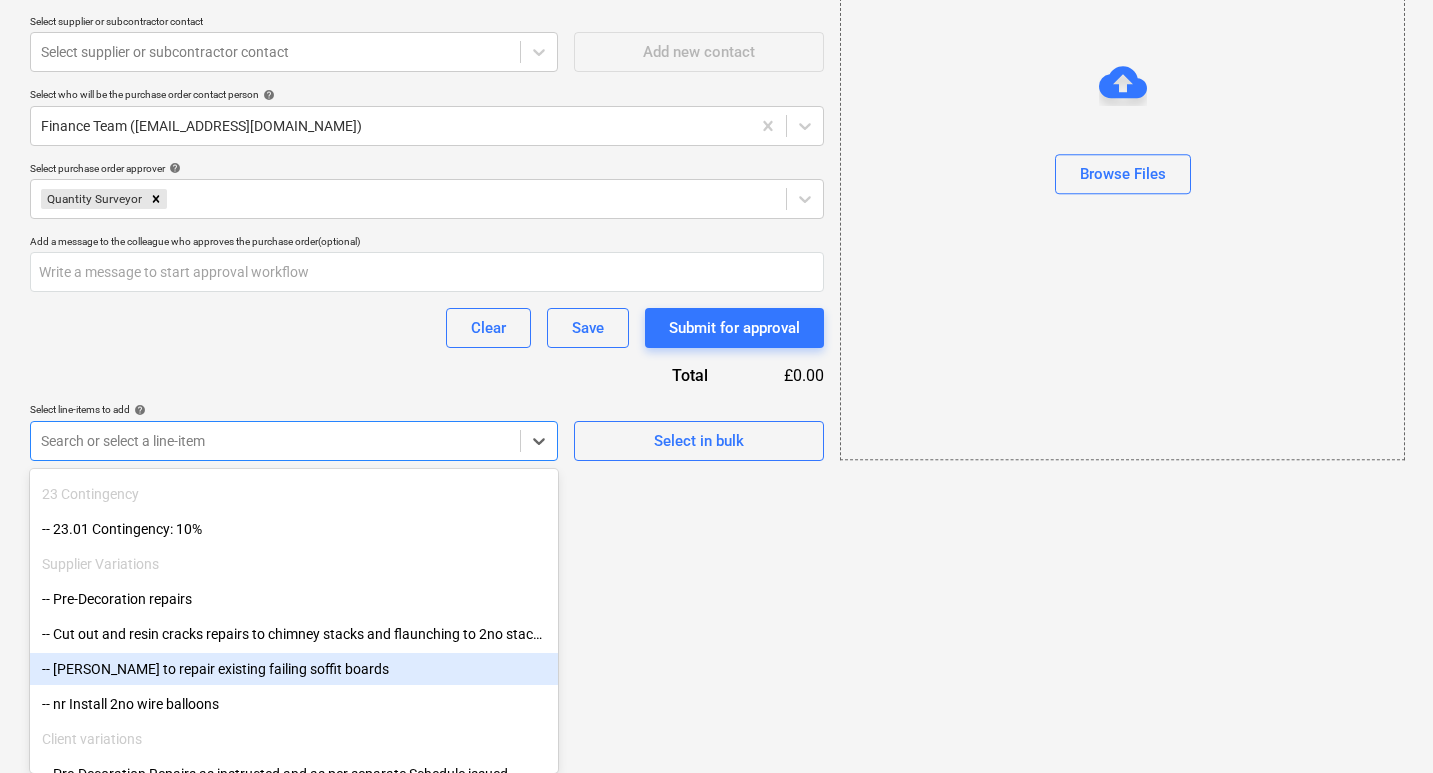 scroll, scrollTop: 5020, scrollLeft: 0, axis: vertical 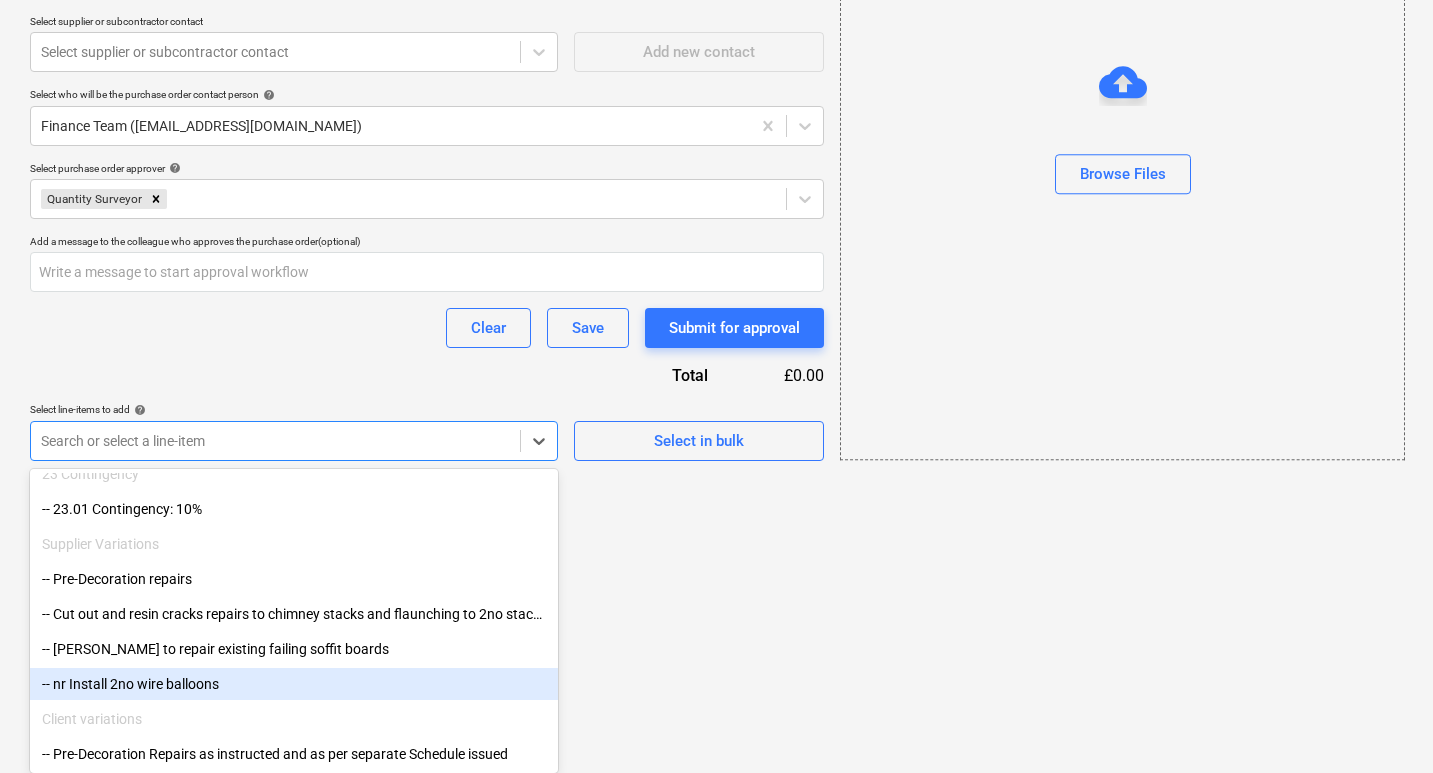 type on "x" 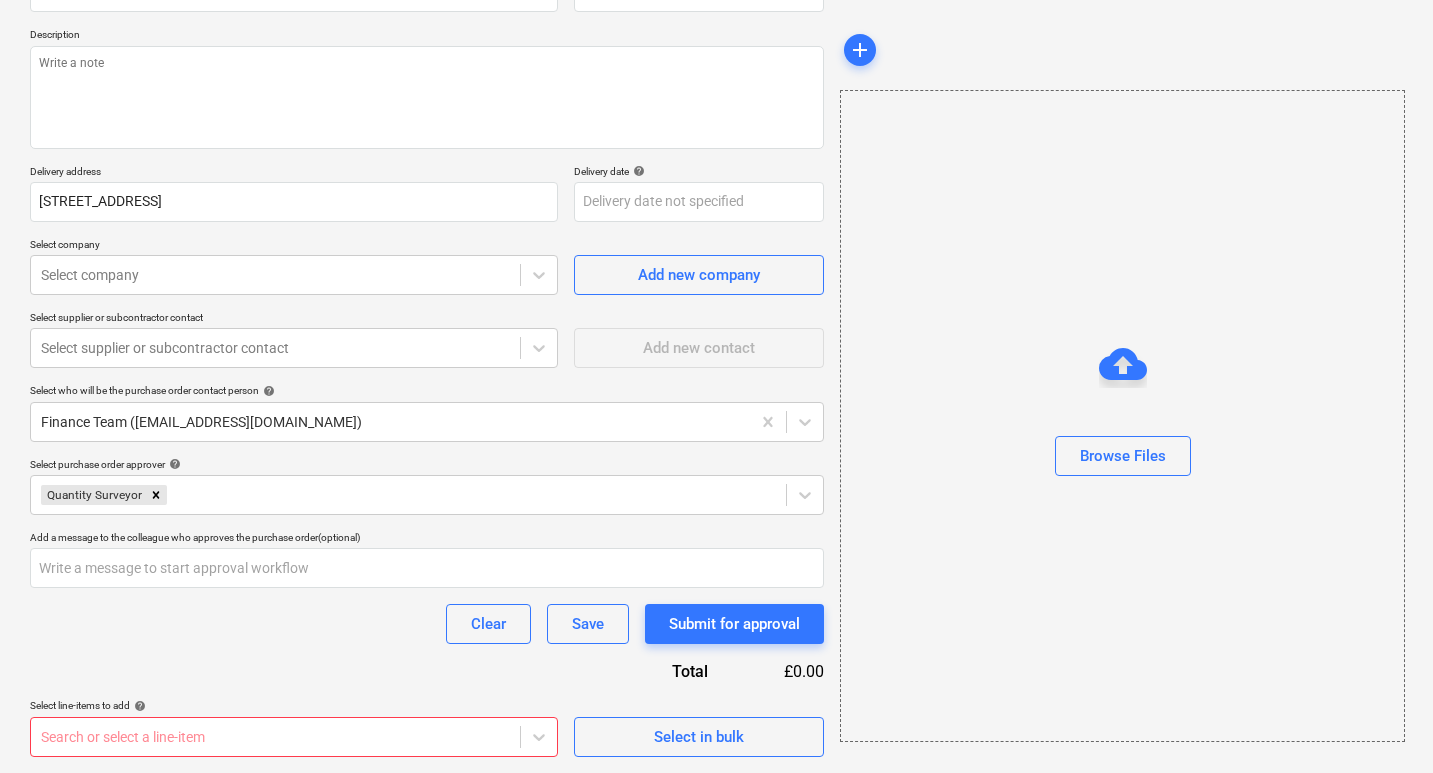 click on "Sales Projects Contacts Company Inbox Approvals format_size keyboard_arrow_down help search Search notifications 3 keyboard_arrow_down F. Team keyboard_arrow_down 7 Carlyle Square Roof Refurbishment, Elevation Repairs & Redecoration Budget Client contract RFQs Subcontracts Valuations Purchase orders Costs Income Cash flow Files Analytics Settings Create new document Purchase order name help Purchase order Purchase order reference number help EN16-PO-009 Description Delivery address [STREET_ADDRESS] Delivery date help Press the down arrow key to interact with the calendar and
select a date. Press the question mark key to get the keyboard shortcuts for changing dates. Select company Select company Add new company Select supplier or subcontractor contact Select supplier or subcontractor contact Add new contact Select who will be the purchase order contact person help Finance Team ([EMAIL_ADDRESS][DOMAIN_NAME]) Select purchase order approver help Quantity Surveyor  (optional) Clear Save Total add" at bounding box center [716, 177] 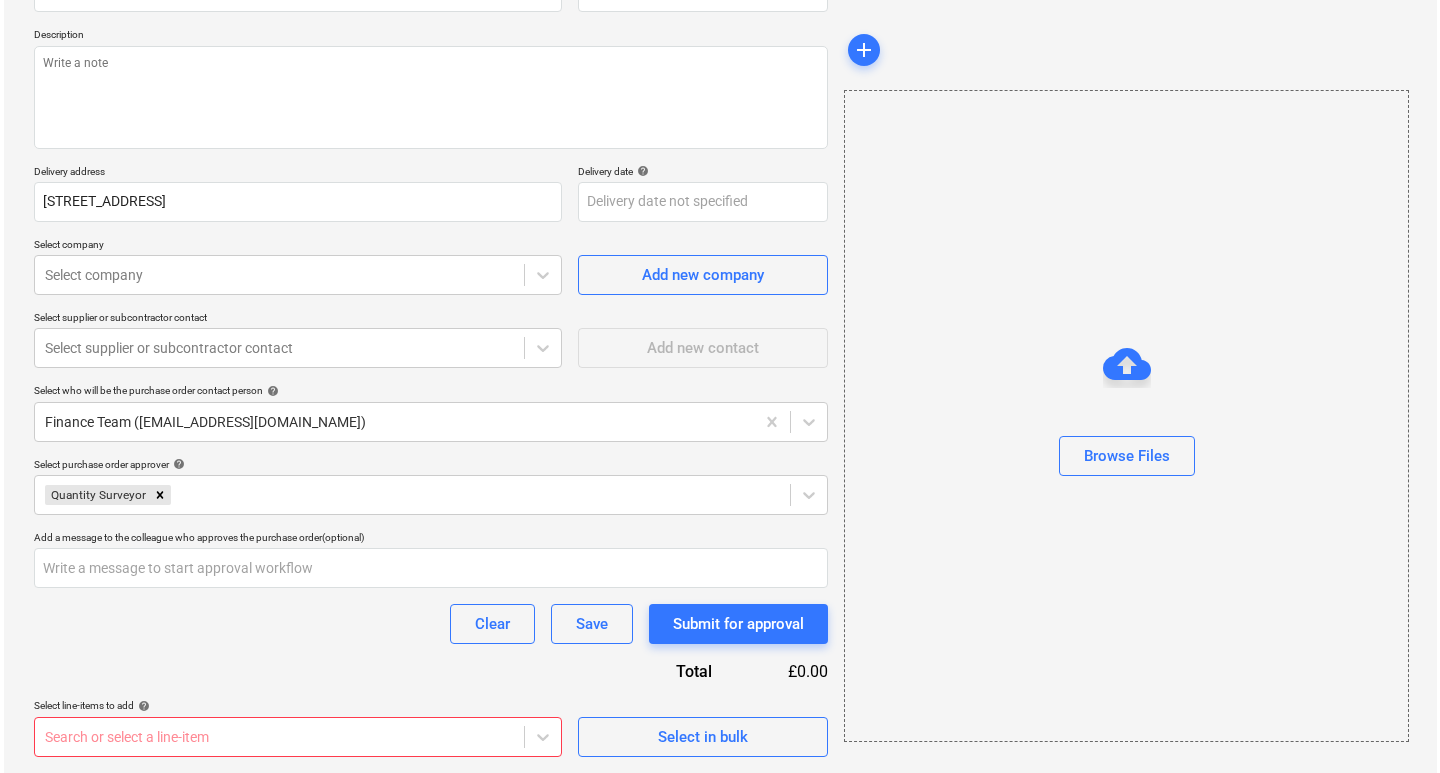 scroll, scrollTop: 0, scrollLeft: 0, axis: both 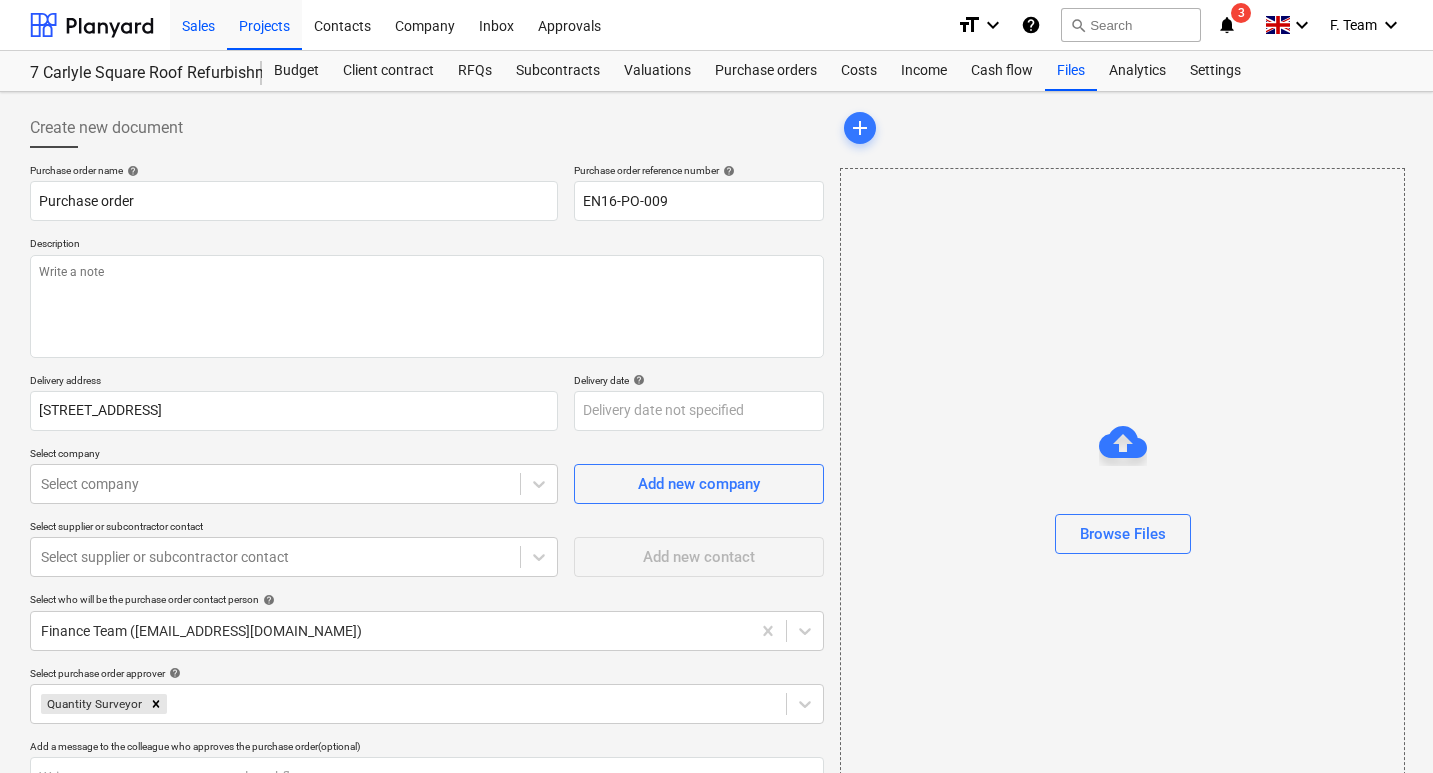 click on "Sales" at bounding box center [198, 24] 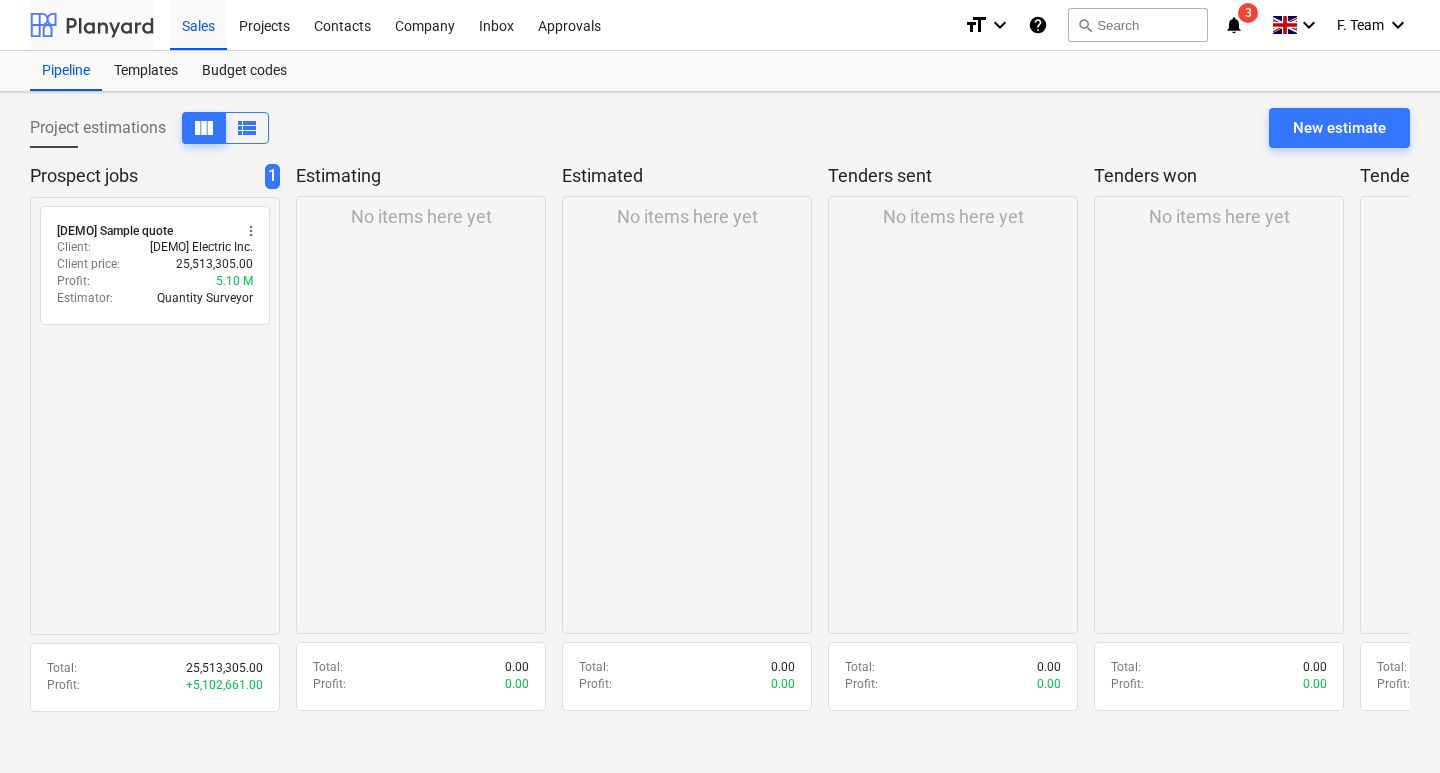 click at bounding box center [92, 25] 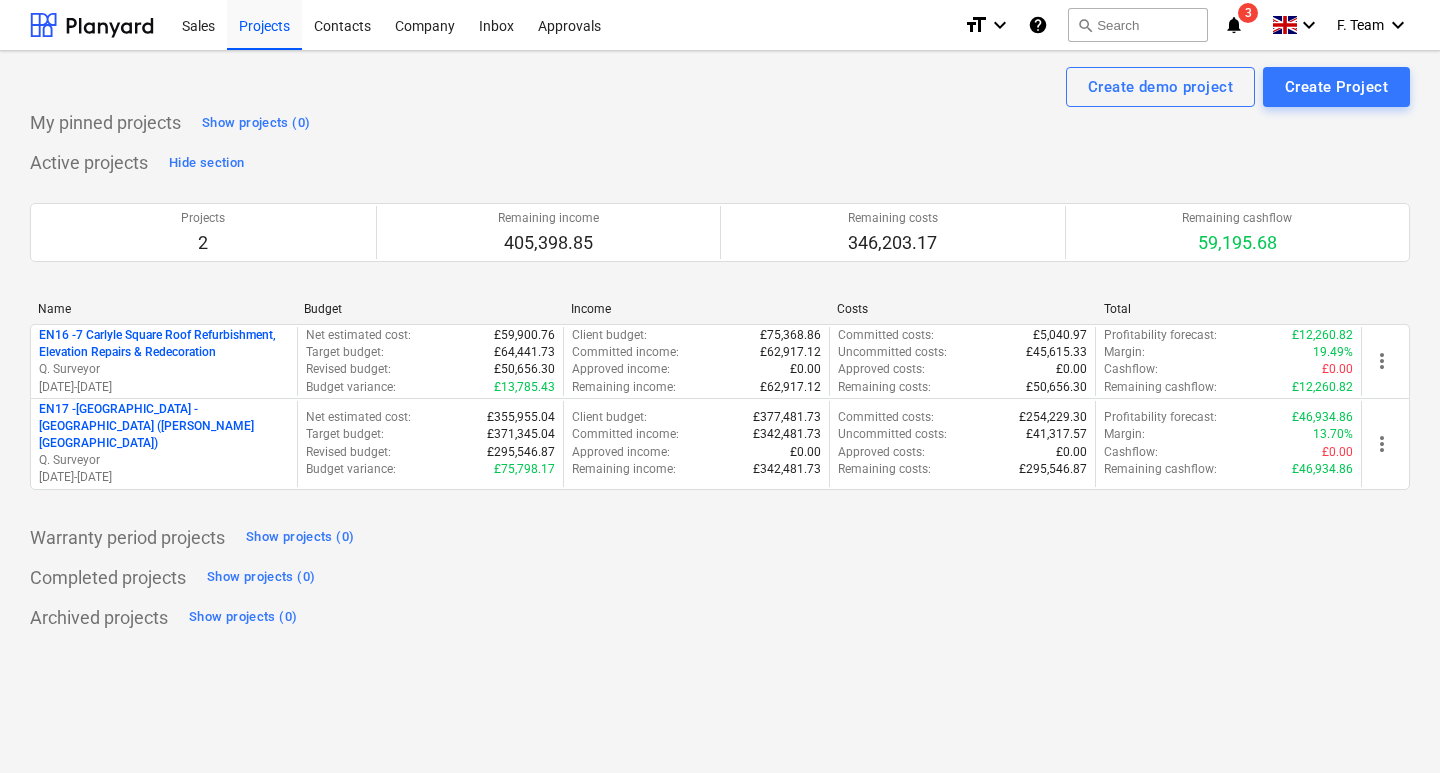 click on "My pinned projects Show projects (0) Active projects Hide section Projects 2 Remaining income 405,398.85 Remaining costs 346,203.17 Remaining cashflow 59,195.68 Please wait Name Budget Income Costs Total  EN16 -  7 Carlyle Square Roof Refurbishment, Elevation Repairs & Redecoration Q. Surveyor [DATE]  -  [DATE] Net estimated cost : £59,900.76 Target budget : £64,441.73 Revised budget : £50,656.30 Budget variance : £13,785.43 Client budget : £75,368.86 Committed income : £62,917.12 Approved income : £0.00 Remaining income : £62,917.12 Committed costs : £5,040.97 Uncommitted costs : £45,615.33 Approved costs : £0.00 Remaining costs : £50,656.30 Profitability forecast : £12,260.82 Margin : 19.49% Cashflow : £0.00 Remaining cashflow : £12,260.82 more_vert  EN17 -  [GEOGRAPHIC_DATA] - [GEOGRAPHIC_DATA] ([PERSON_NAME][GEOGRAPHIC_DATA]) Q. Surveyor [DATE]  -  [DATE] Net estimated cost : £355,955.04 Target budget : £371,345.04 Revised budget : £295,546.87 Budget variance : :" at bounding box center (720, 370) 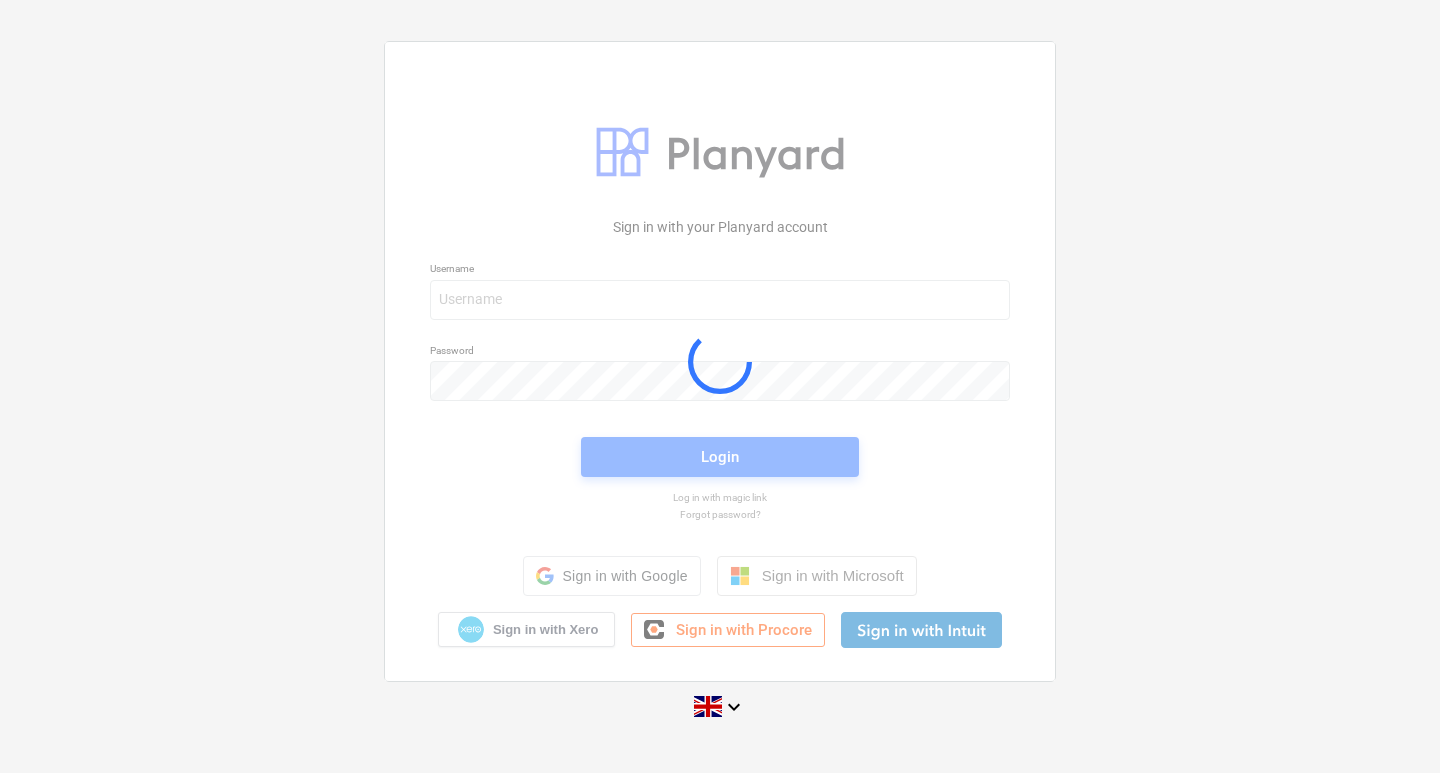 scroll, scrollTop: 0, scrollLeft: 0, axis: both 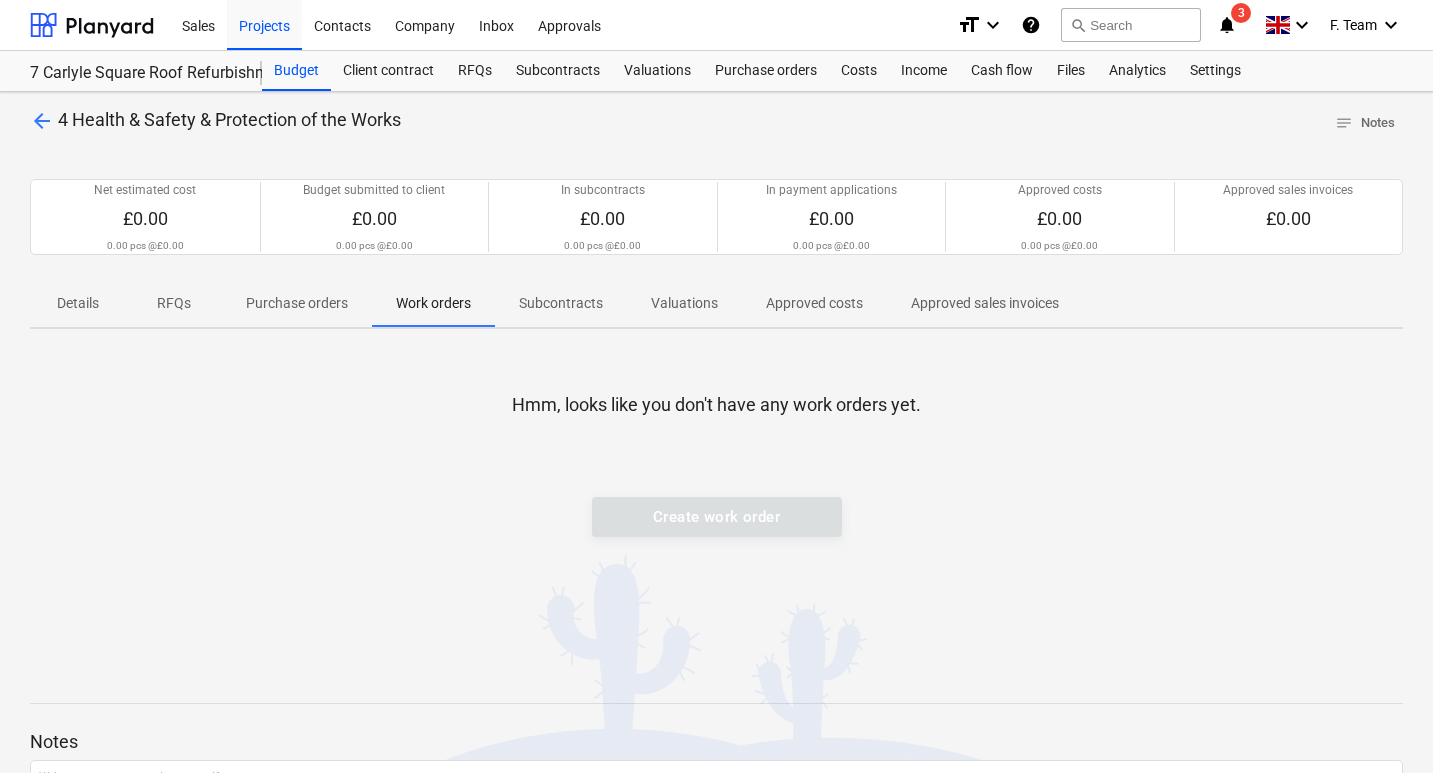 click at bounding box center (716, 437) 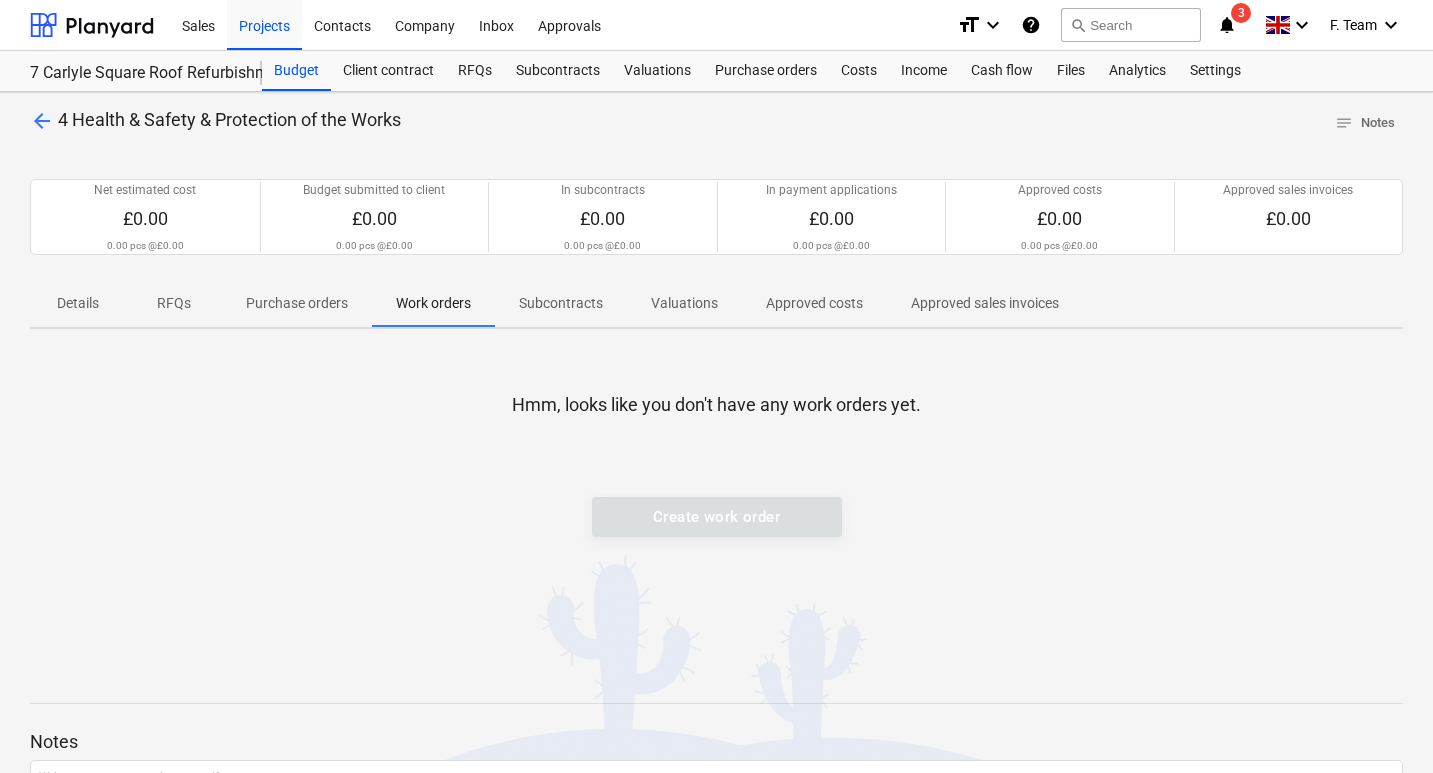 click on "arrow_back" at bounding box center (42, 121) 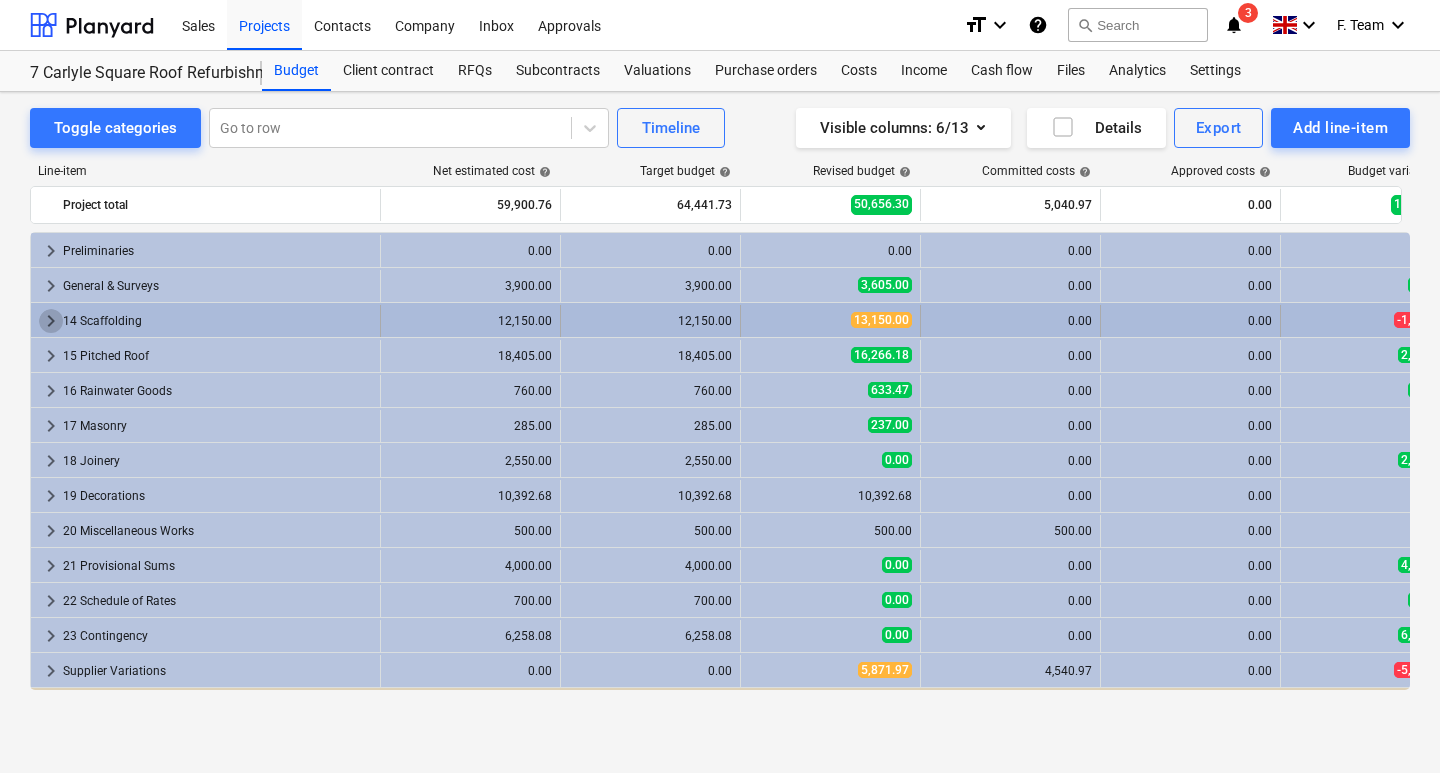 click on "keyboard_arrow_right" at bounding box center (51, 321) 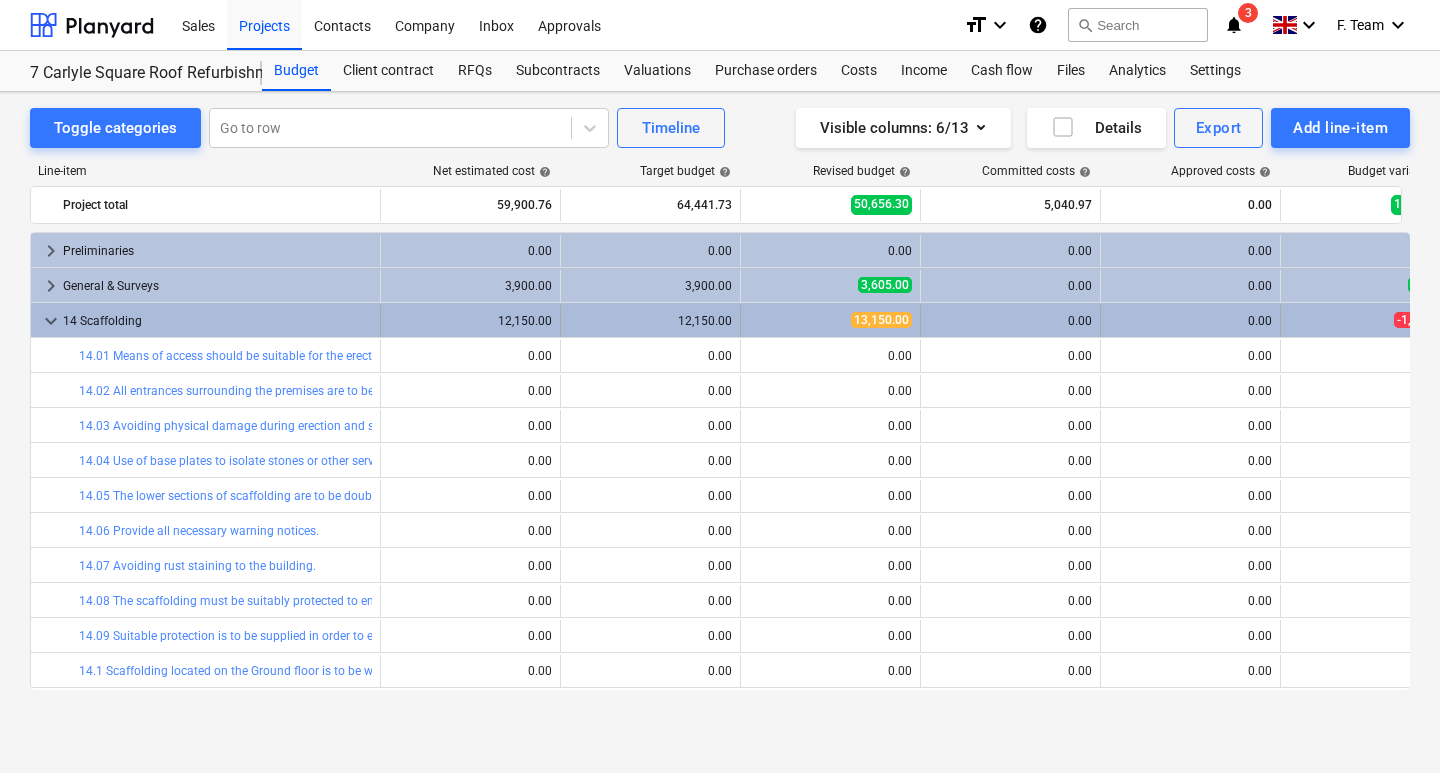 click on "keyboard_arrow_down" at bounding box center [51, 321] 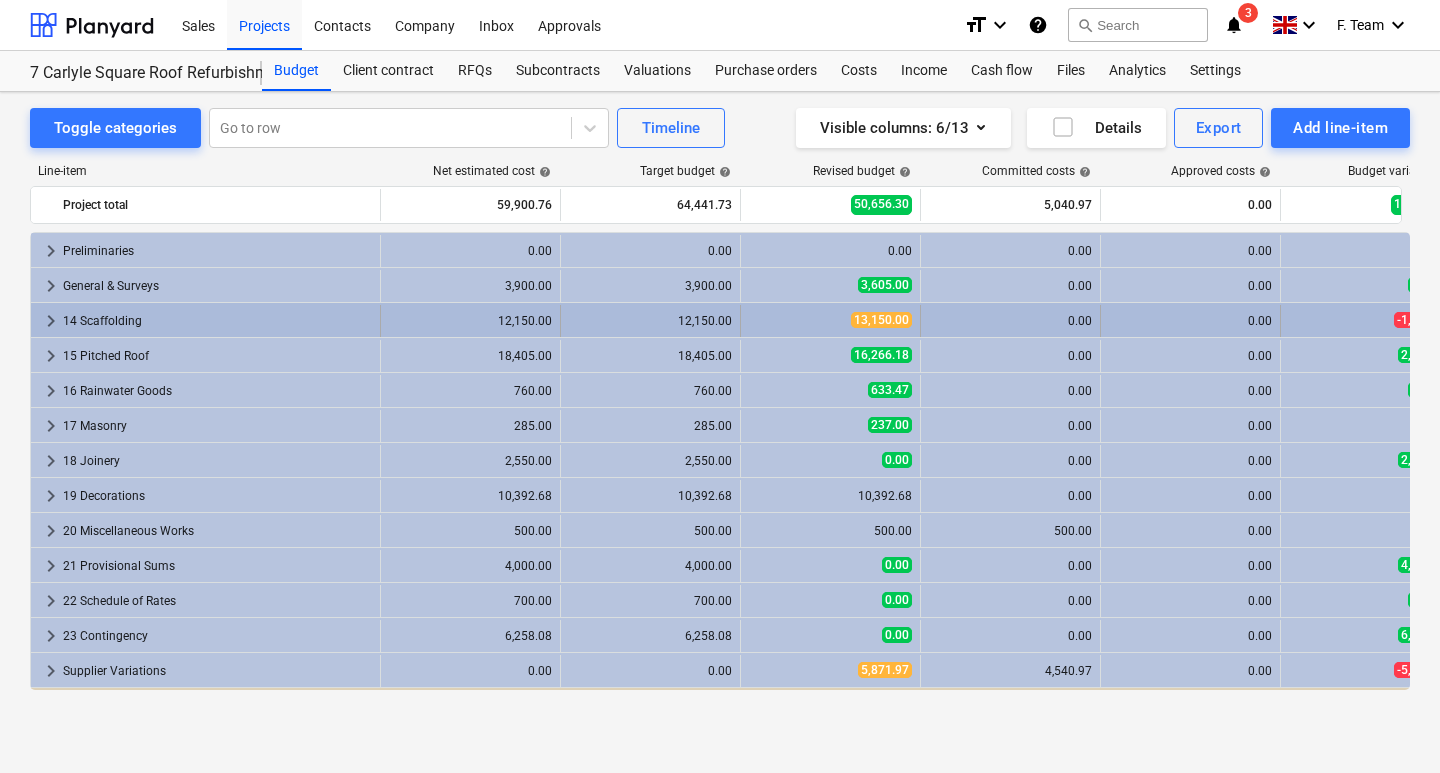 click on "13,150.00" at bounding box center [881, 320] 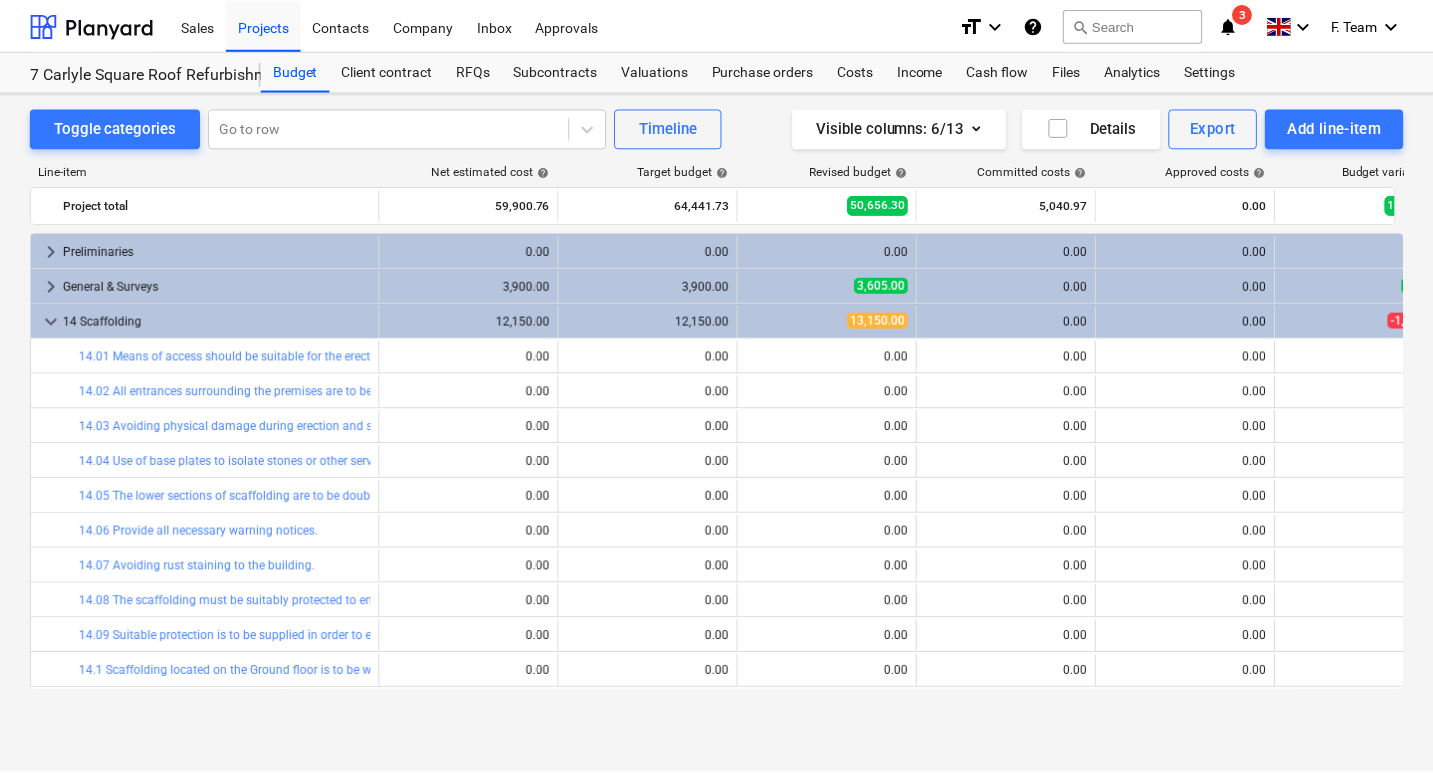 scroll, scrollTop: 500, scrollLeft: 0, axis: vertical 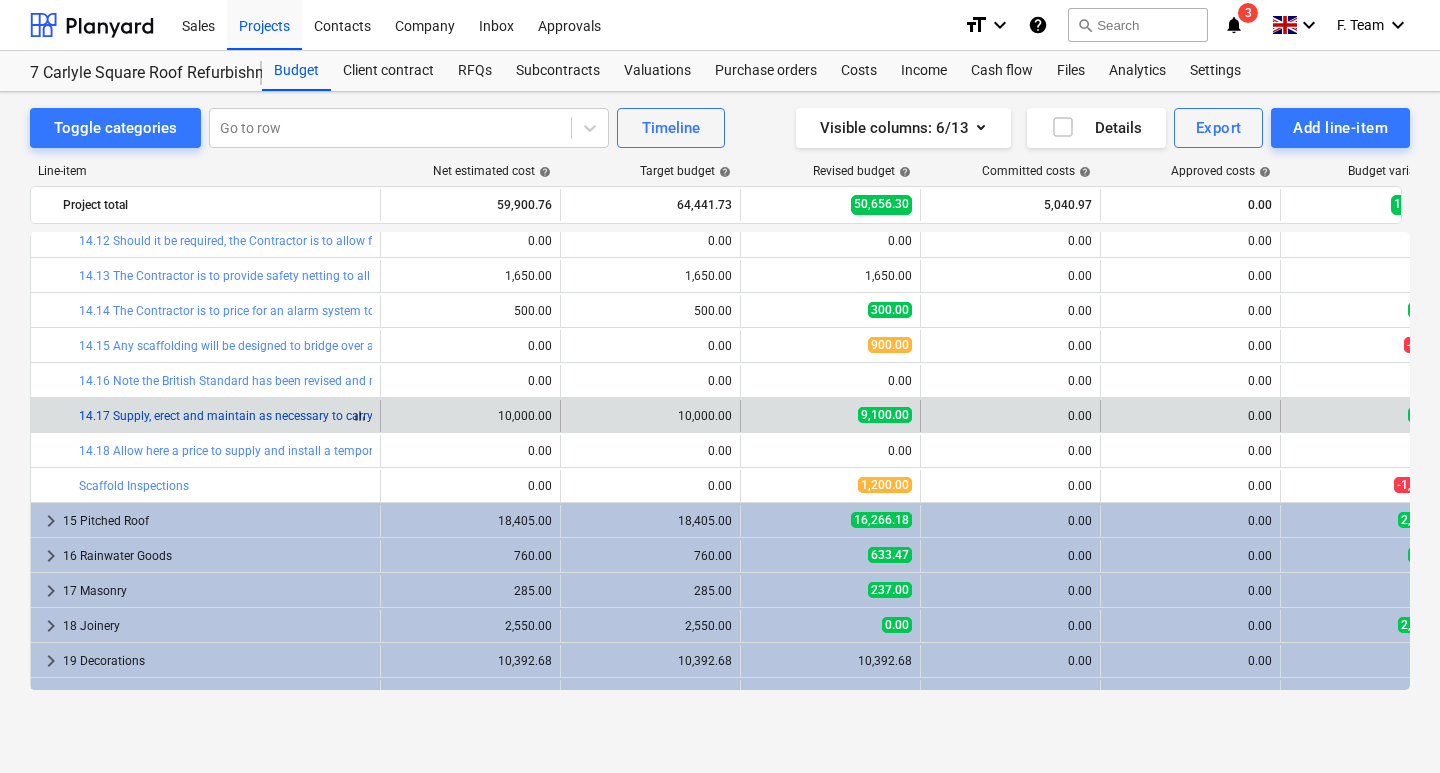 click on "14.17 Supply, erect and maintain as necessary to carry out the works suitable access scaffold, access towers, toe-boards, hoists, ladders or other access equipment suitable for use by all specified trades and sub trades. Clean the scaffold area, as the scaffolding is dropped, and clear all away on completion." at bounding box center (902, 416) 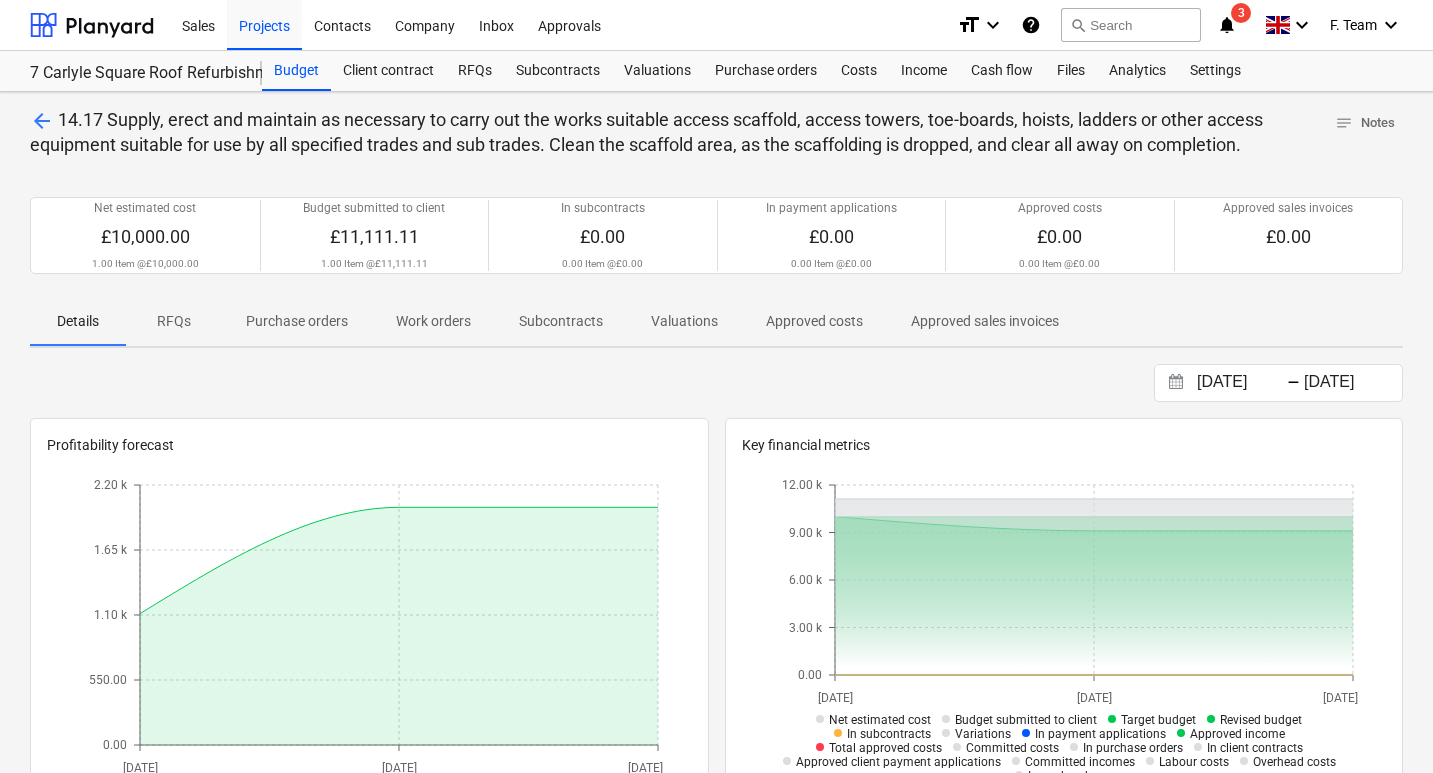 click on "Work orders" at bounding box center (433, 321) 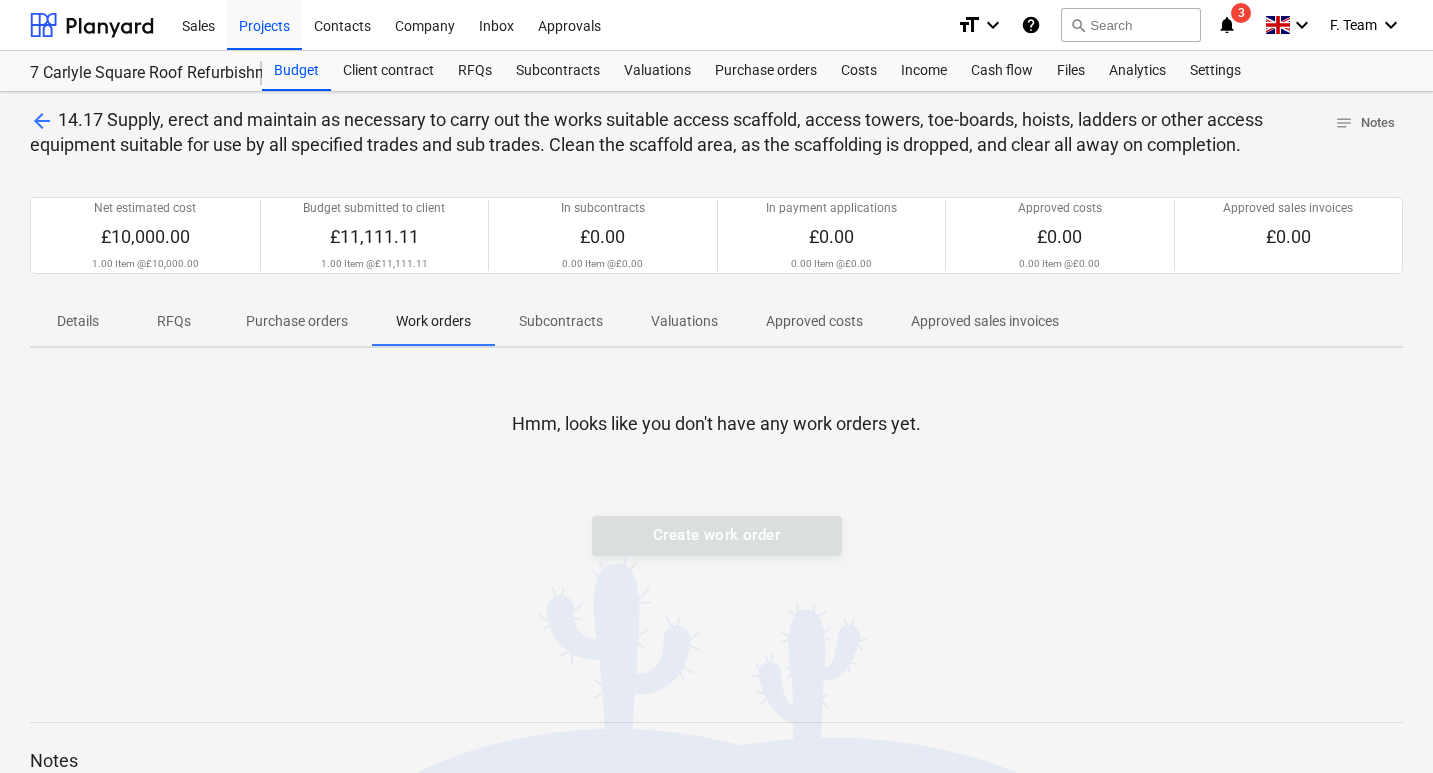 click at bounding box center (716, 456) 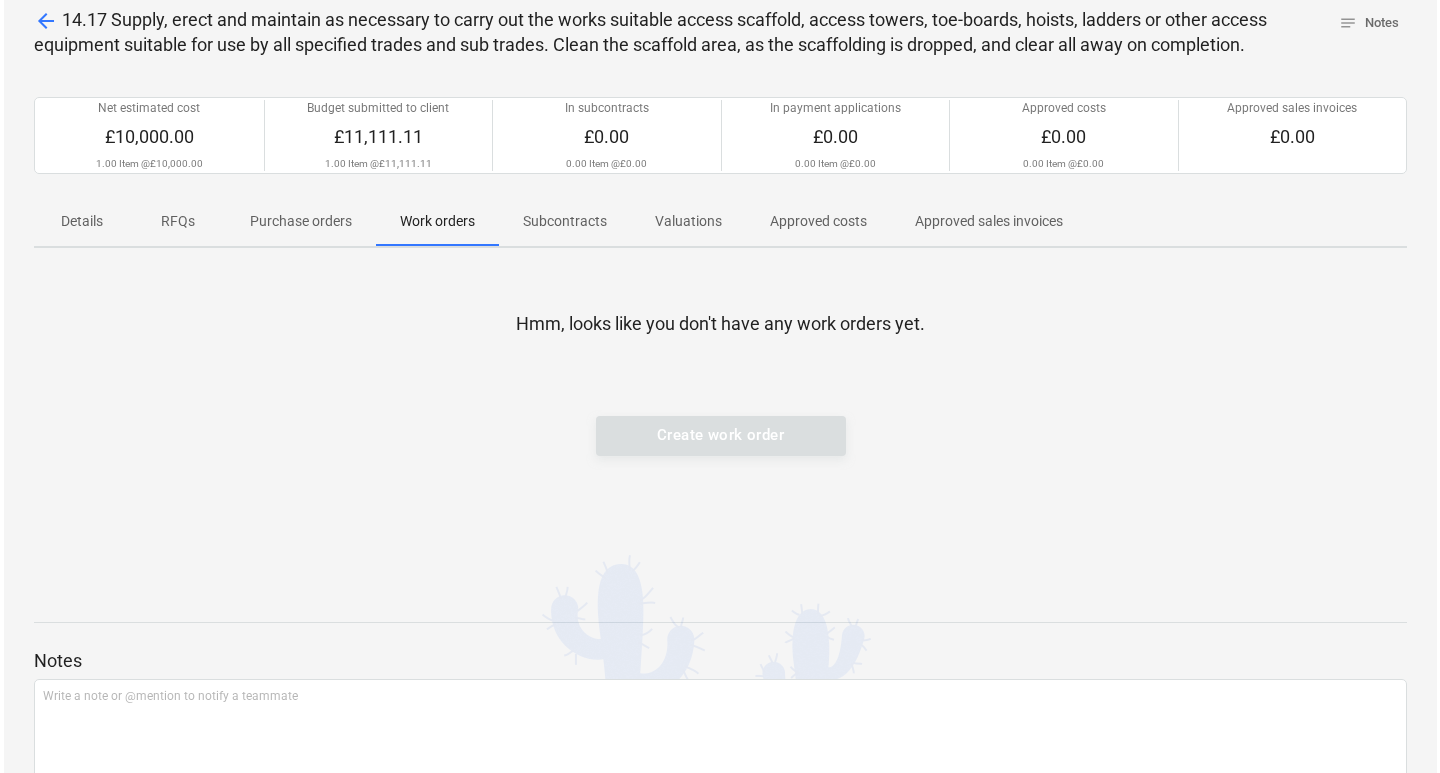scroll, scrollTop: 0, scrollLeft: 0, axis: both 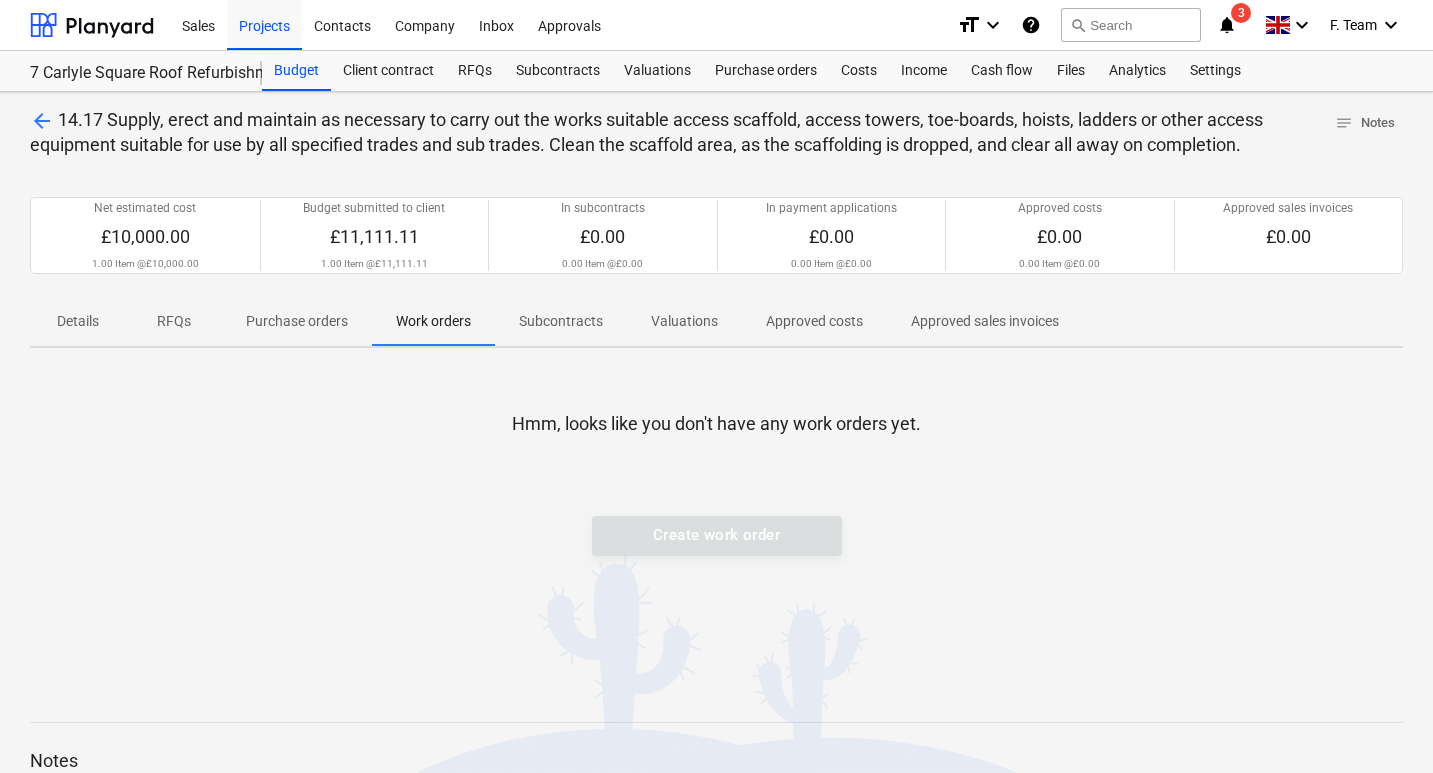 click on "Create work order" at bounding box center (717, 536) 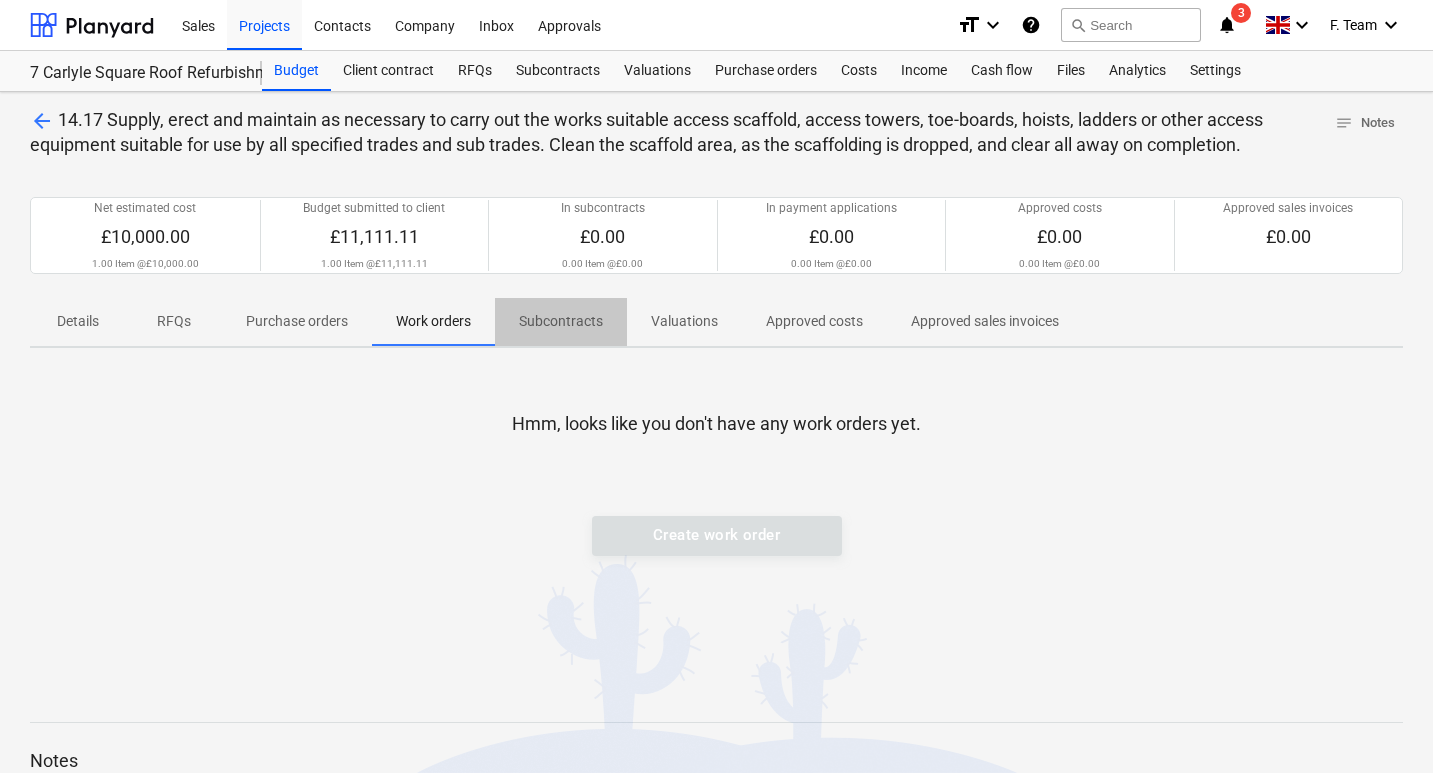 click on "Subcontracts" at bounding box center [561, 321] 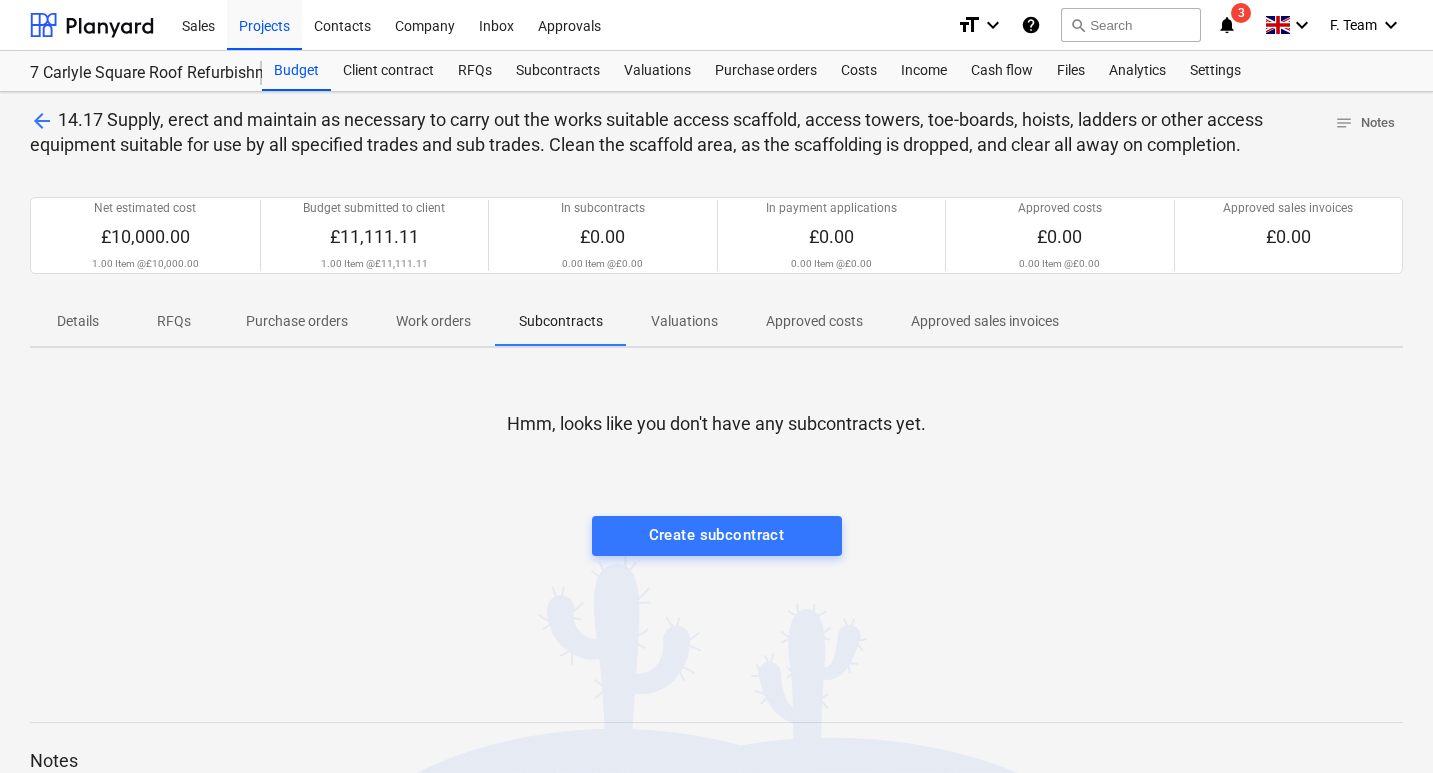 click on "Valuations" at bounding box center [684, 321] 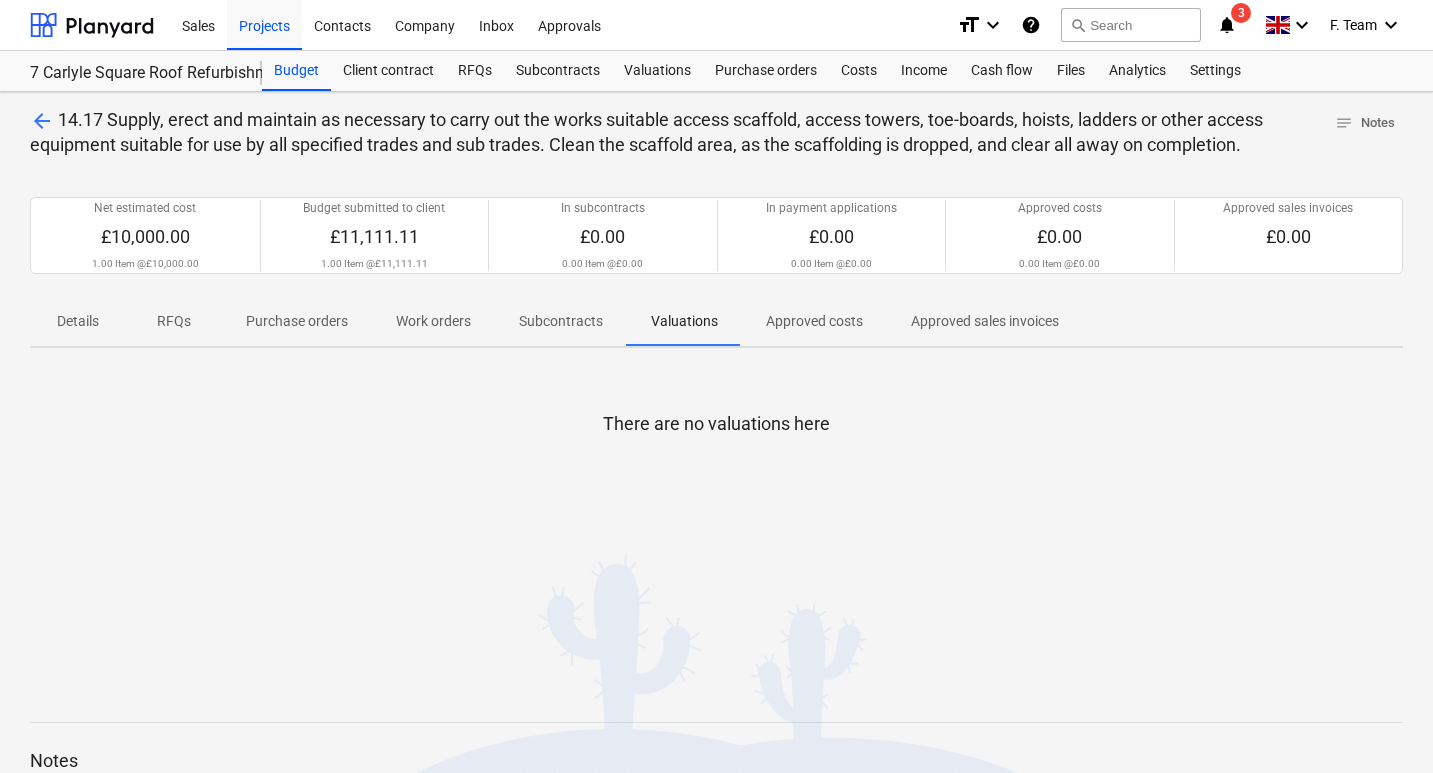 click on "Approved costs" at bounding box center [814, 321] 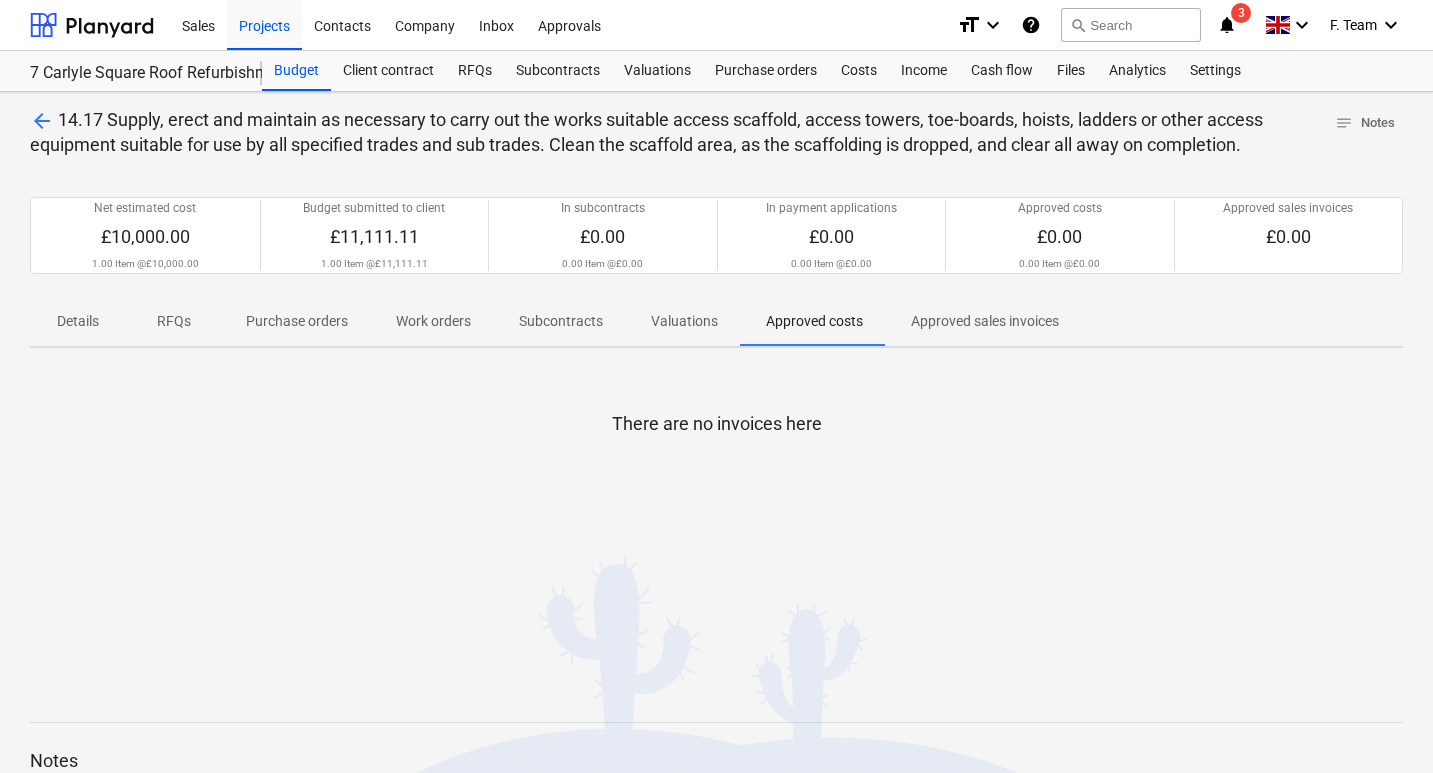 drag, startPoint x: 97, startPoint y: 321, endPoint x: 123, endPoint y: 340, distance: 32.202484 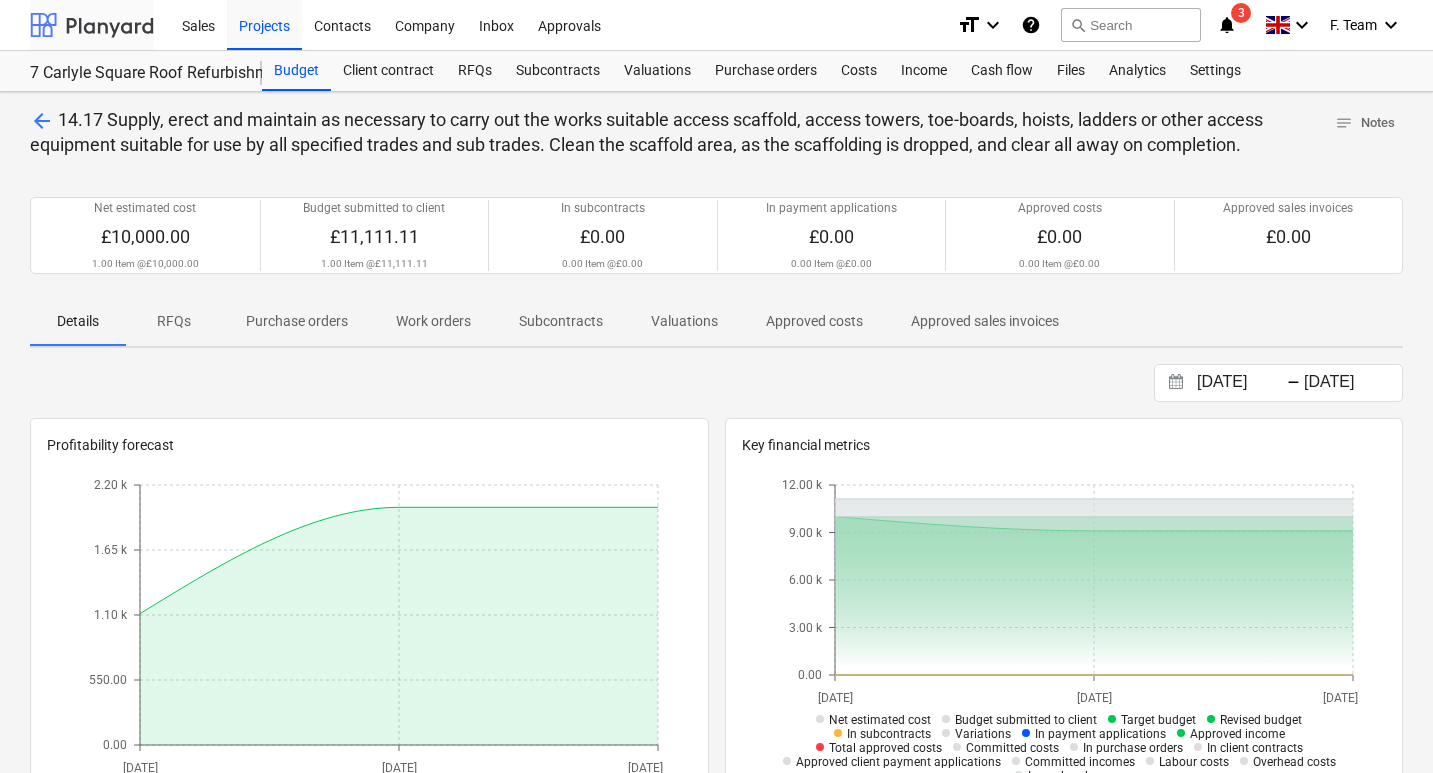 click at bounding box center [92, 25] 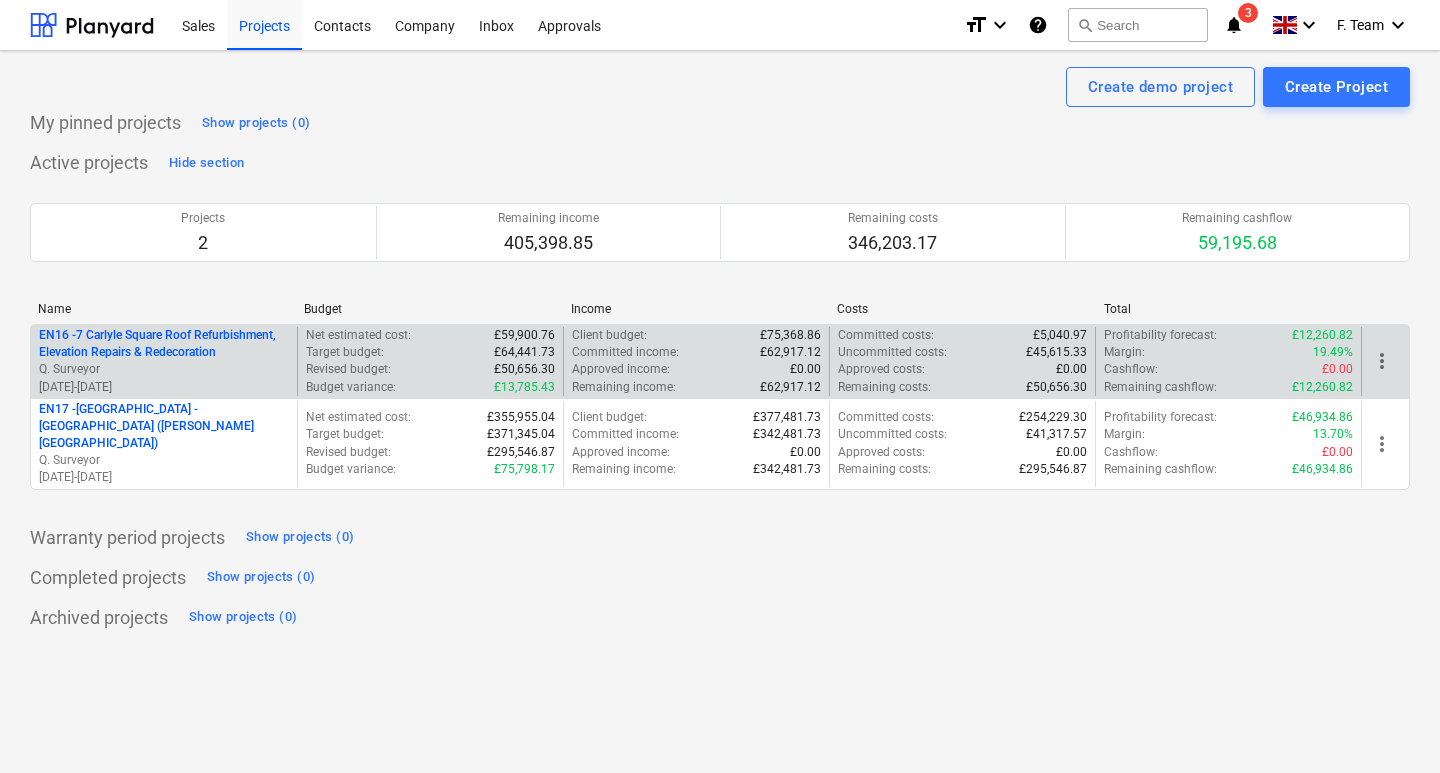 click on "EN16 -  7 Carlyle Square Roof Refurbishment, Elevation Repairs & Redecoration" at bounding box center [164, 344] 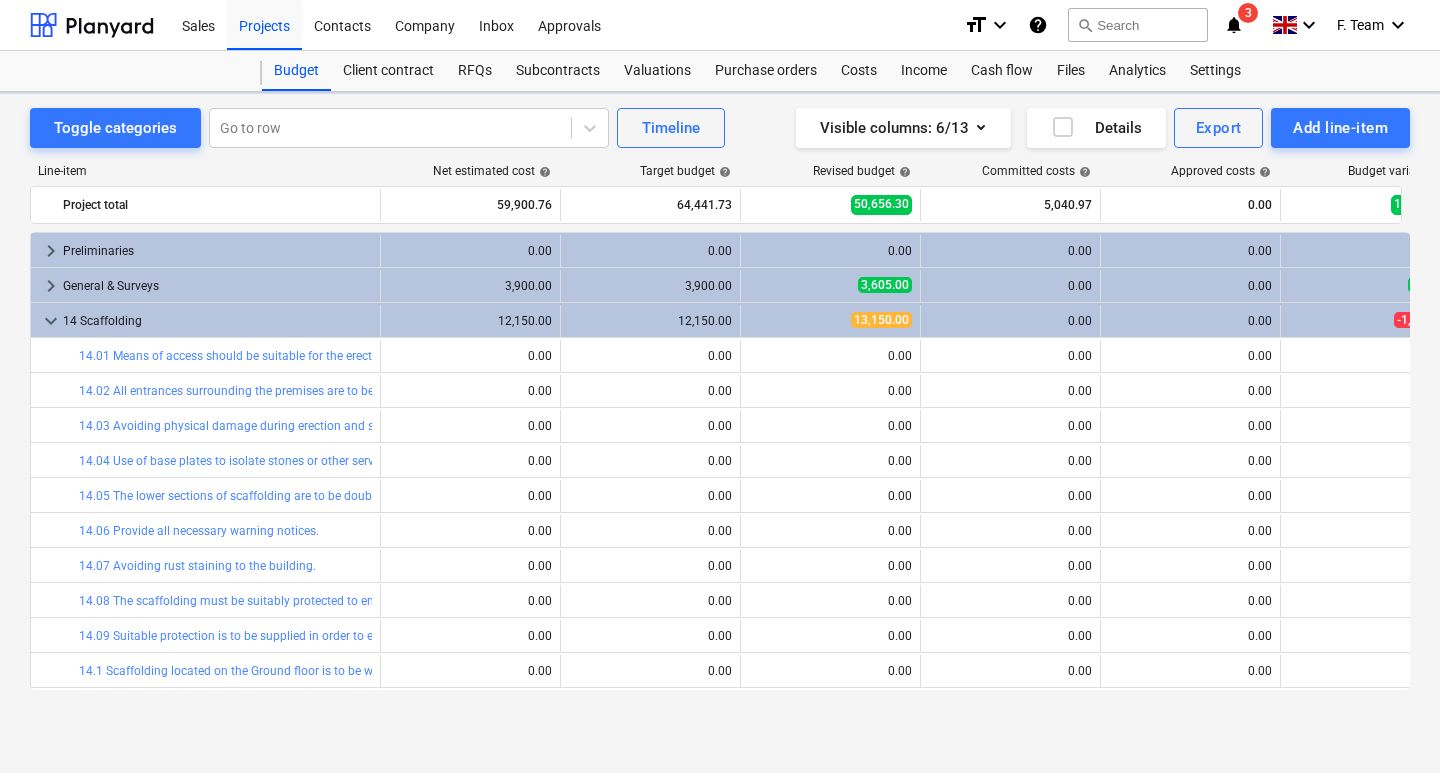 scroll, scrollTop: 500, scrollLeft: 0, axis: vertical 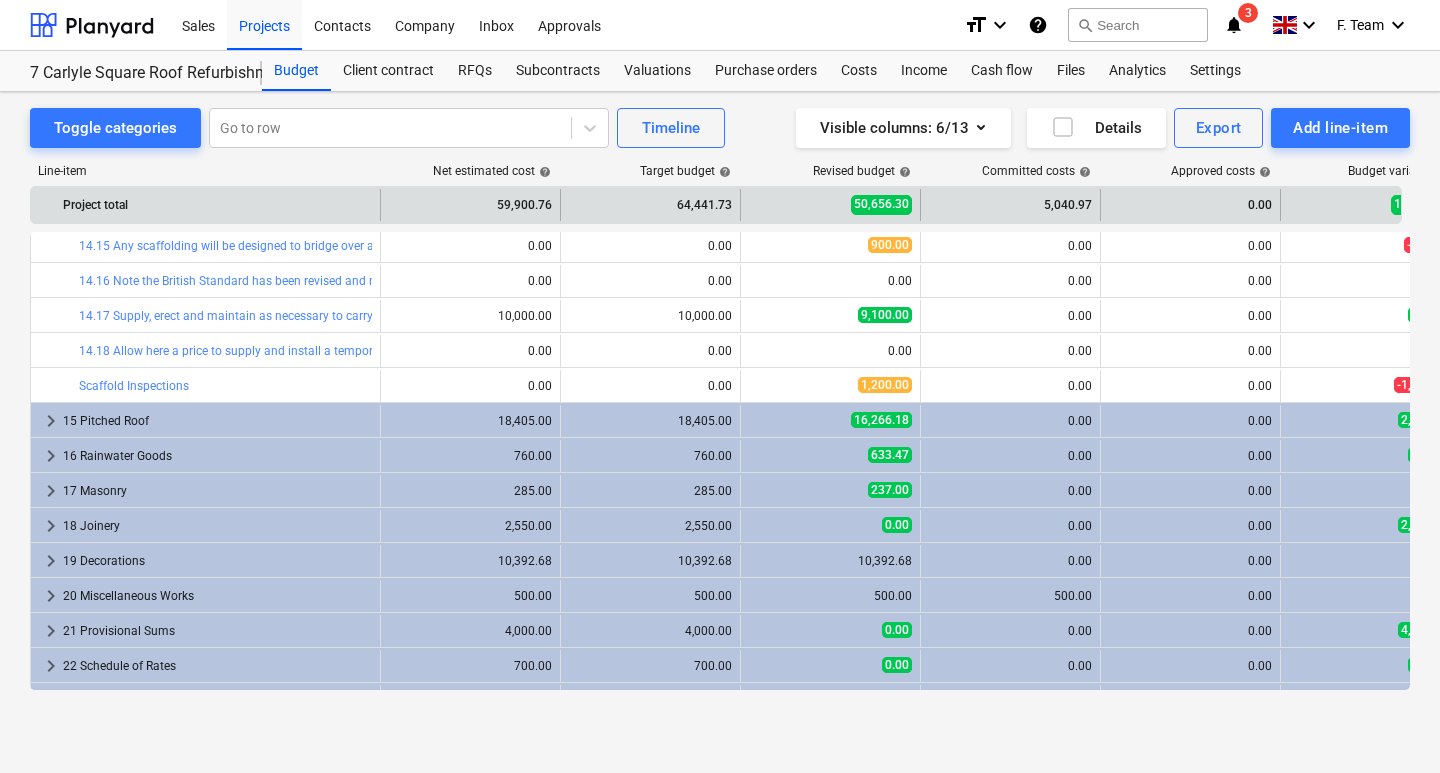 click on "13,785.43" at bounding box center [1370, 205] 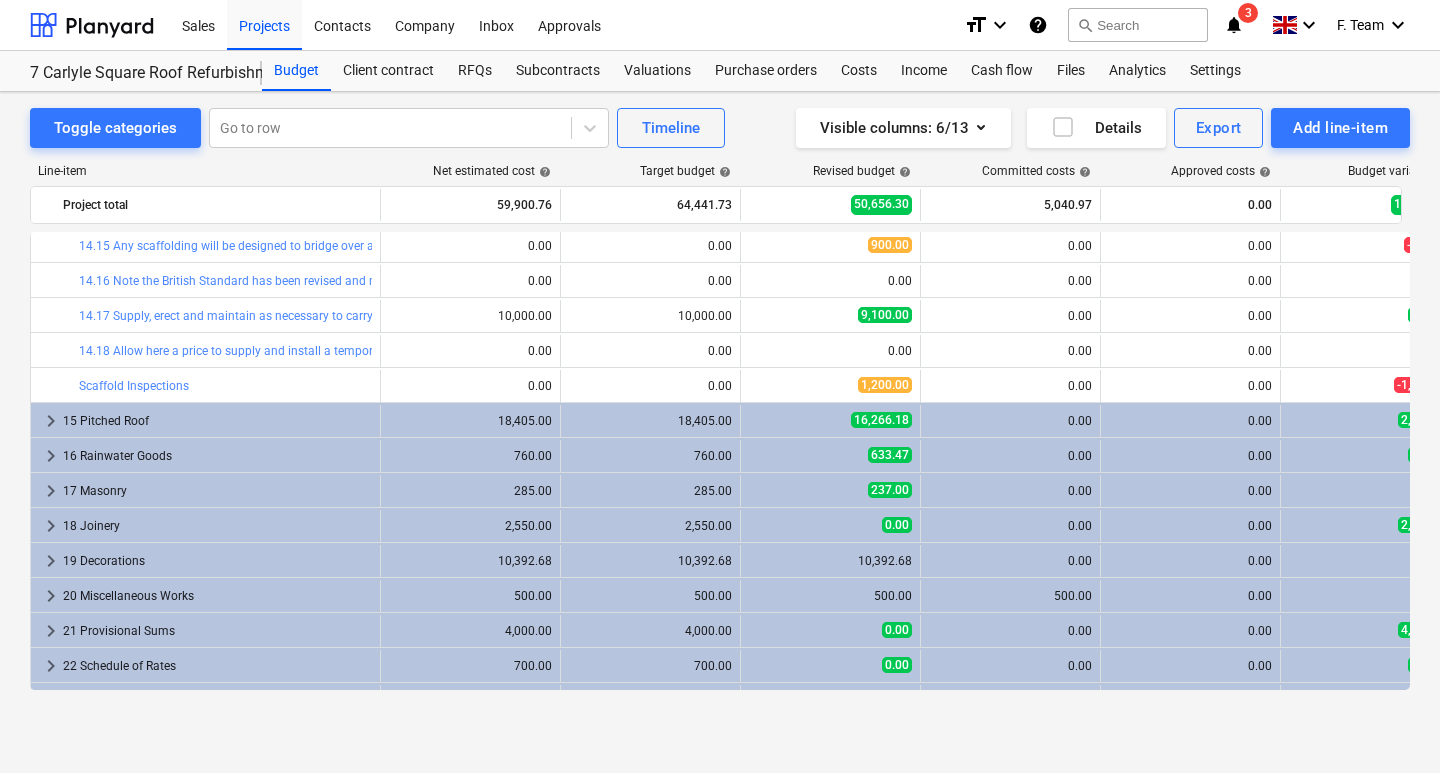 scroll, scrollTop: 697, scrollLeft: 0, axis: vertical 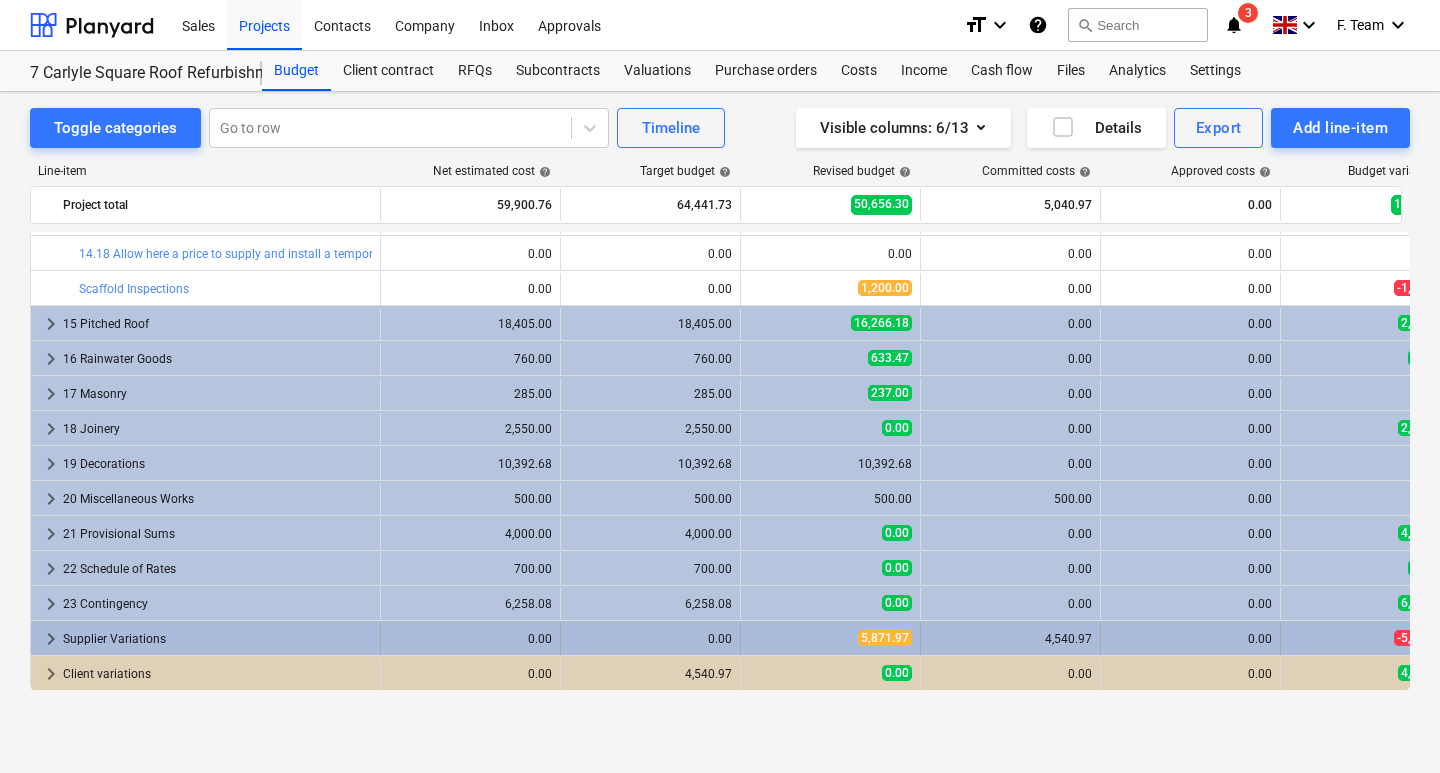 click on "keyboard_arrow_right" at bounding box center [51, 639] 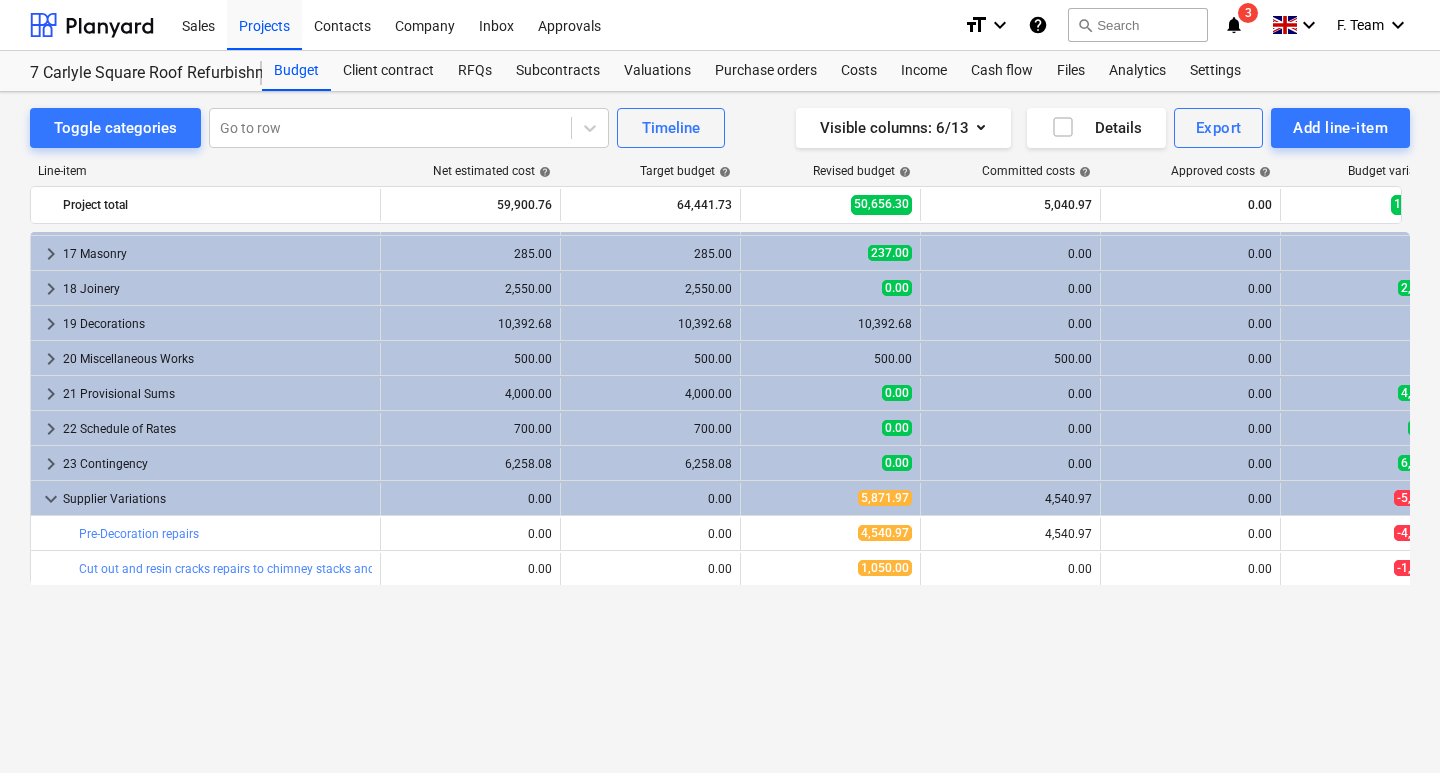 scroll, scrollTop: 0, scrollLeft: 0, axis: both 